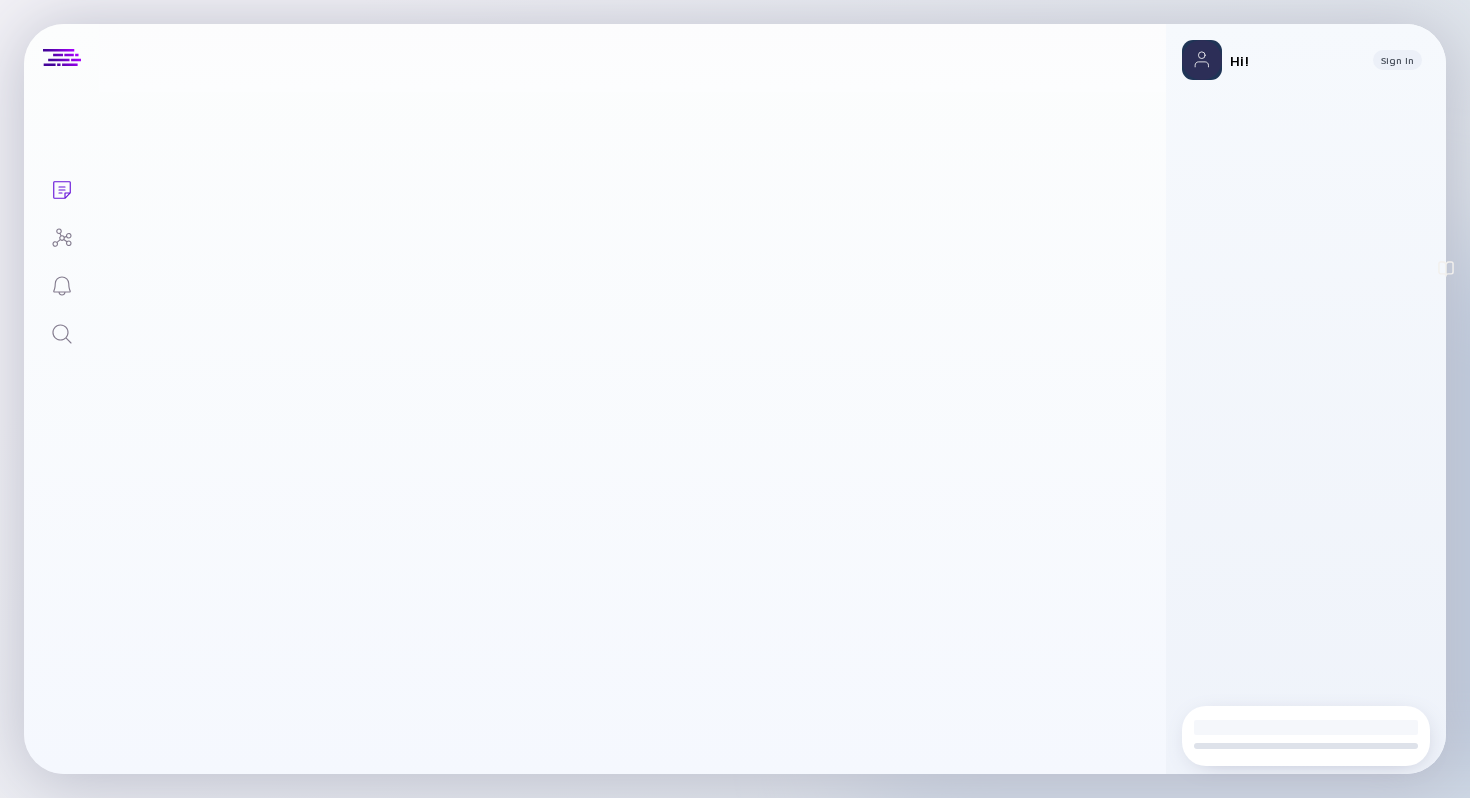 scroll, scrollTop: 0, scrollLeft: 0, axis: both 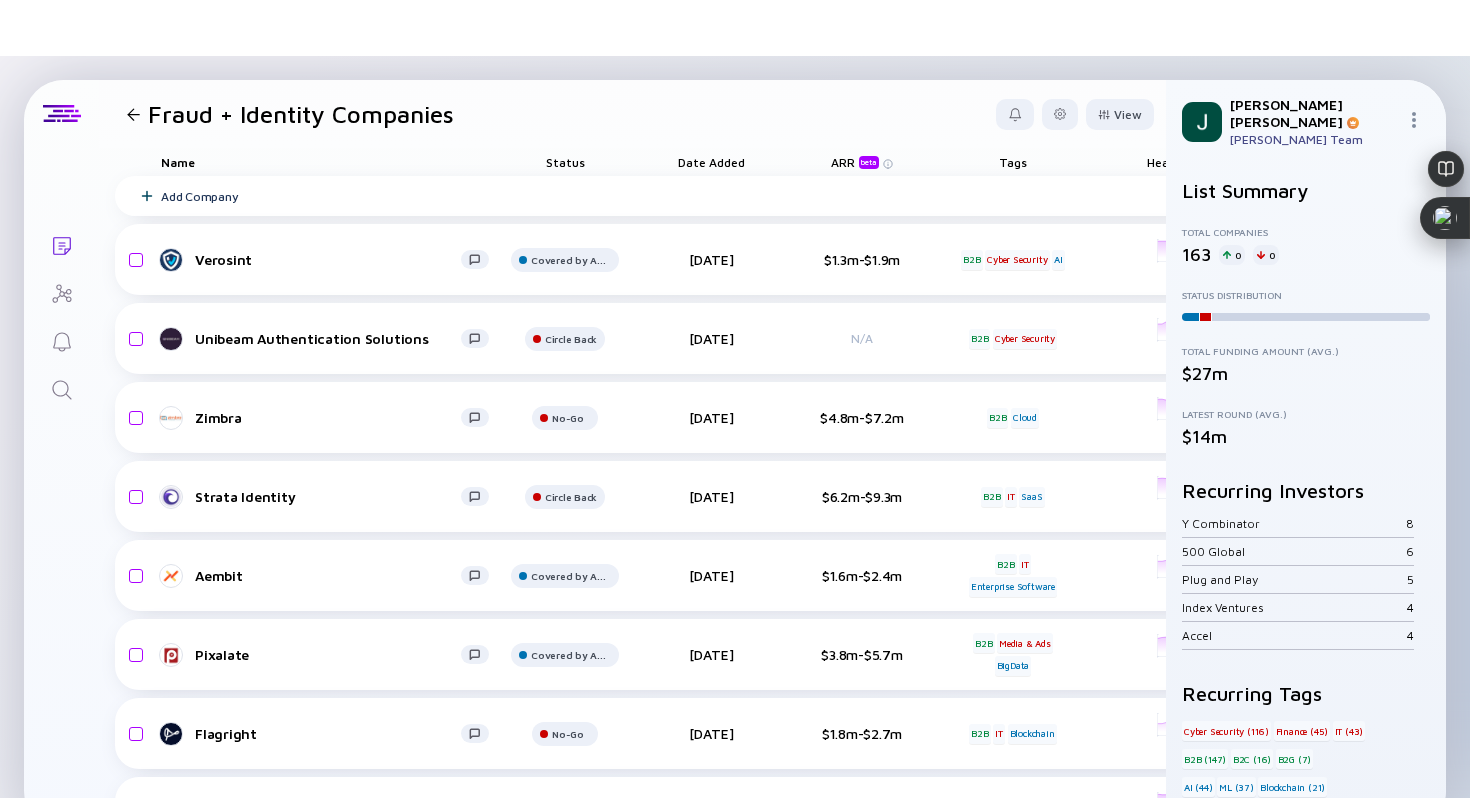 click at bounding box center (62, 391) 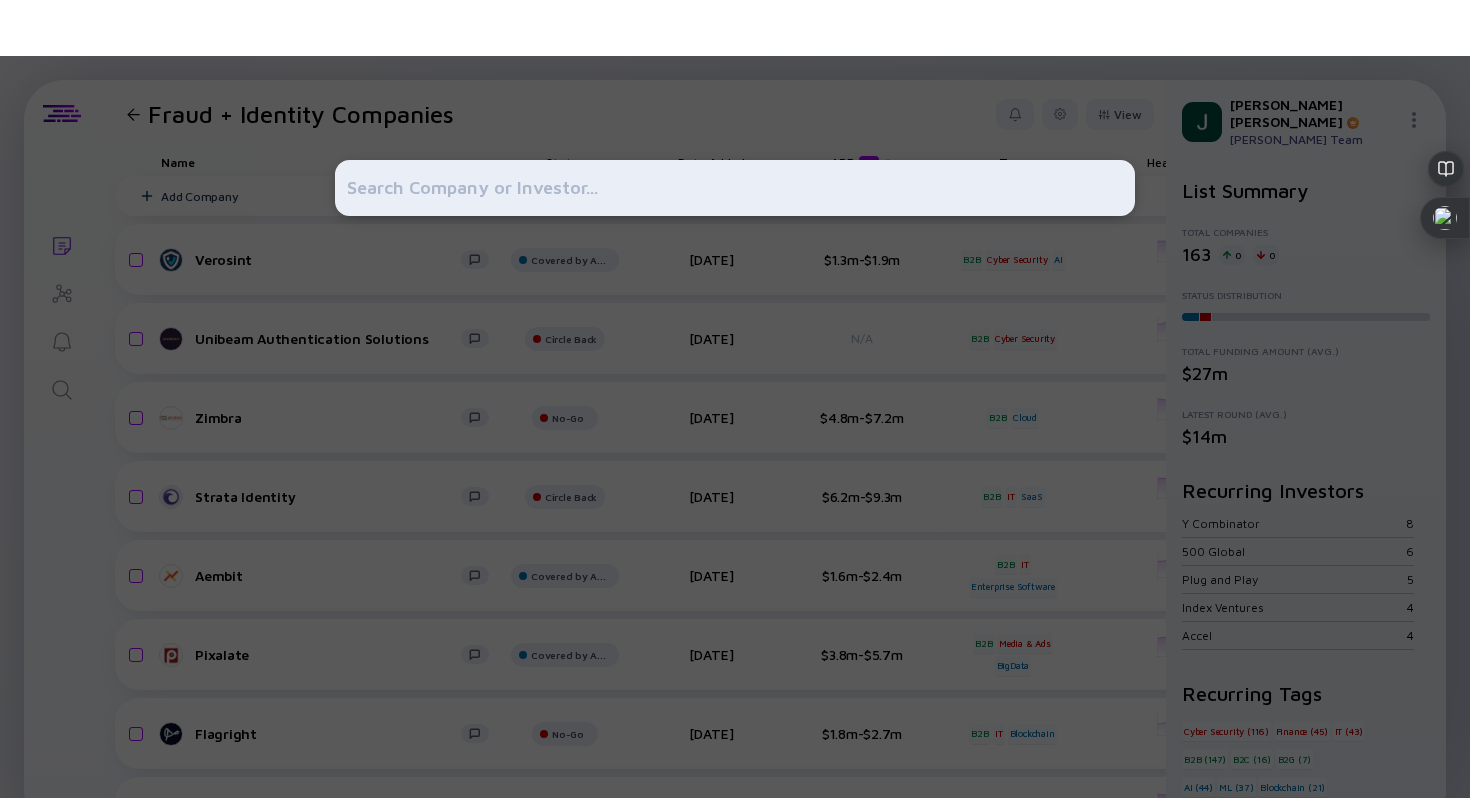 click at bounding box center [735, 188] 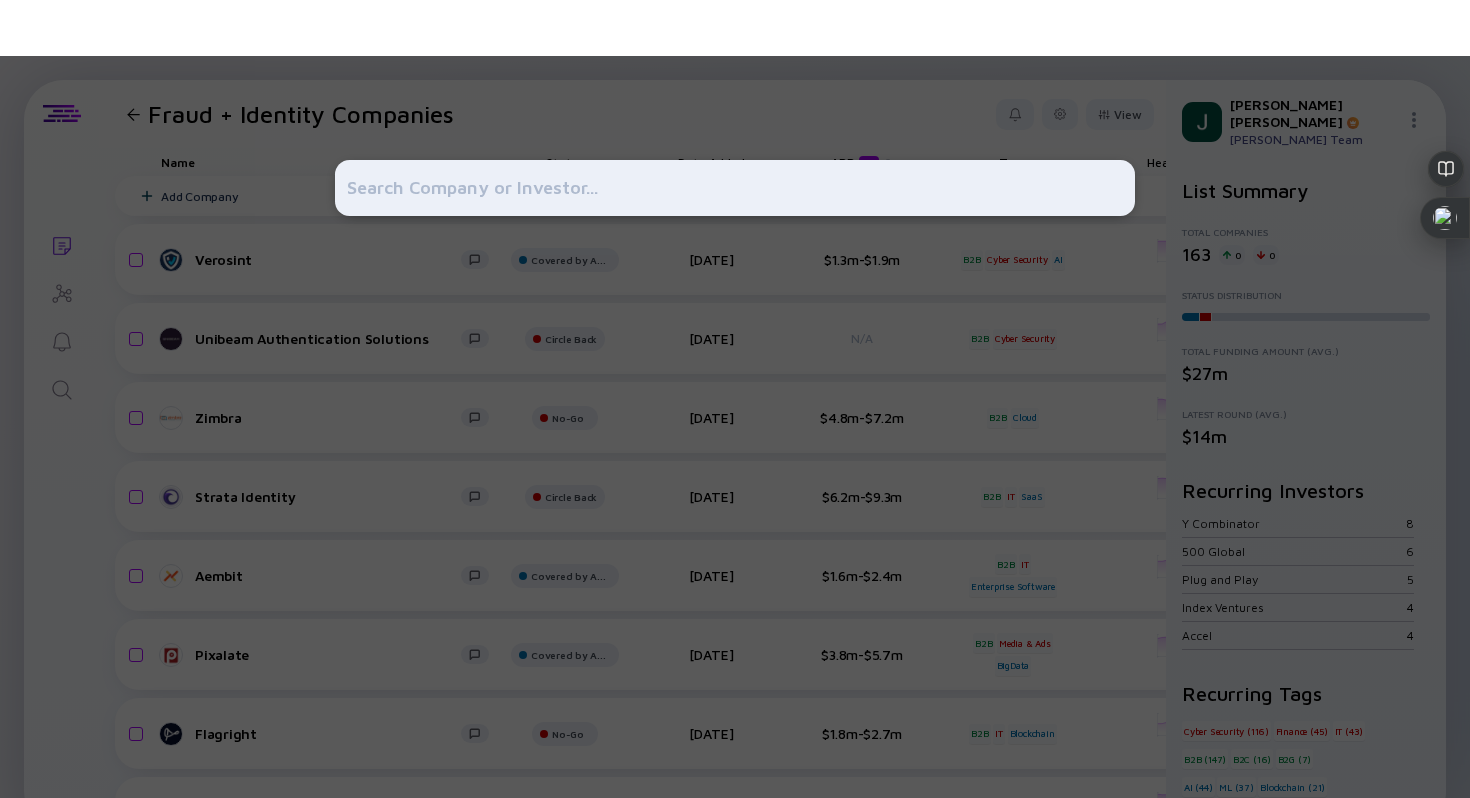 click at bounding box center (735, 399) 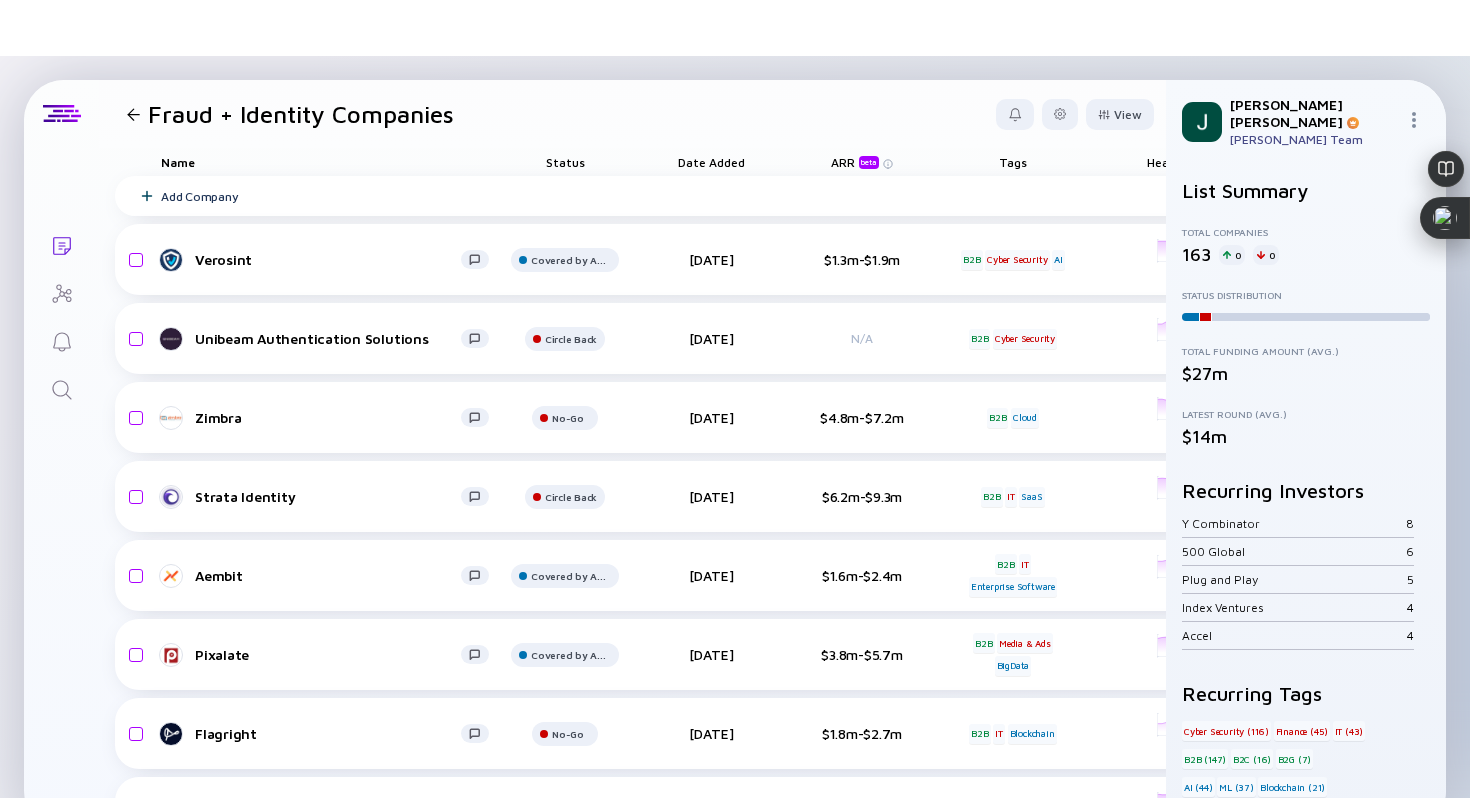 click at bounding box center [133, 114] 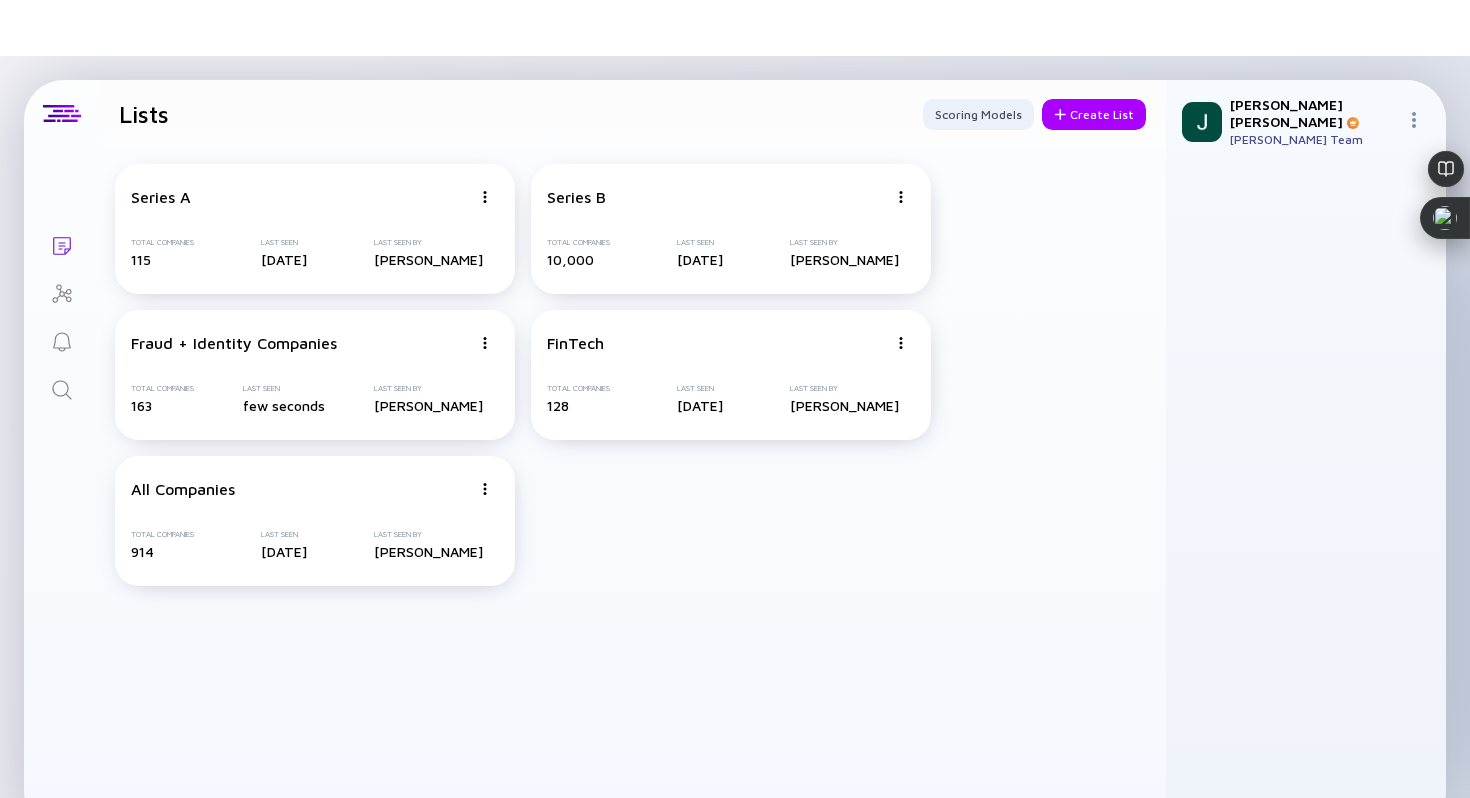 click on "Lists Scoring Models Create List" at bounding box center [632, 114] 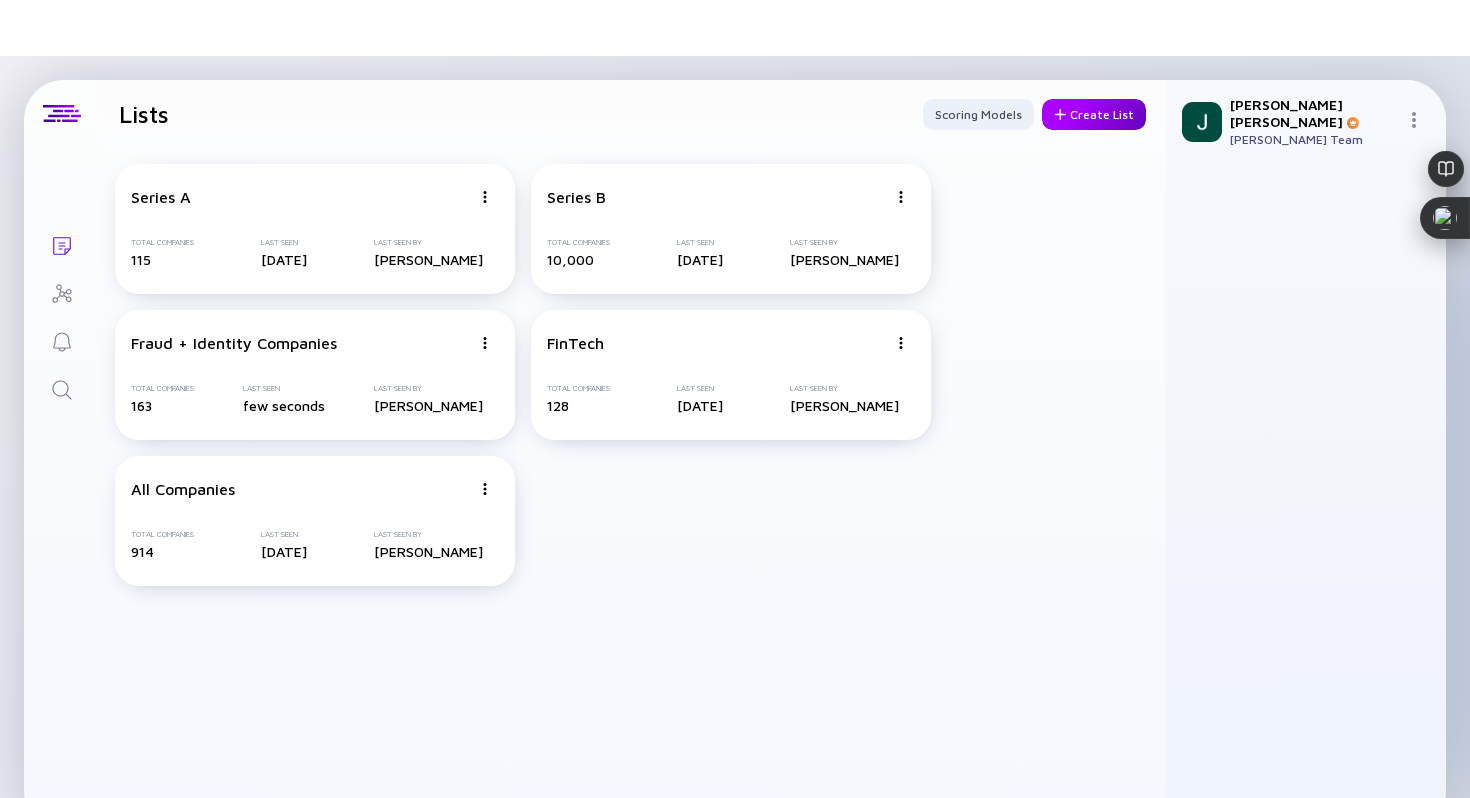 click on "Create List" at bounding box center [1094, 114] 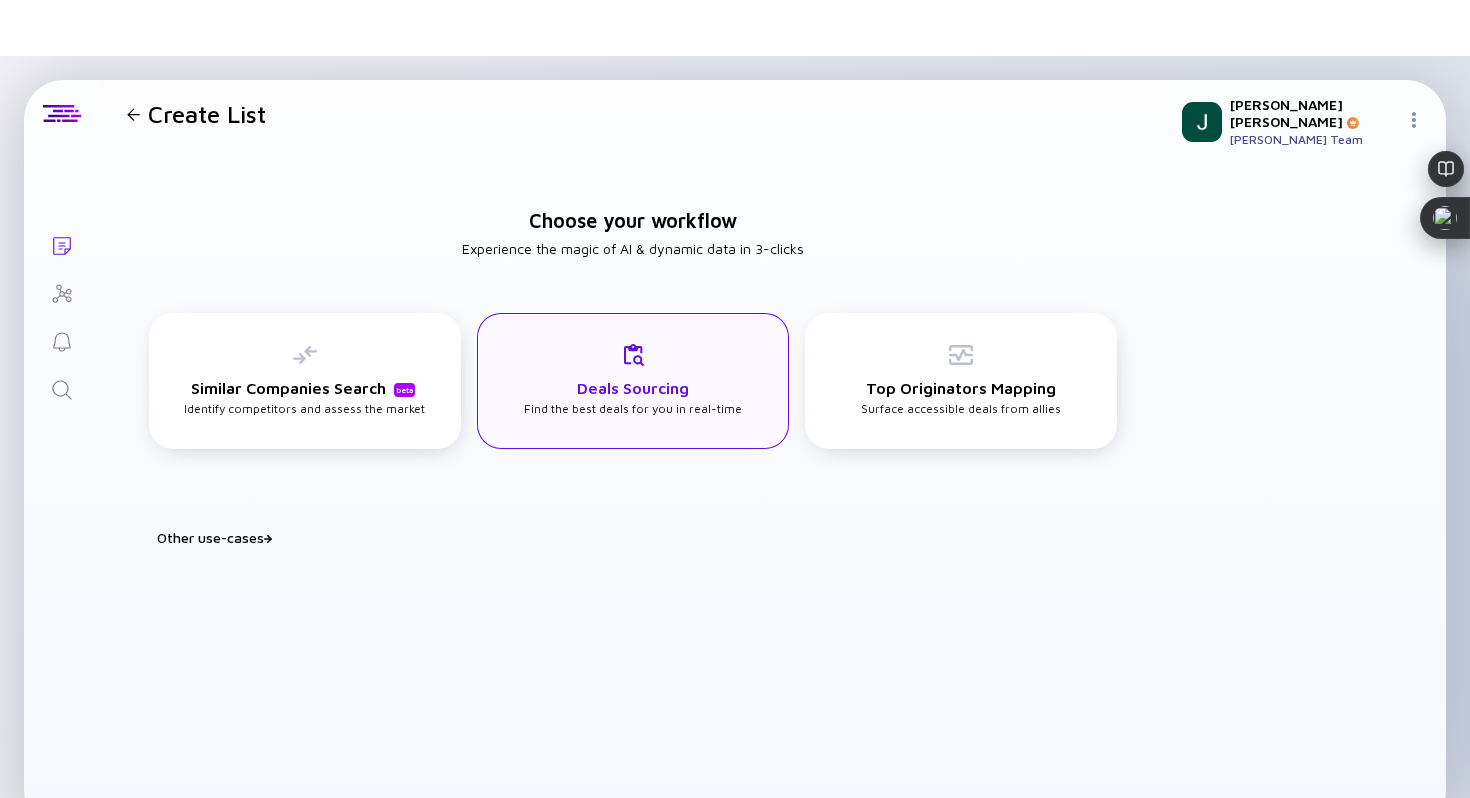 click on "Deals Sourcing Find the best deals for you in real-time" at bounding box center [633, 379] 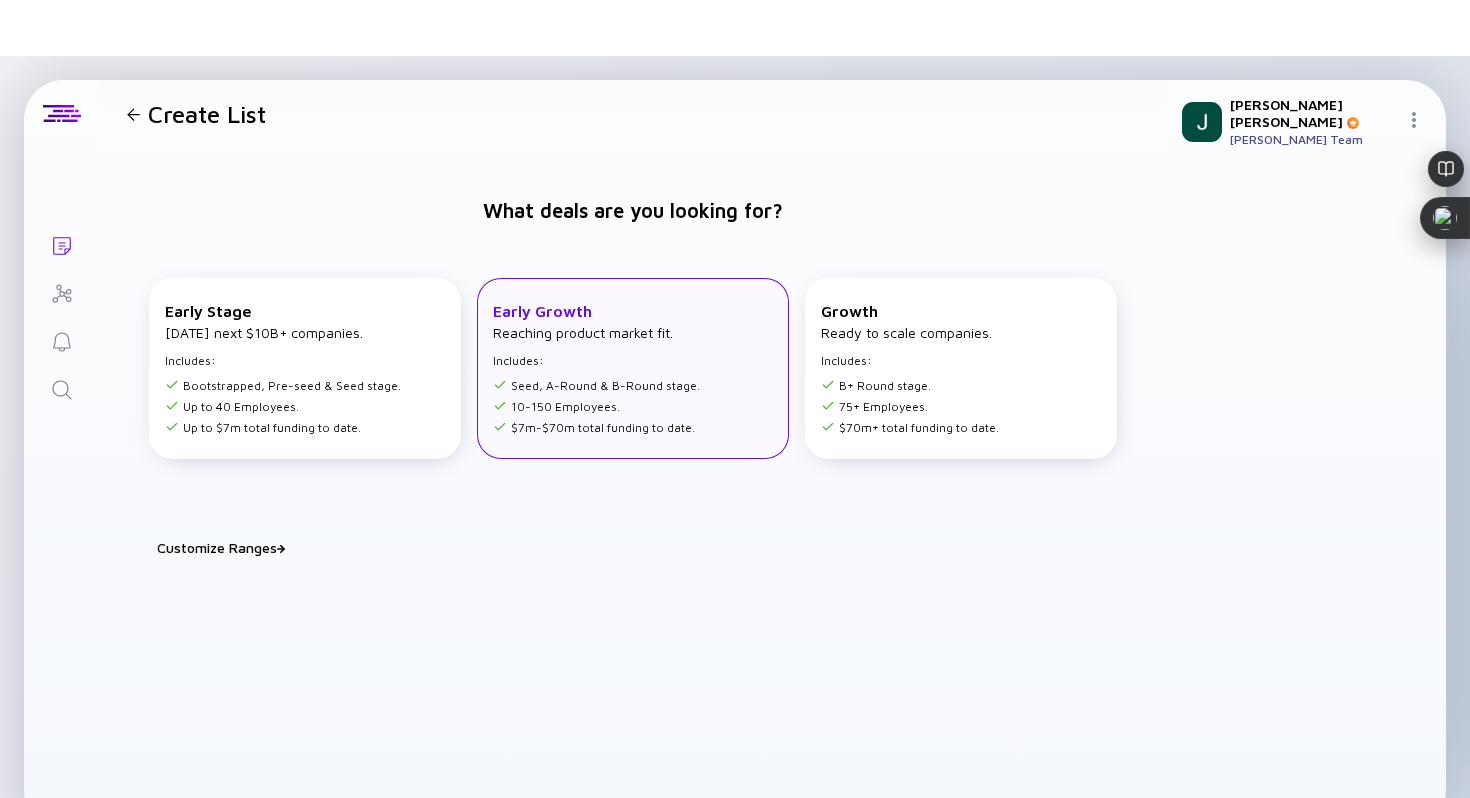 click on "Seed, A-Round & B-Round stage." at bounding box center [596, 385] 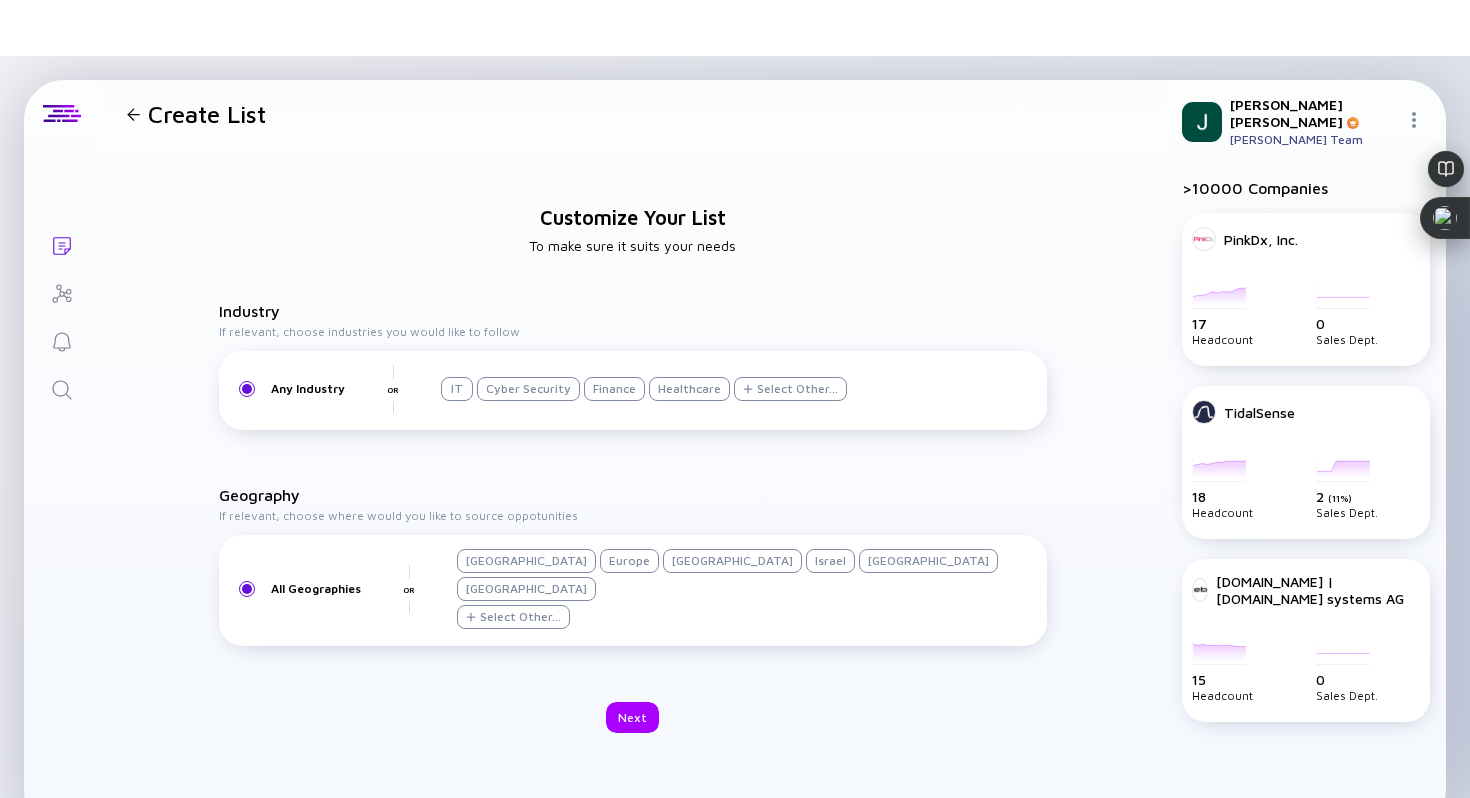 click on "Select Other..." at bounding box center [790, 389] 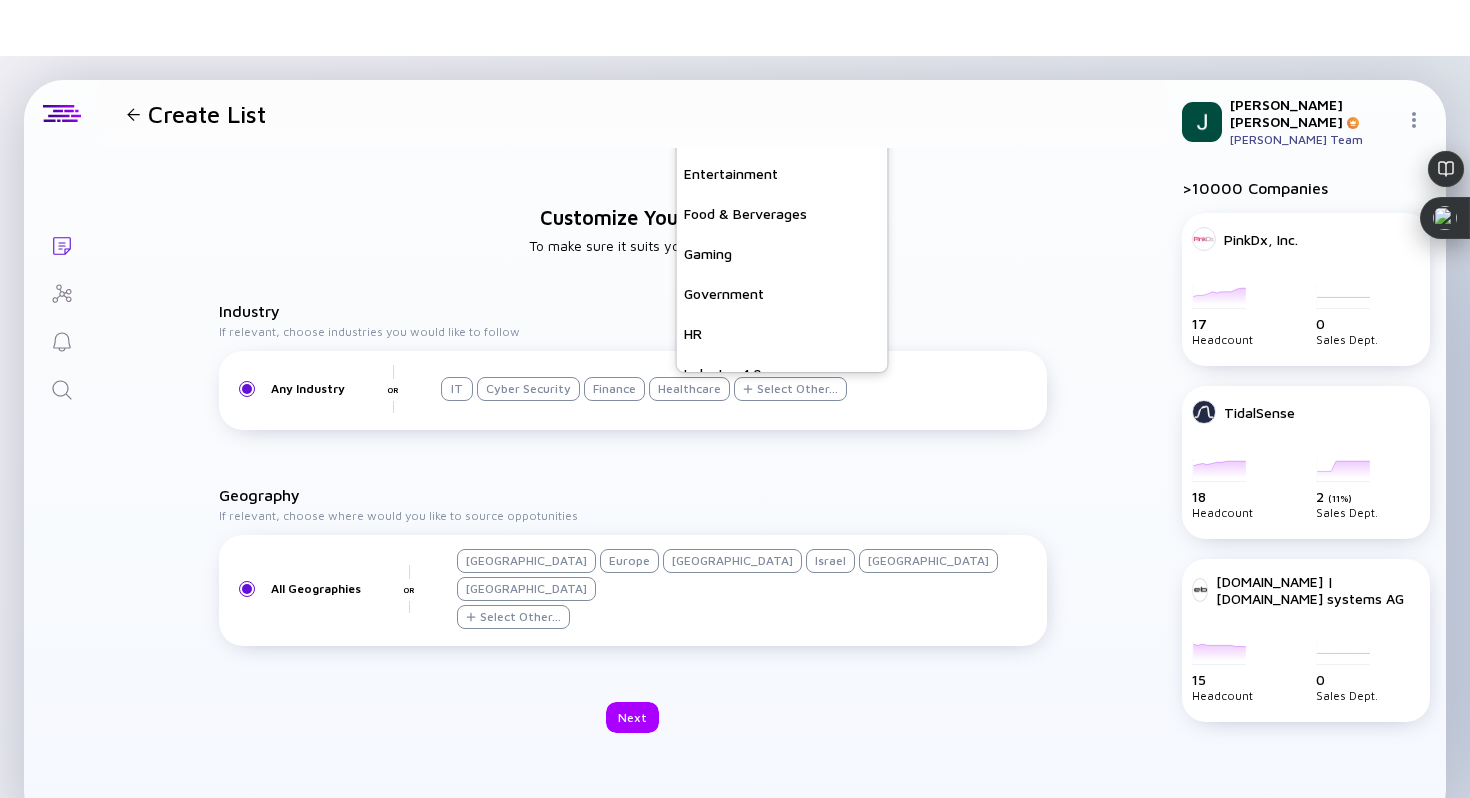 scroll, scrollTop: 425, scrollLeft: 0, axis: vertical 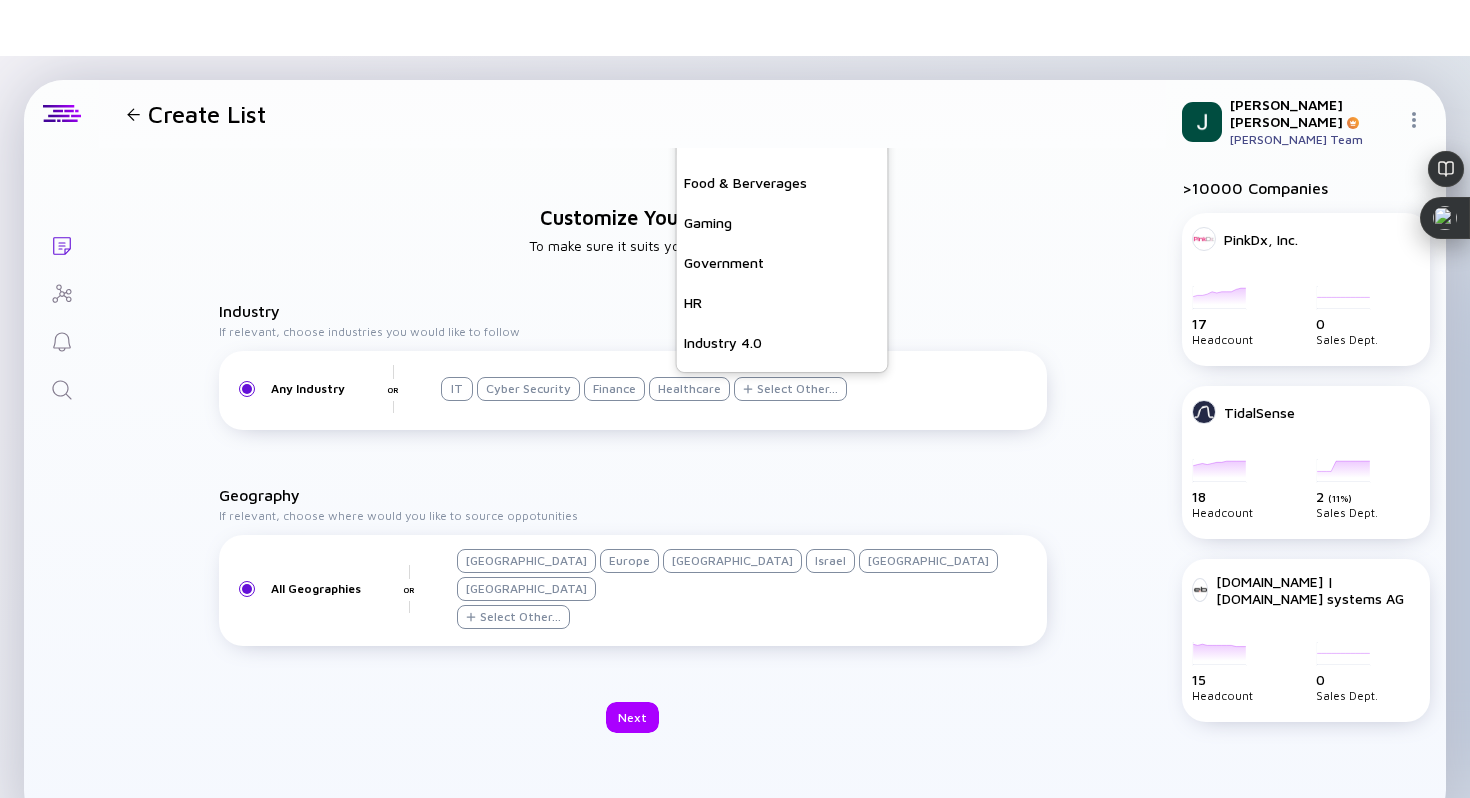 click on "Finance" at bounding box center (614, 389) 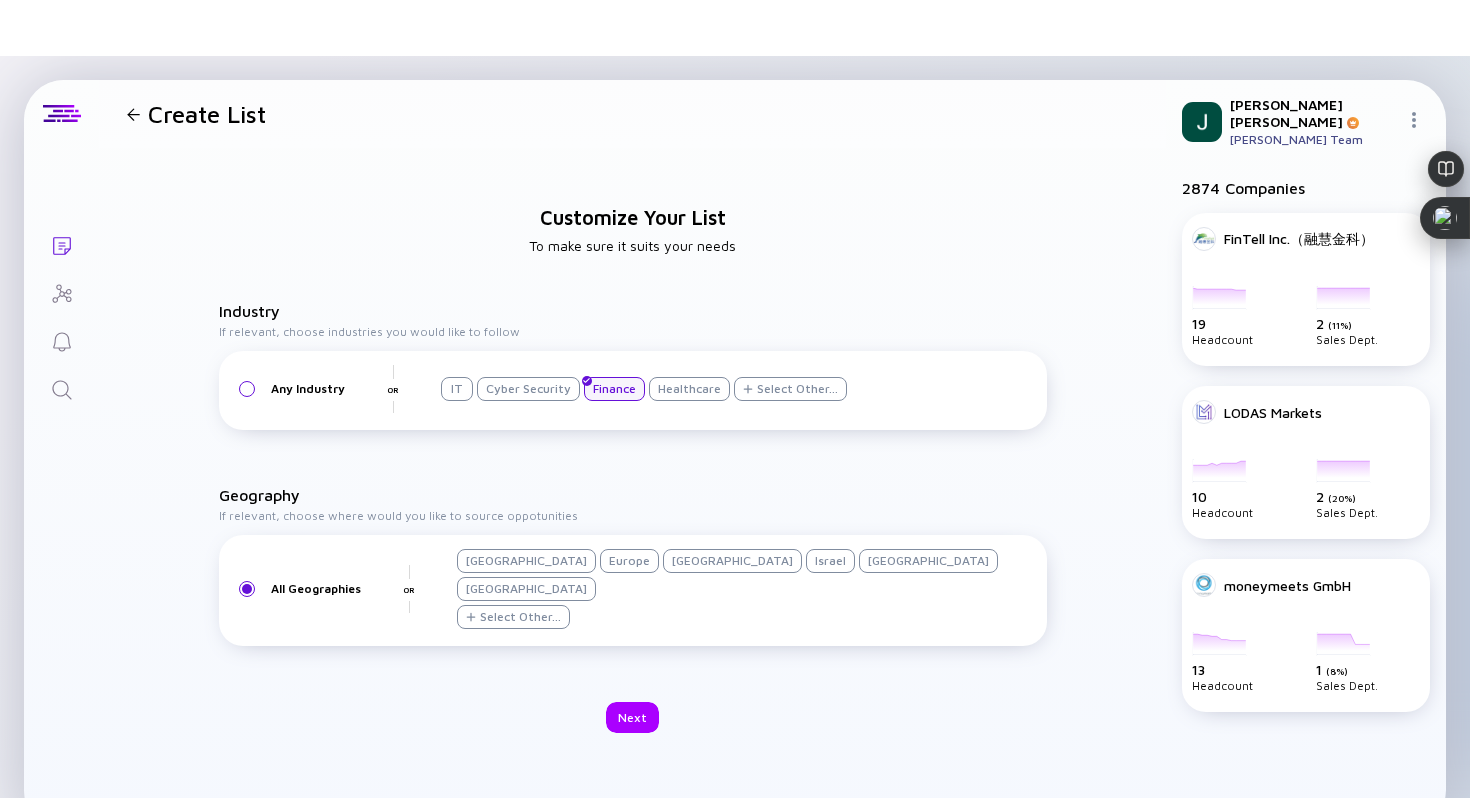 click on "Israel" at bounding box center [830, 561] 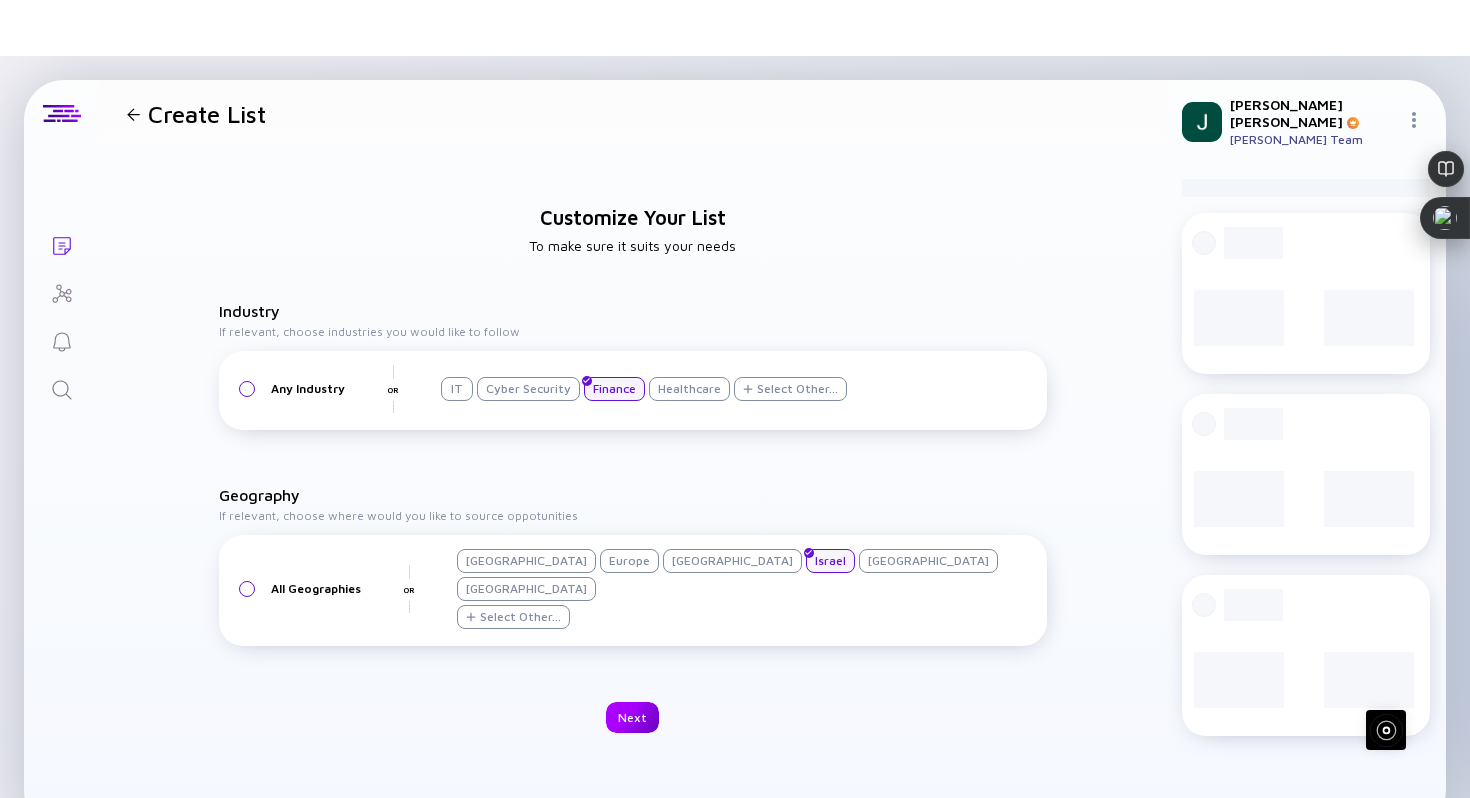 click on "Next" at bounding box center [632, 717] 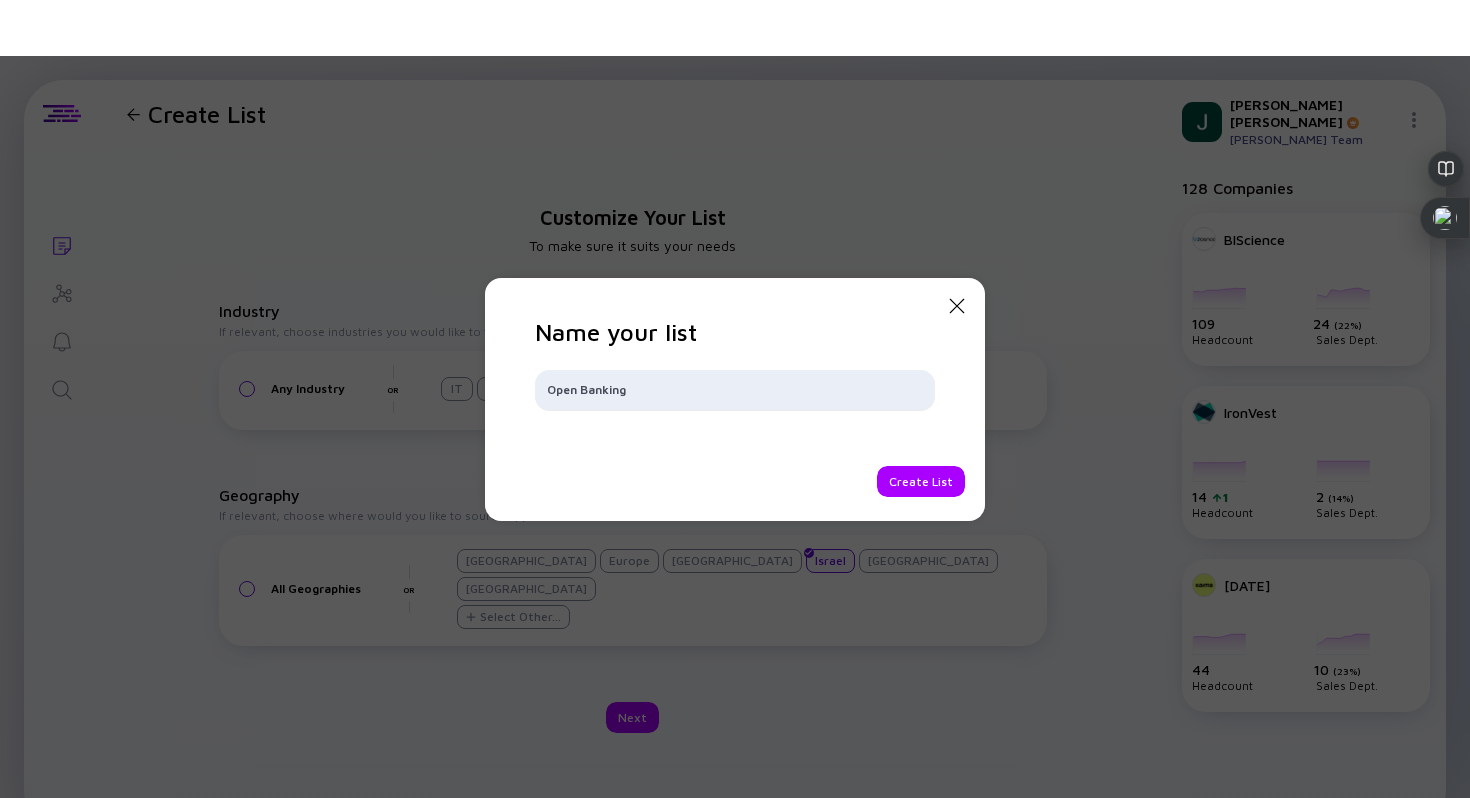 type on "Open Banking" 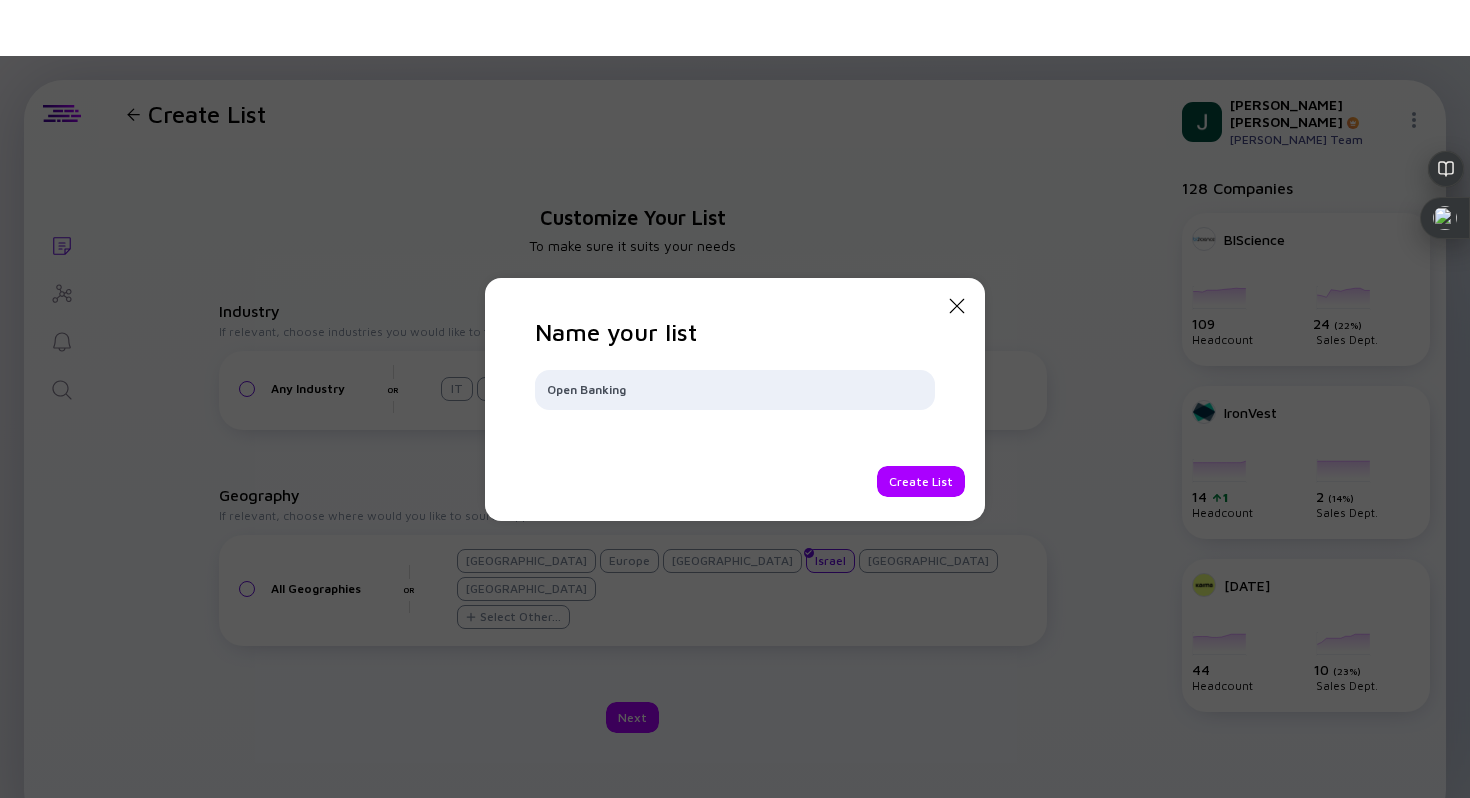 click on "Close Modal Name your list Open Banking Create List" at bounding box center (735, 399) 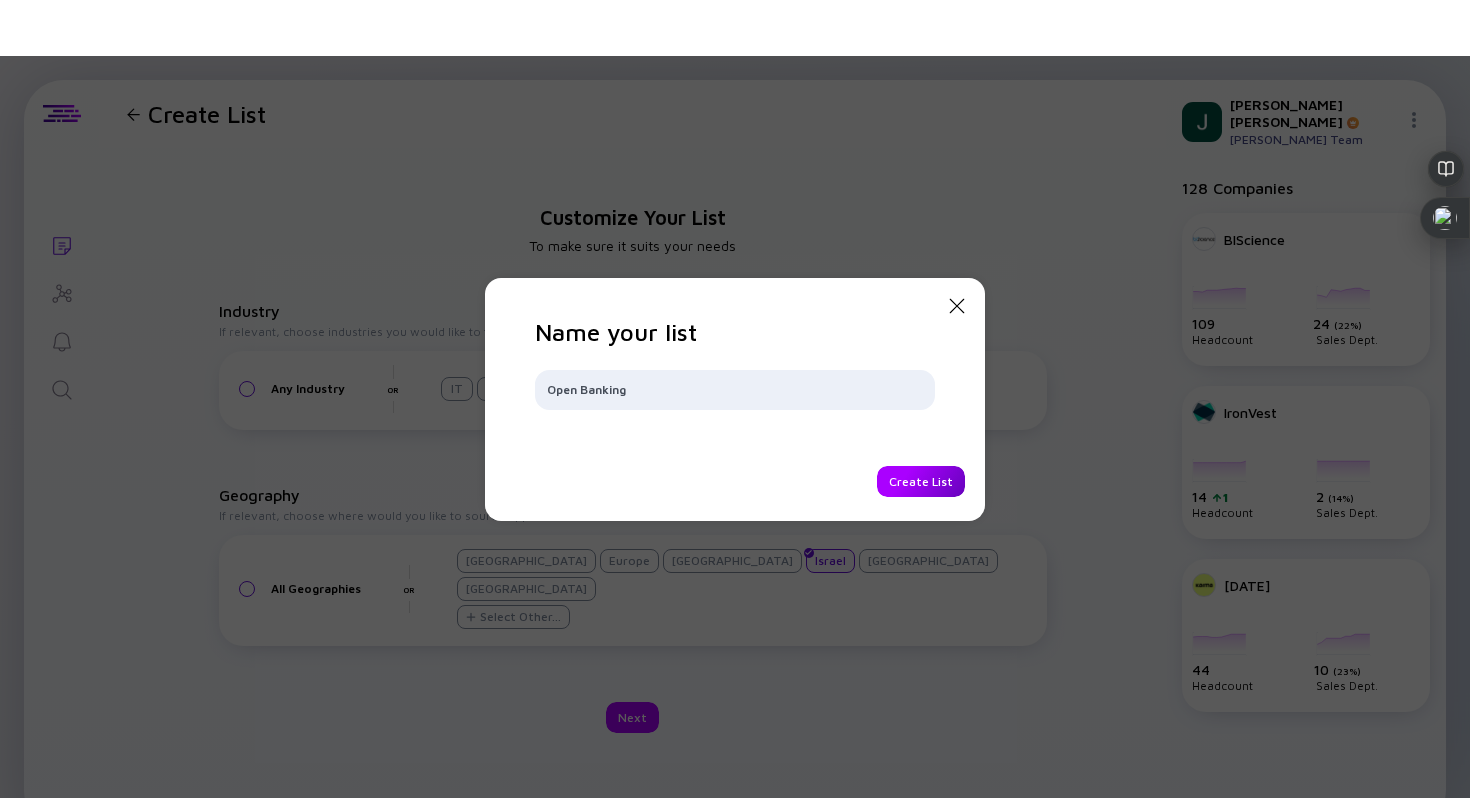 click on "Create List" at bounding box center [921, 481] 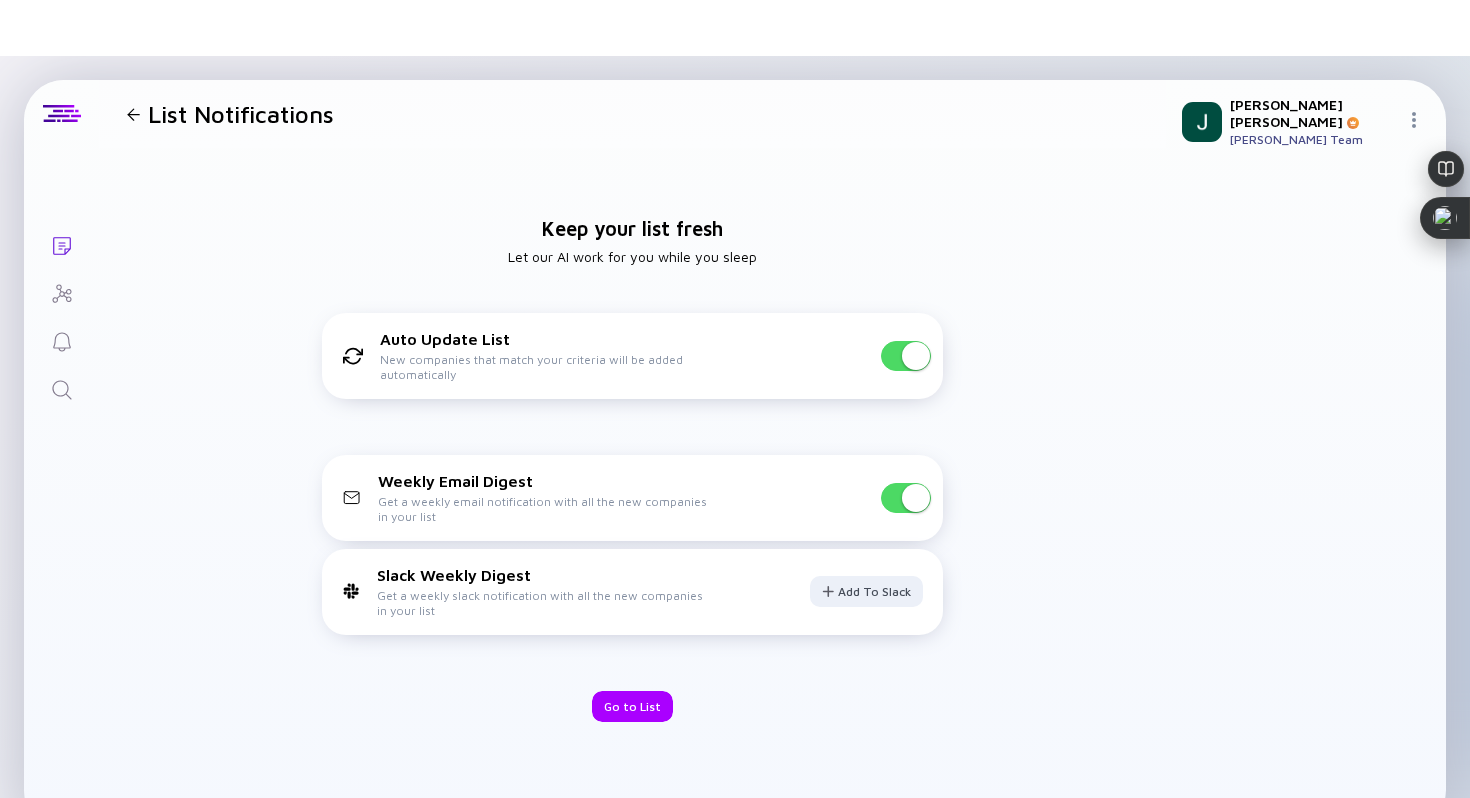 click at bounding box center [916, 498] 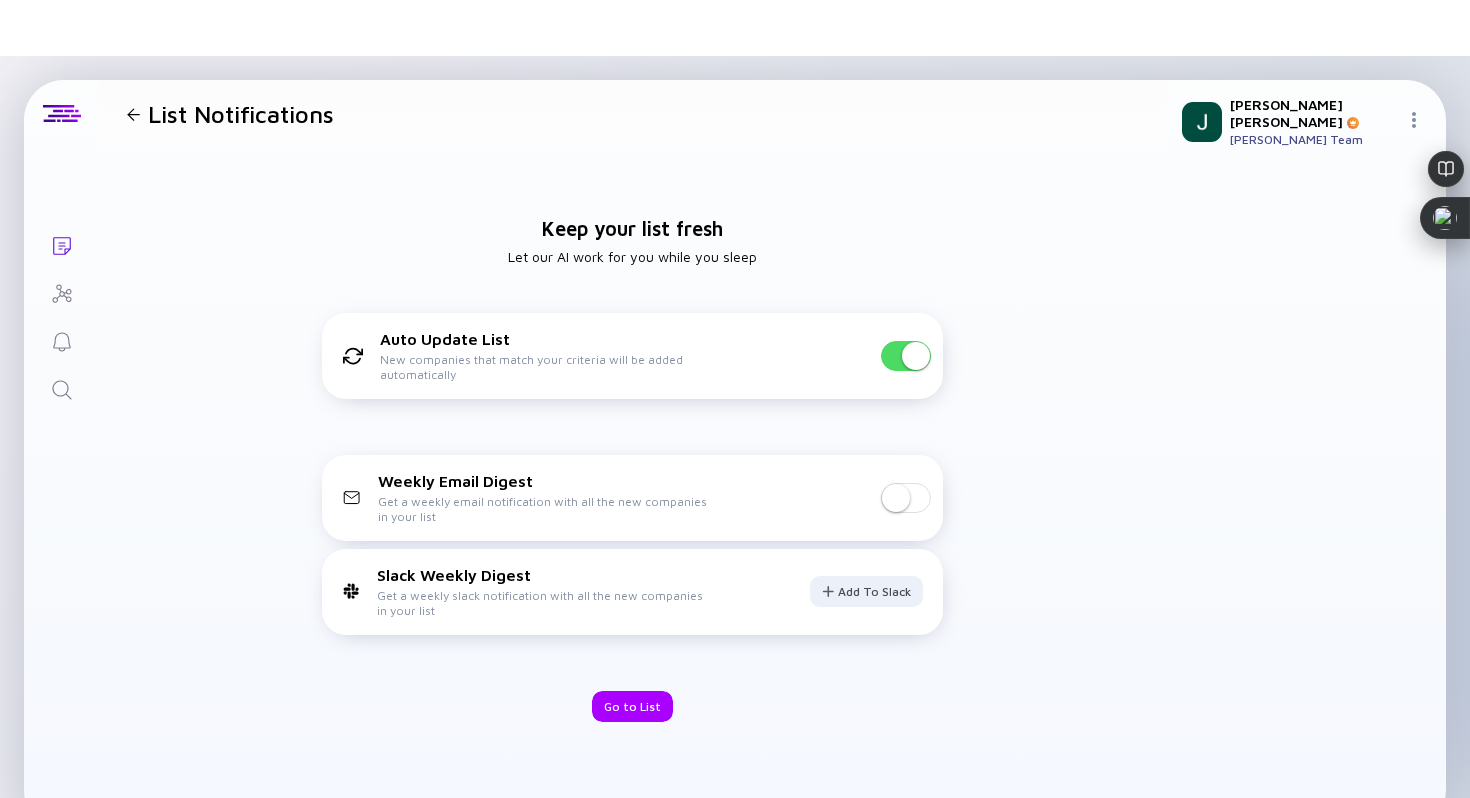 click on "Keep your list fresh Let our AI work for you while you sleep Auto Update List New companies that match your criteria will be added automatically Weekly Email Digest Get a weekly email notification with all the new companies in your list Slack Weekly Digest Get a weekly slack notification with all the new companies in your list Add to Slack Go to List" at bounding box center (632, 469) 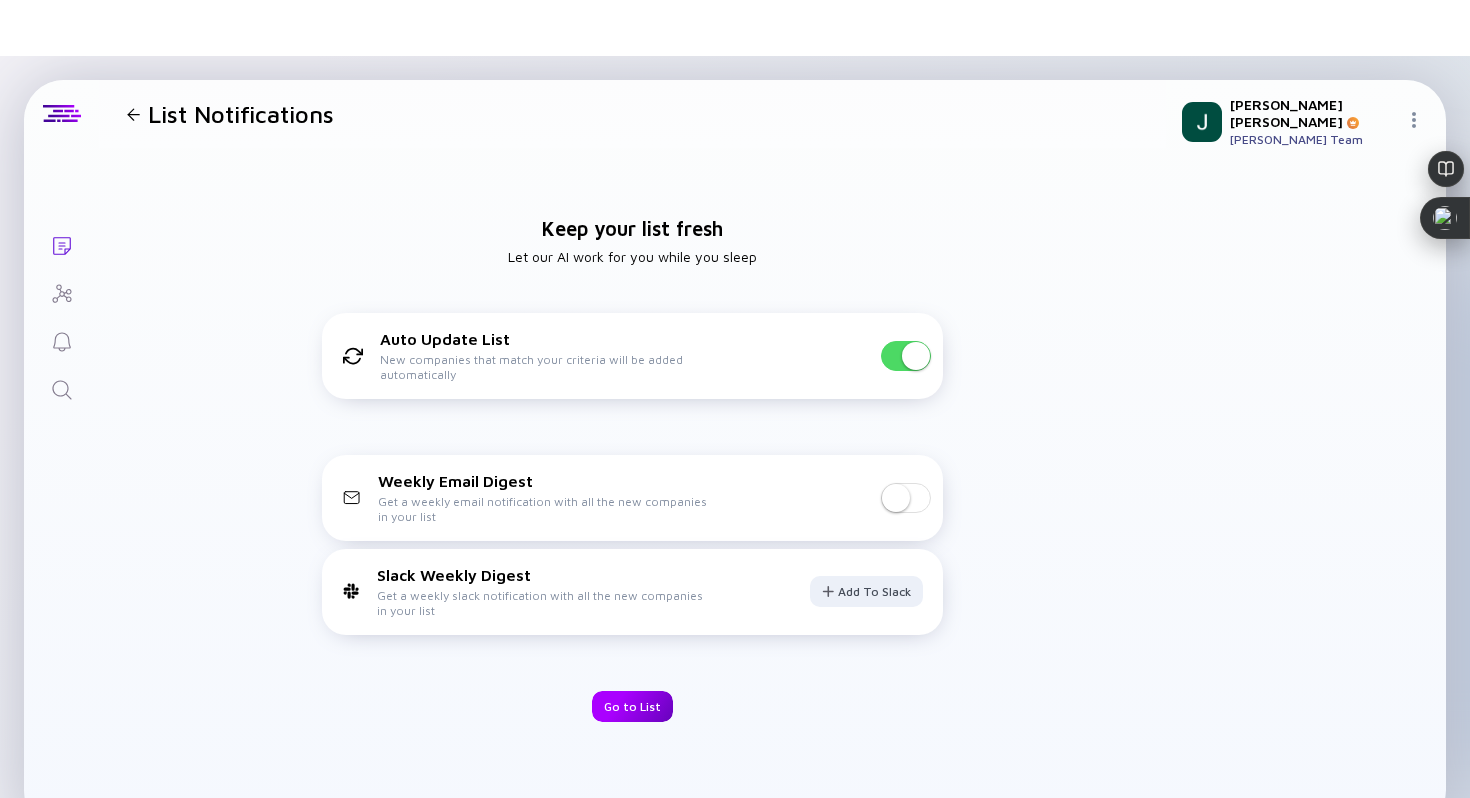 click on "Go to List" at bounding box center (632, 706) 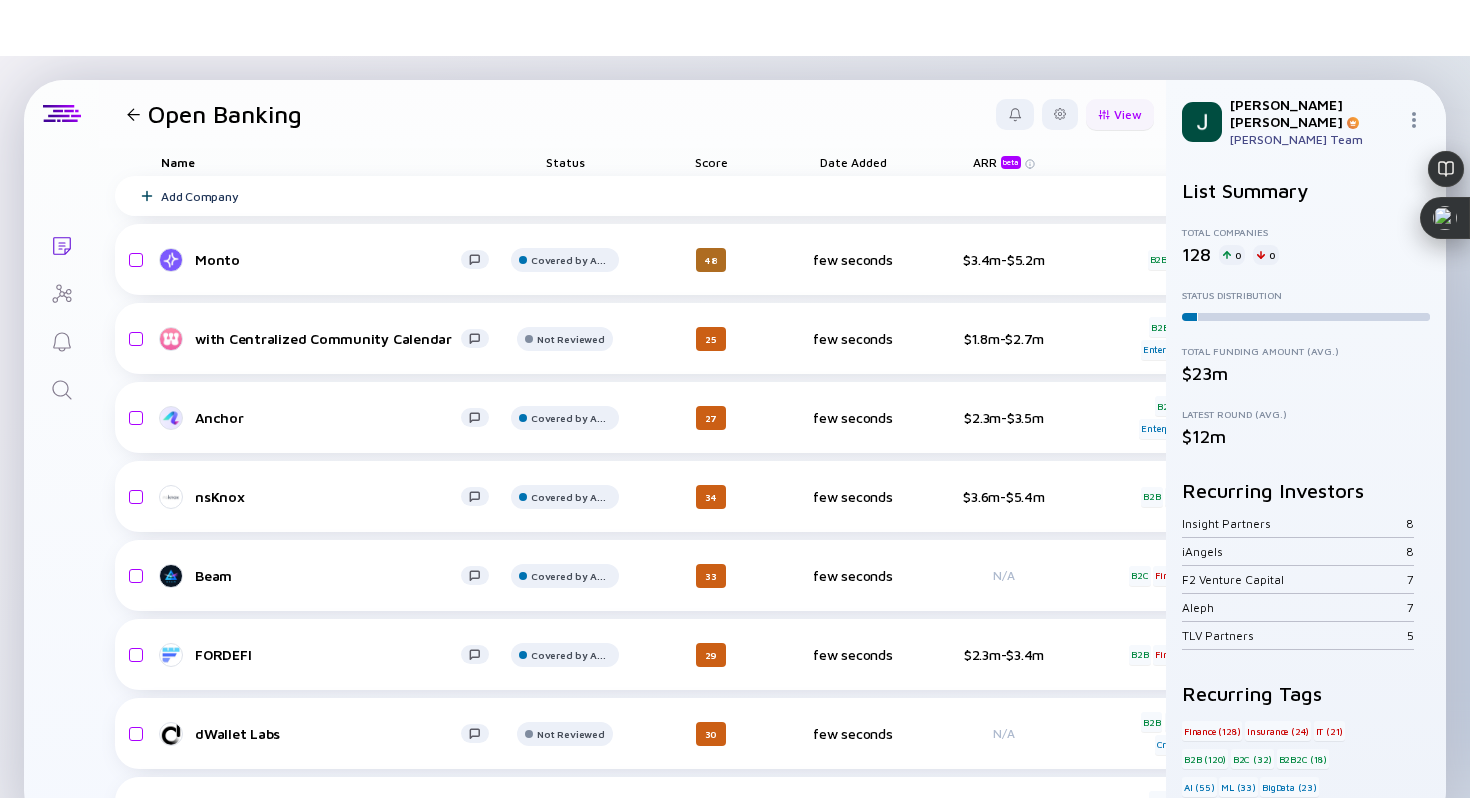 click on "View" at bounding box center (1120, 114) 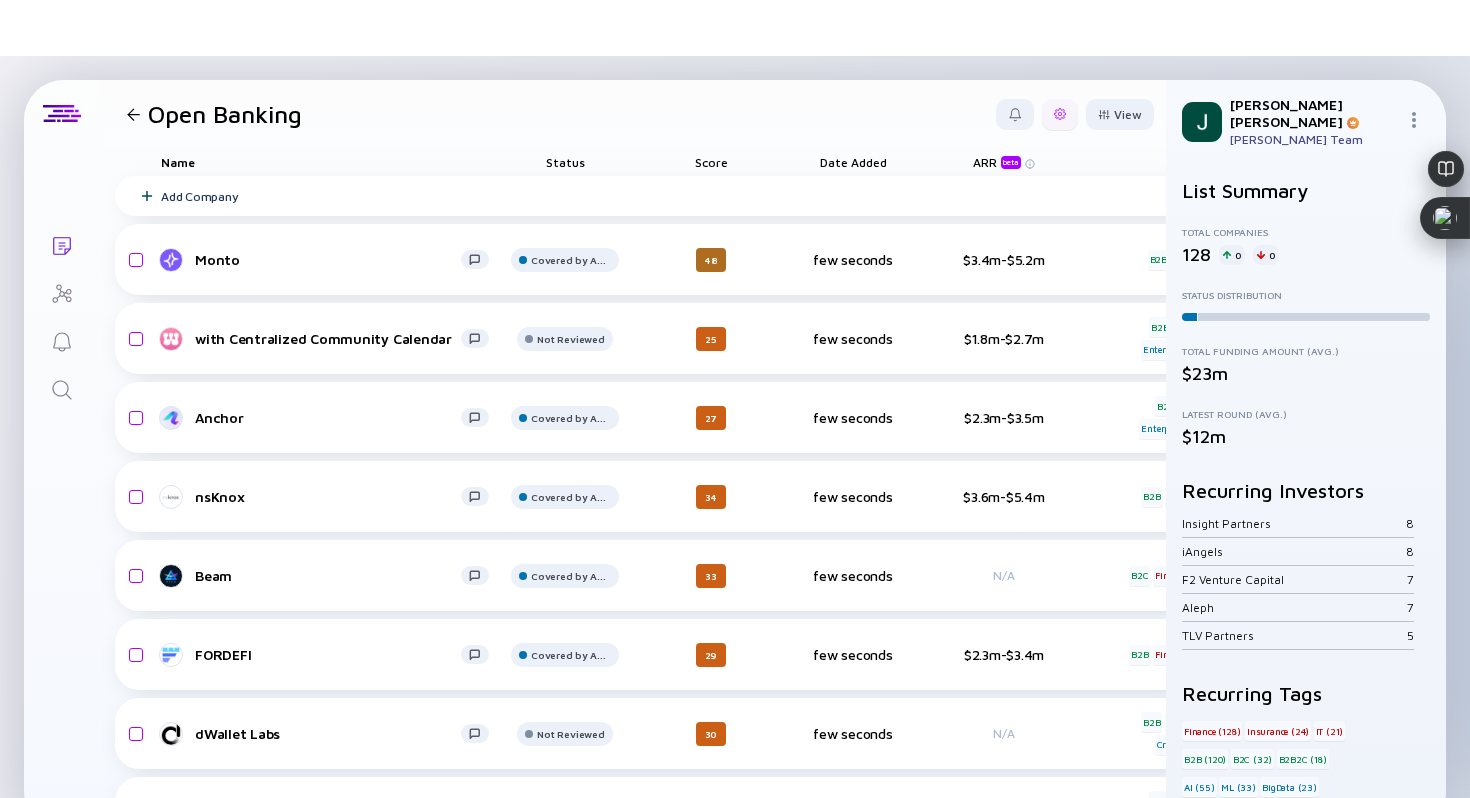 click at bounding box center (1060, 114) 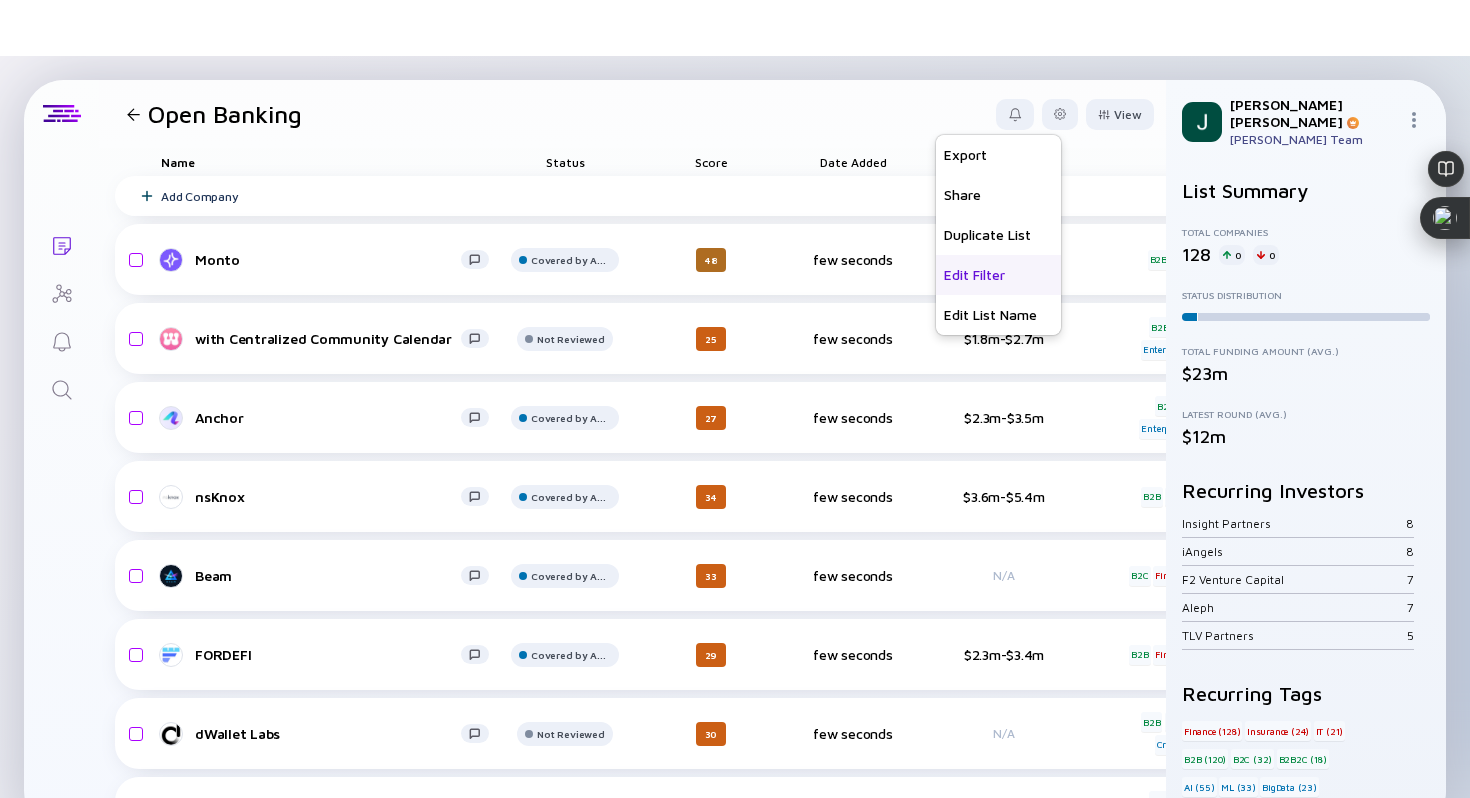 click on "Edit Filter" at bounding box center [998, 275] 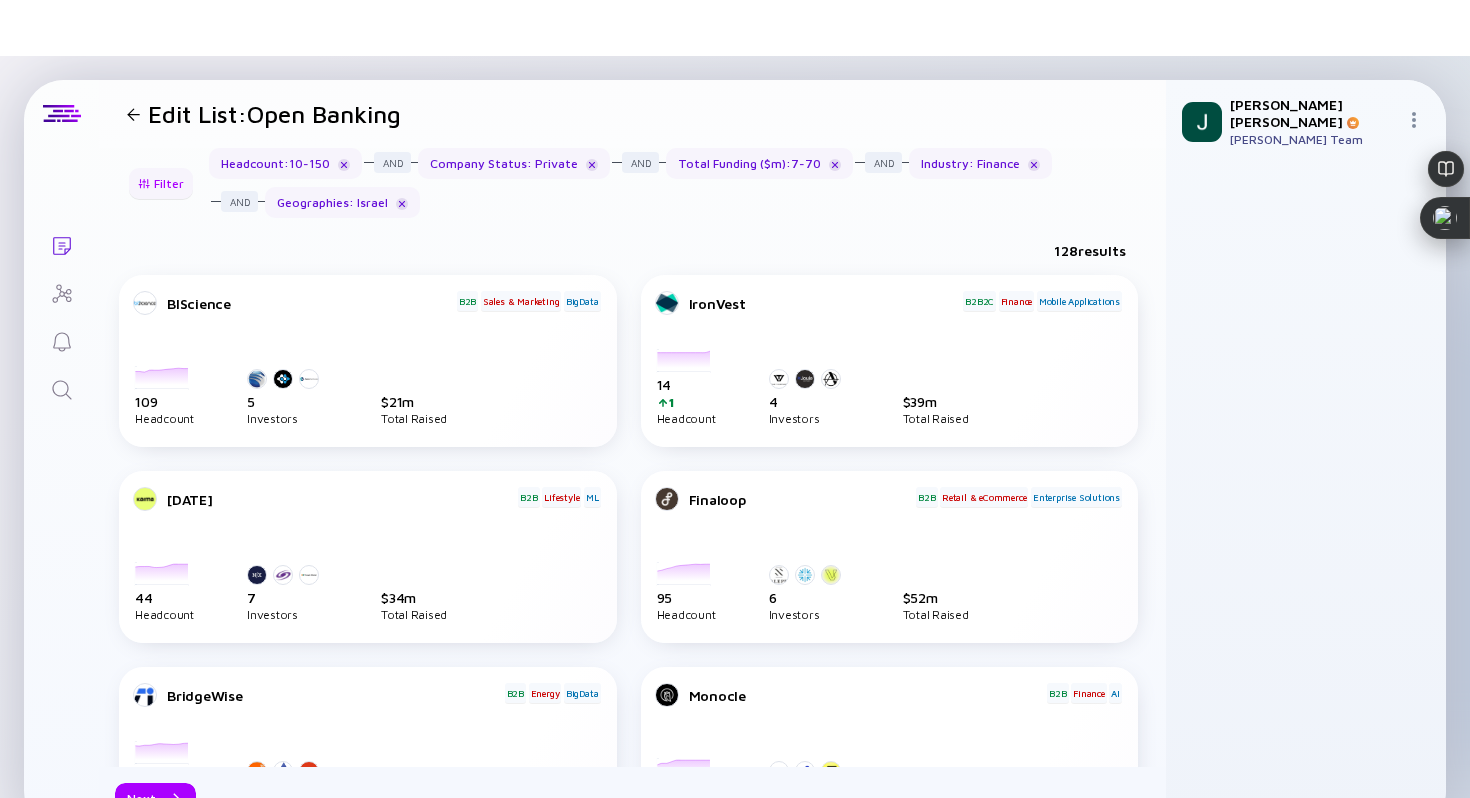 click on "Filter" at bounding box center [161, 183] 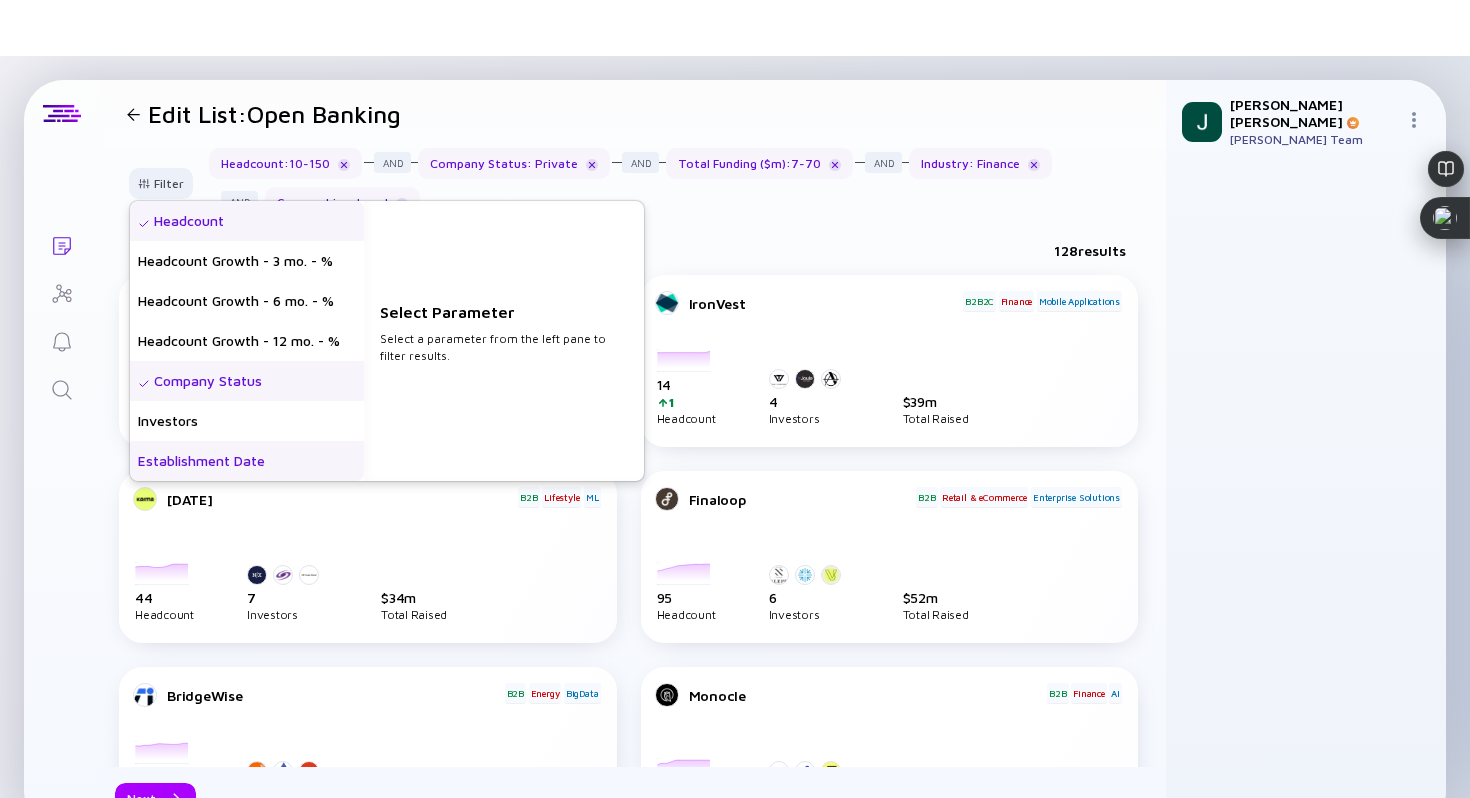 scroll, scrollTop: 560, scrollLeft: 0, axis: vertical 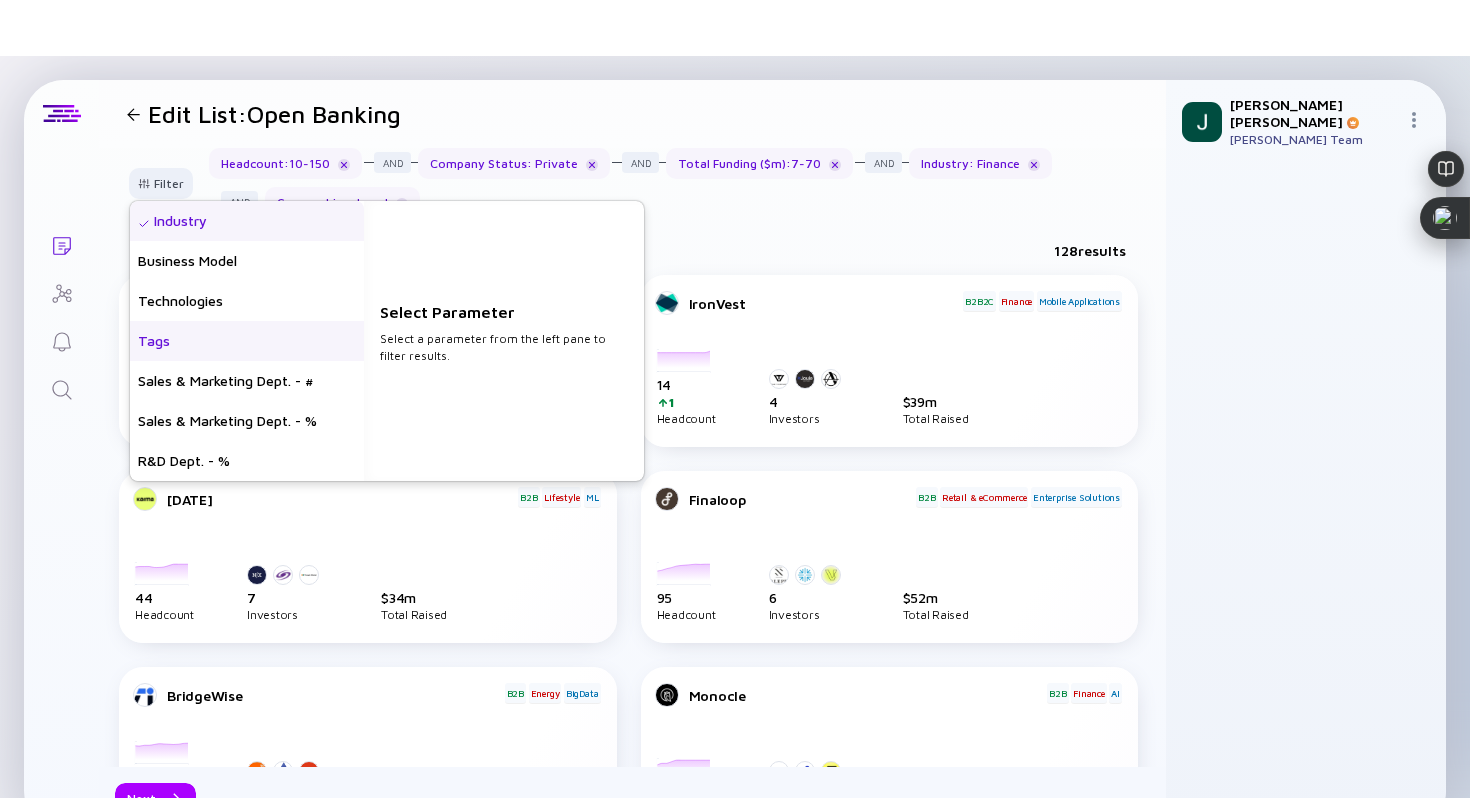 click on "Tags" at bounding box center (247, 341) 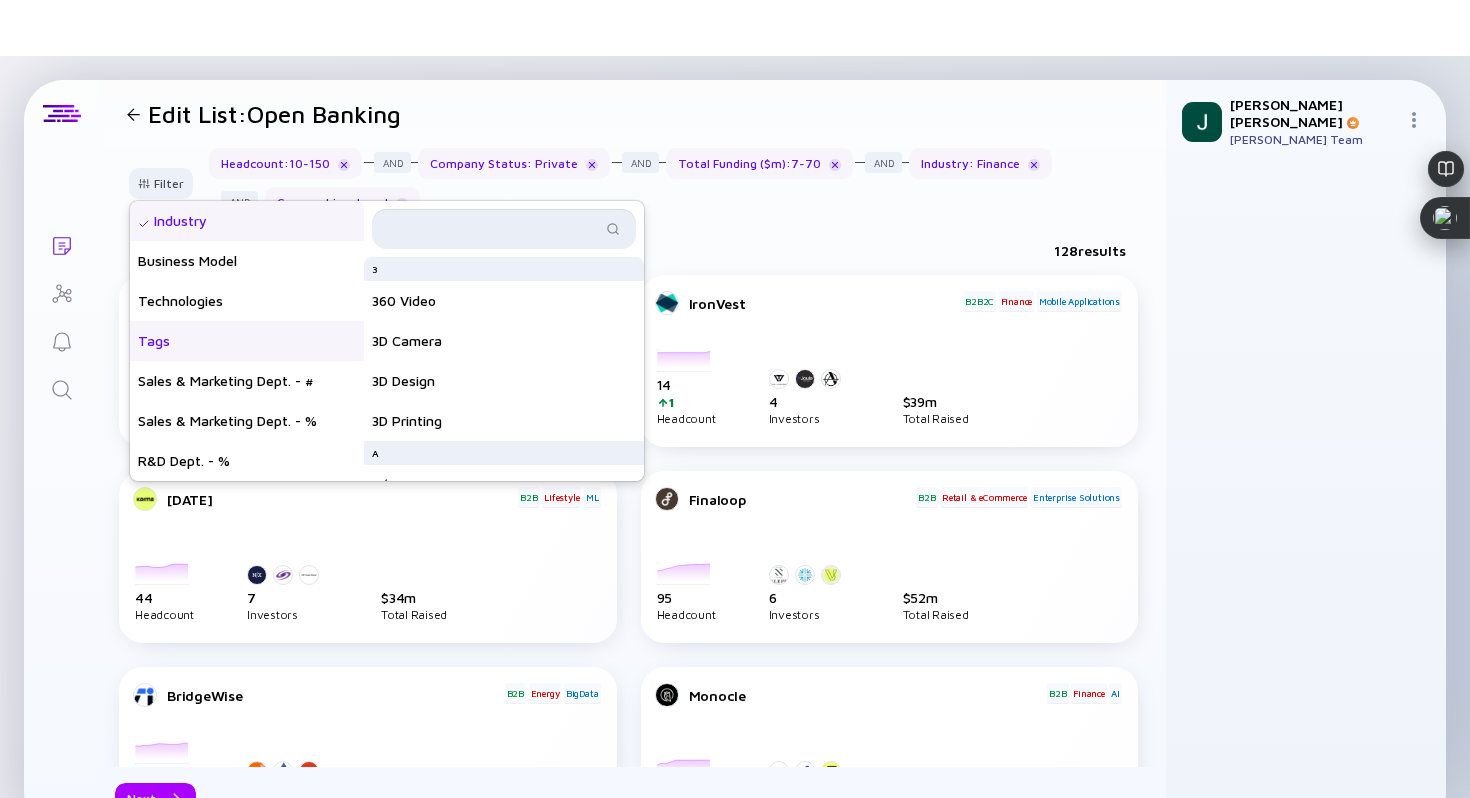 click at bounding box center (492, 229) 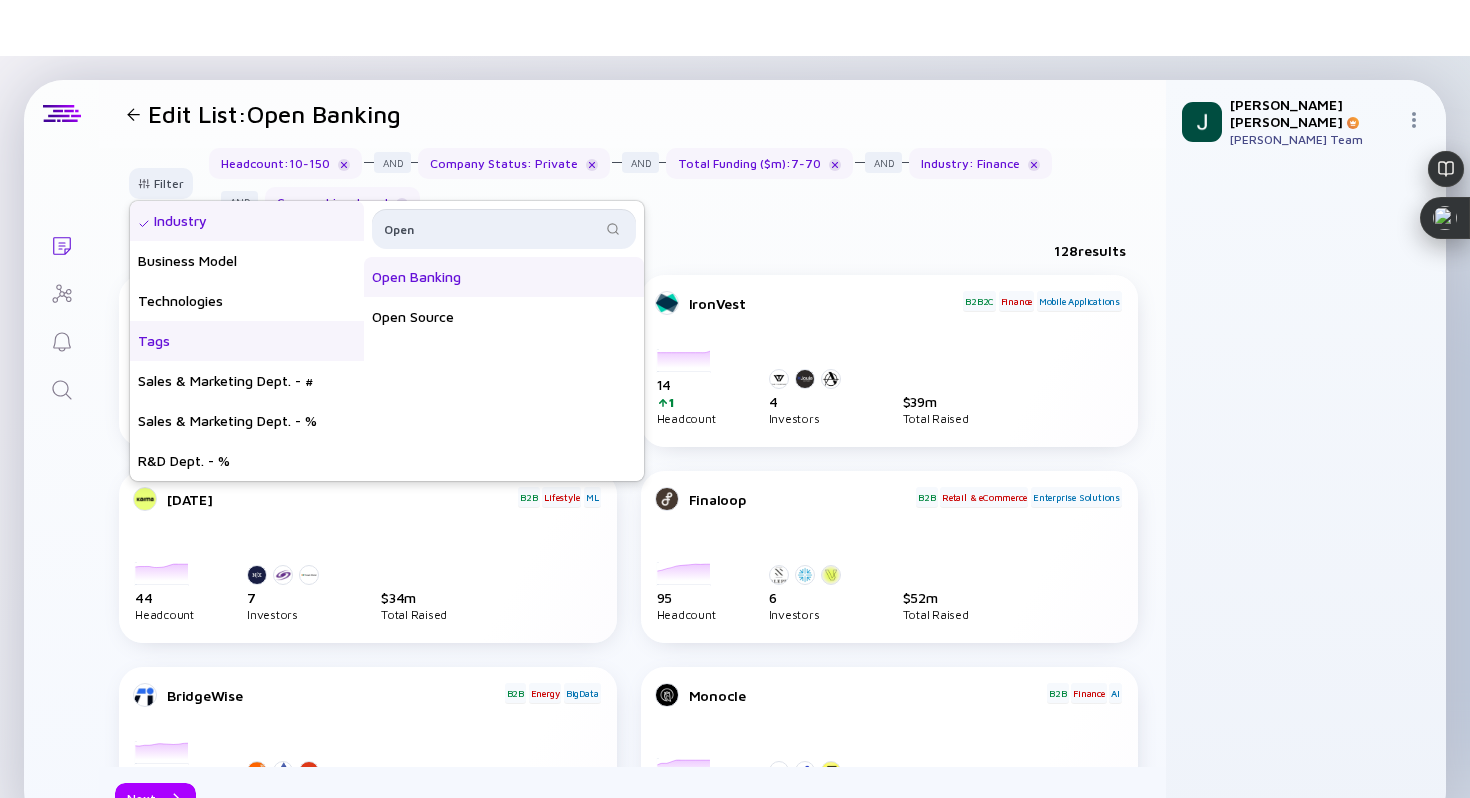 type on "Open" 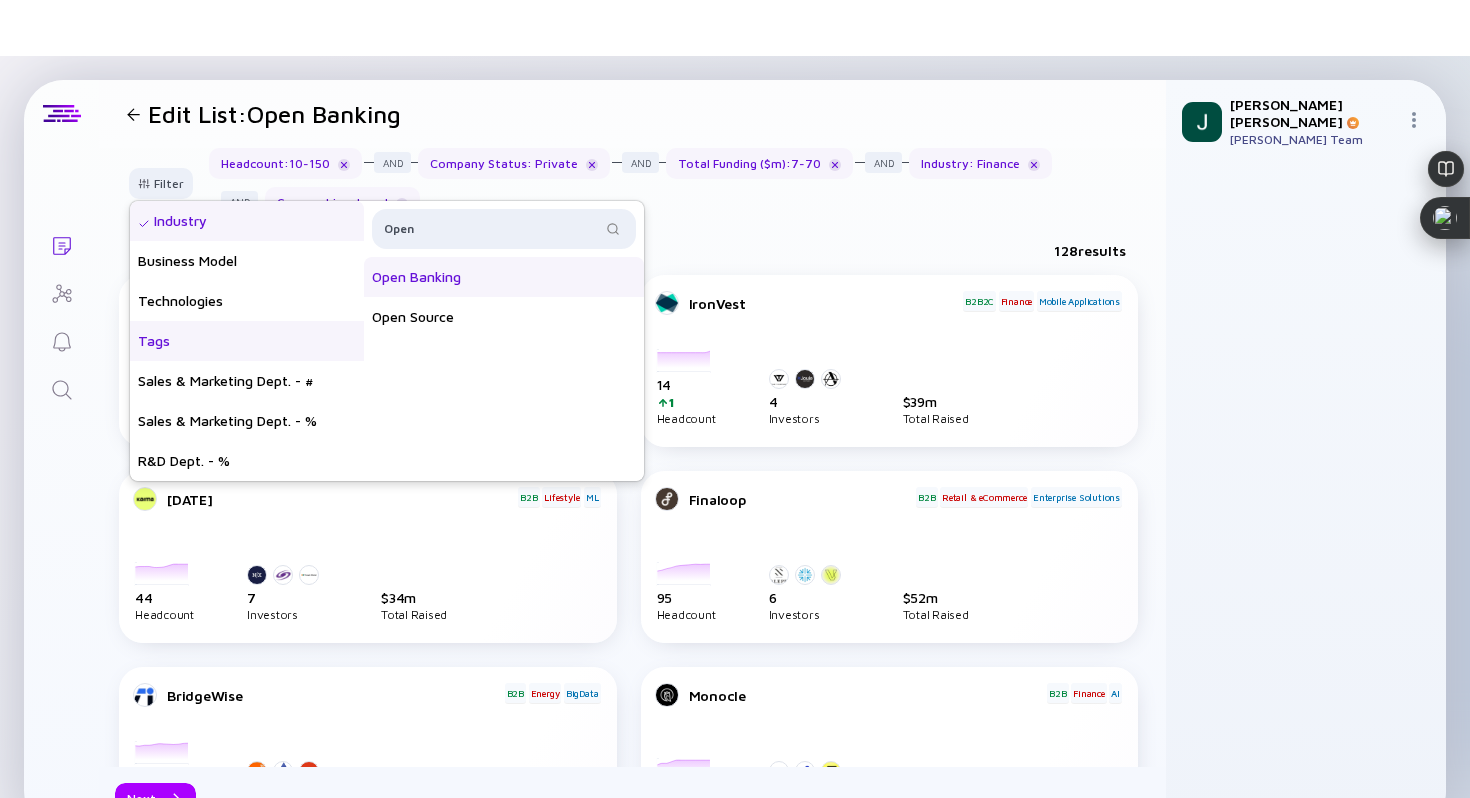 click on "Open Banking" at bounding box center [504, 277] 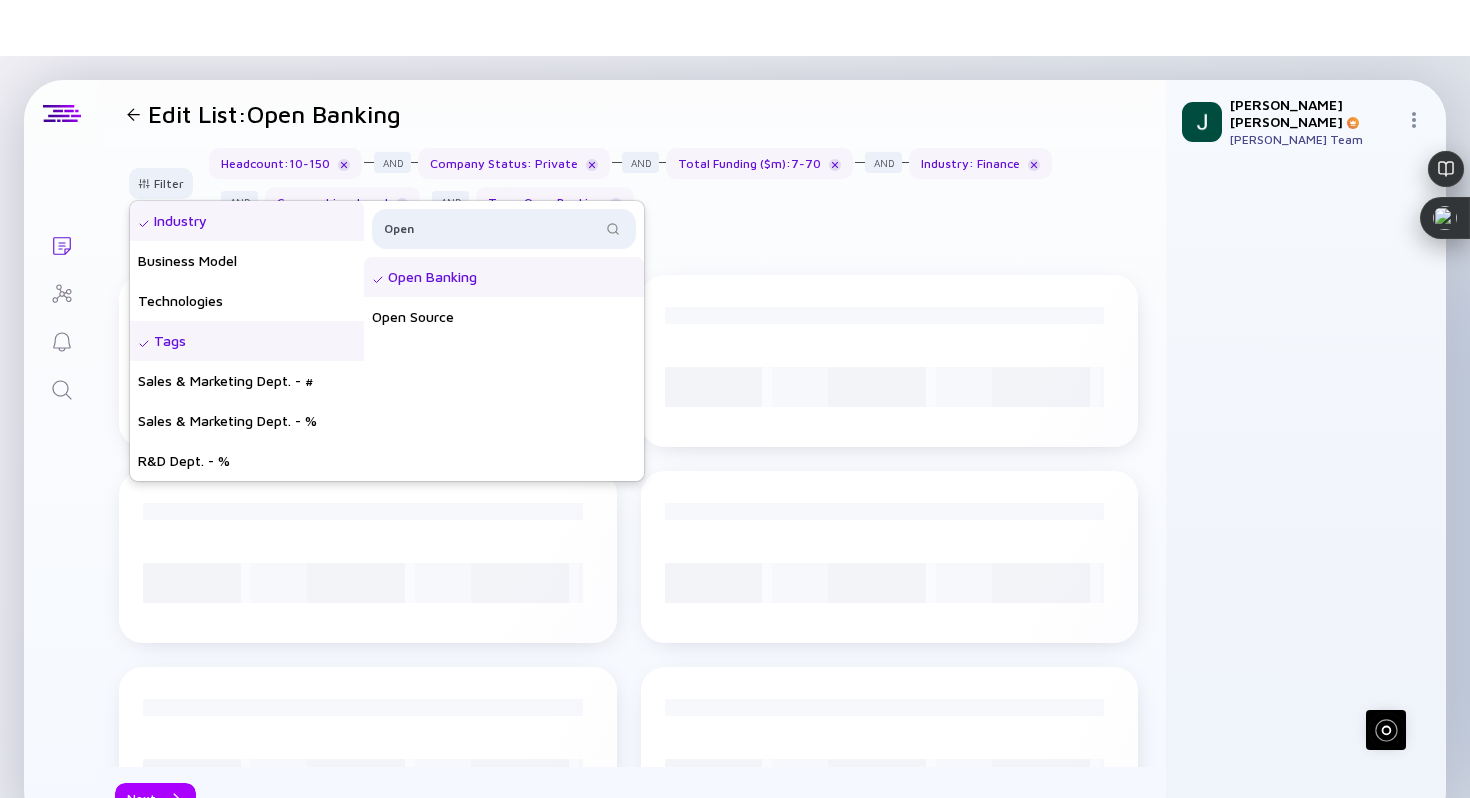 click on "Headcount :  10 - 150 Company Status :   Private Total Funding ($m) :  7 - 70 Industry :   Finance Geographies :   Israel Tags :   Open Banking" at bounding box center (679, 183) 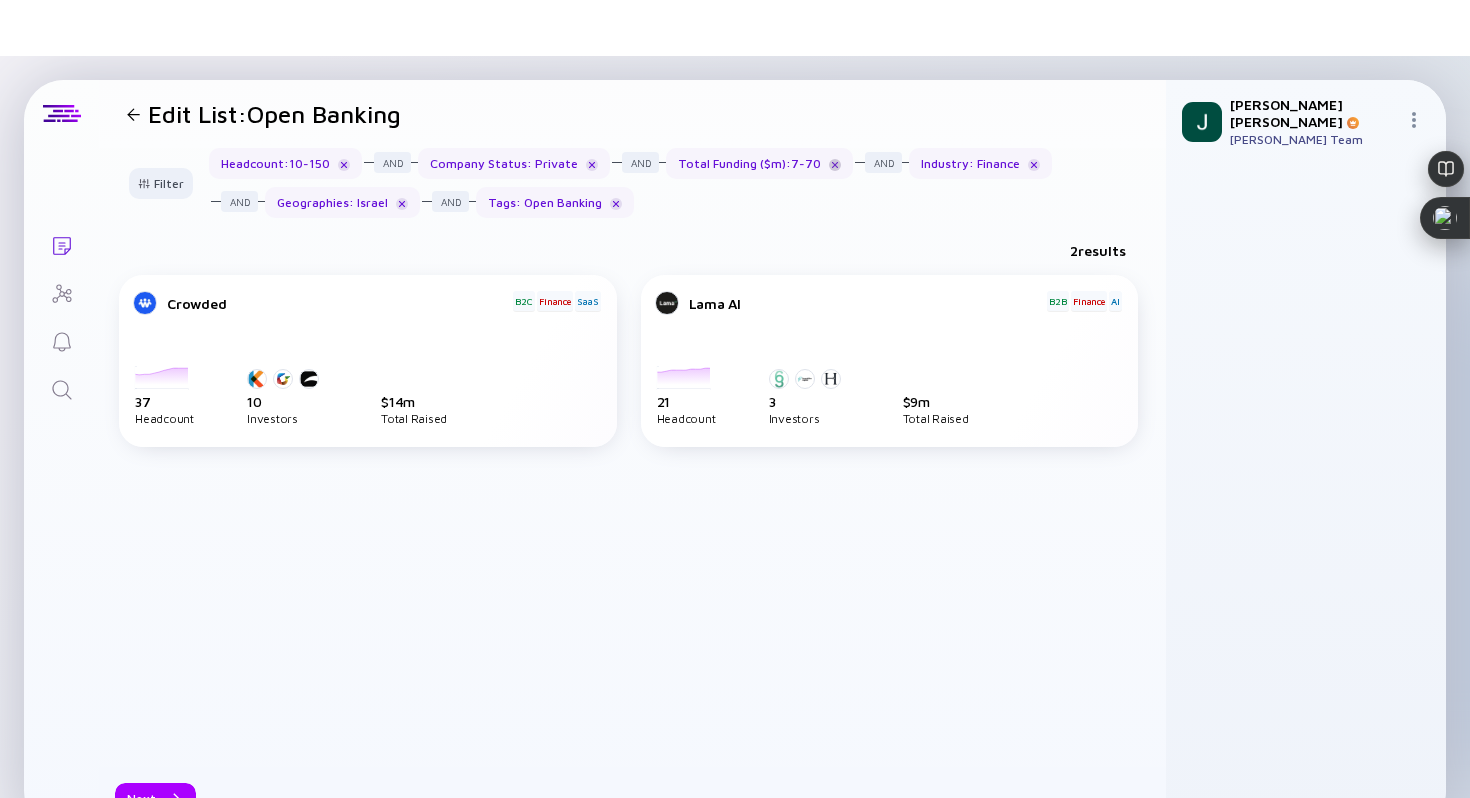 click at bounding box center [835, 165] 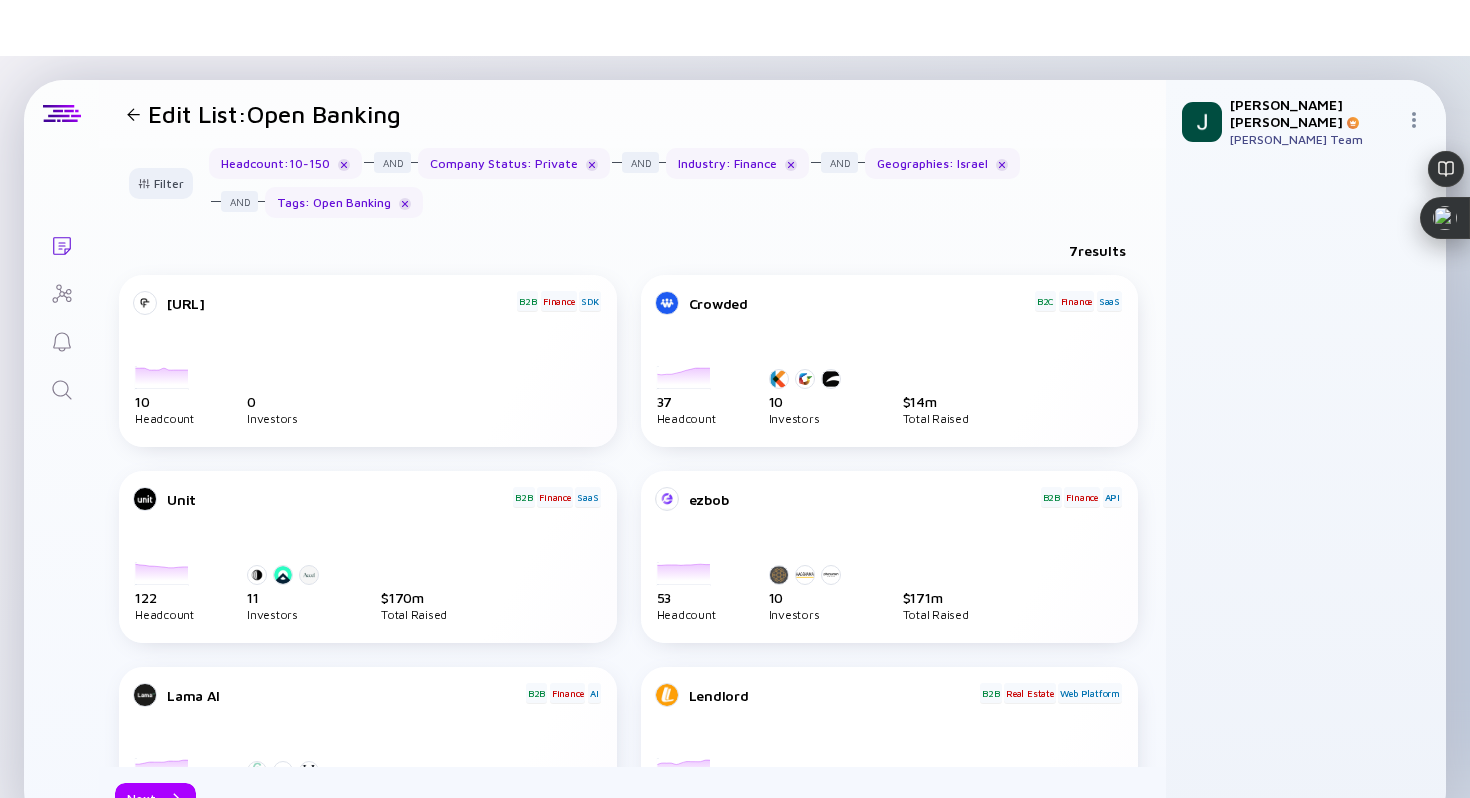 click on "Headcount :  10 - 150" at bounding box center [285, 163] 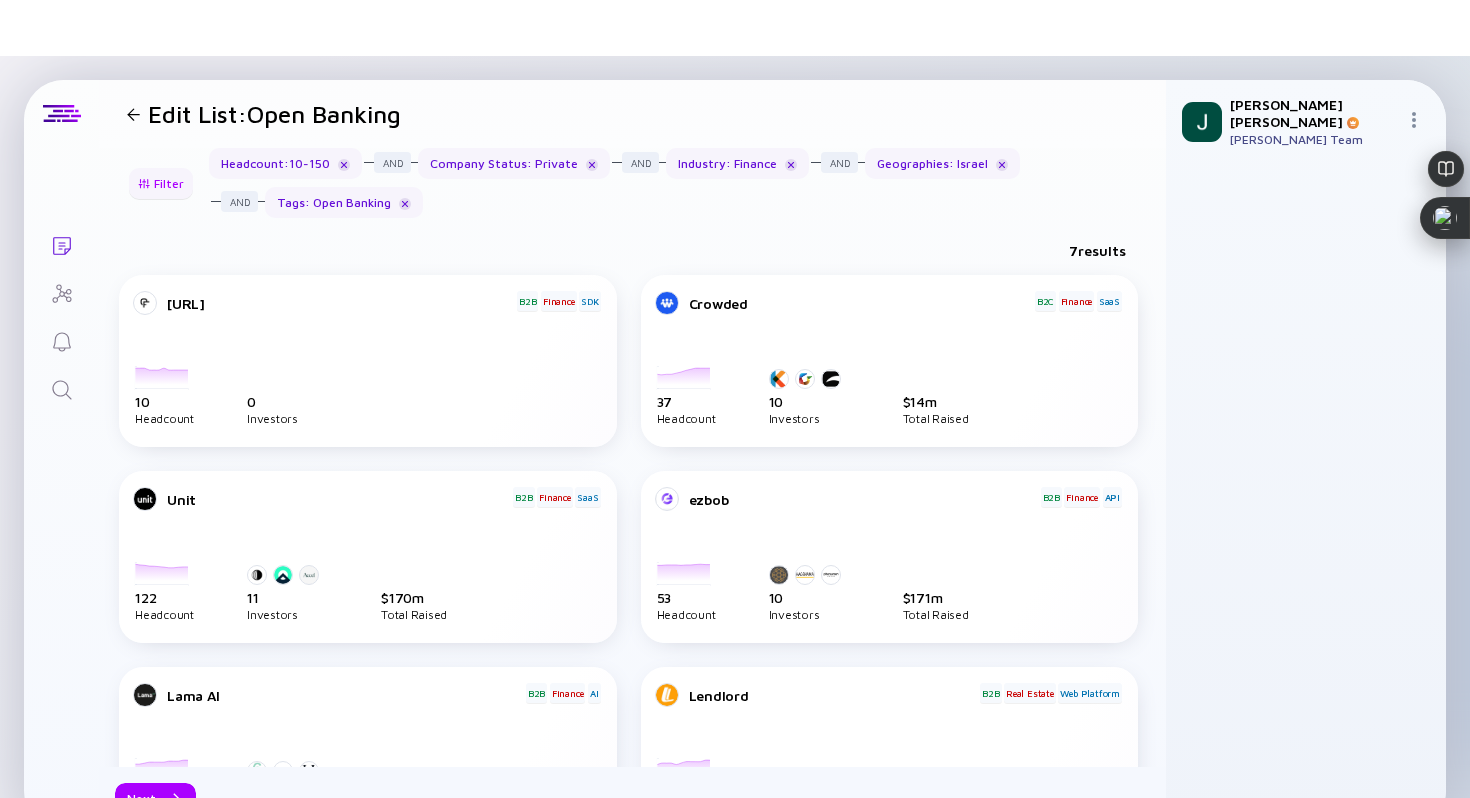 click on "Filter" at bounding box center (161, 183) 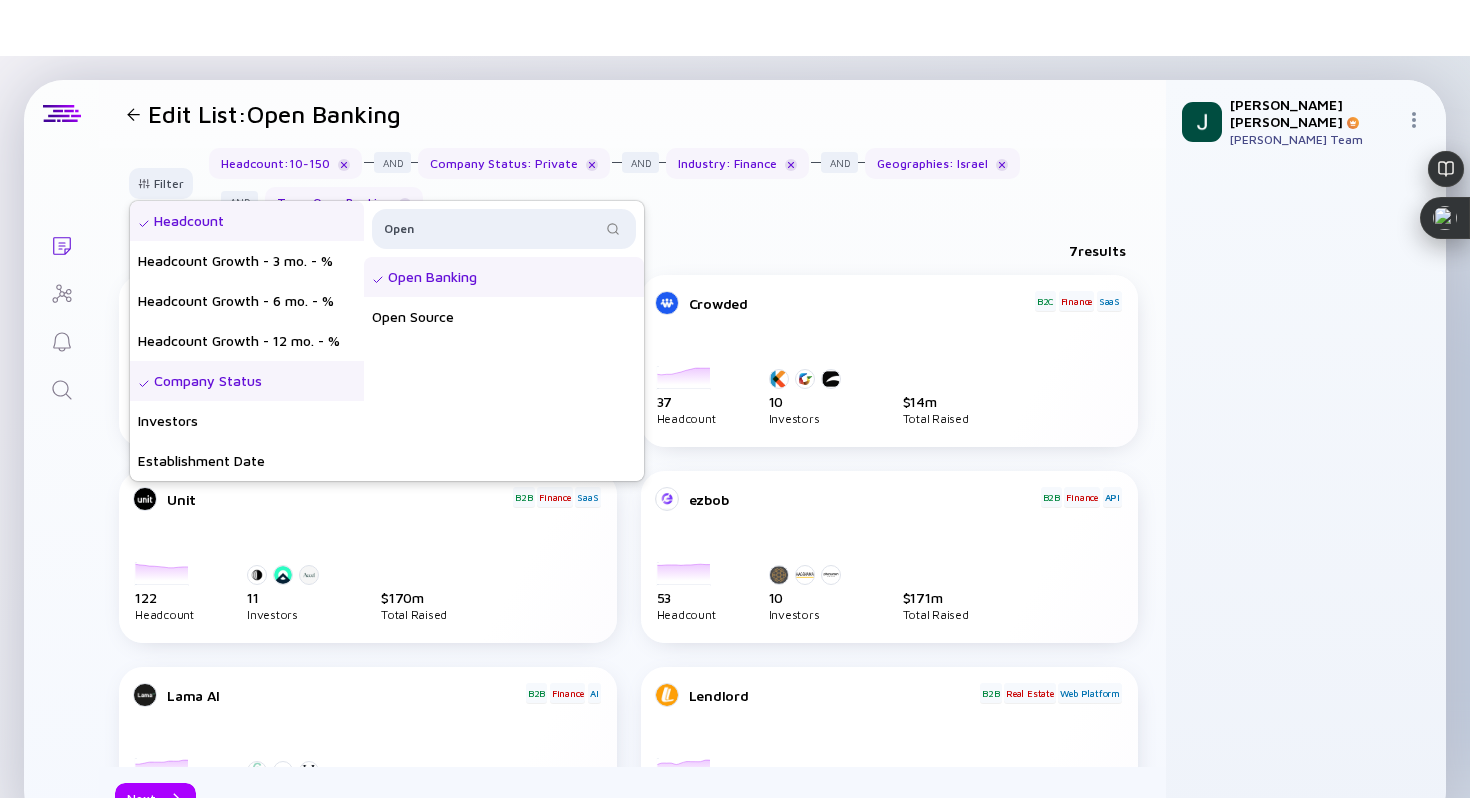 click on "Headcount" at bounding box center (247, 221) 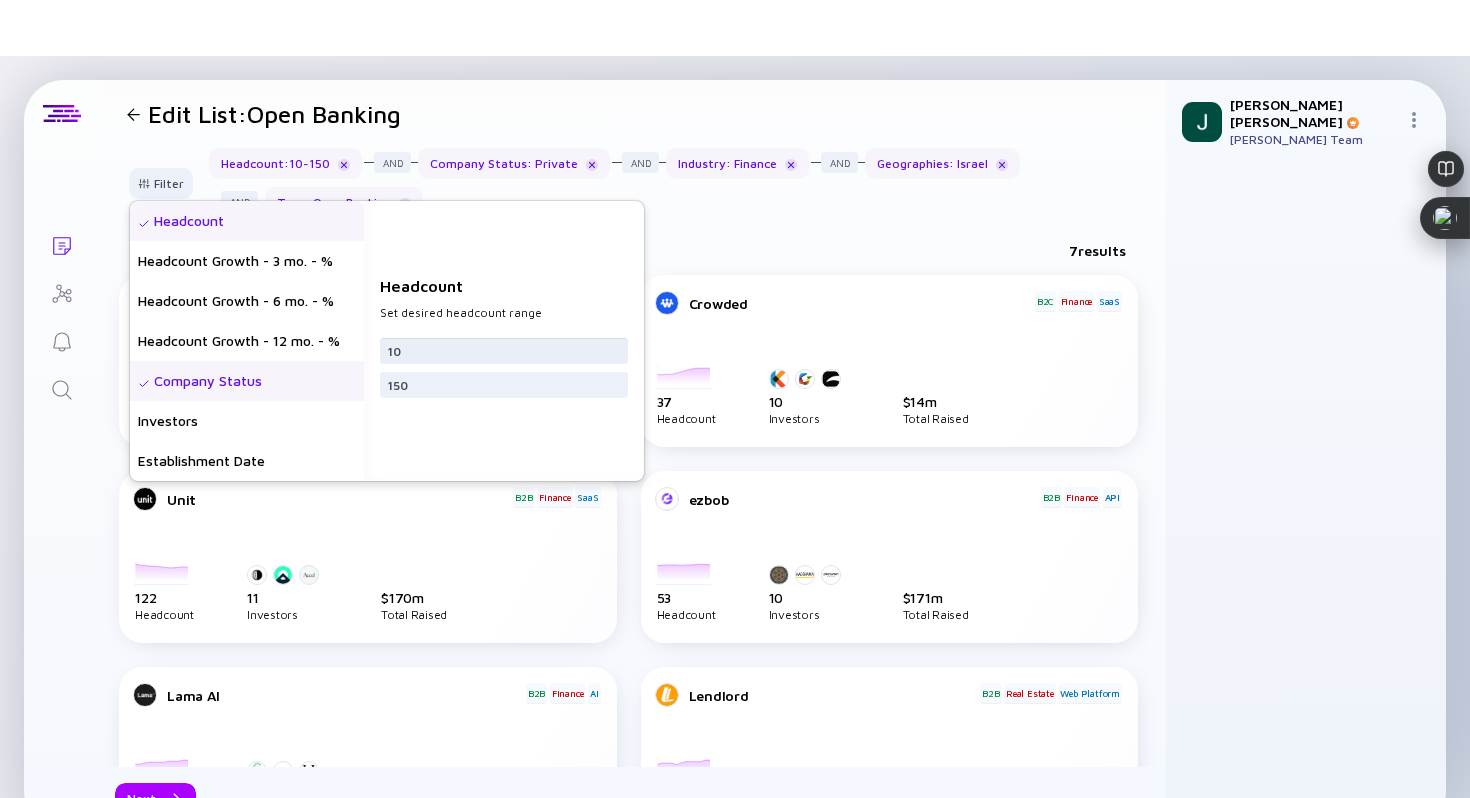 click on "10" at bounding box center (504, 351) 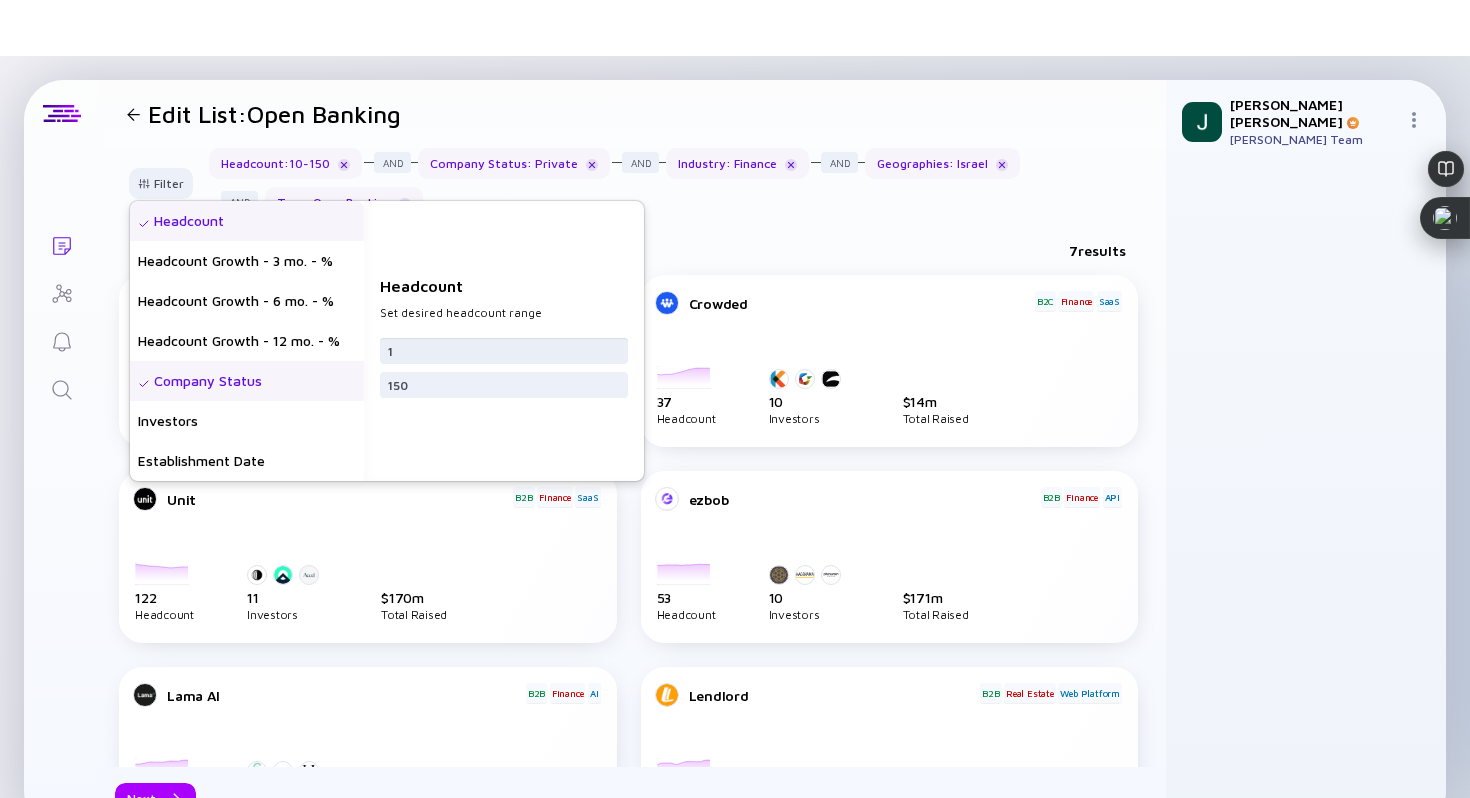 type on "1" 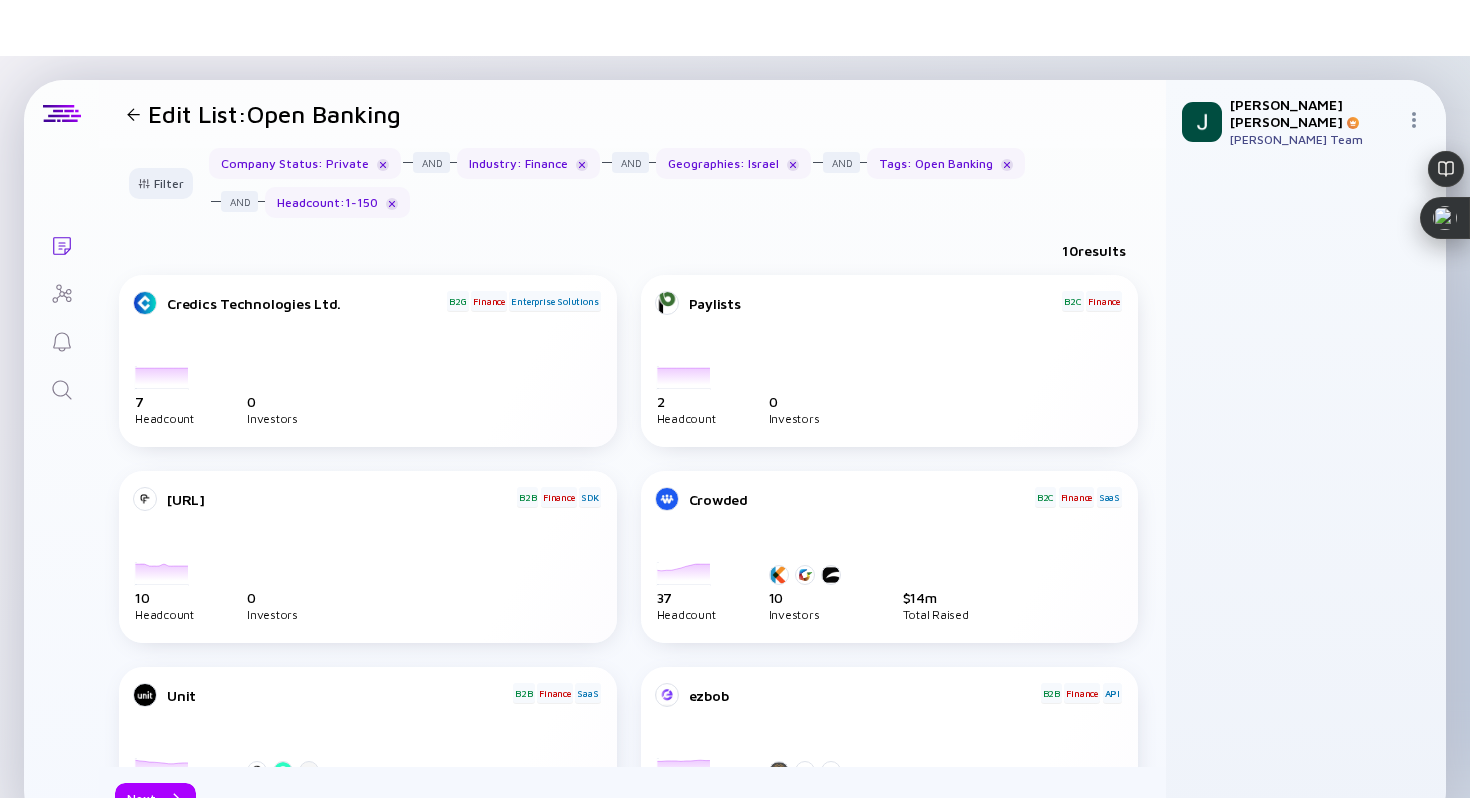 click on "Filter Headcount Headcount Growth - 3 mo. - % Headcount Growth - 6 mo. - % Headcount Growth - 12 mo. - % Company Status Investors Establishment Date Geographies Open Positions Latest Investment Round Investment Date Total Funding ($m) Months Since Last Funding Product Classification Industry Business Model Technologies Tags Sales & Marketing Dept. - # Sales & Marketing Dept. - % R&D Dept. - % Headcount Set desired headcount range 1 150 Company Status :   Private Industry :   Finance Geographies :   Israel Tags :   Open Banking Headcount :  1 - 150" at bounding box center (632, 191) 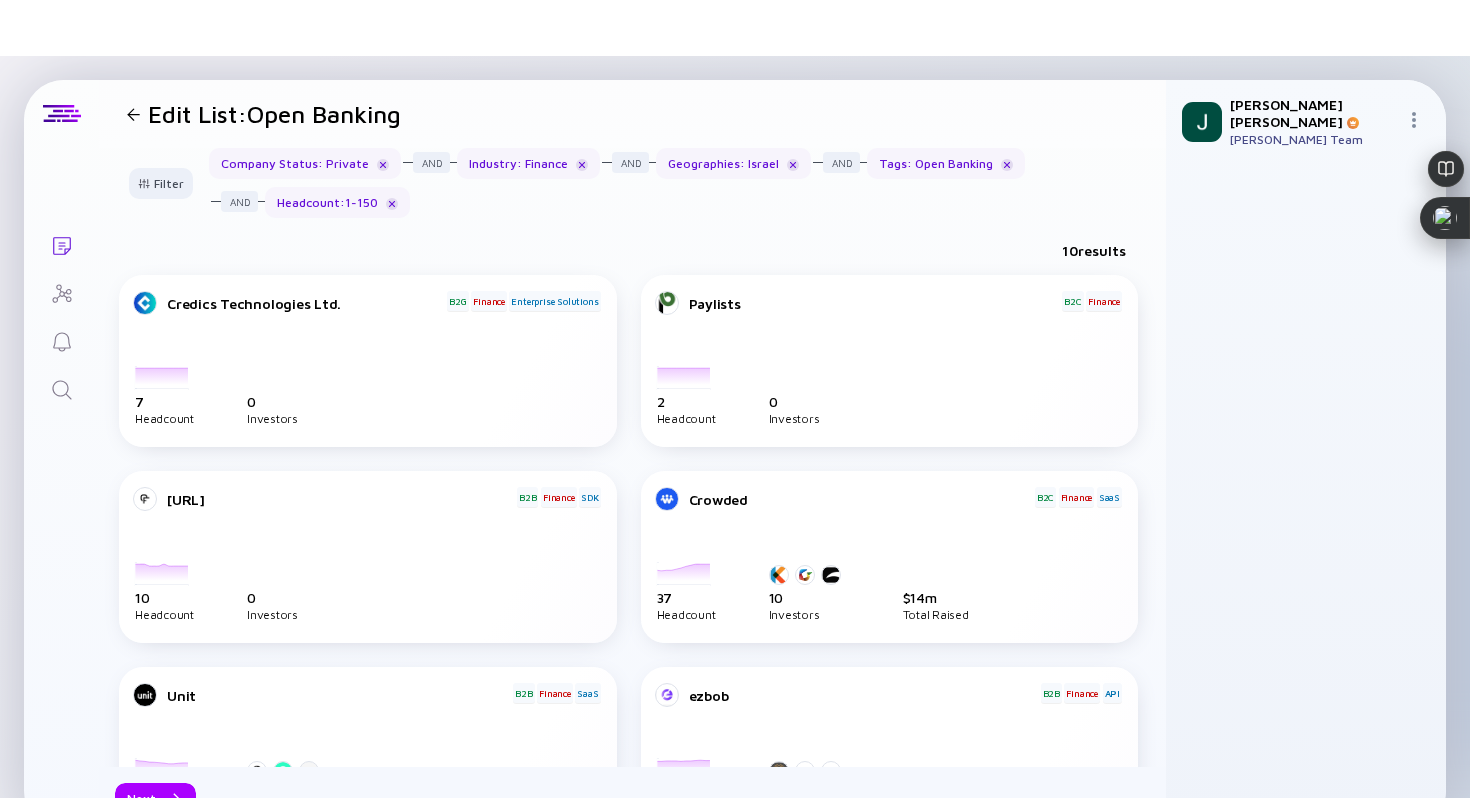 click on "Credics Technologies Ltd. B2G Finance Enterprise Solutions" at bounding box center (368, 325) 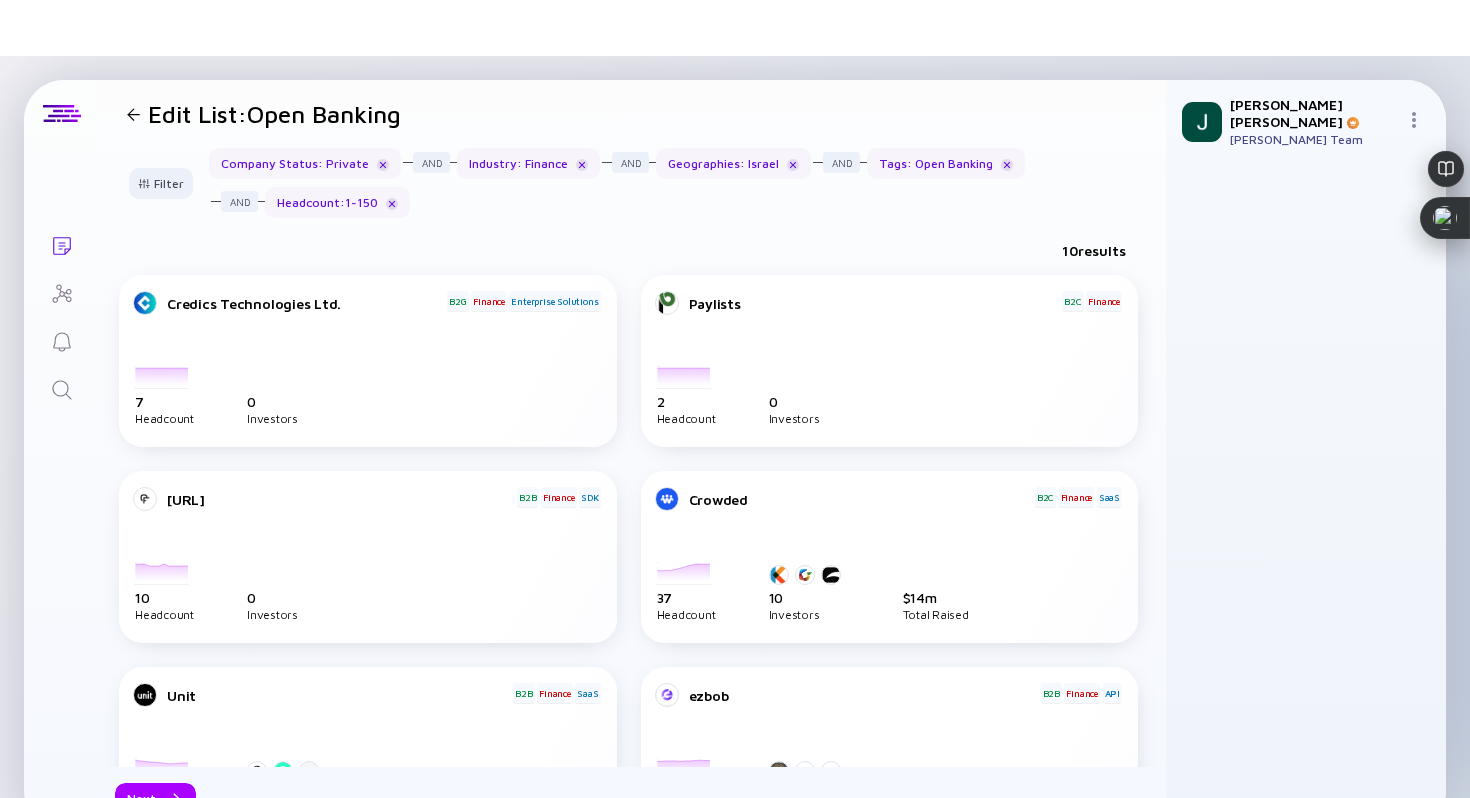 scroll, scrollTop: 113, scrollLeft: 0, axis: vertical 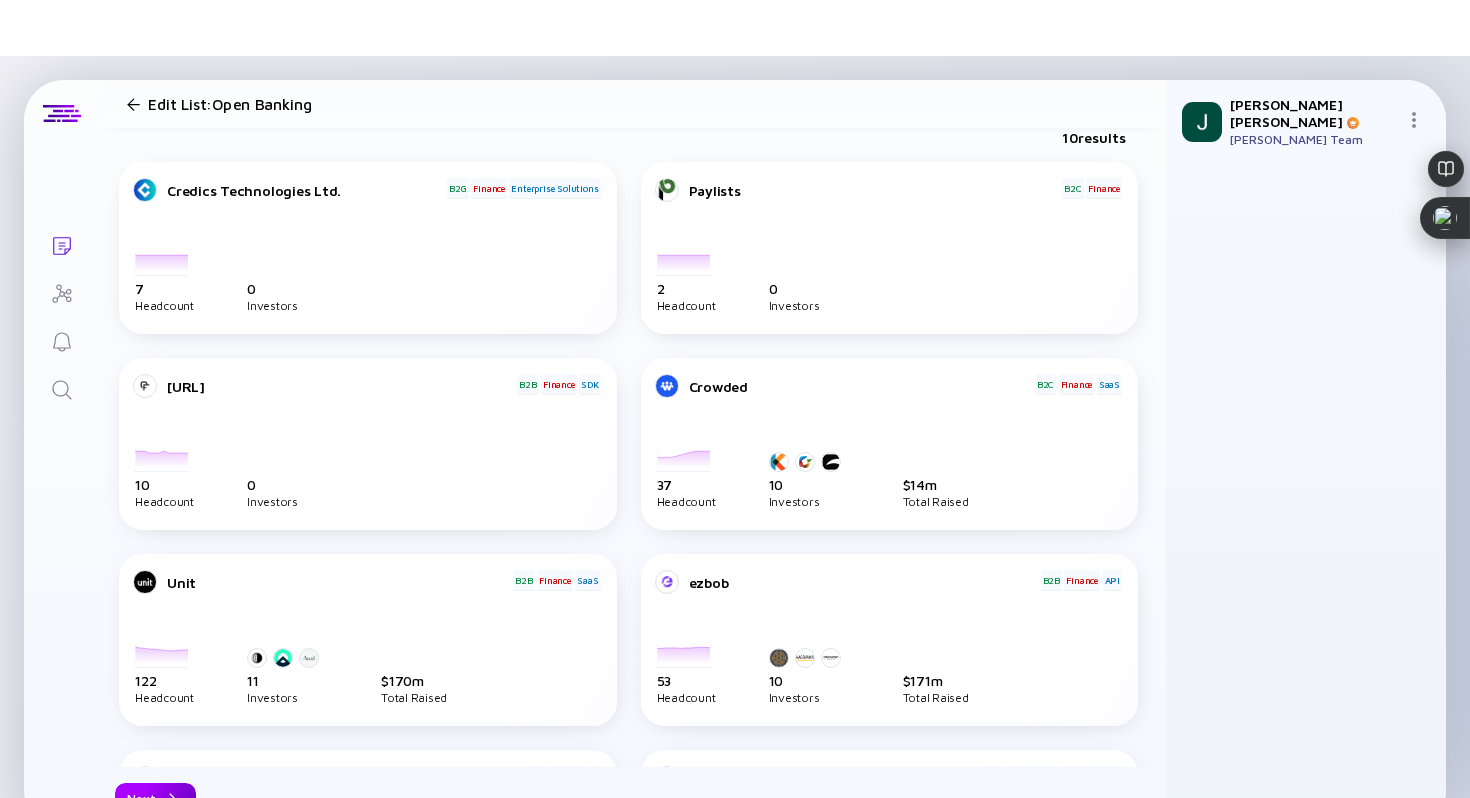 click on "Next" at bounding box center [155, 798] 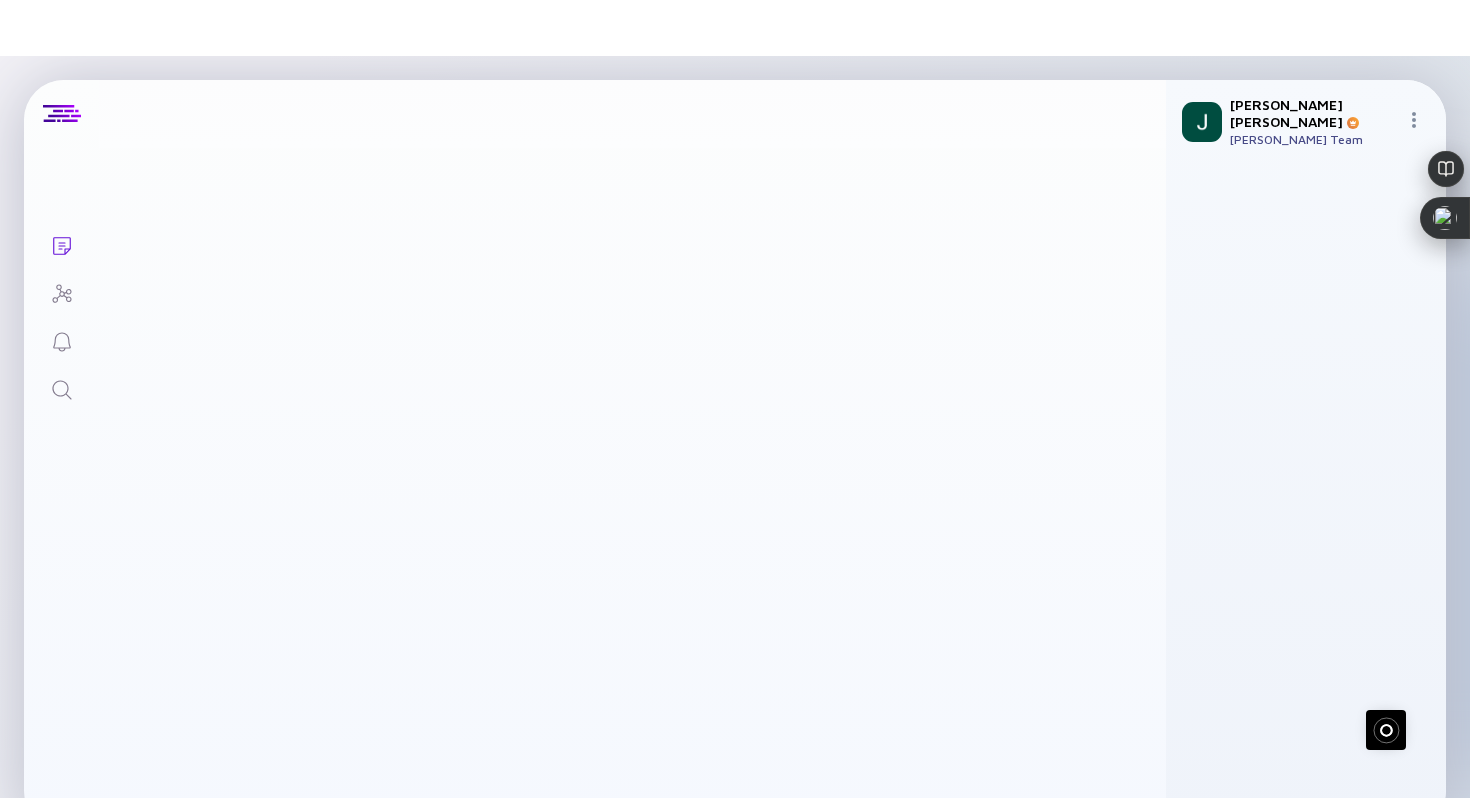 scroll, scrollTop: 0, scrollLeft: 0, axis: both 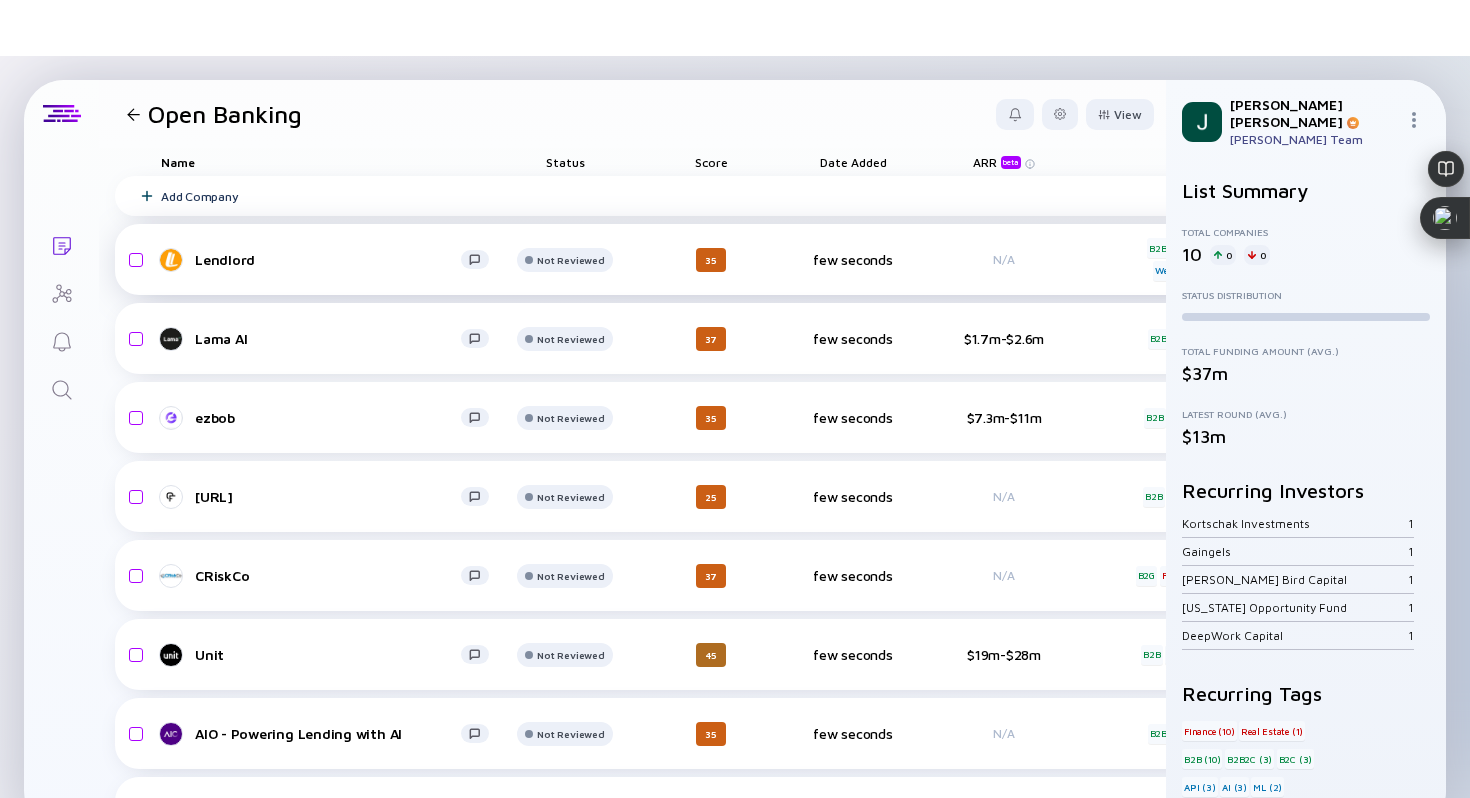 click on "Lendlord" at bounding box center (333, 260) 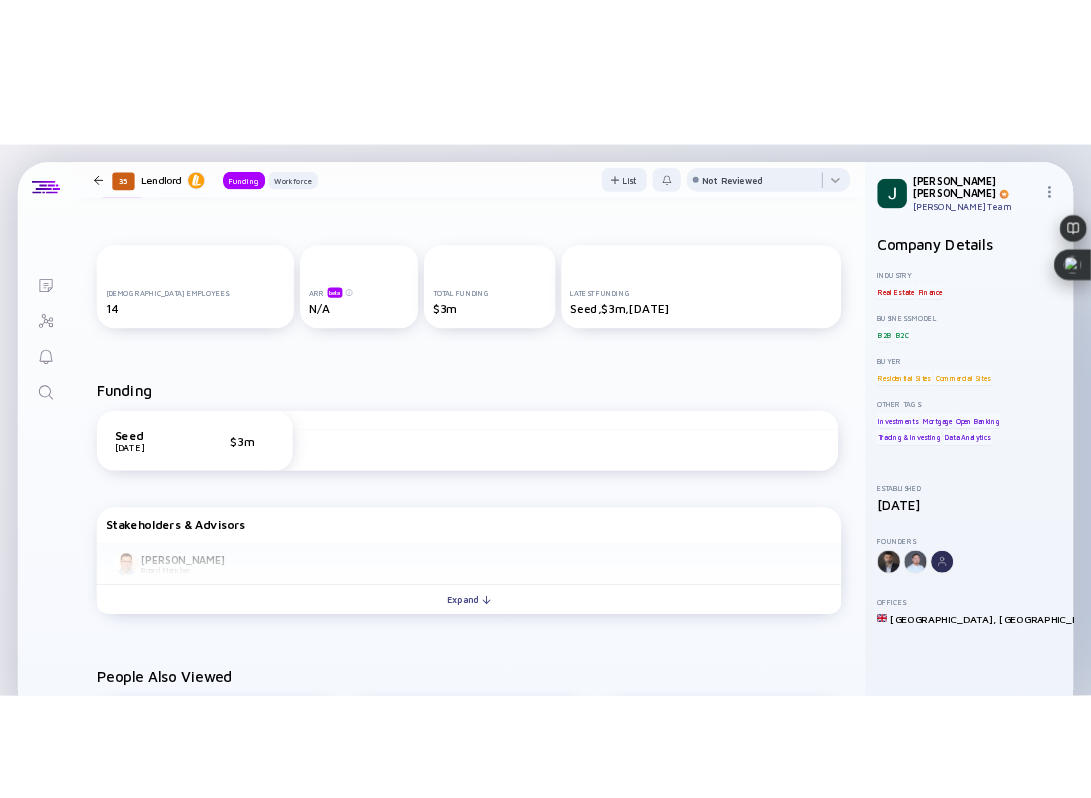 scroll, scrollTop: 0, scrollLeft: 0, axis: both 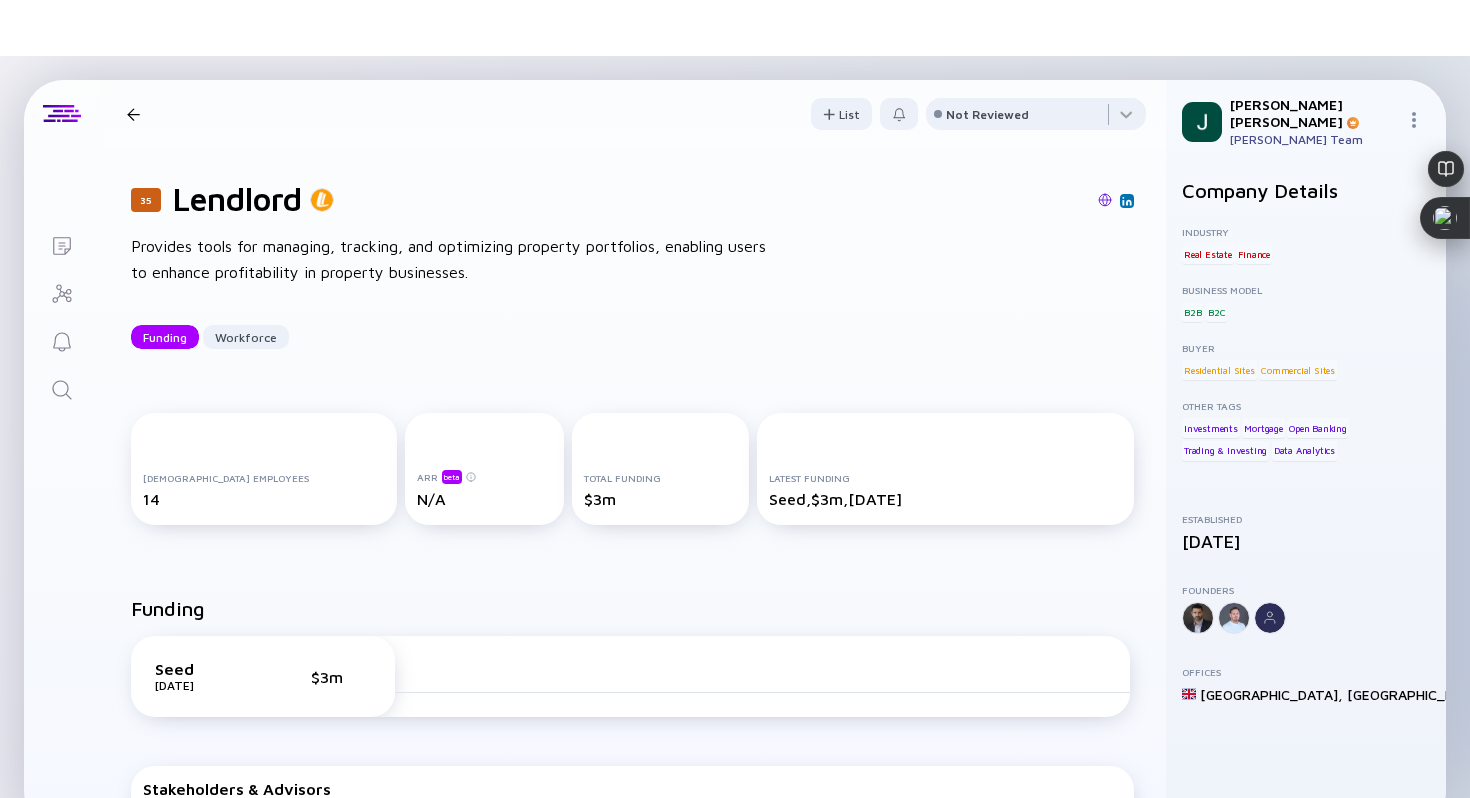 click at bounding box center (1105, 200) 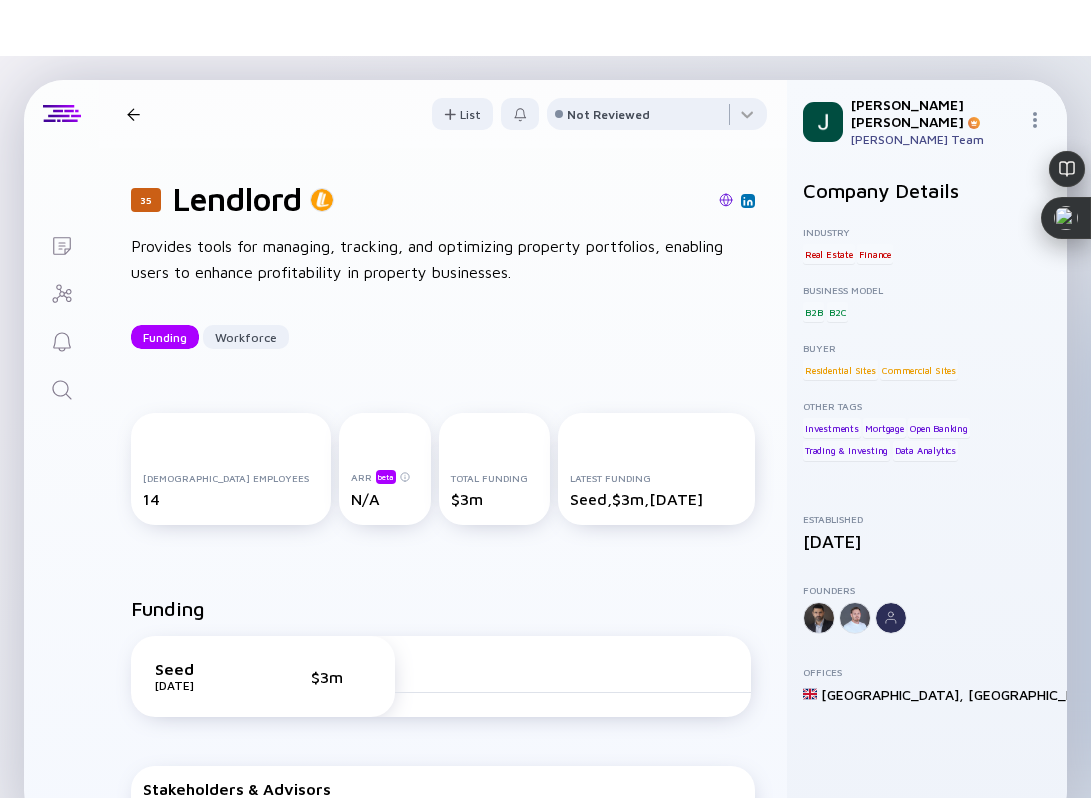 click on "35 Lendlord Funding Workforce List Not Reviewed" at bounding box center [443, 114] 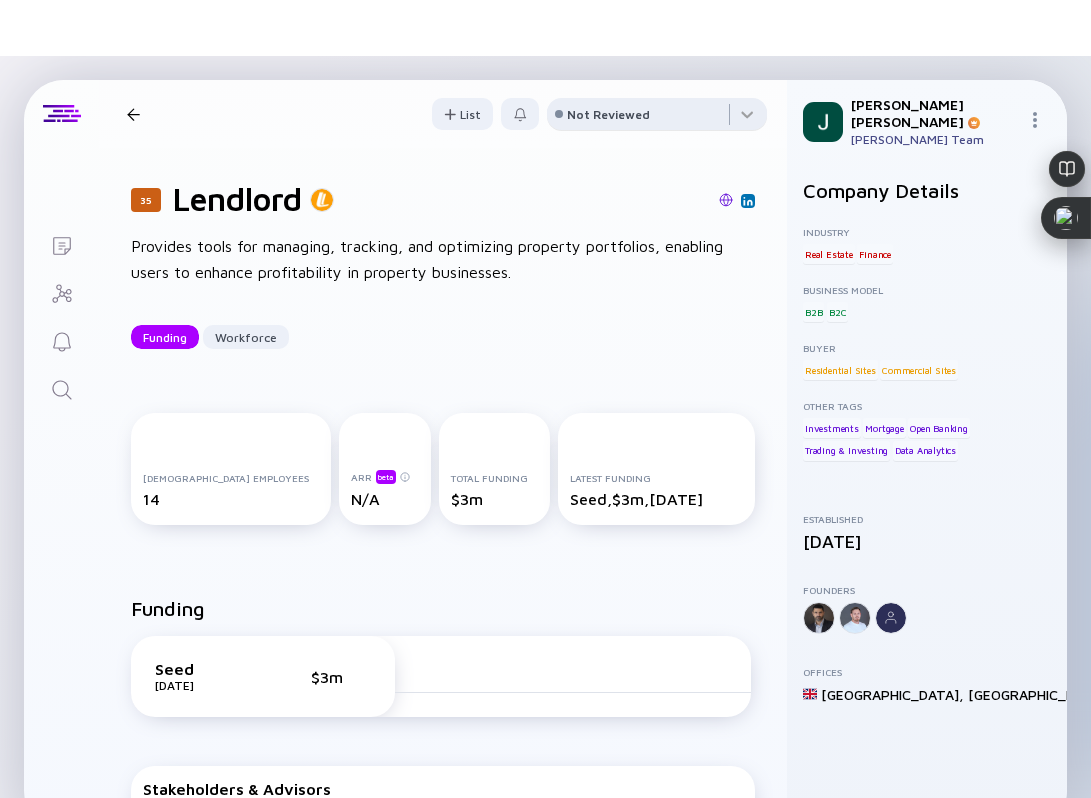 click on "Not Reviewed" at bounding box center (608, 114) 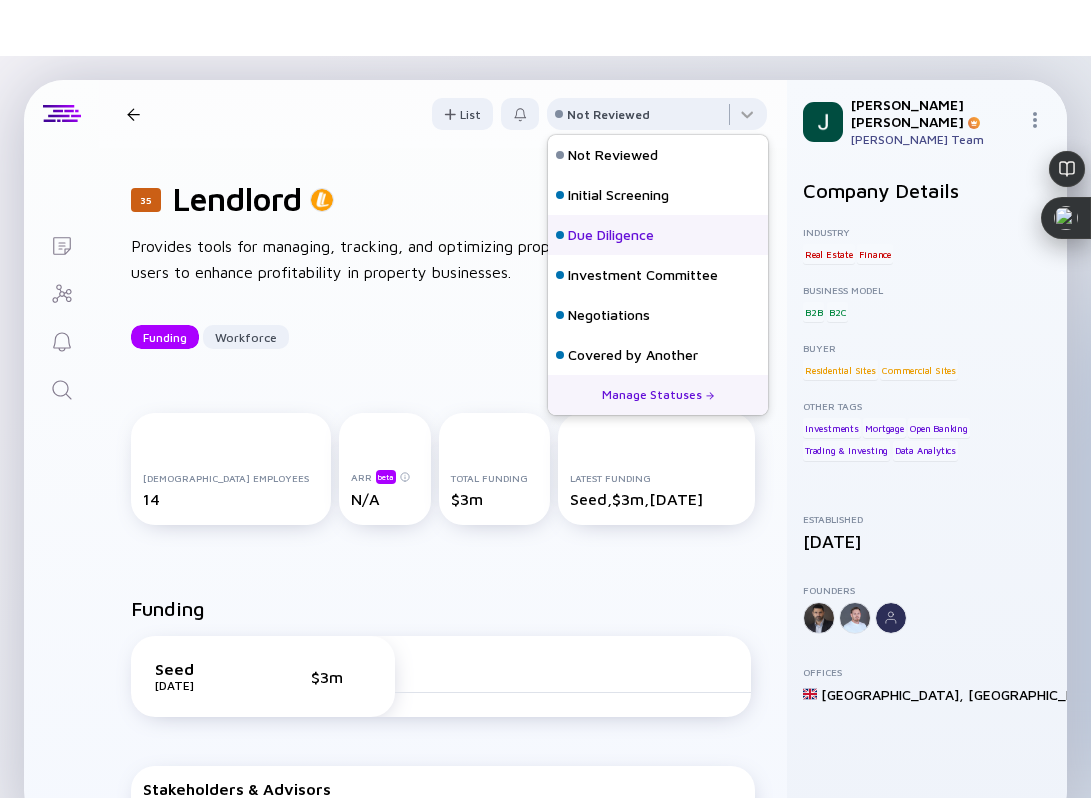 scroll, scrollTop: 128, scrollLeft: 0, axis: vertical 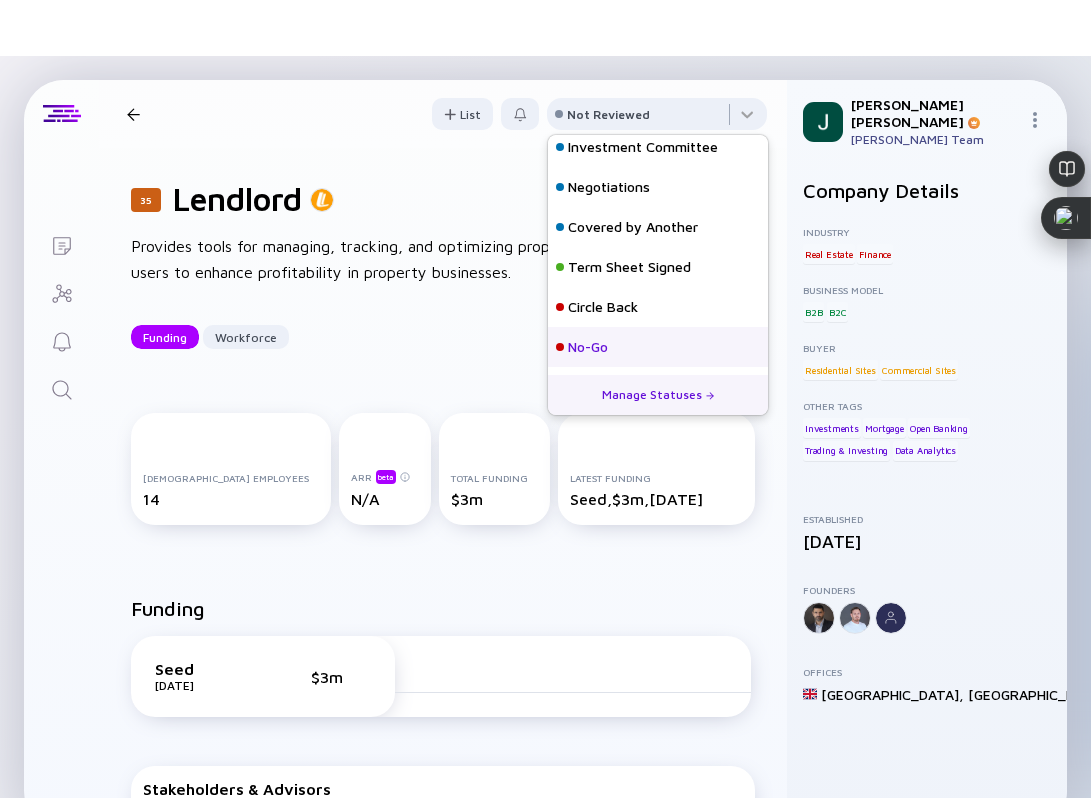 click on "No-Go" at bounding box center [588, 347] 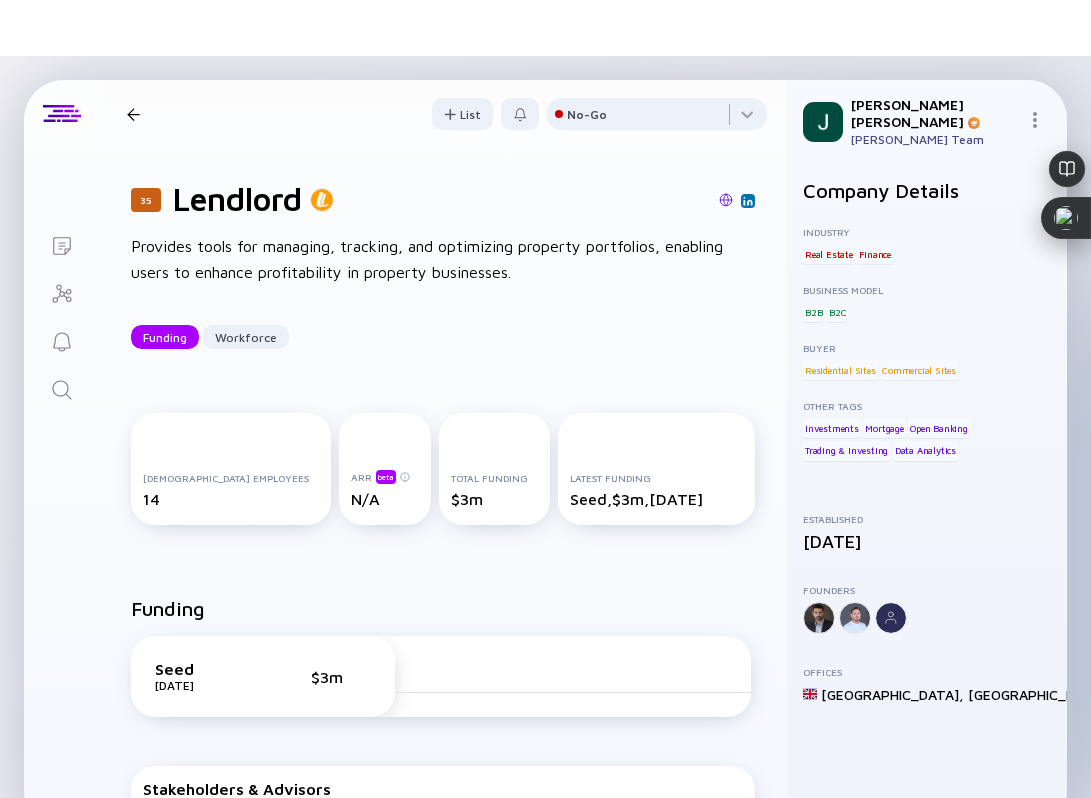 click at bounding box center (133, 114) 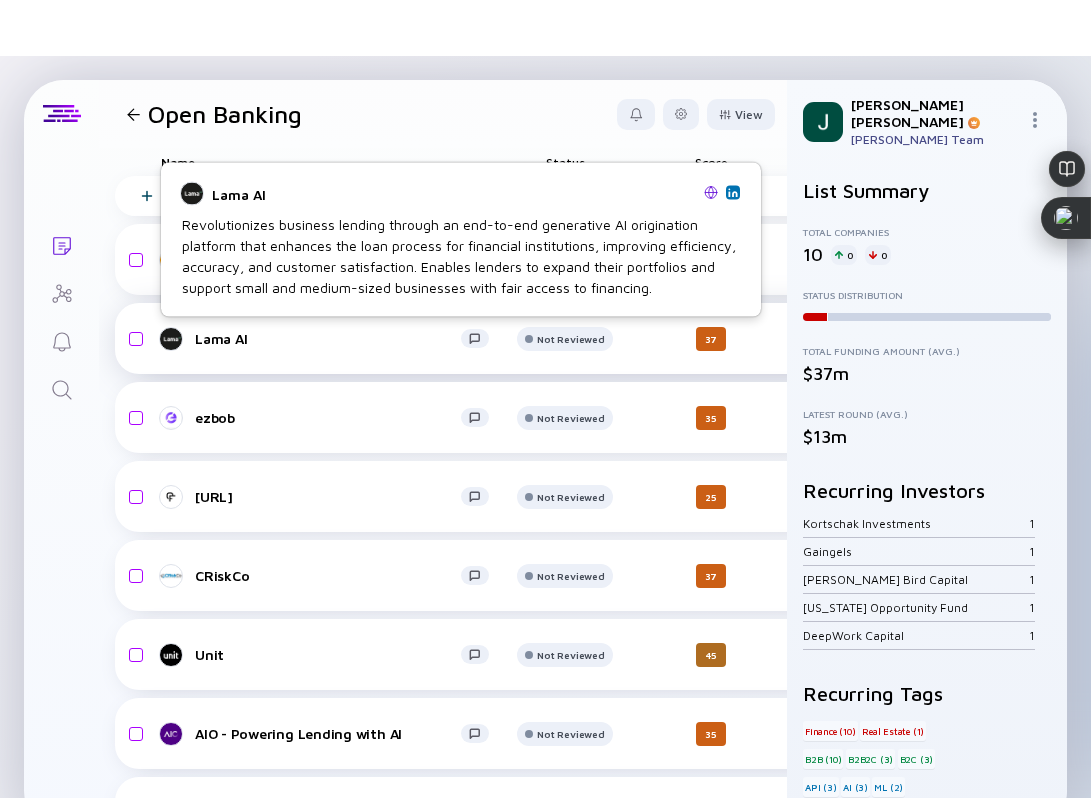 click on "Lama AI" at bounding box center [333, 339] 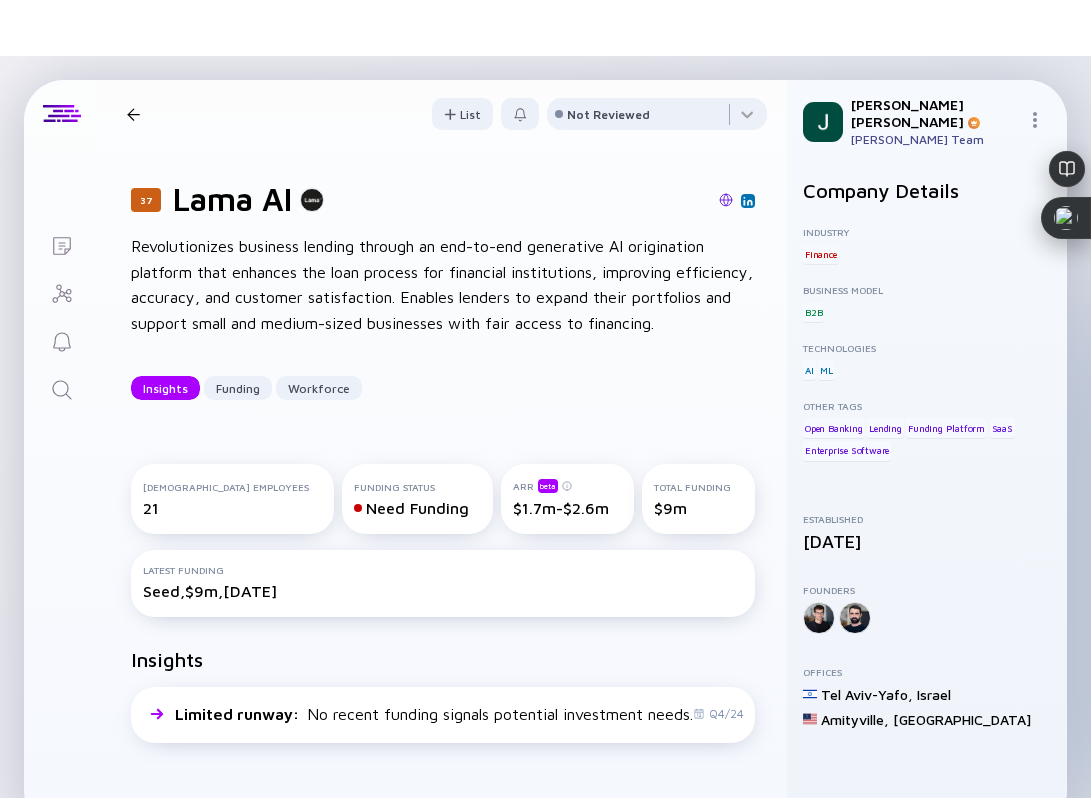 click at bounding box center [726, 200] 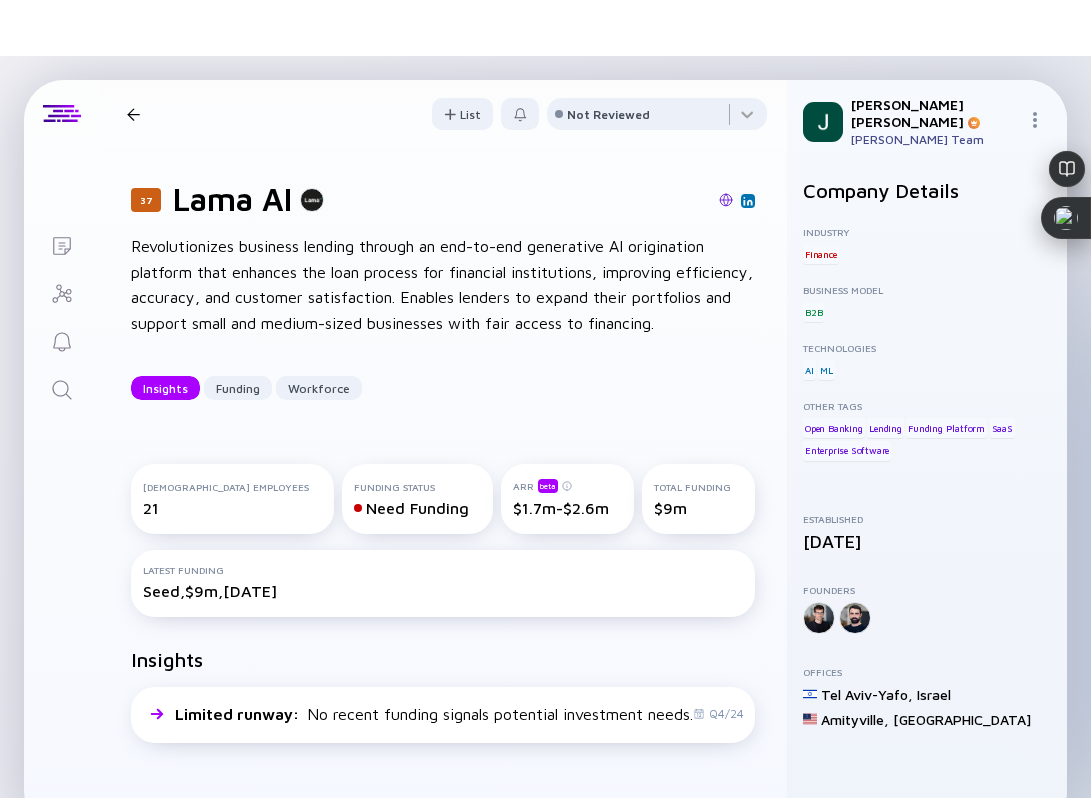 click on "37 Lama AI Insights Funding Workforce List Not Reviewed" at bounding box center [443, 114] 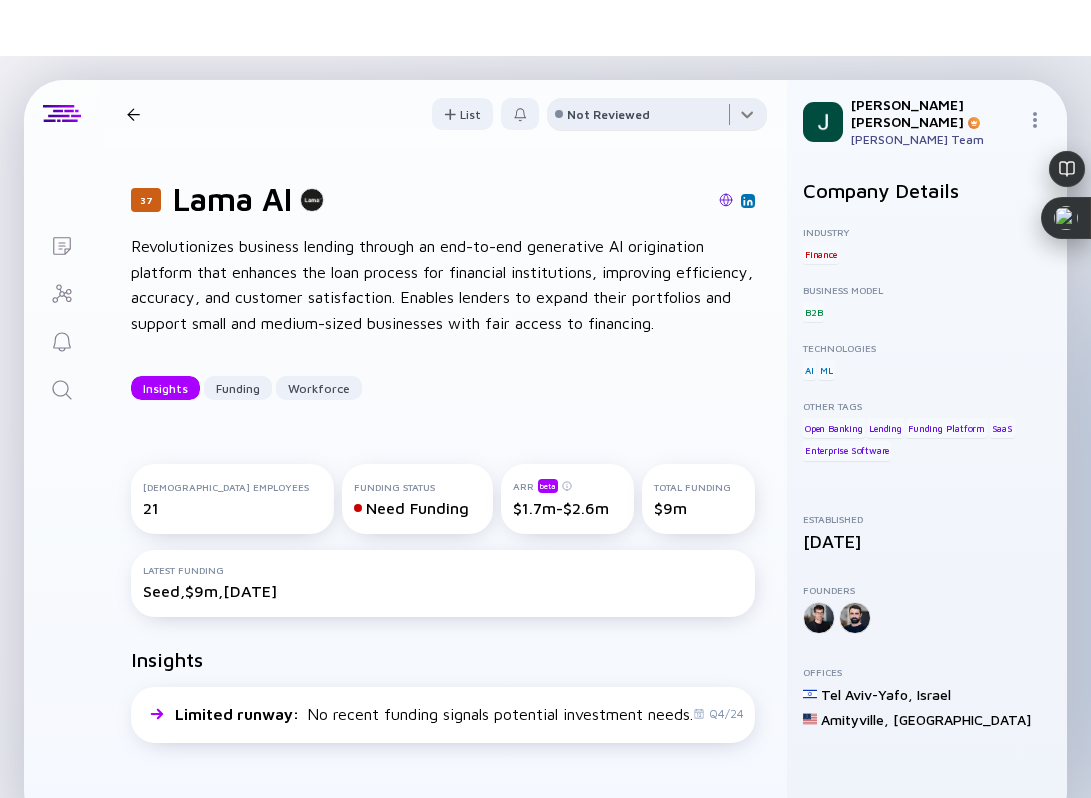 click at bounding box center [657, 118] 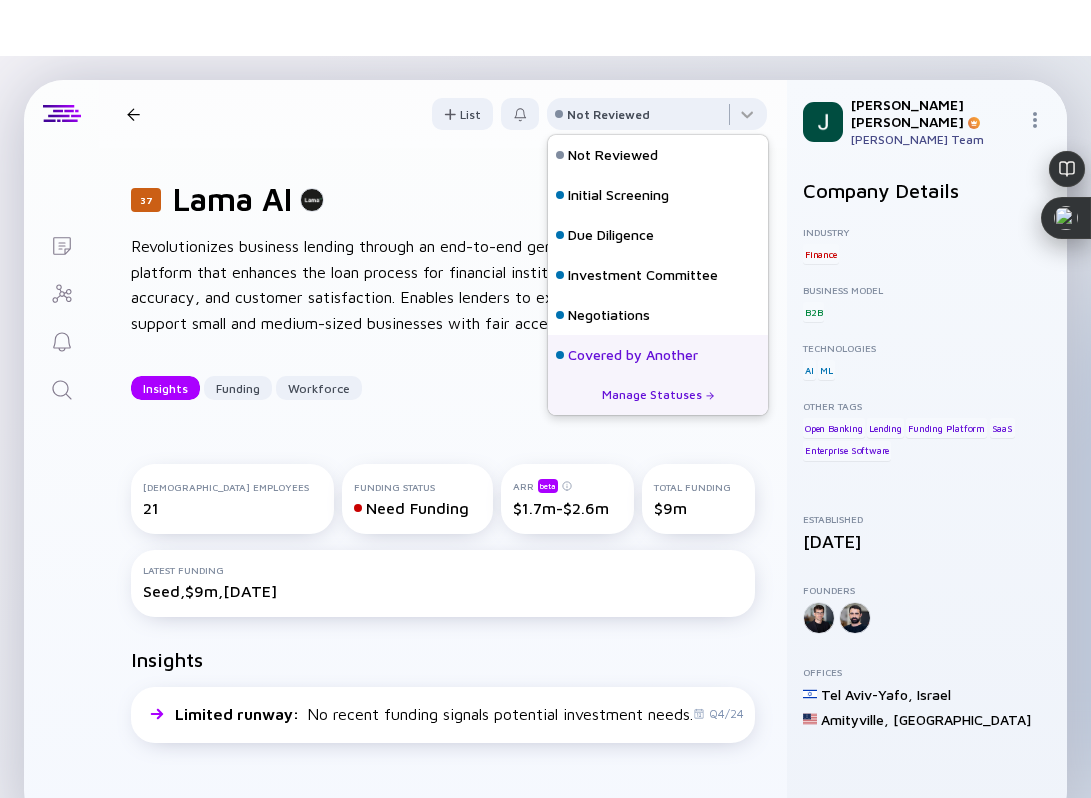 click on "Covered by Another" at bounding box center [633, 355] 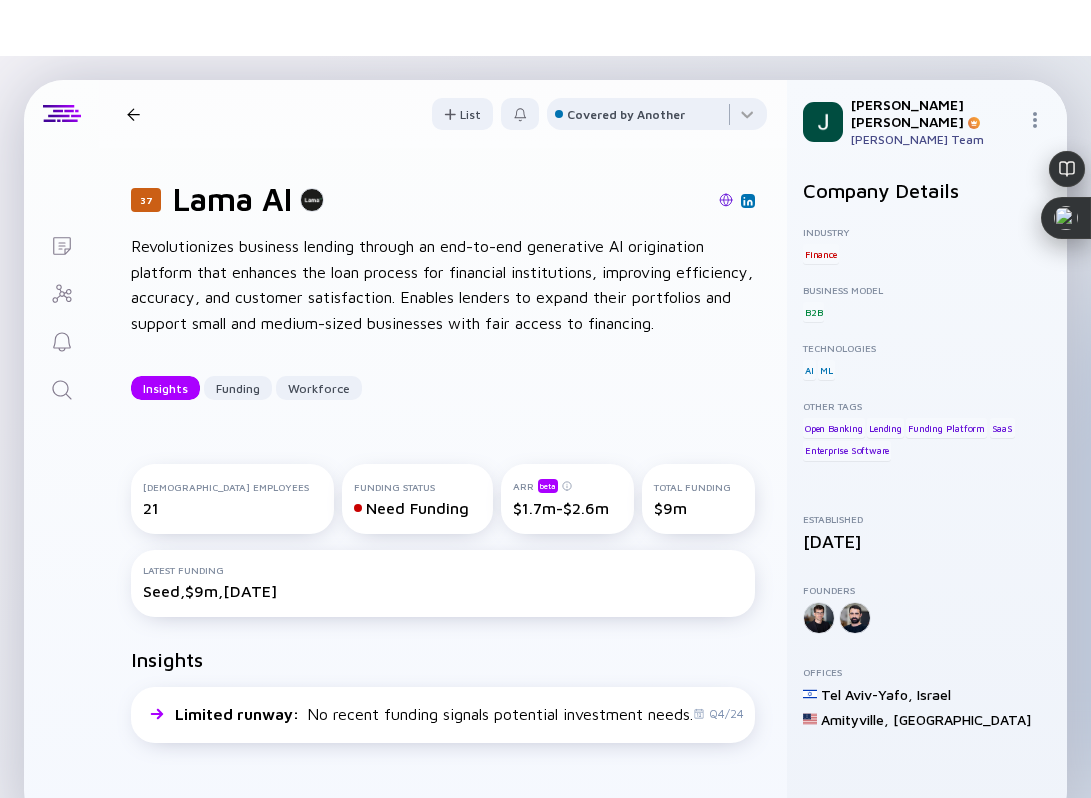 click at bounding box center [133, 114] 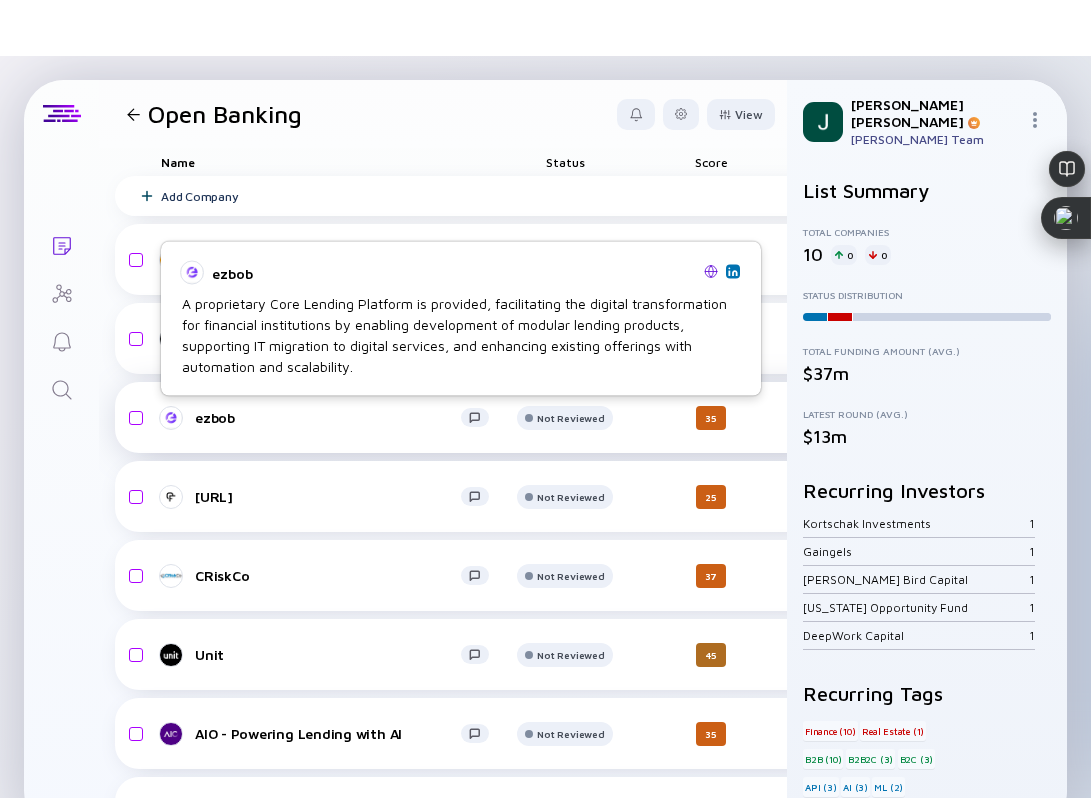 click on "ezbob" at bounding box center (328, 417) 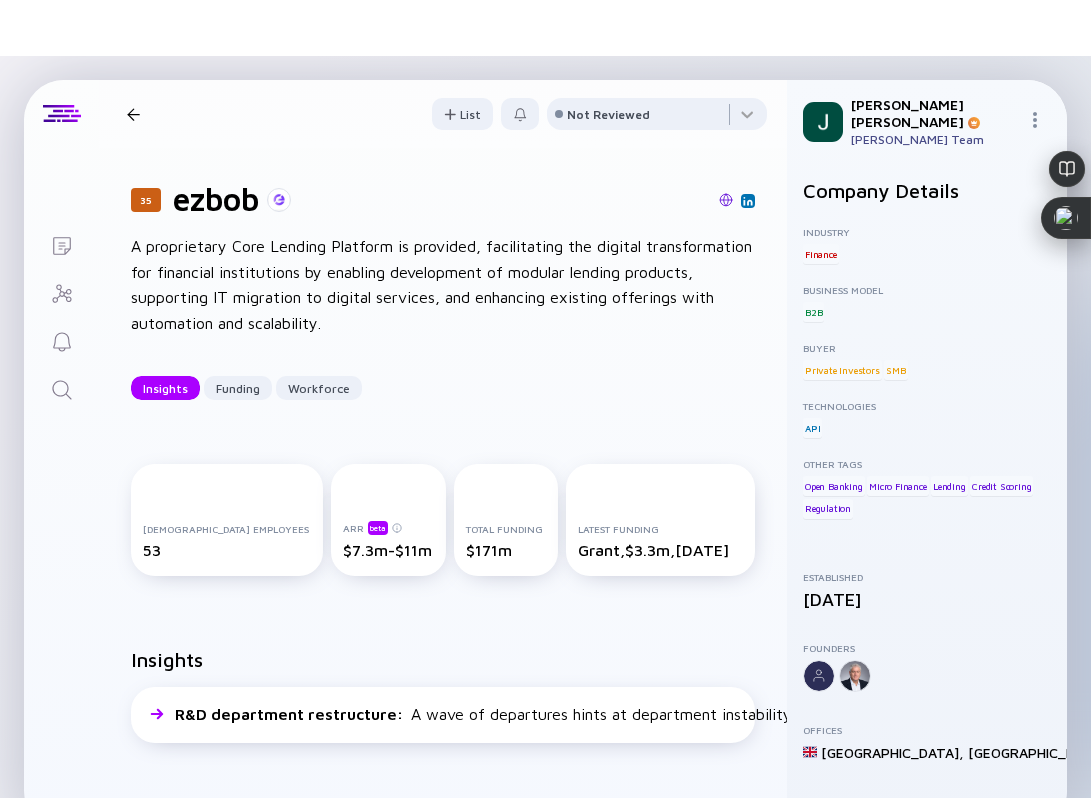 click at bounding box center (726, 200) 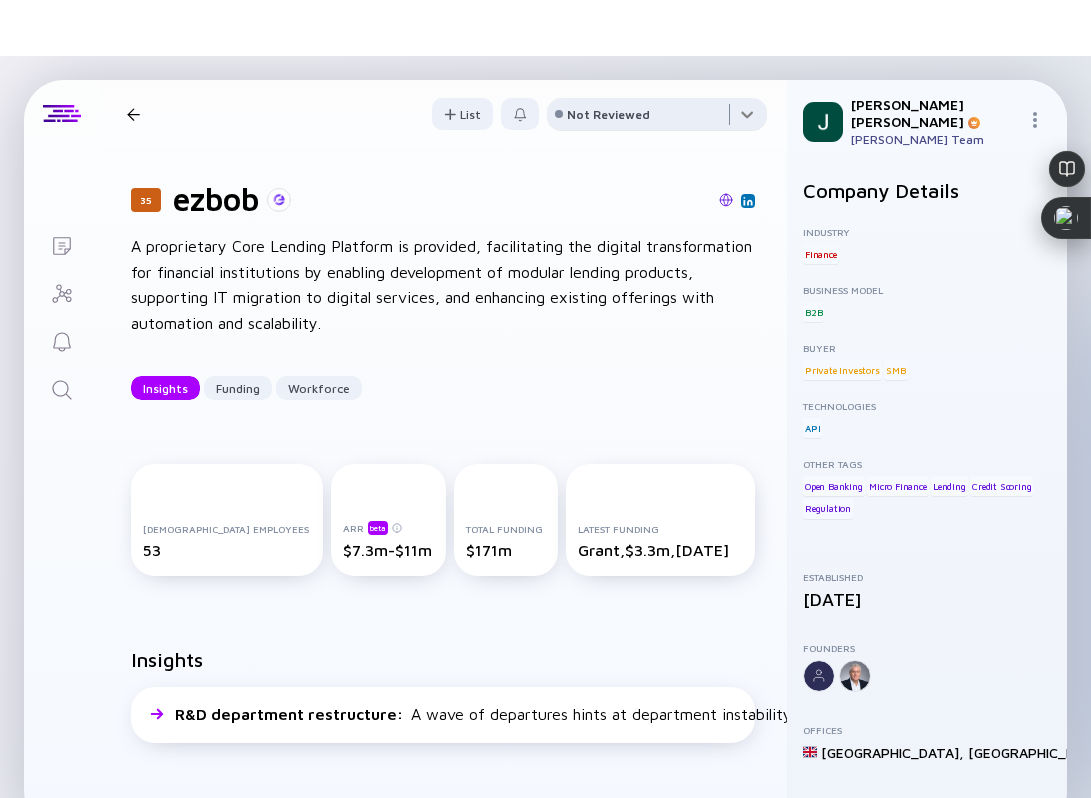click at bounding box center [657, 118] 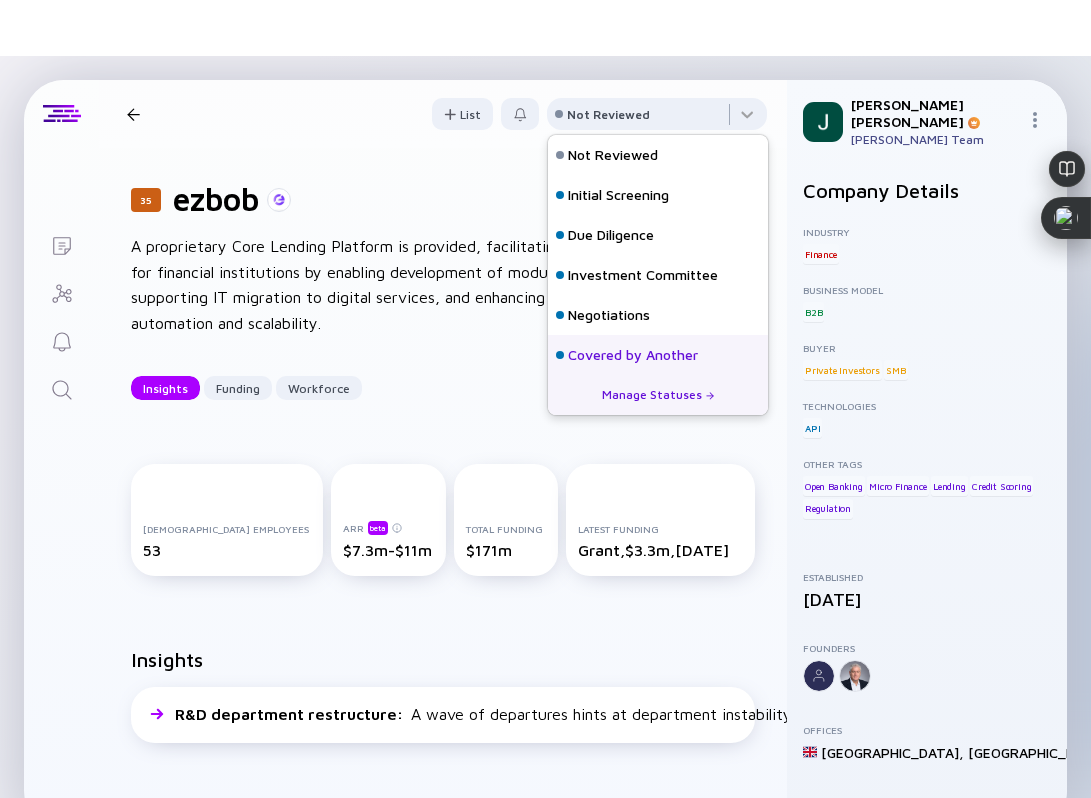 click on "Covered by Another" at bounding box center (633, 355) 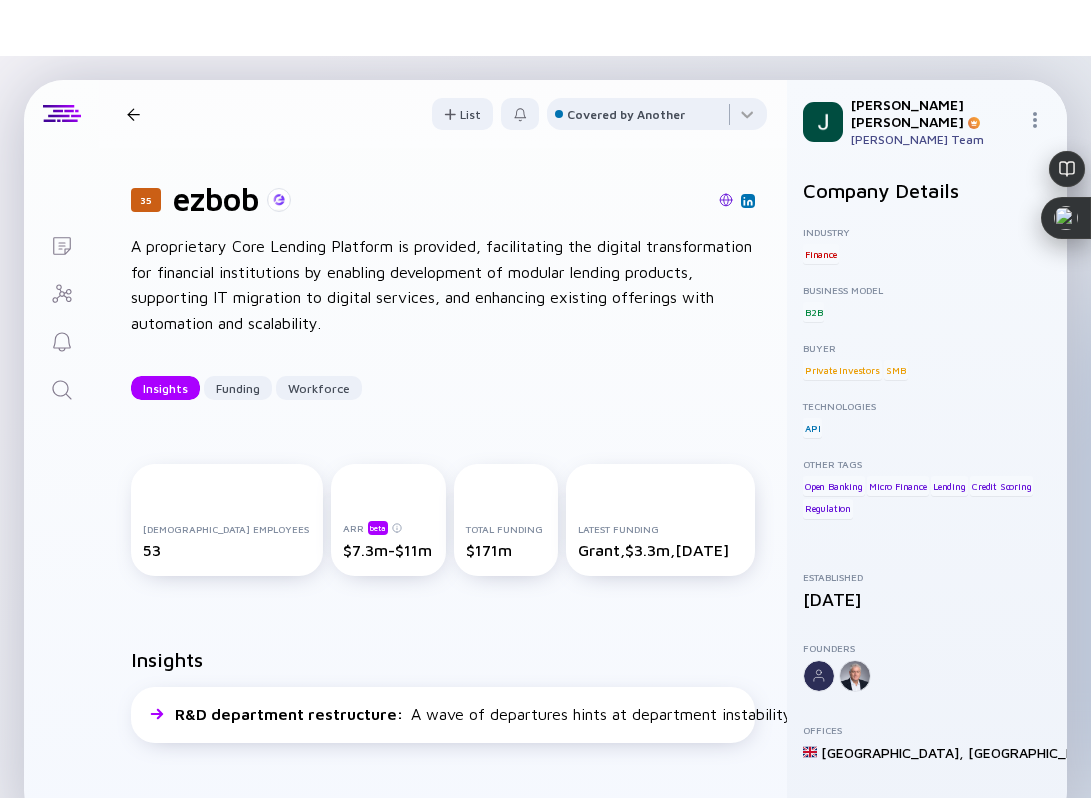 click on "35 ezbob Insights Funding Workforce" at bounding box center [295, 114] 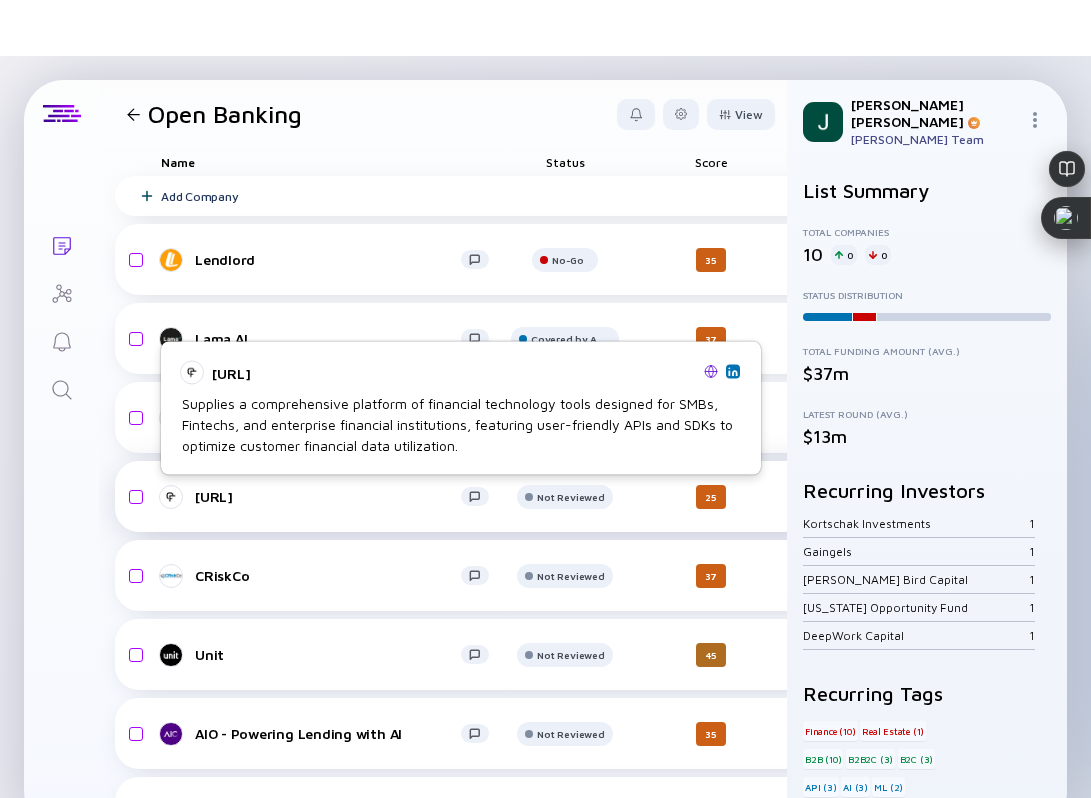 click on "Open-Finance.ai" at bounding box center (328, 496) 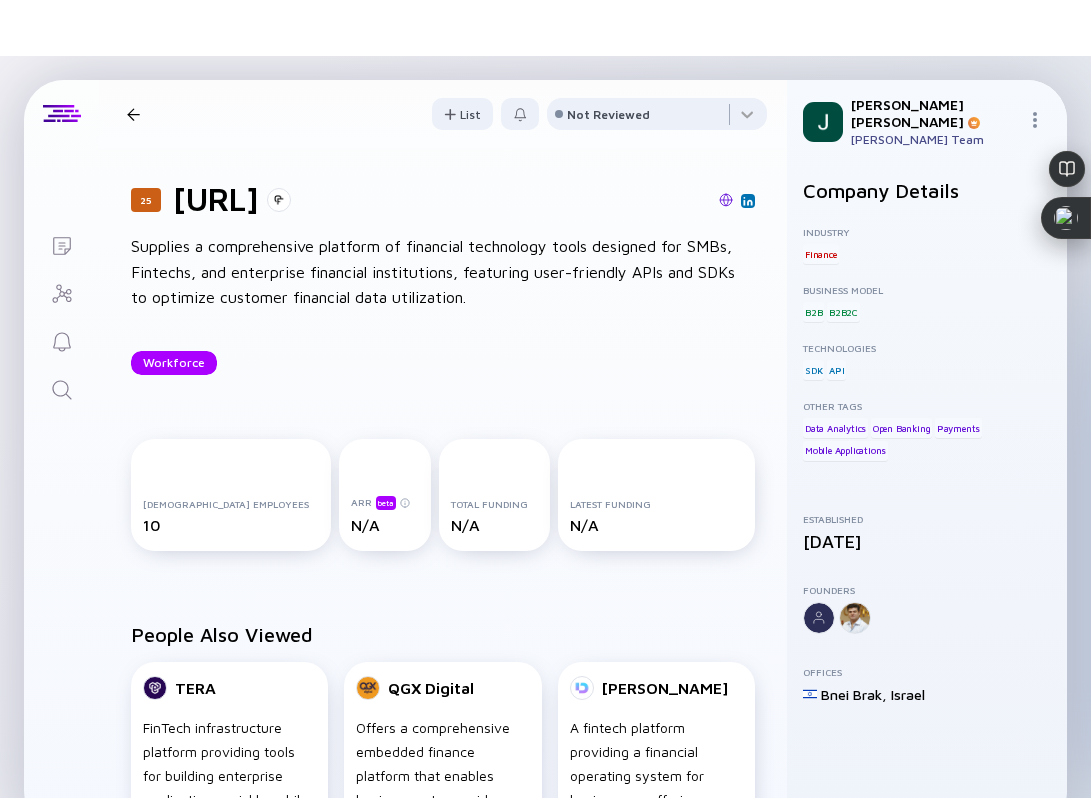 click at bounding box center [726, 200] 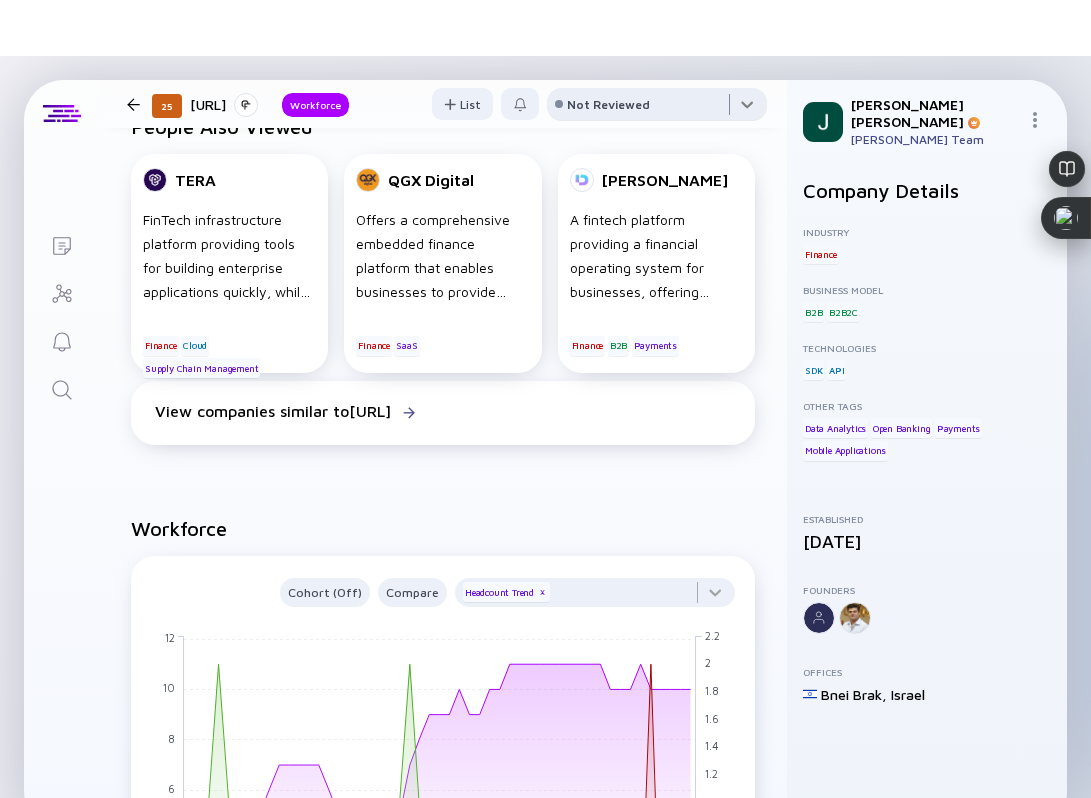 scroll, scrollTop: 140, scrollLeft: 0, axis: vertical 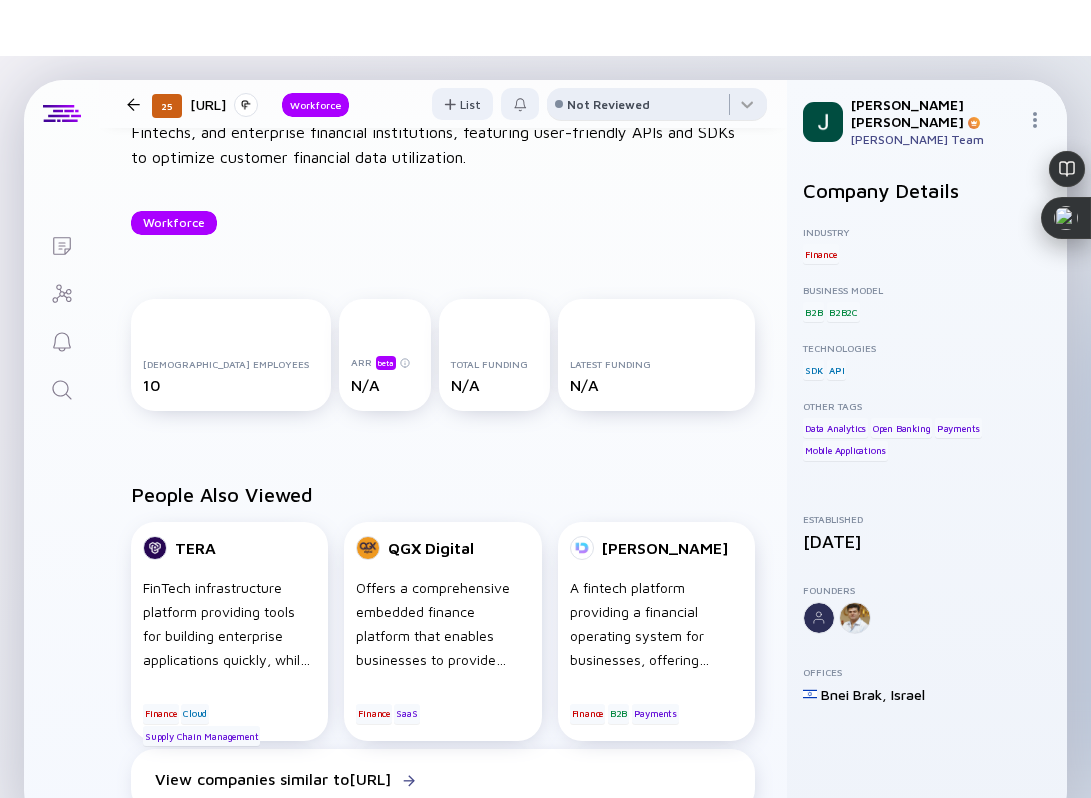 click on "Not Reviewed" at bounding box center [608, 104] 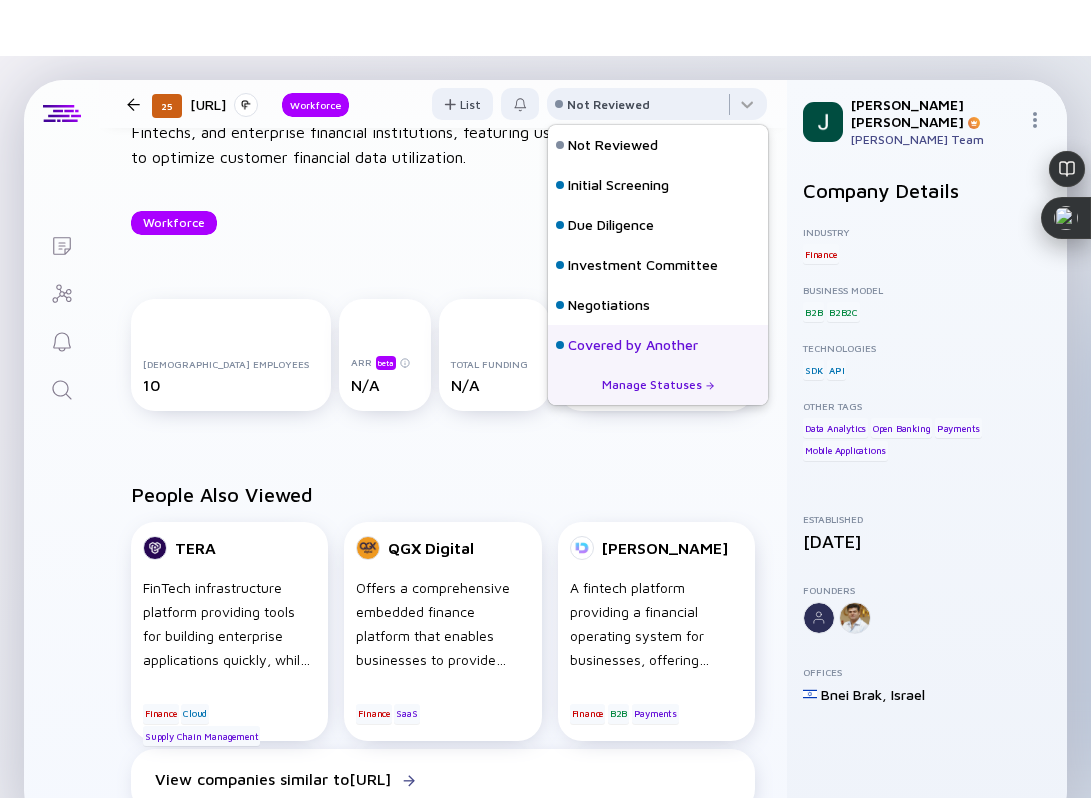click on "Covered by Another" at bounding box center [633, 345] 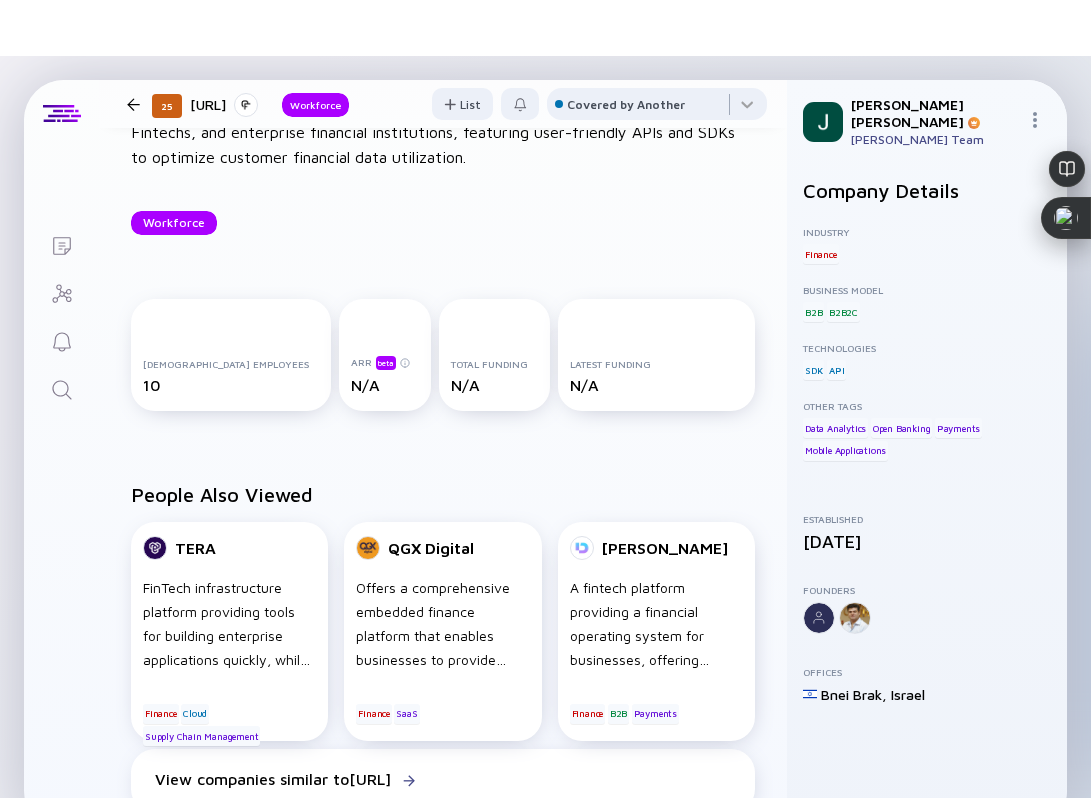 click on "25 Open-Finance.ai Workforce" at bounding box center [234, 104] 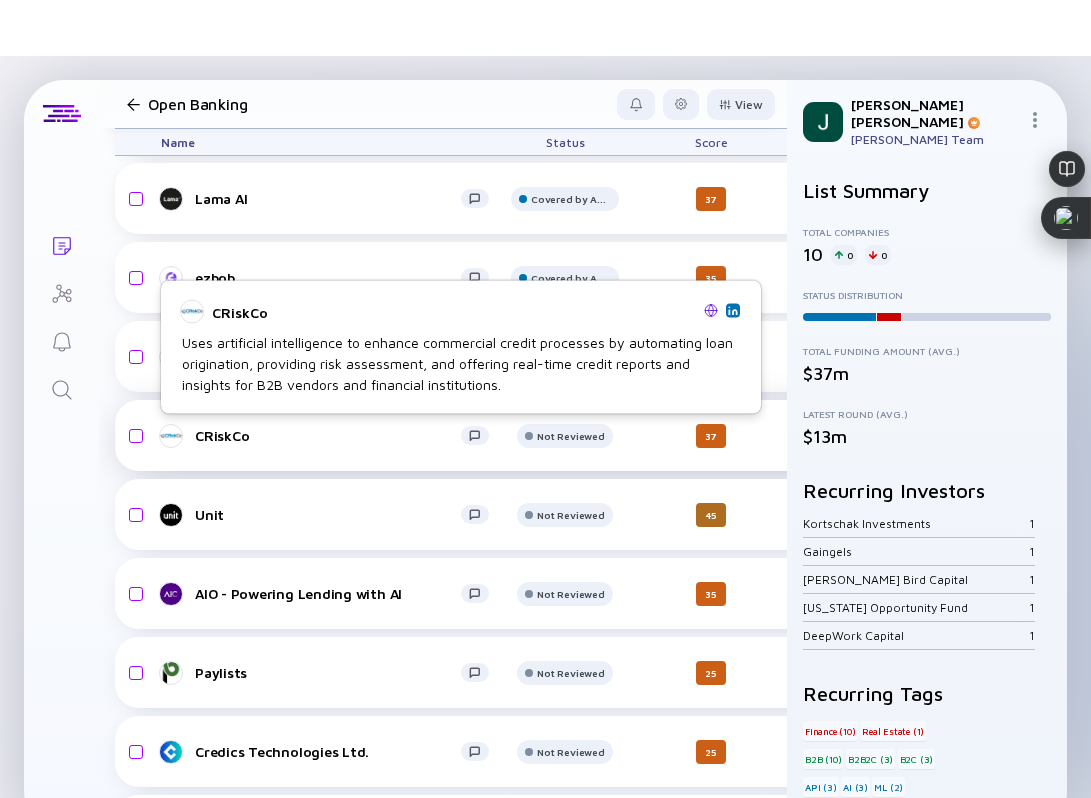 click on "CRiskCo" at bounding box center (328, 435) 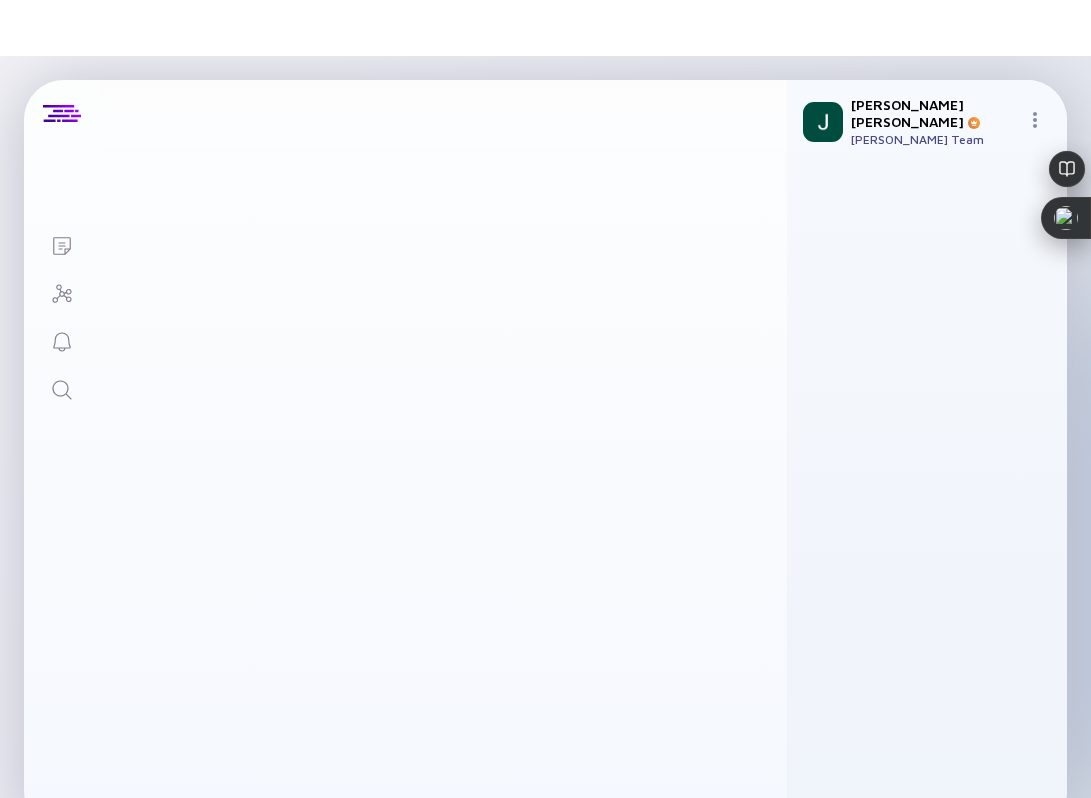 scroll, scrollTop: 0, scrollLeft: 0, axis: both 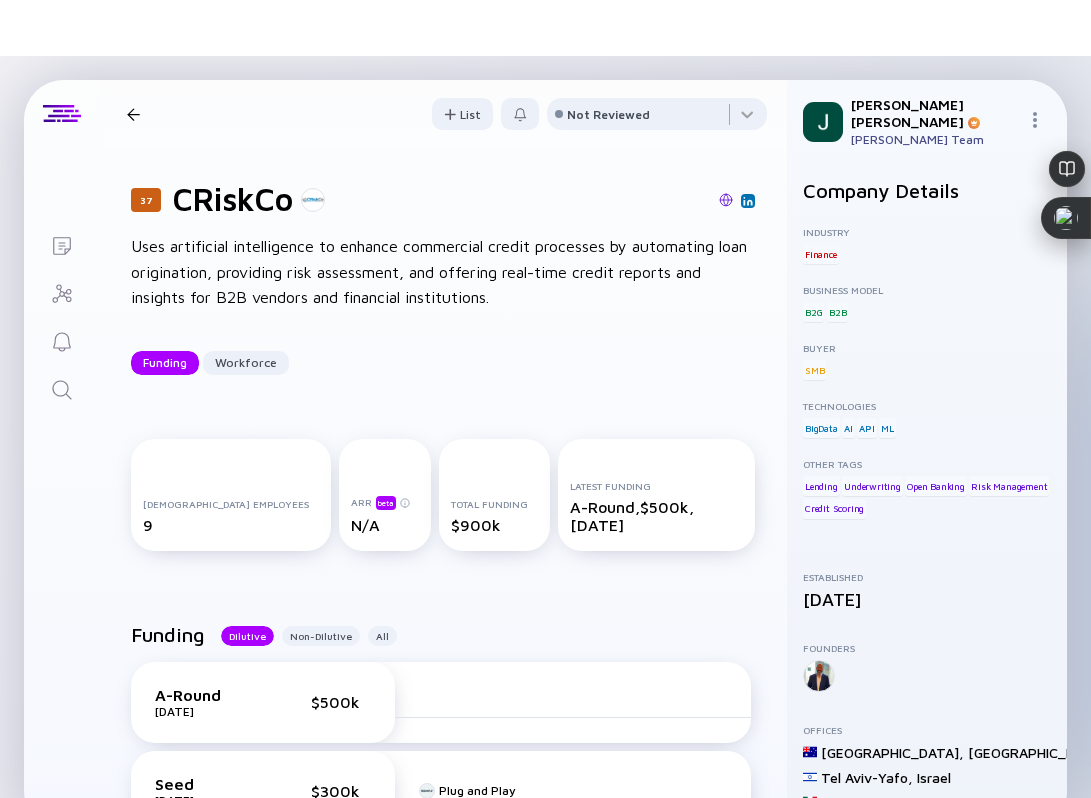 click at bounding box center (726, 200) 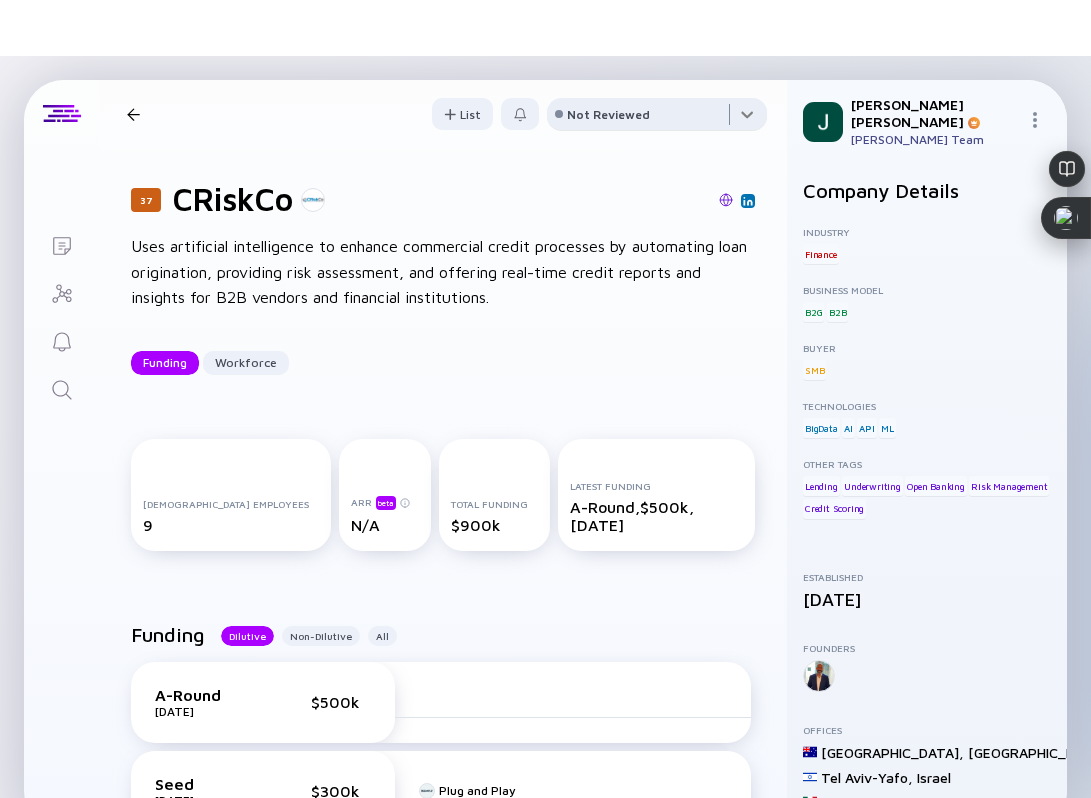 click at bounding box center [657, 118] 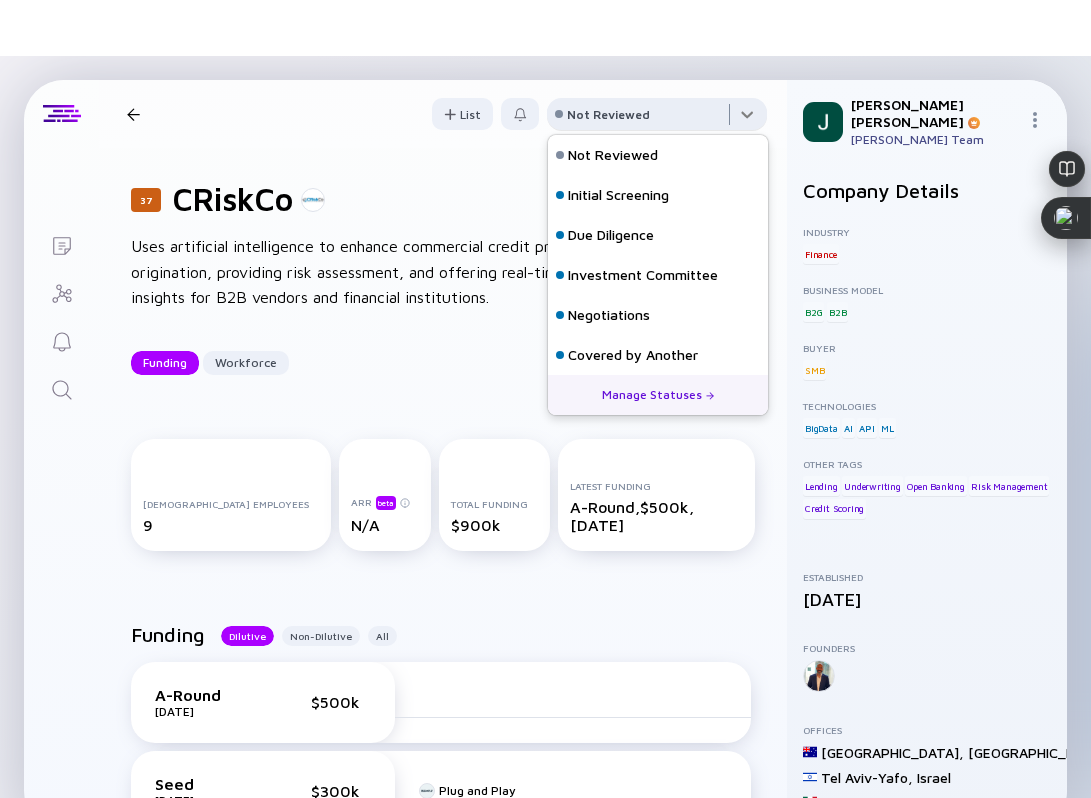 scroll, scrollTop: 128, scrollLeft: 0, axis: vertical 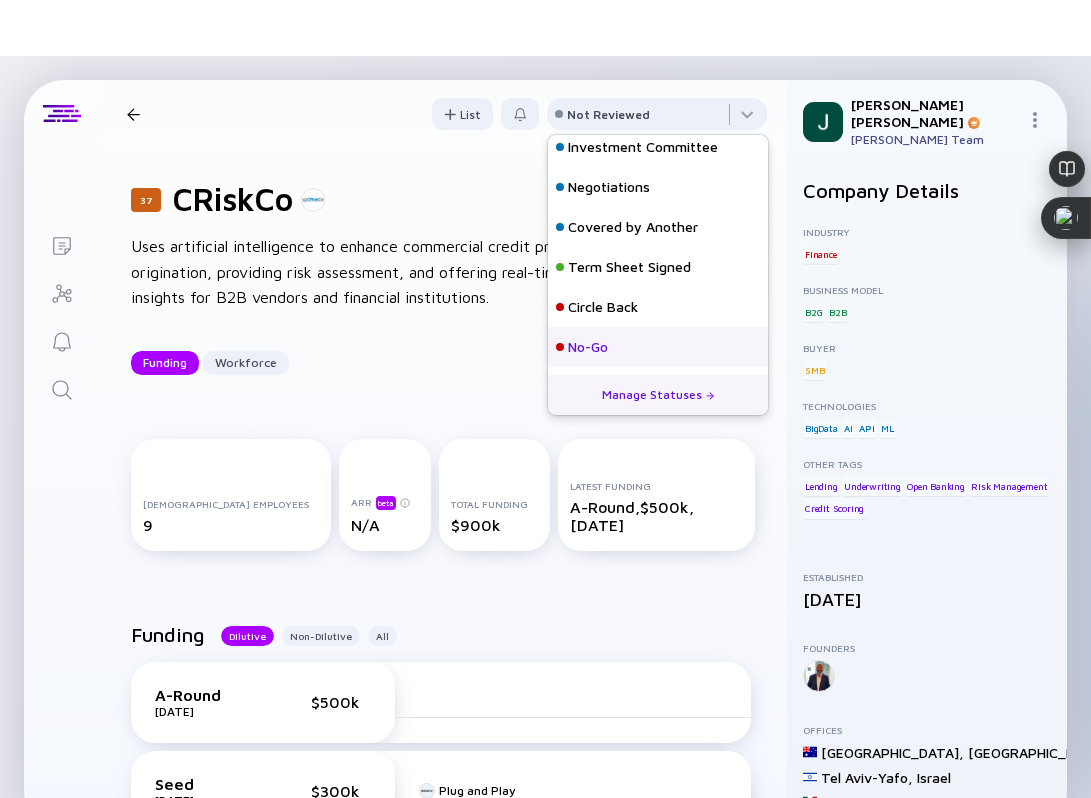 click on "No-Go" at bounding box center (658, 347) 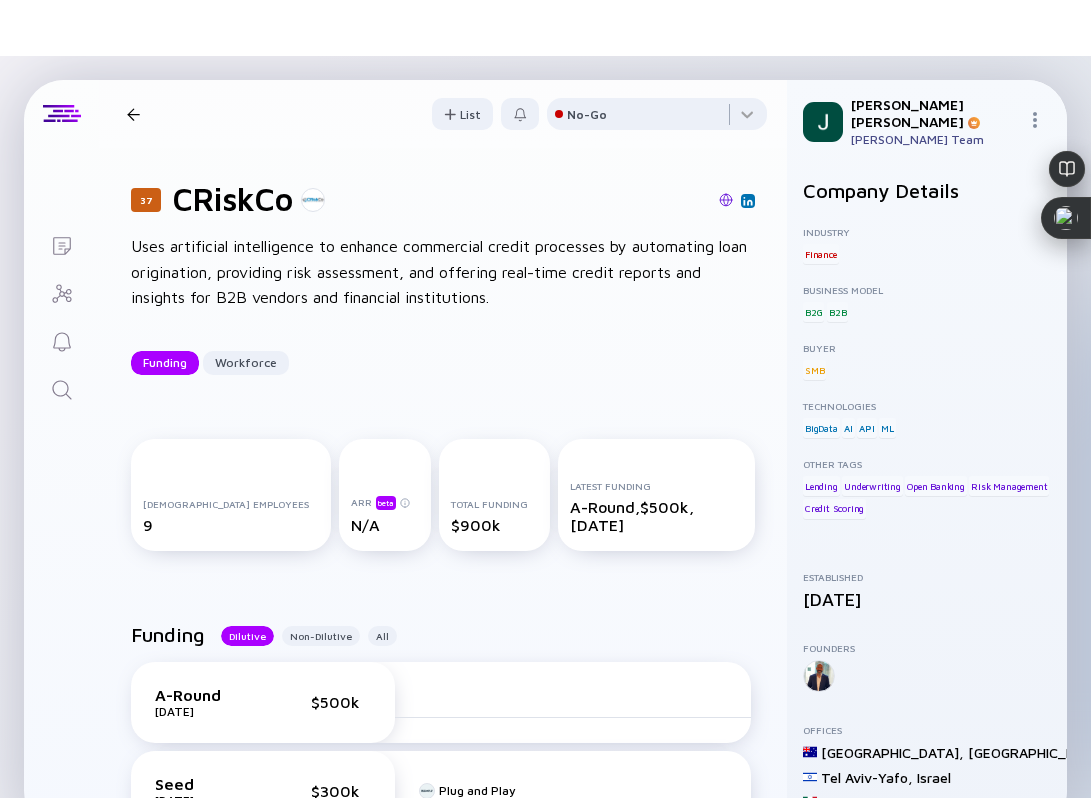 click on "37 CRiskCo Funding Workforce" at bounding box center [272, 114] 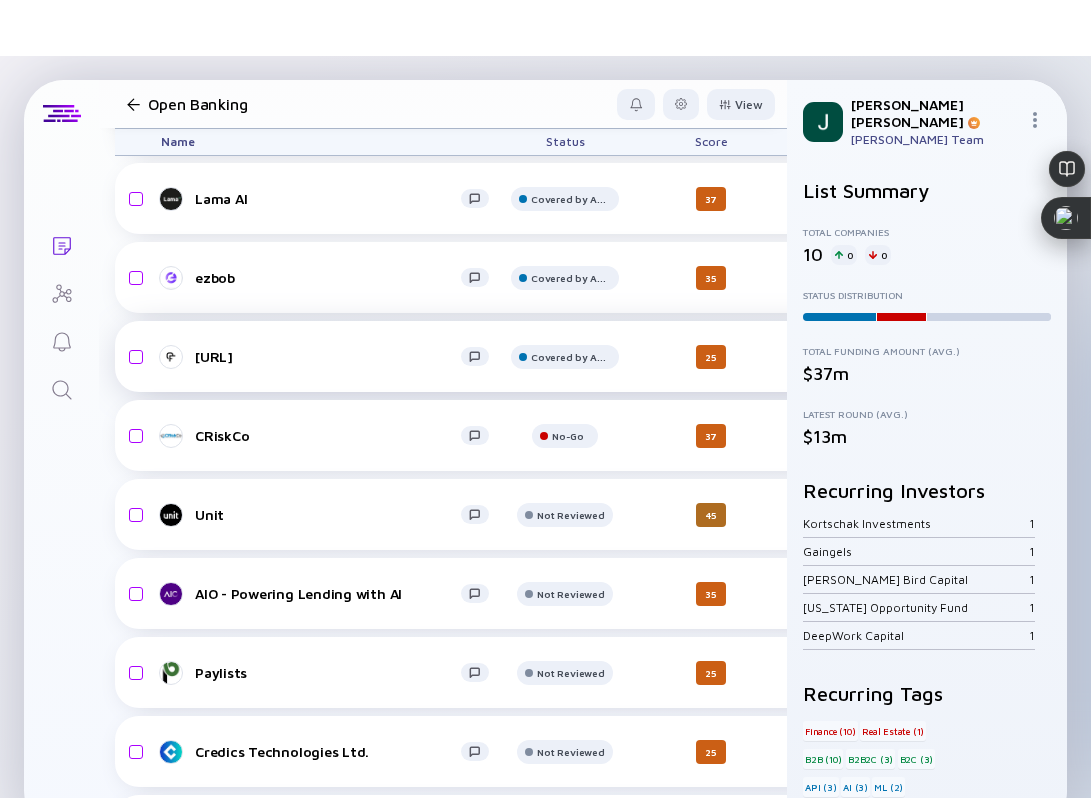 scroll, scrollTop: 184, scrollLeft: 0, axis: vertical 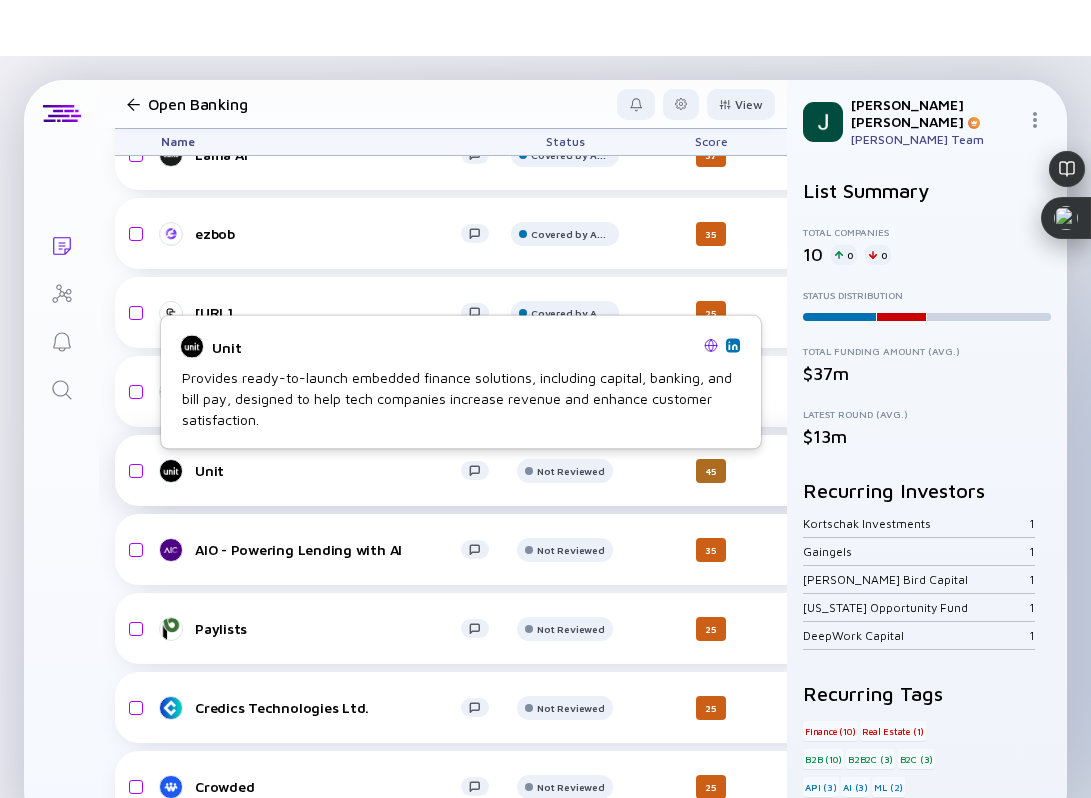 click on "Unit" at bounding box center [333, 471] 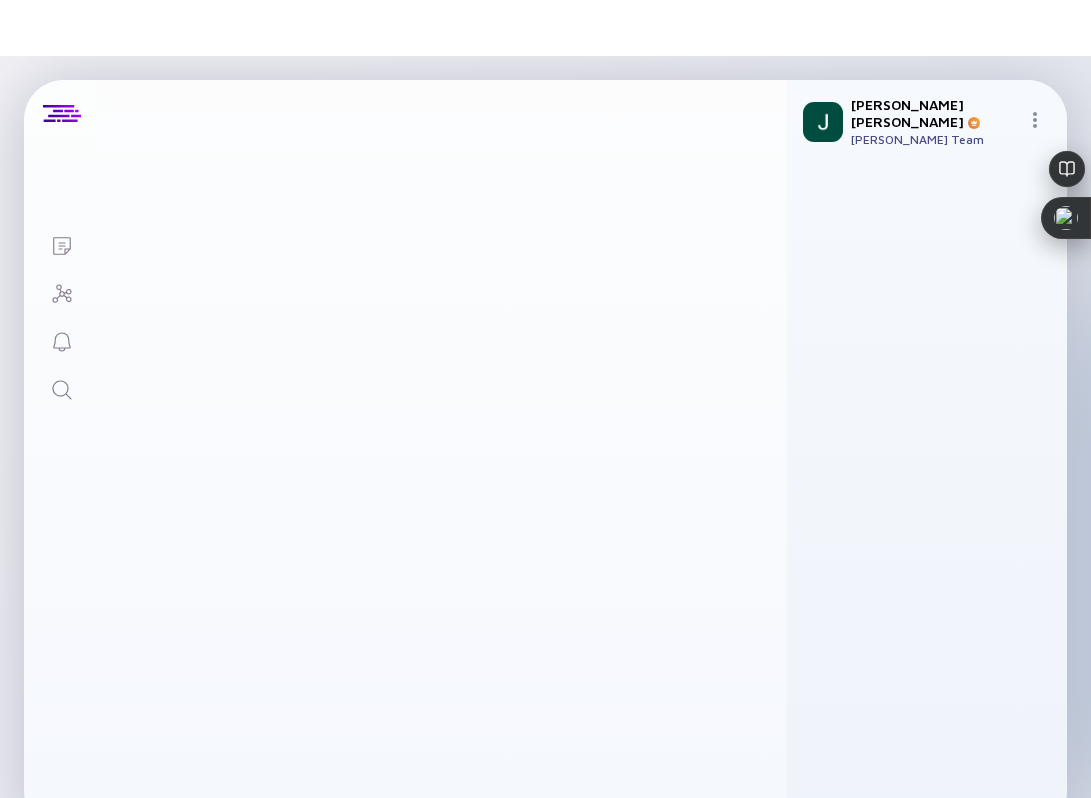 scroll, scrollTop: 0, scrollLeft: 0, axis: both 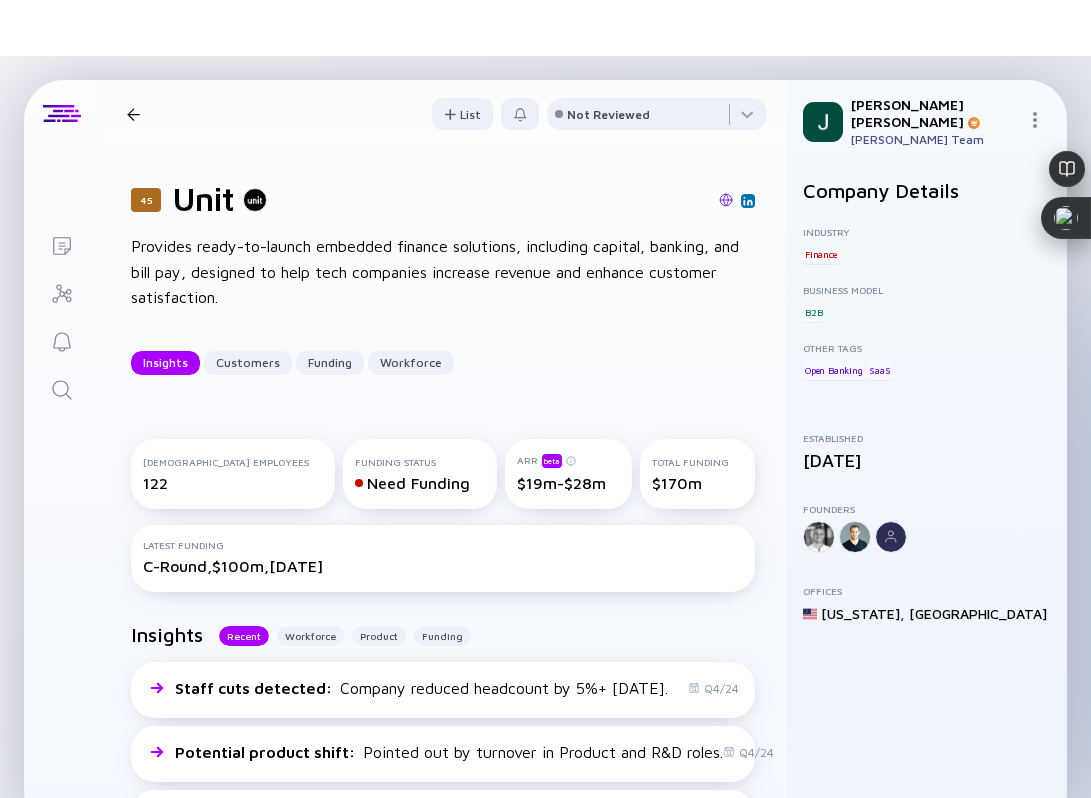 click at bounding box center (726, 200) 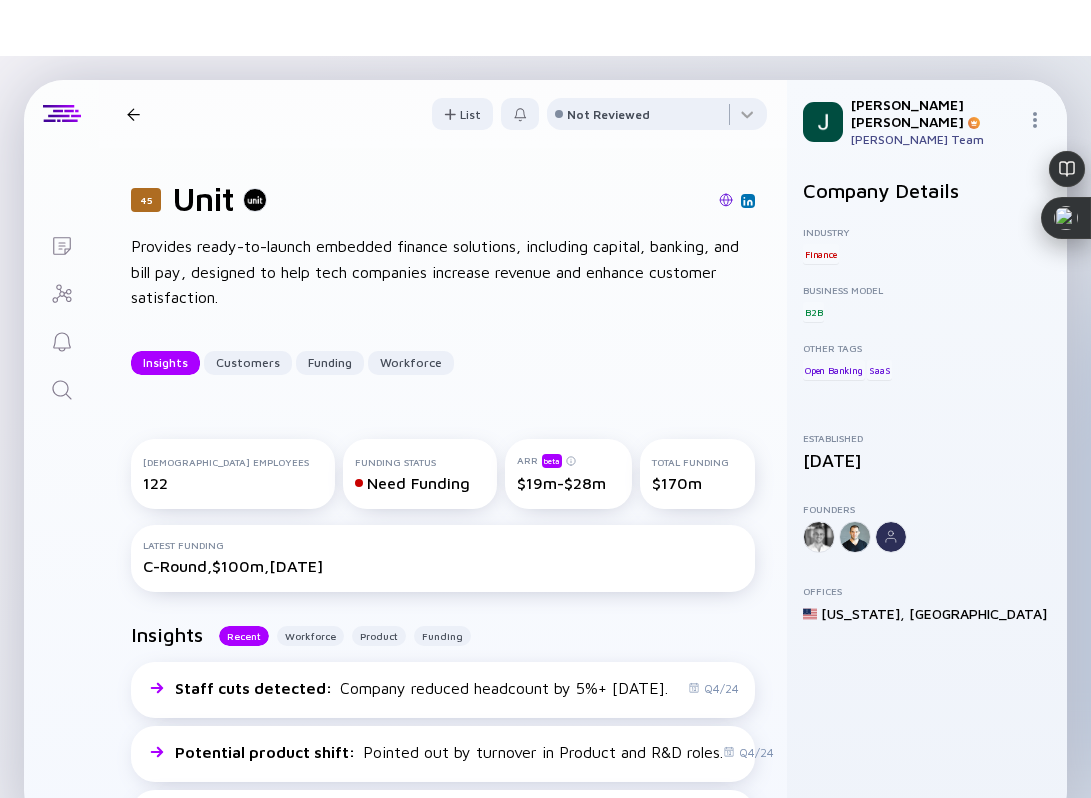 click at bounding box center (133, 114) 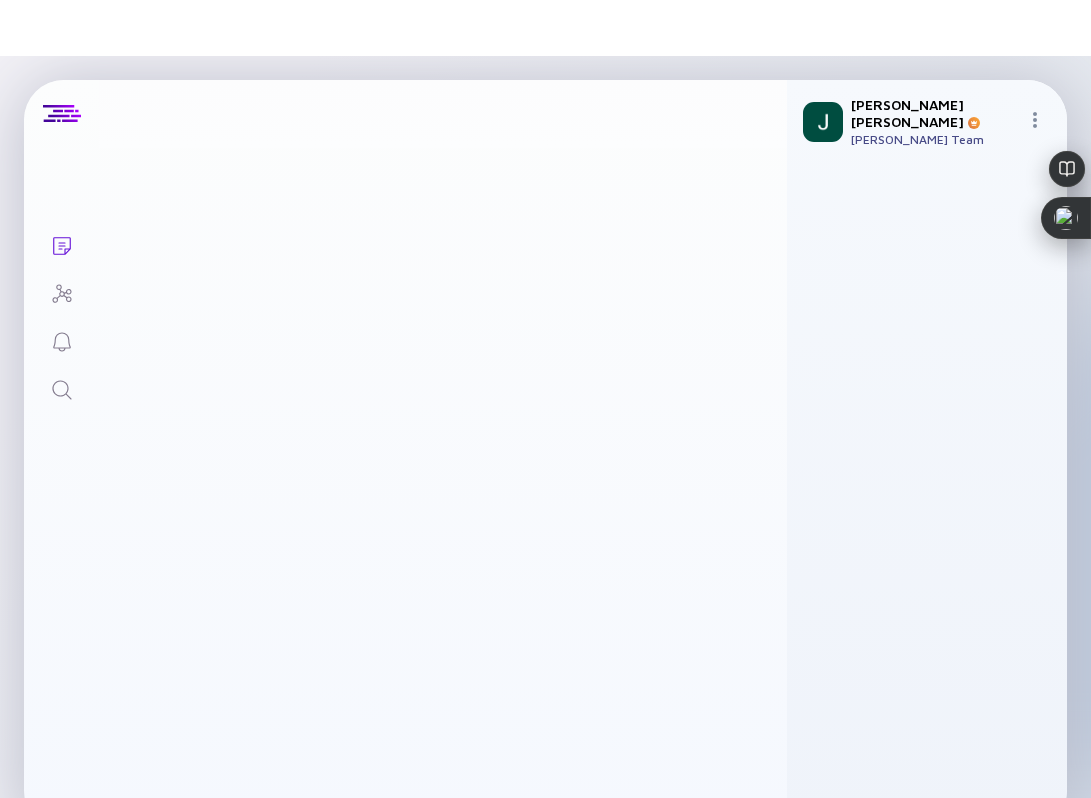 scroll, scrollTop: 184, scrollLeft: 0, axis: vertical 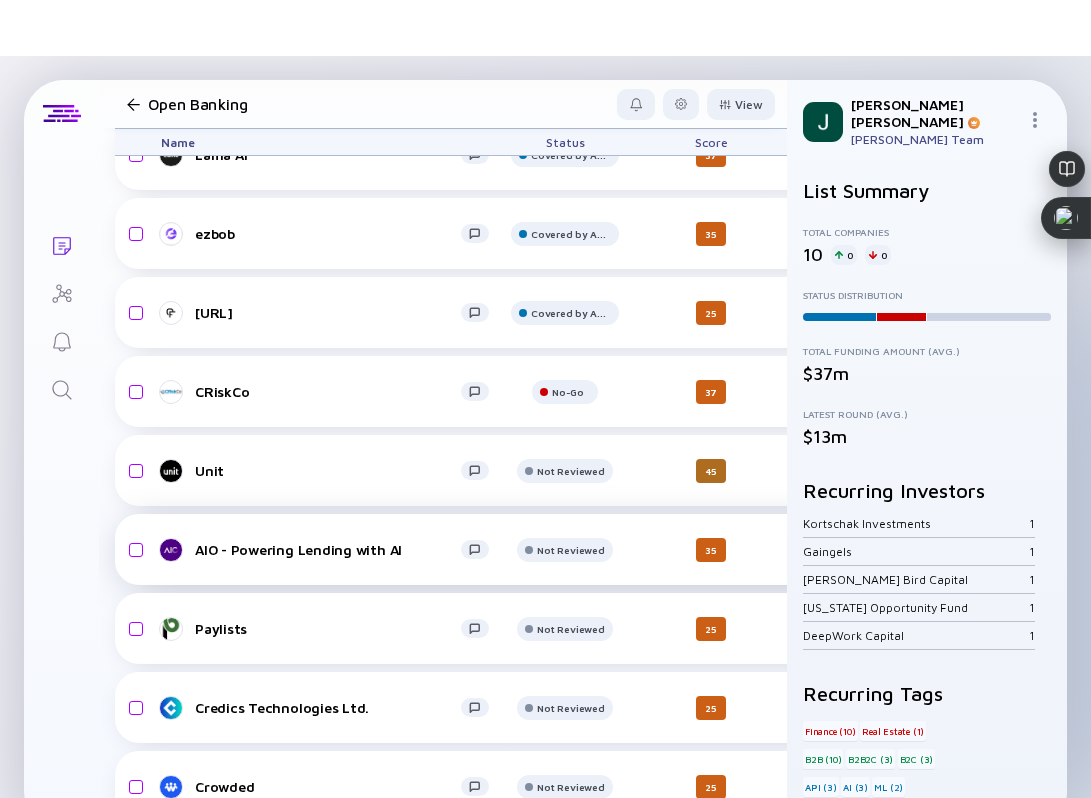 click on "AIO - Powering Lending with AI" at bounding box center [328, 549] 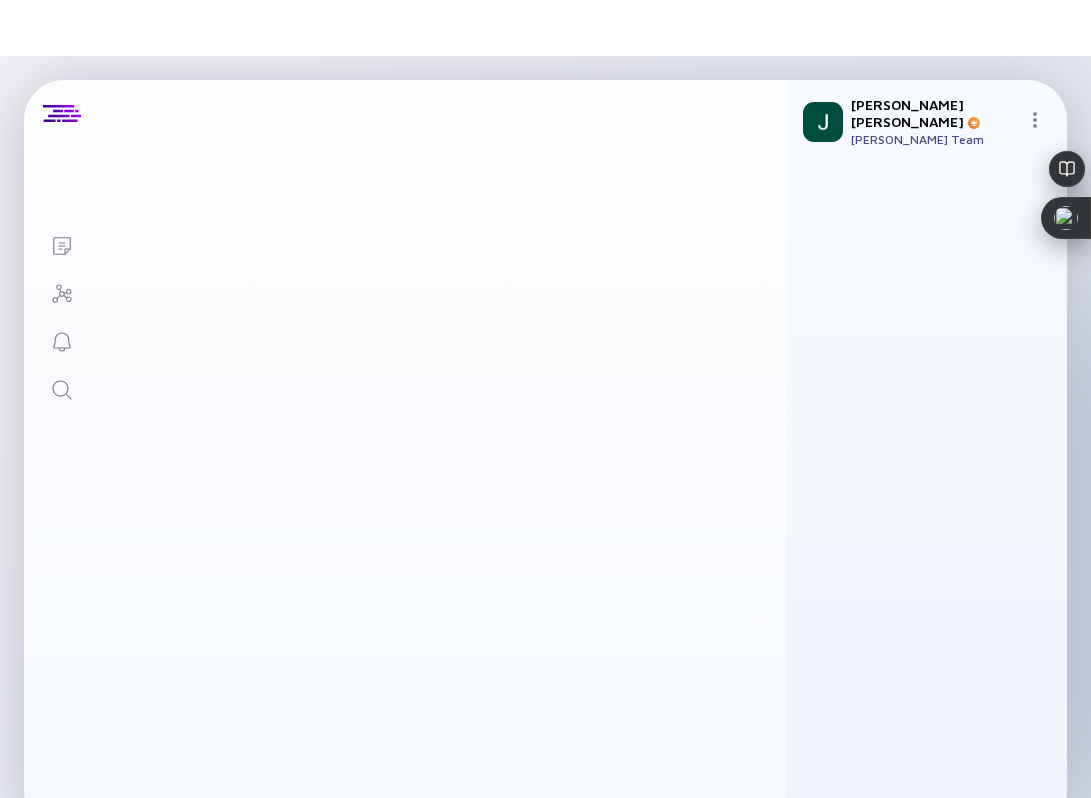 scroll, scrollTop: 0, scrollLeft: 0, axis: both 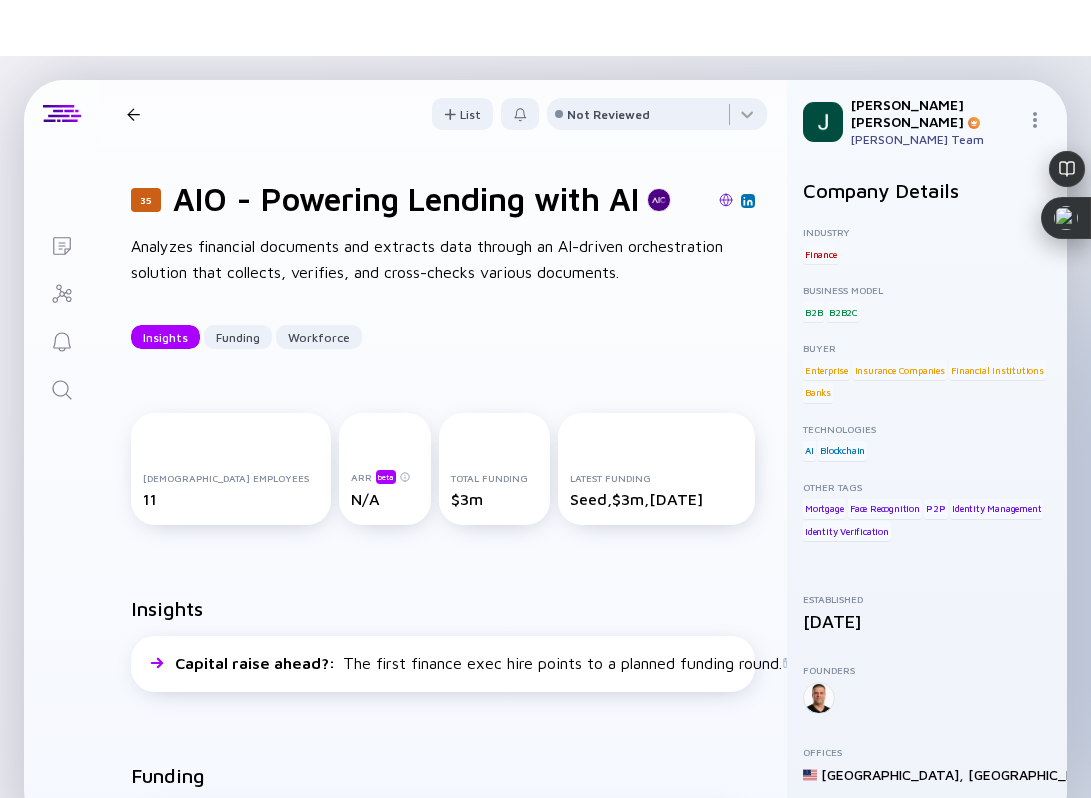 click at bounding box center (726, 200) 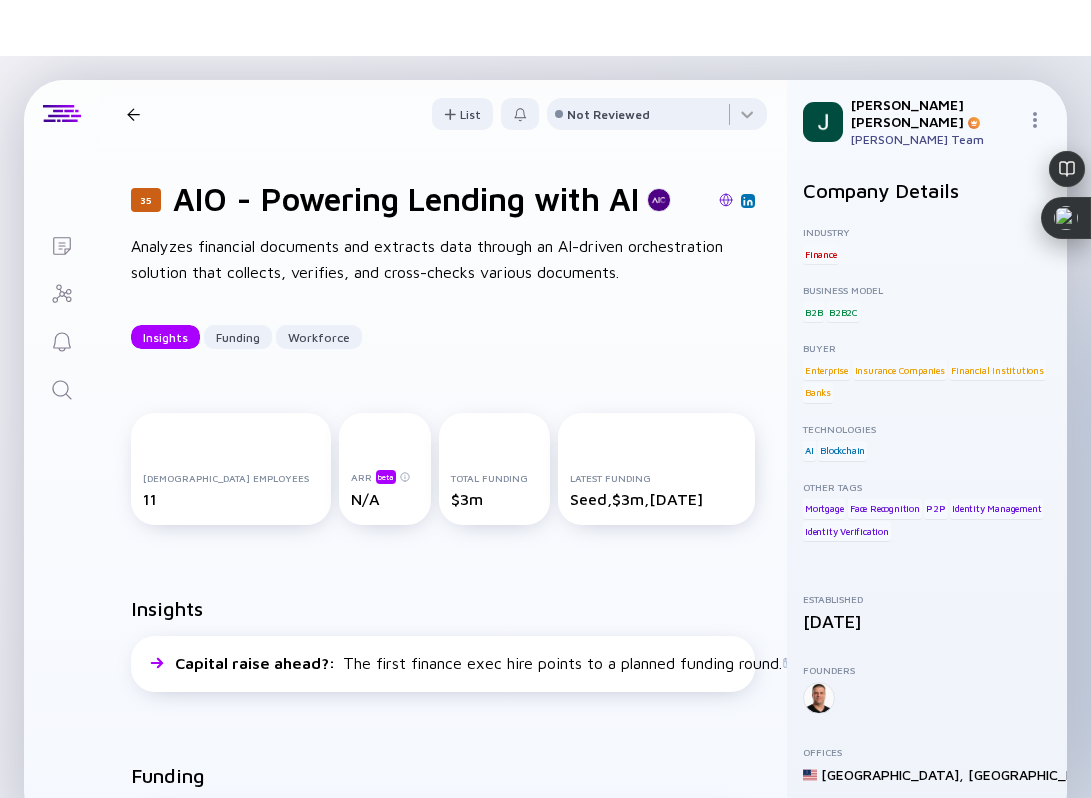 click at bounding box center [133, 114] 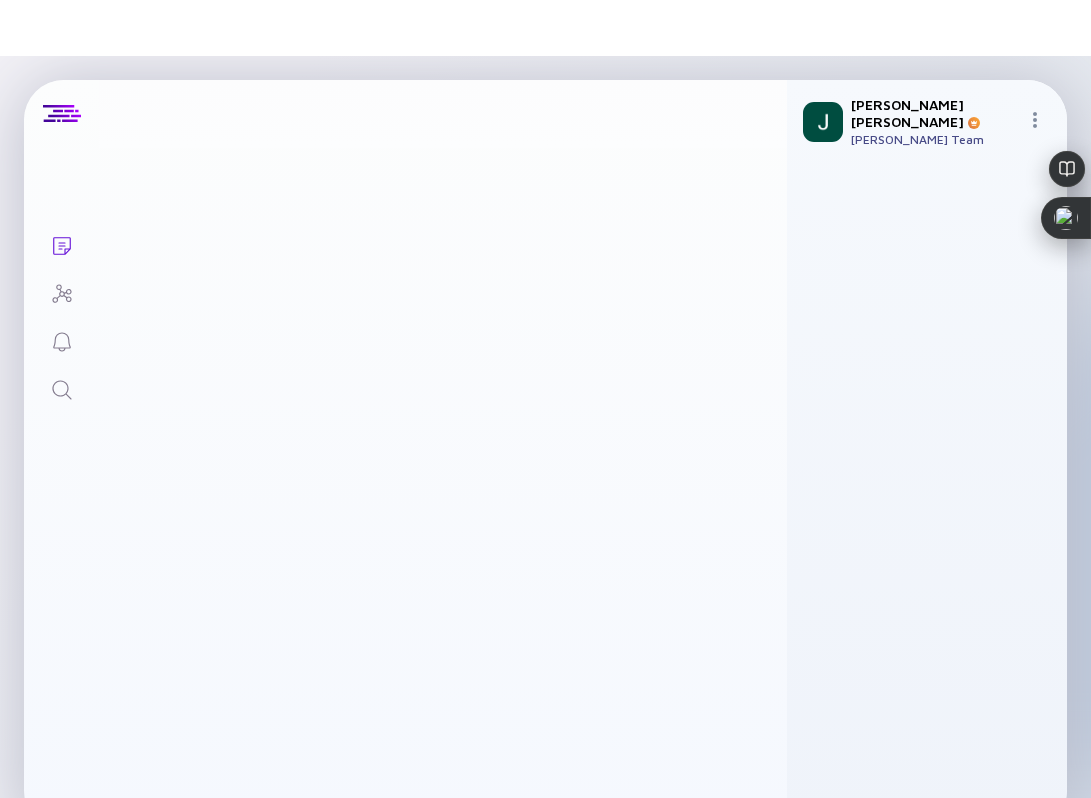 scroll, scrollTop: 184, scrollLeft: 0, axis: vertical 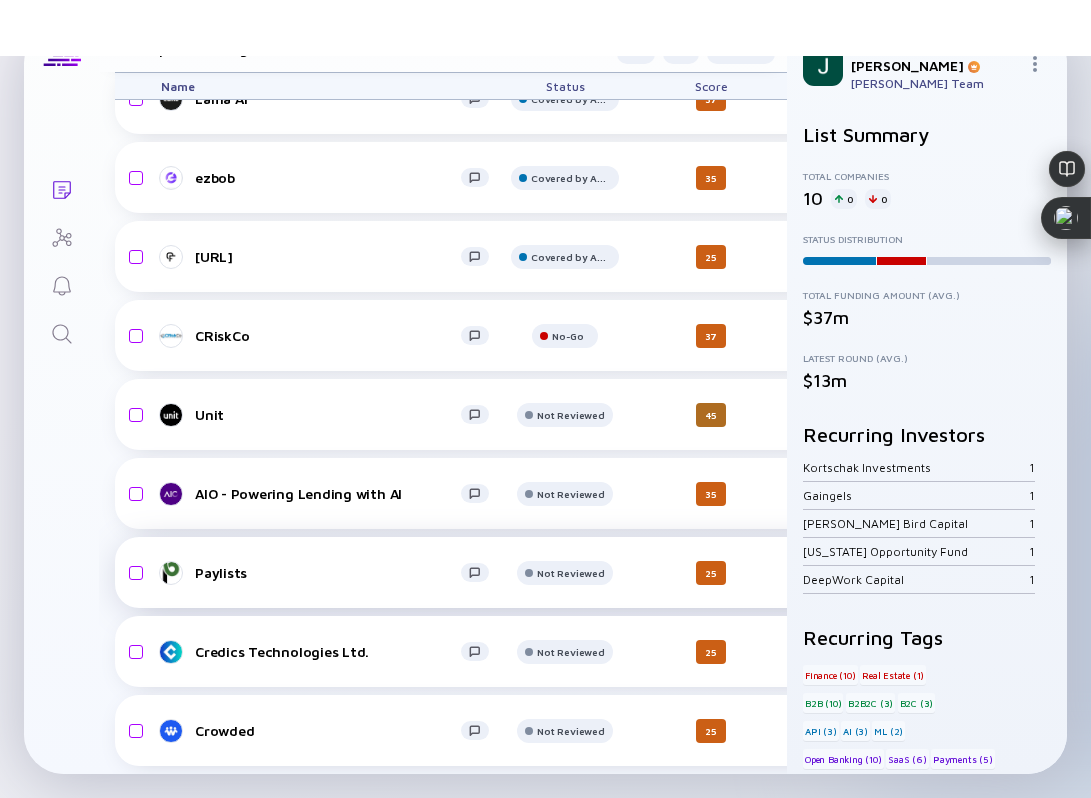 click on "Paylists" at bounding box center [328, 572] 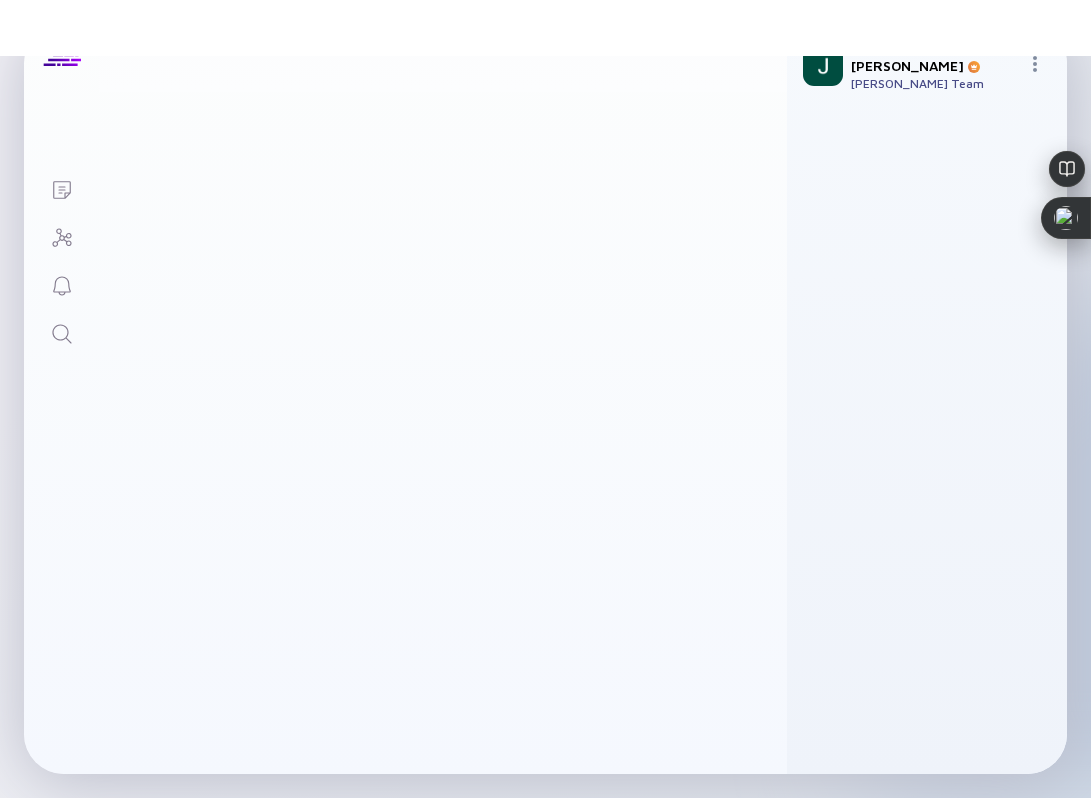 scroll, scrollTop: 0, scrollLeft: 0, axis: both 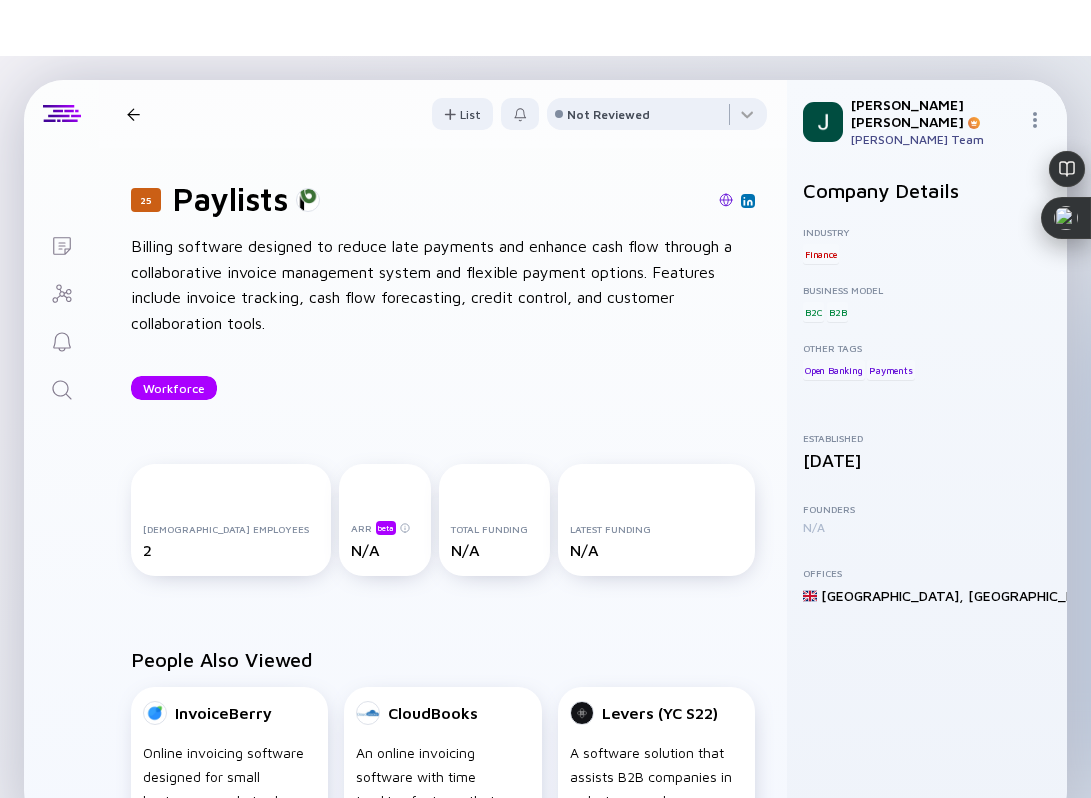 click at bounding box center [726, 200] 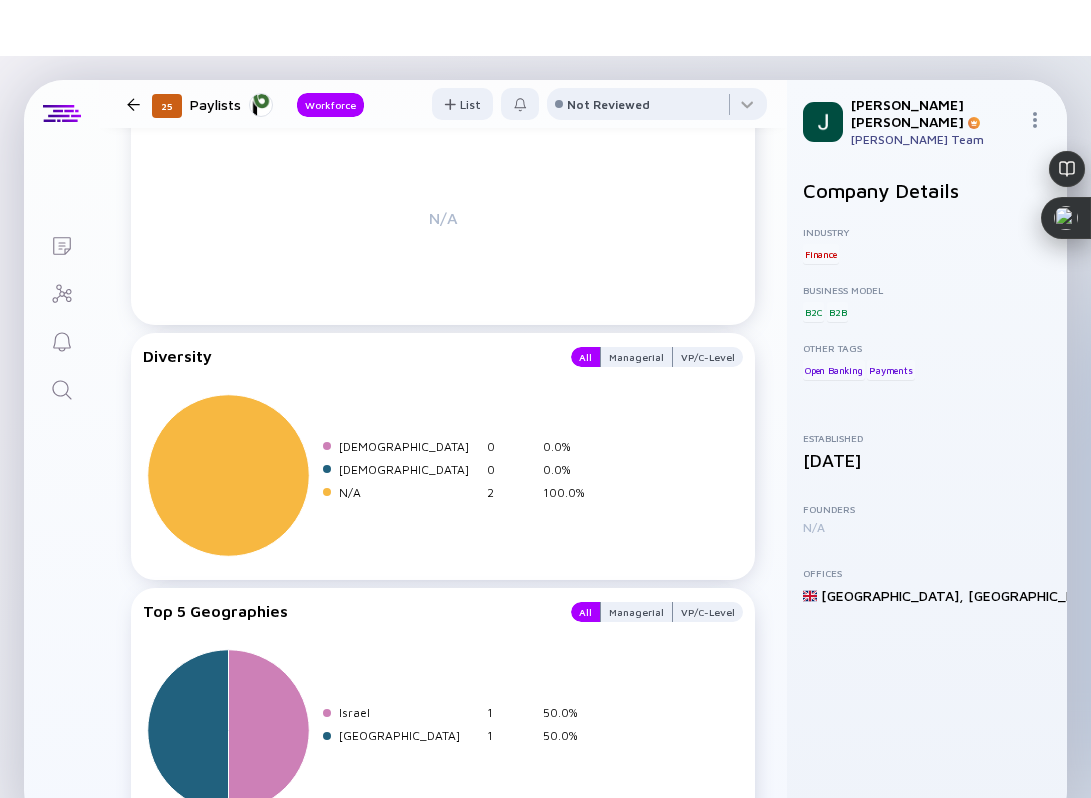 scroll, scrollTop: 2193, scrollLeft: 0, axis: vertical 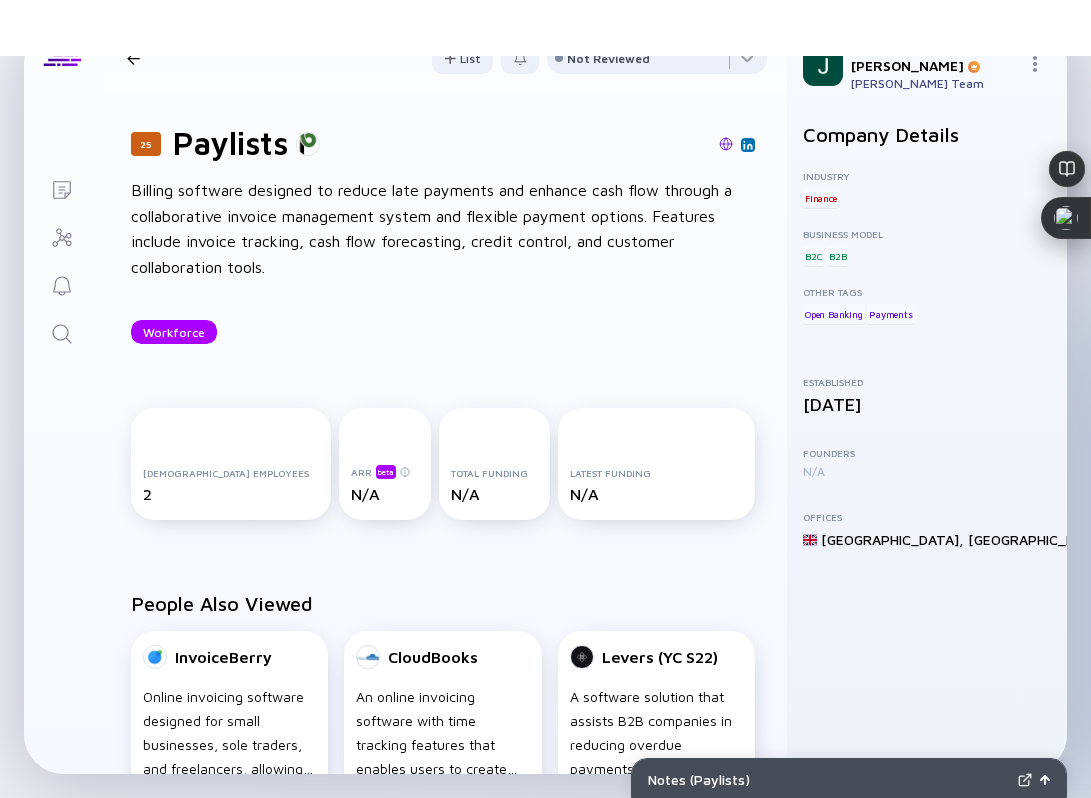 click at bounding box center (748, 145) 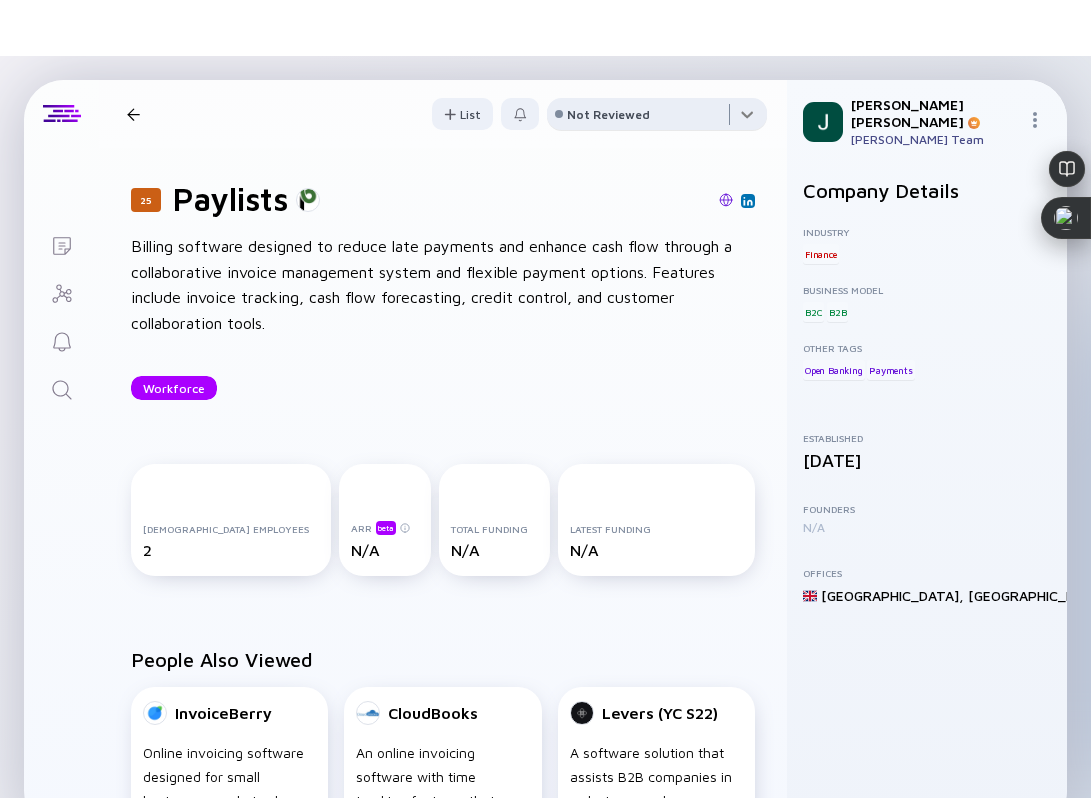 click at bounding box center (657, 118) 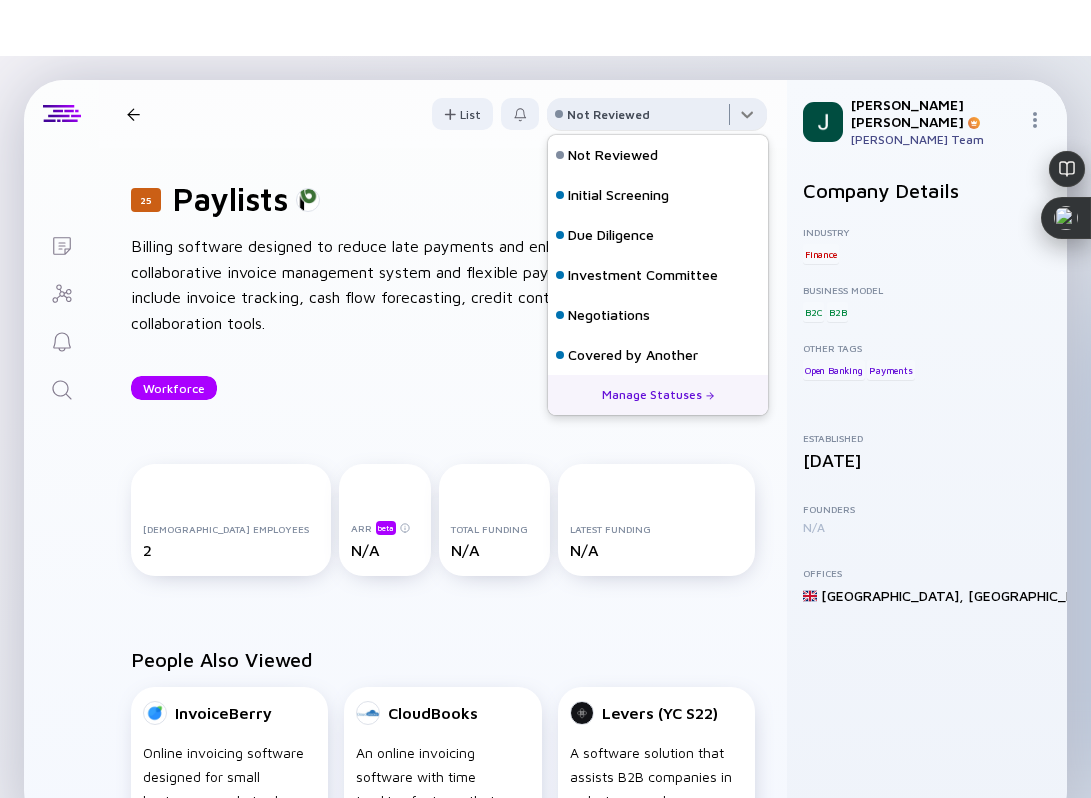 scroll, scrollTop: 128, scrollLeft: 0, axis: vertical 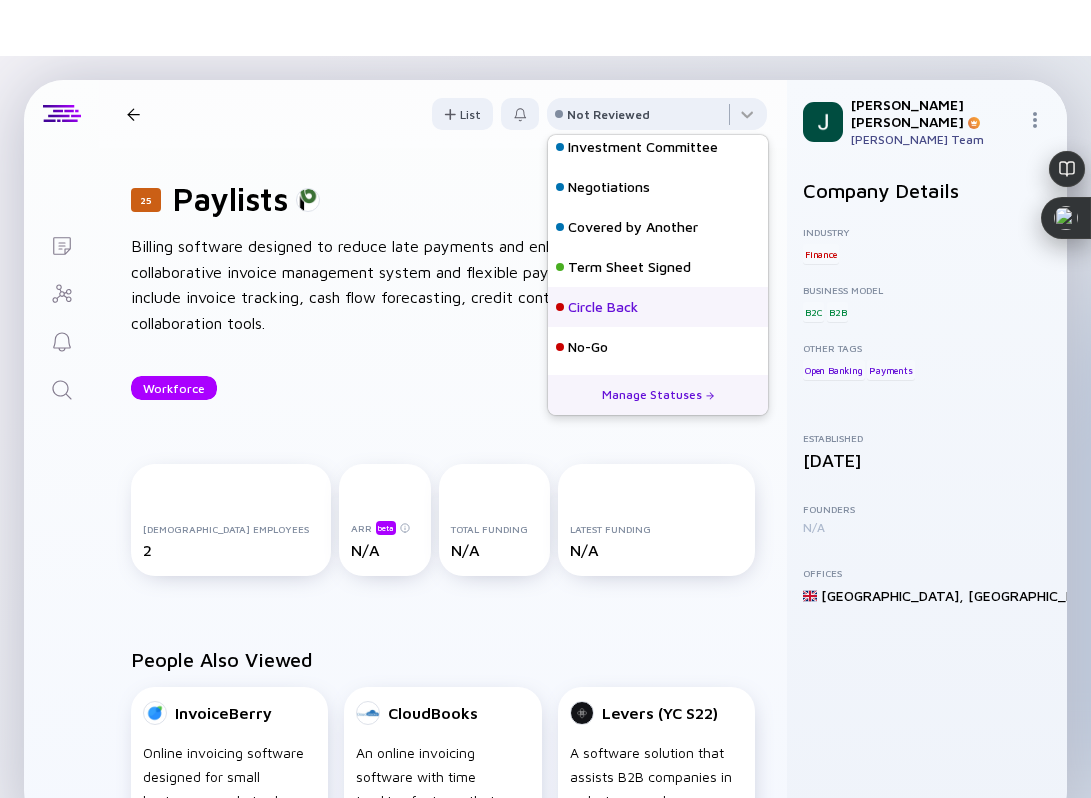 click on "Circle Back" at bounding box center [658, 307] 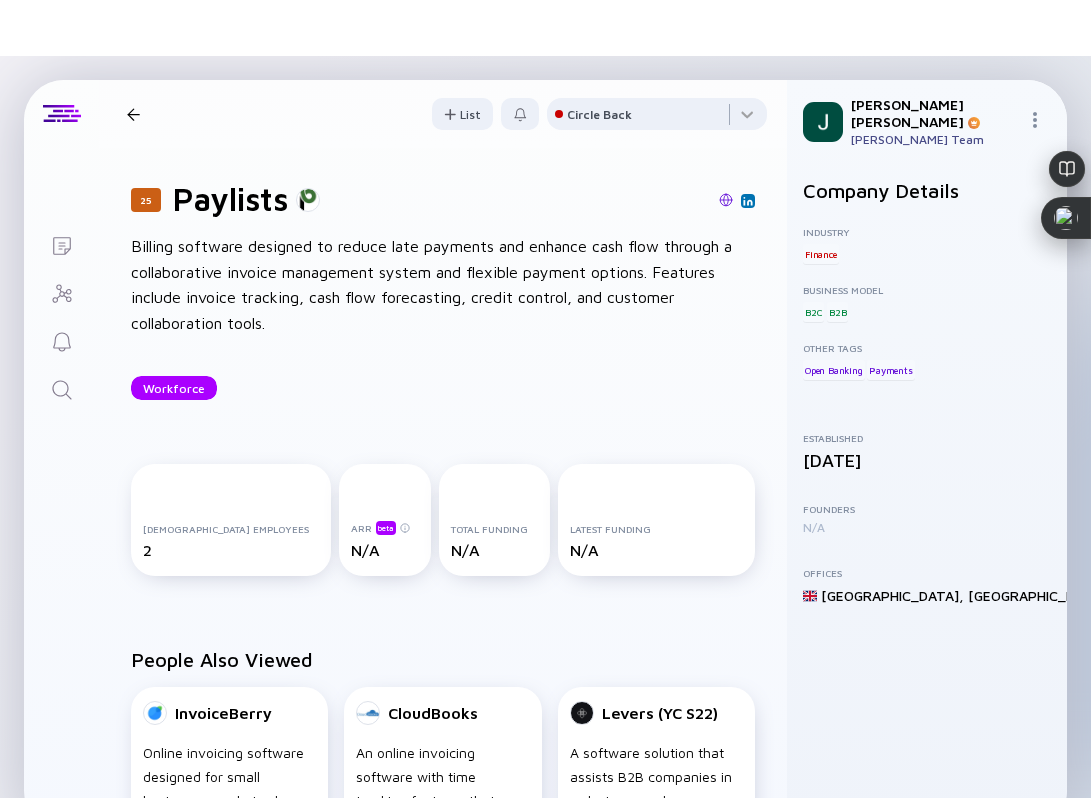 click on "25 Paylists Workforce" at bounding box center [241, 114] 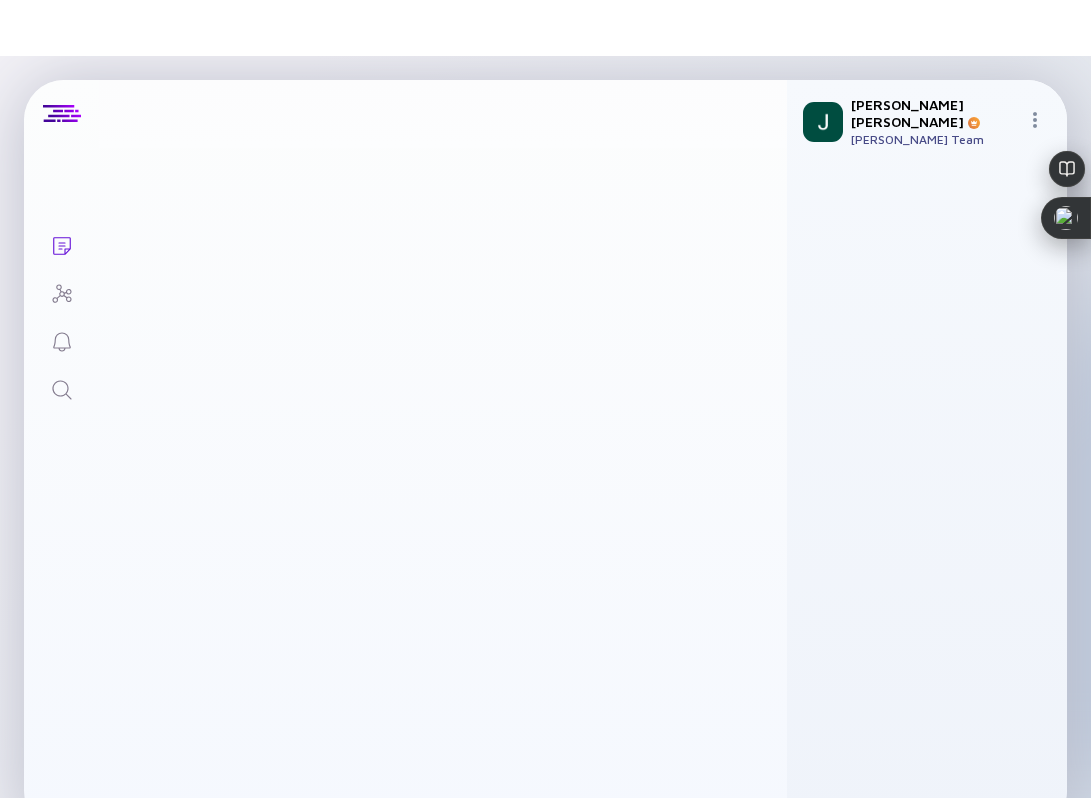 scroll, scrollTop: 7, scrollLeft: 0, axis: vertical 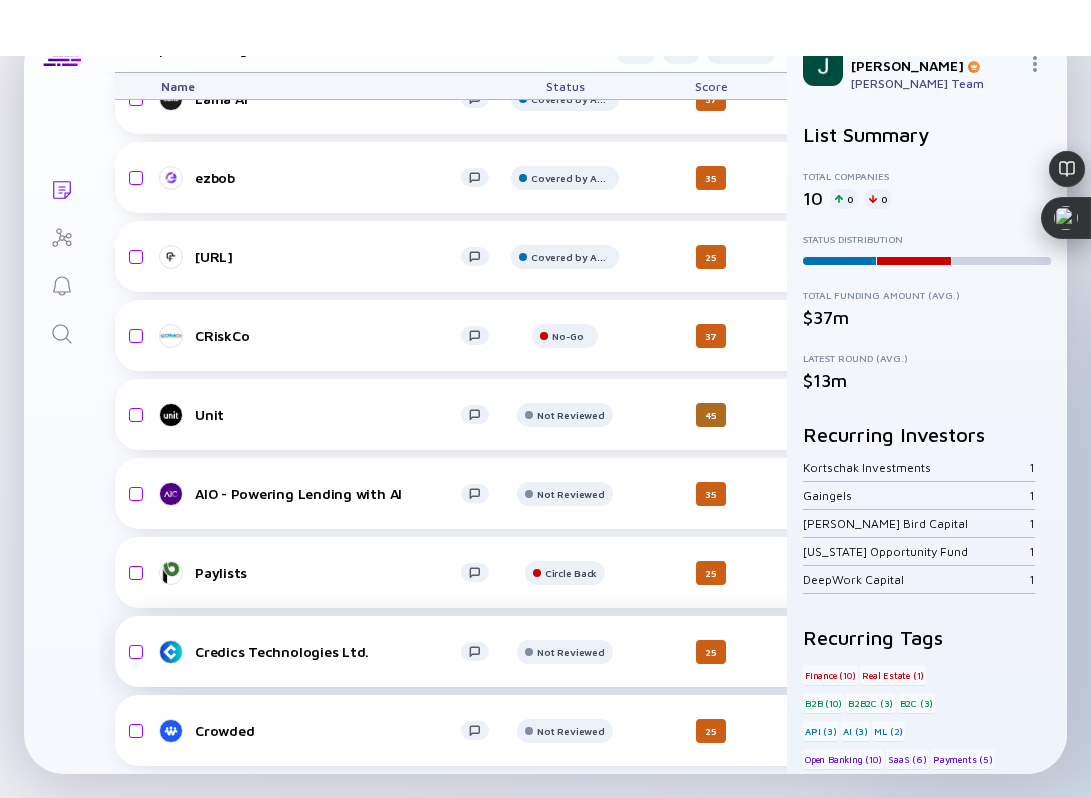 click on "Credics Technologies Ltd." at bounding box center (328, 651) 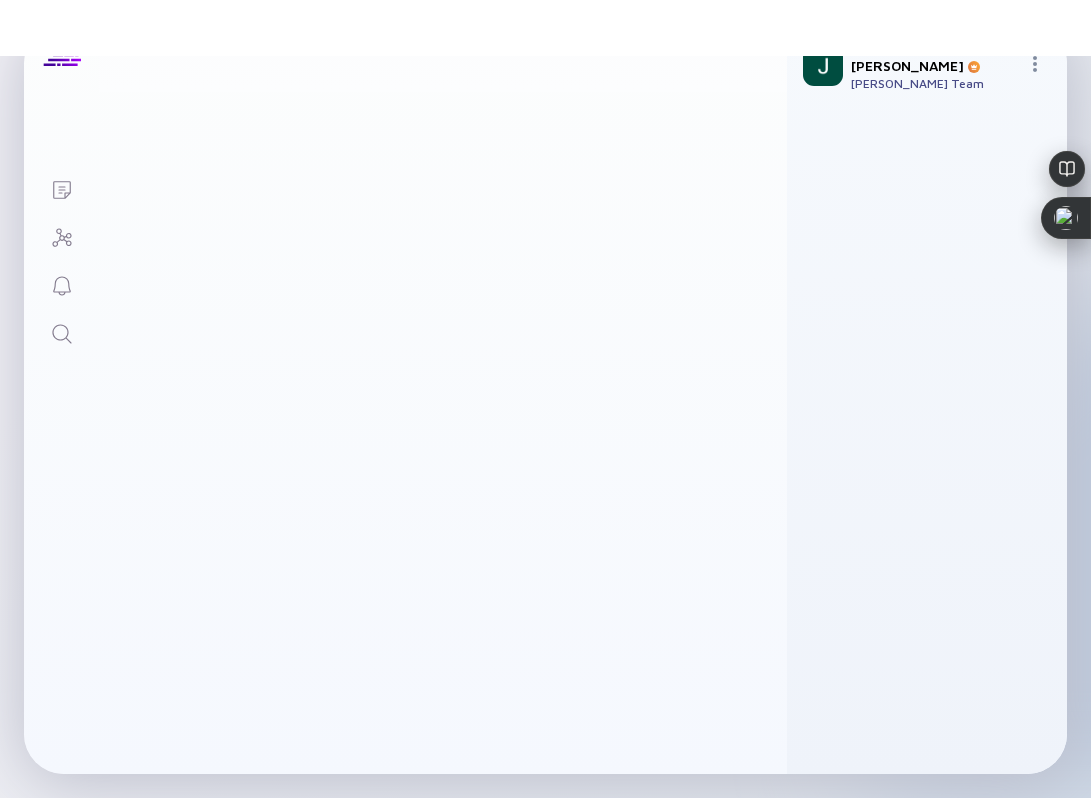 scroll, scrollTop: 0, scrollLeft: 0, axis: both 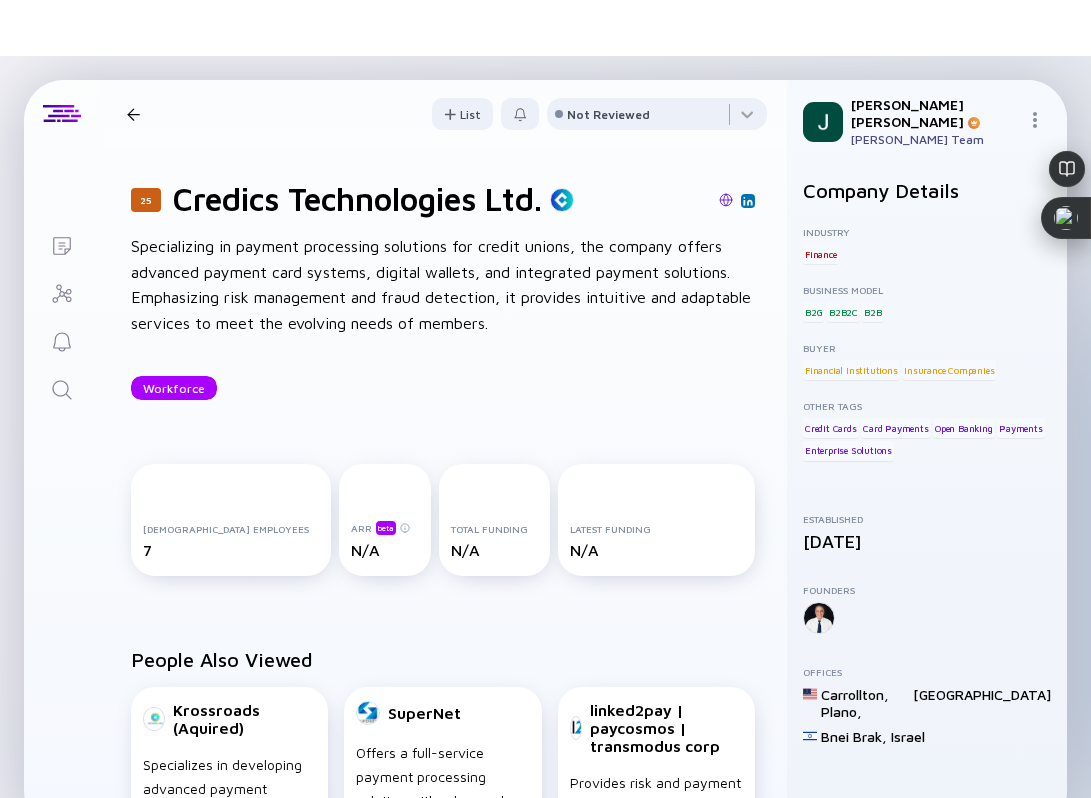 click at bounding box center [726, 200] 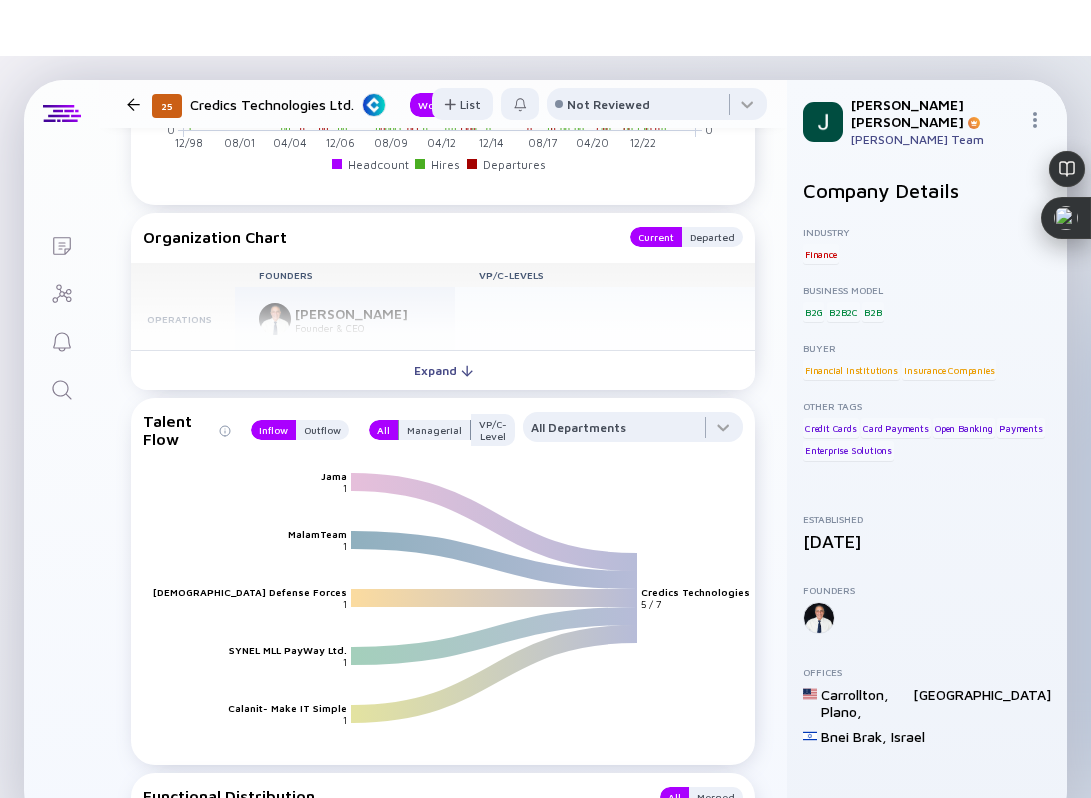 scroll, scrollTop: 1299, scrollLeft: 0, axis: vertical 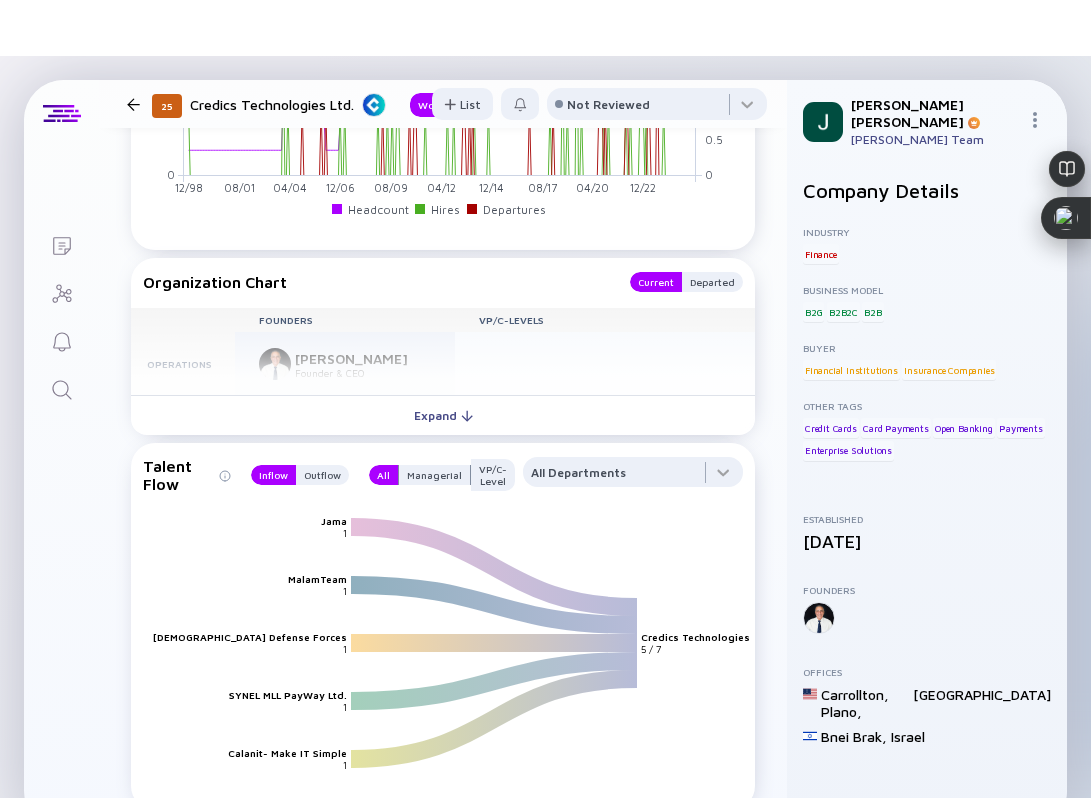 click on "Founders VP/C-Levels Operations Haim Zemah Founder & CEO" at bounding box center [443, 352] 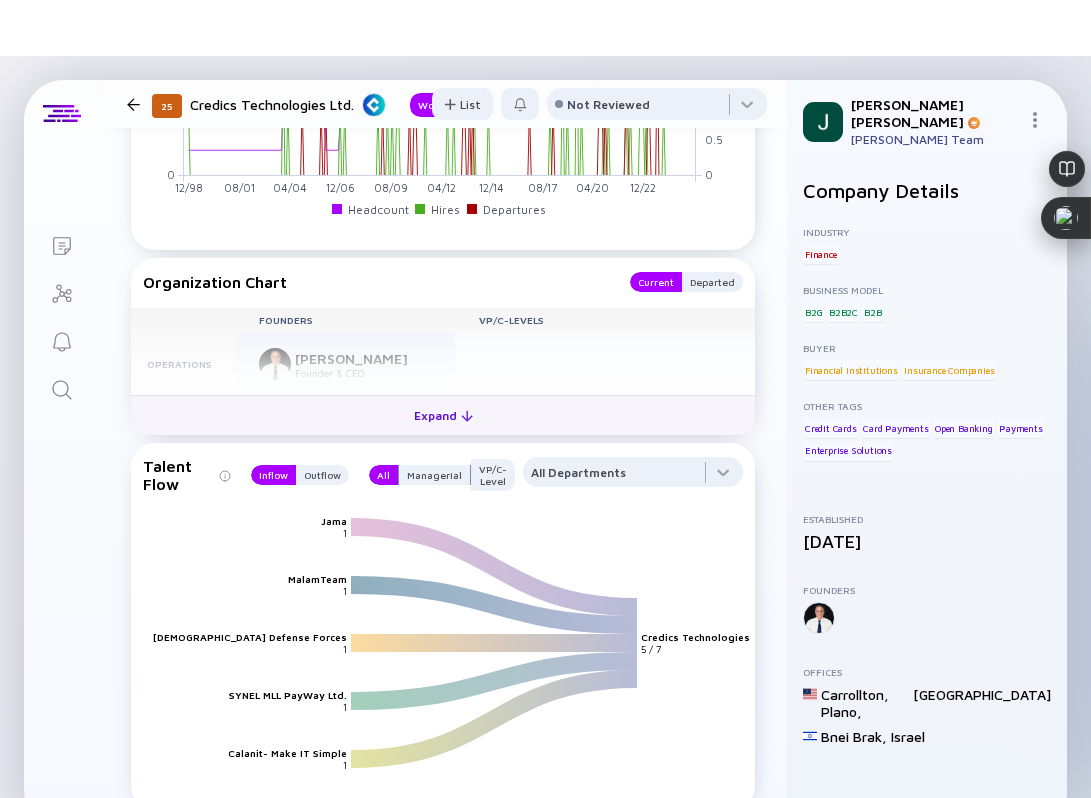 click on "Expand" at bounding box center (443, 415) 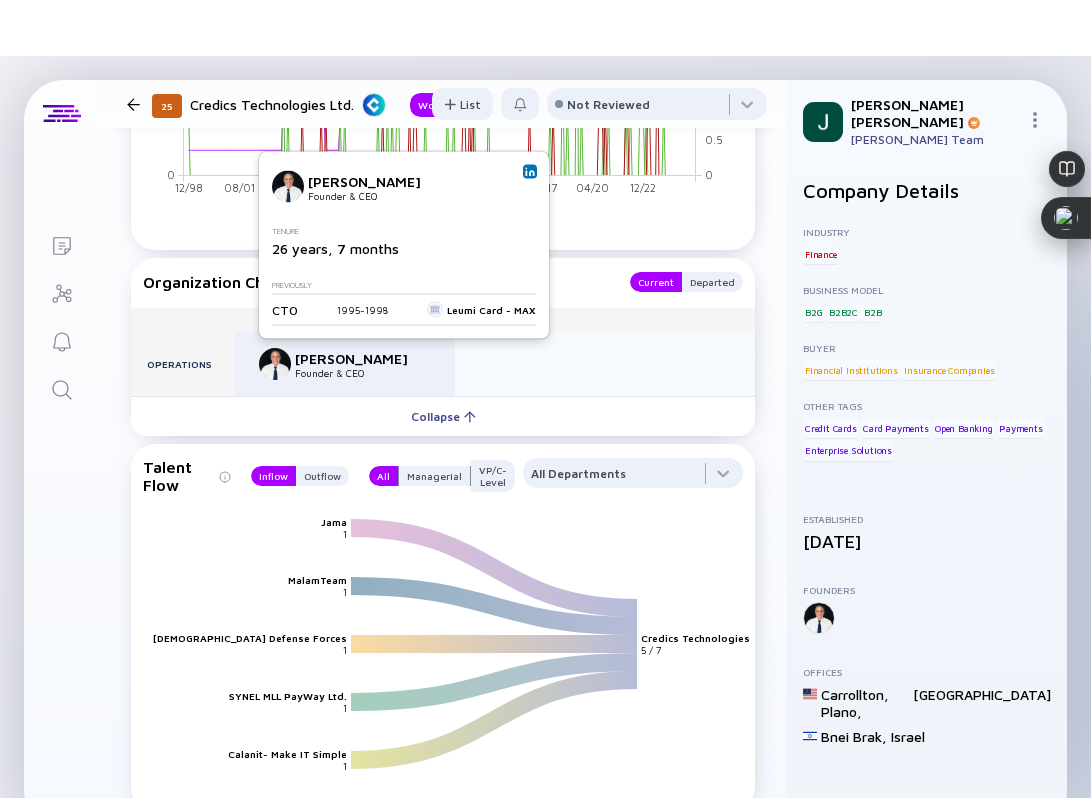 click at bounding box center [530, 172] 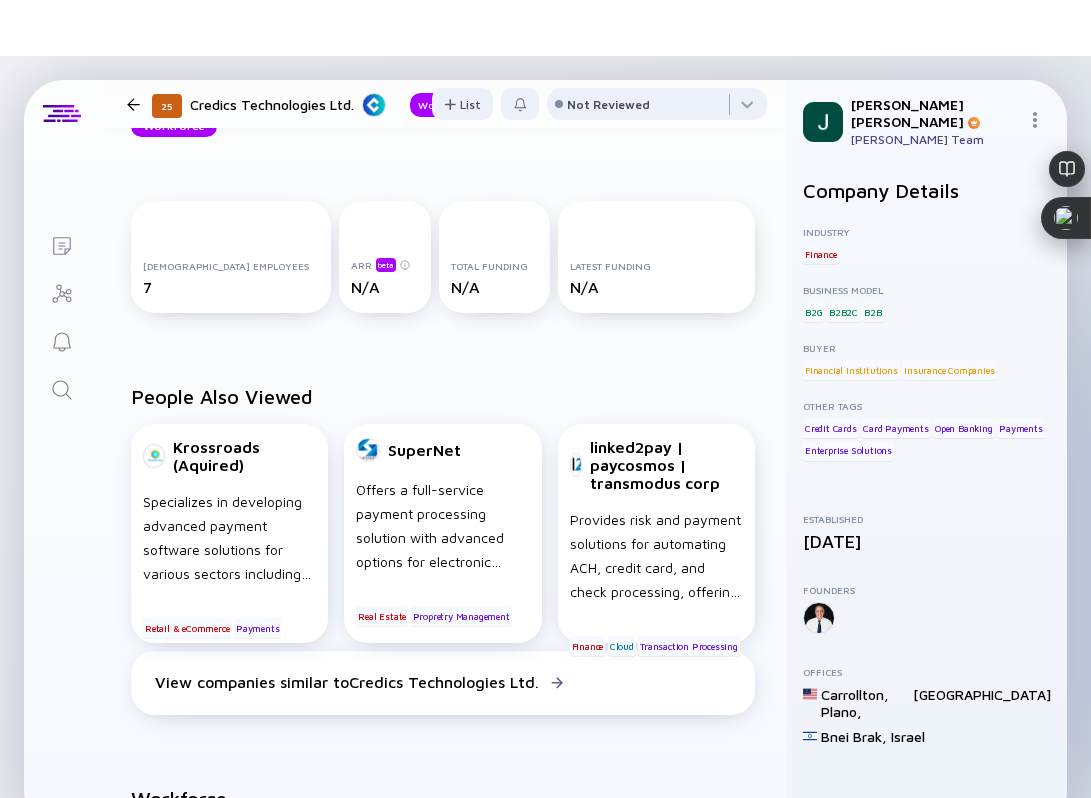 scroll, scrollTop: 0, scrollLeft: 0, axis: both 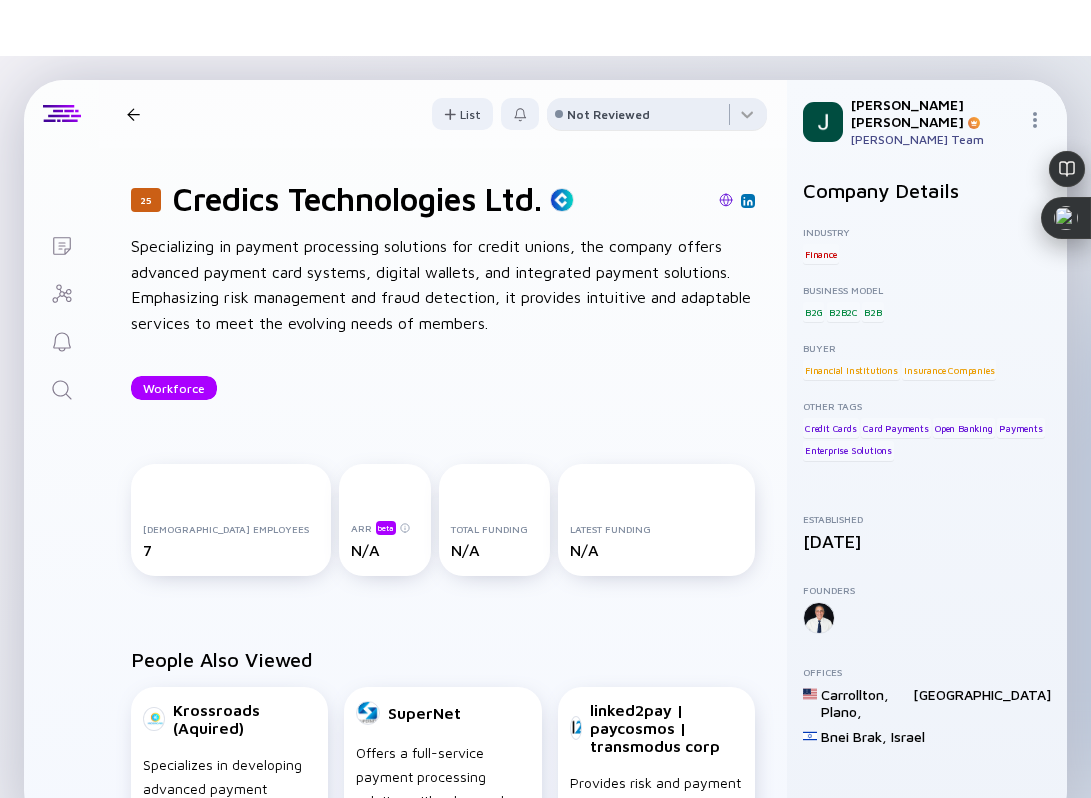 click on "Not Reviewed" at bounding box center (608, 114) 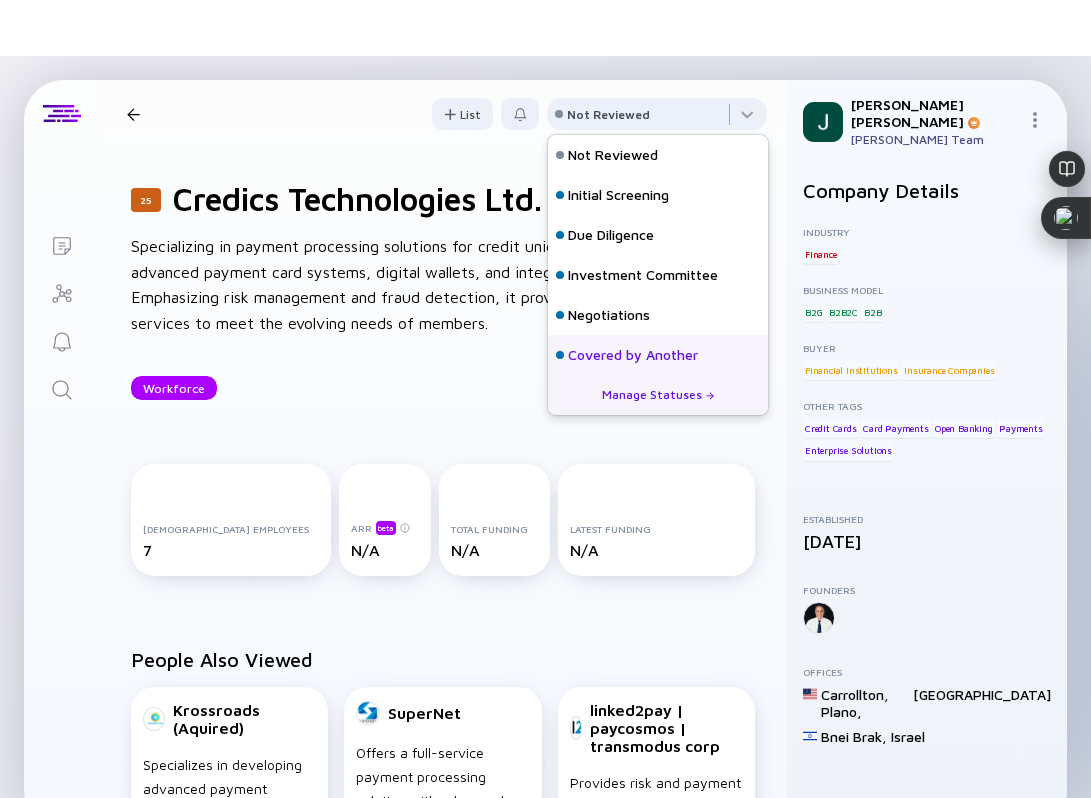 scroll, scrollTop: 128, scrollLeft: 0, axis: vertical 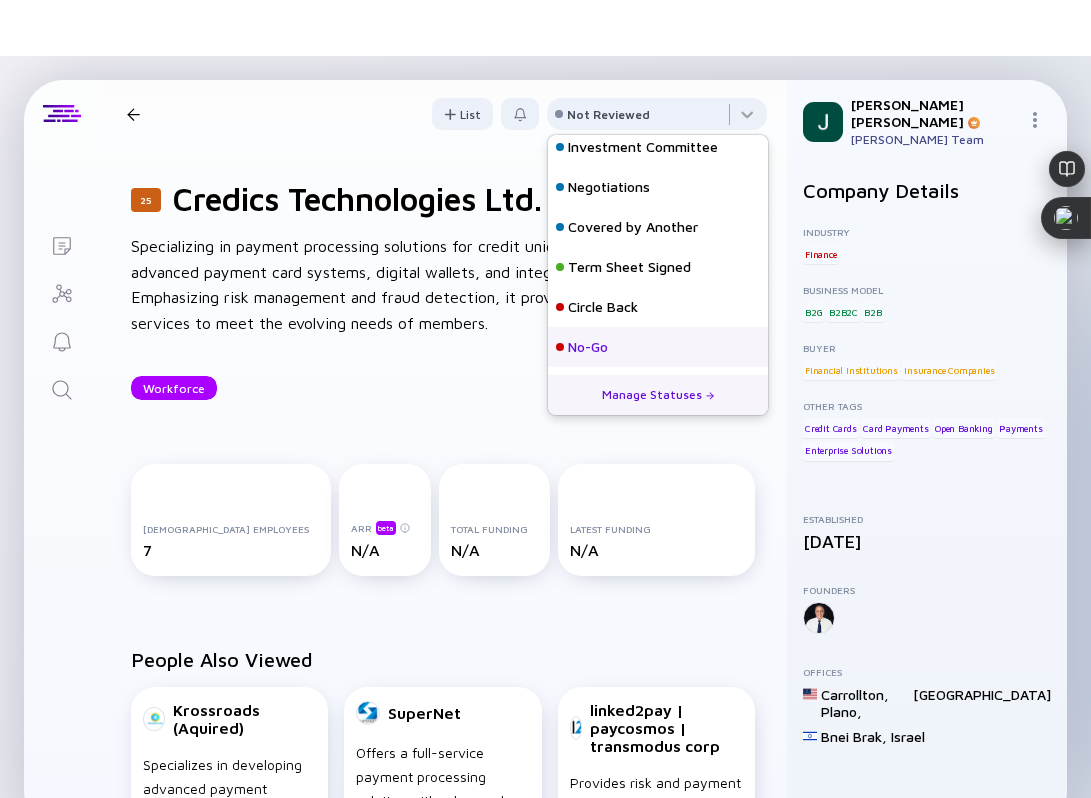 click on "No-Go" at bounding box center (588, 347) 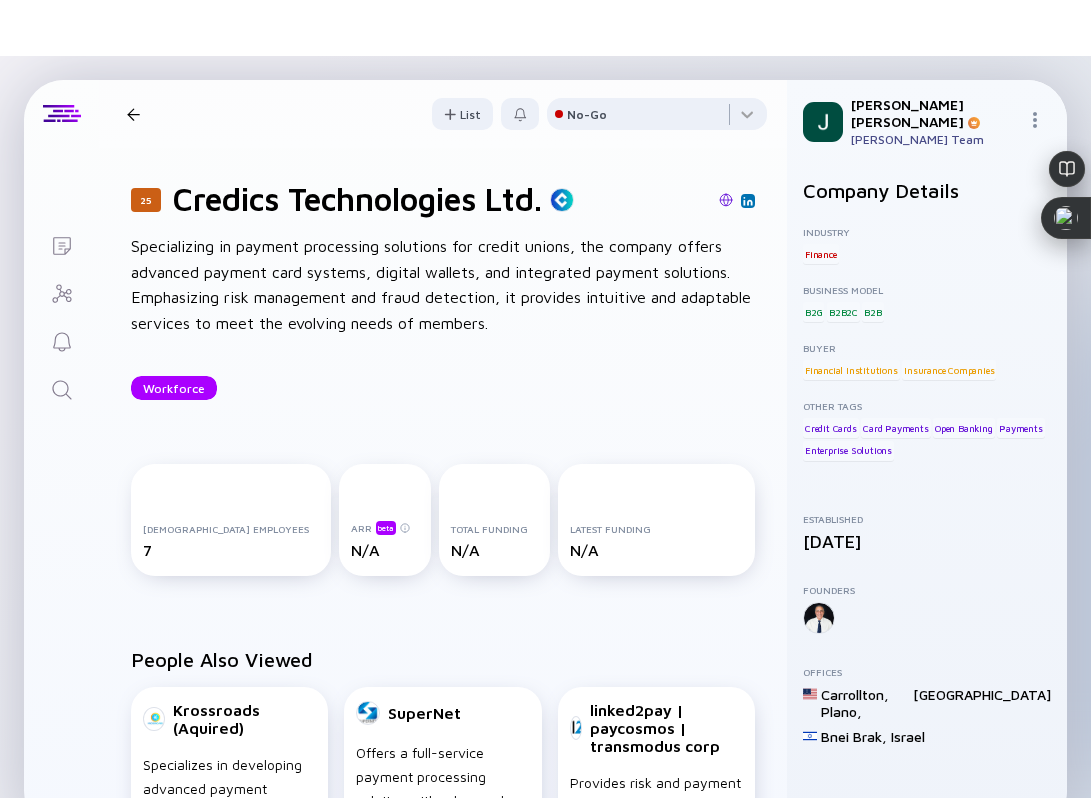 click on "25 Credics Technologies Ltd. Workforce" at bounding box center [298, 114] 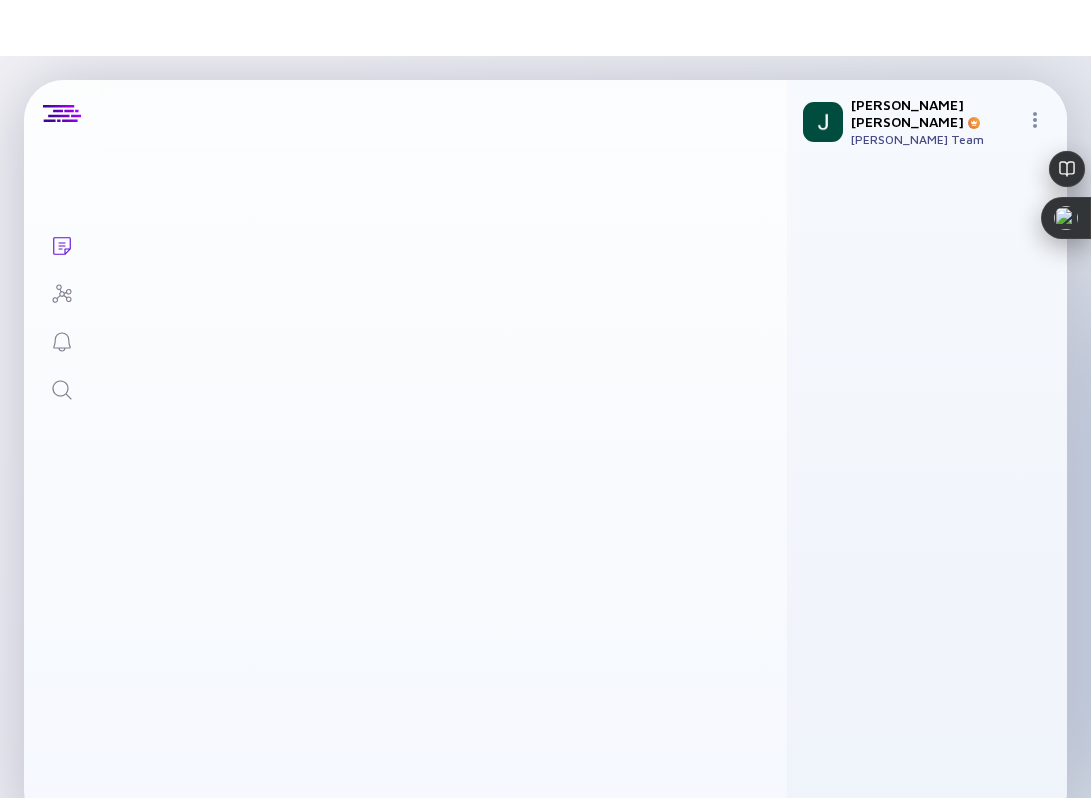 scroll, scrollTop: 4, scrollLeft: 0, axis: vertical 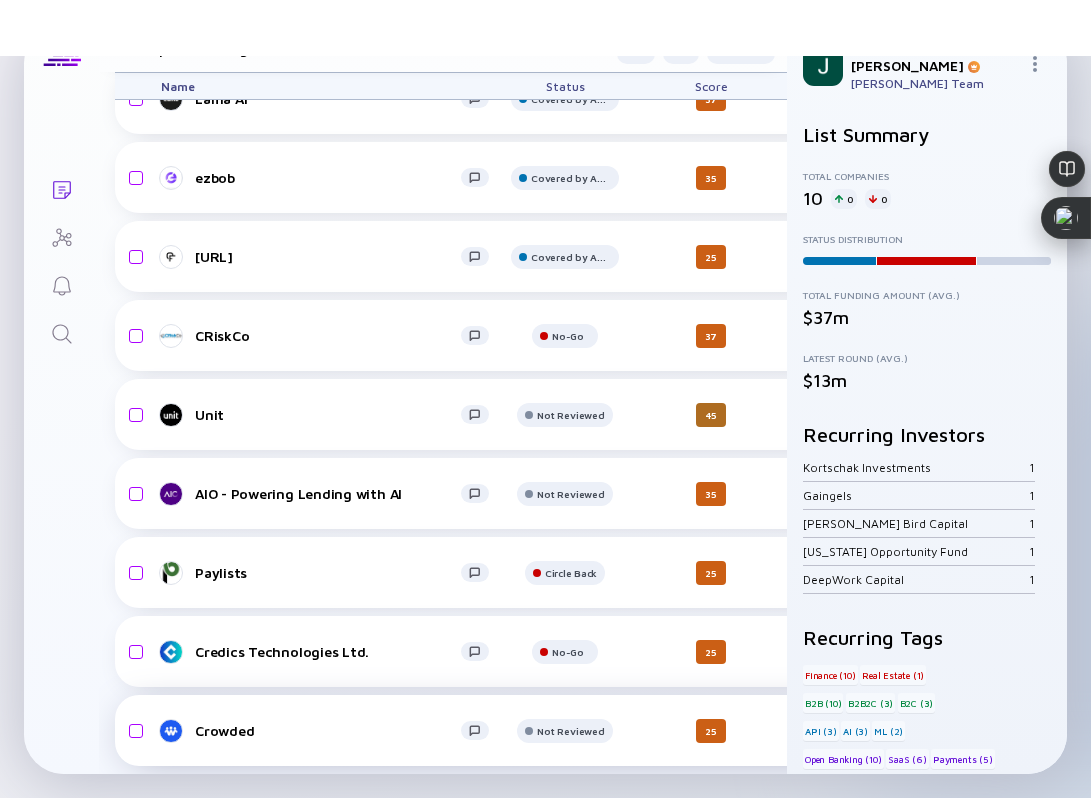 click on "Crowded" at bounding box center [328, 730] 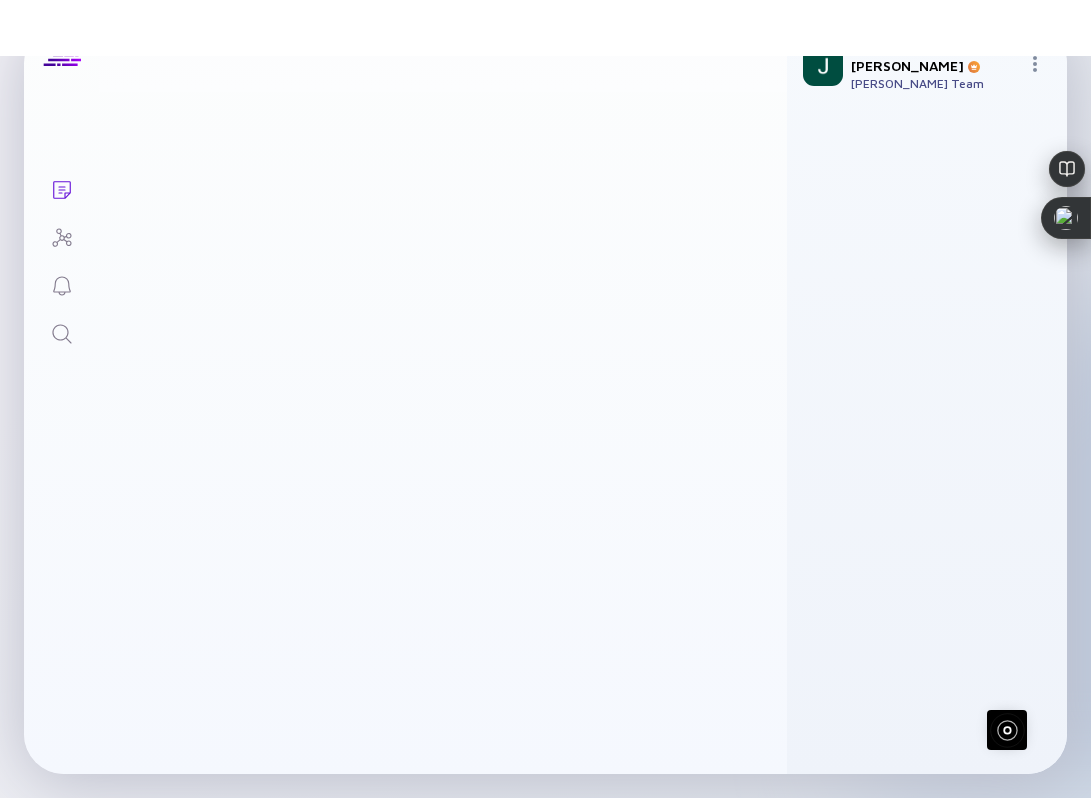 scroll, scrollTop: 0, scrollLeft: 0, axis: both 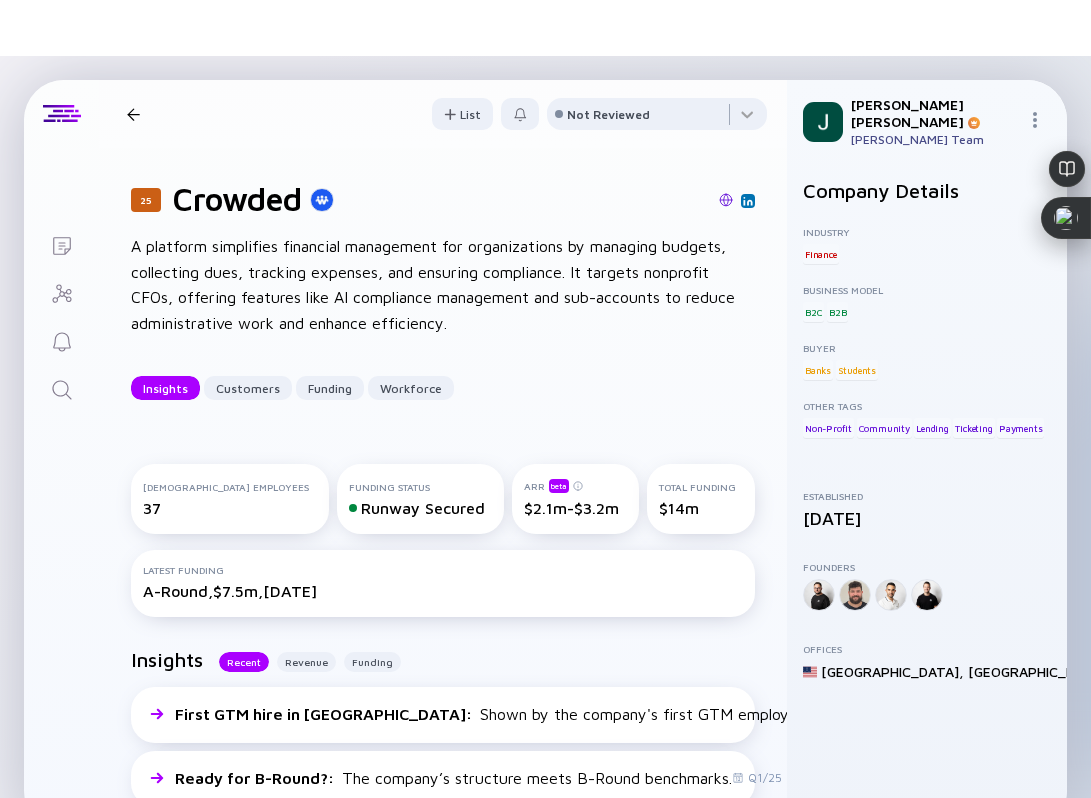 click at bounding box center (133, 114) 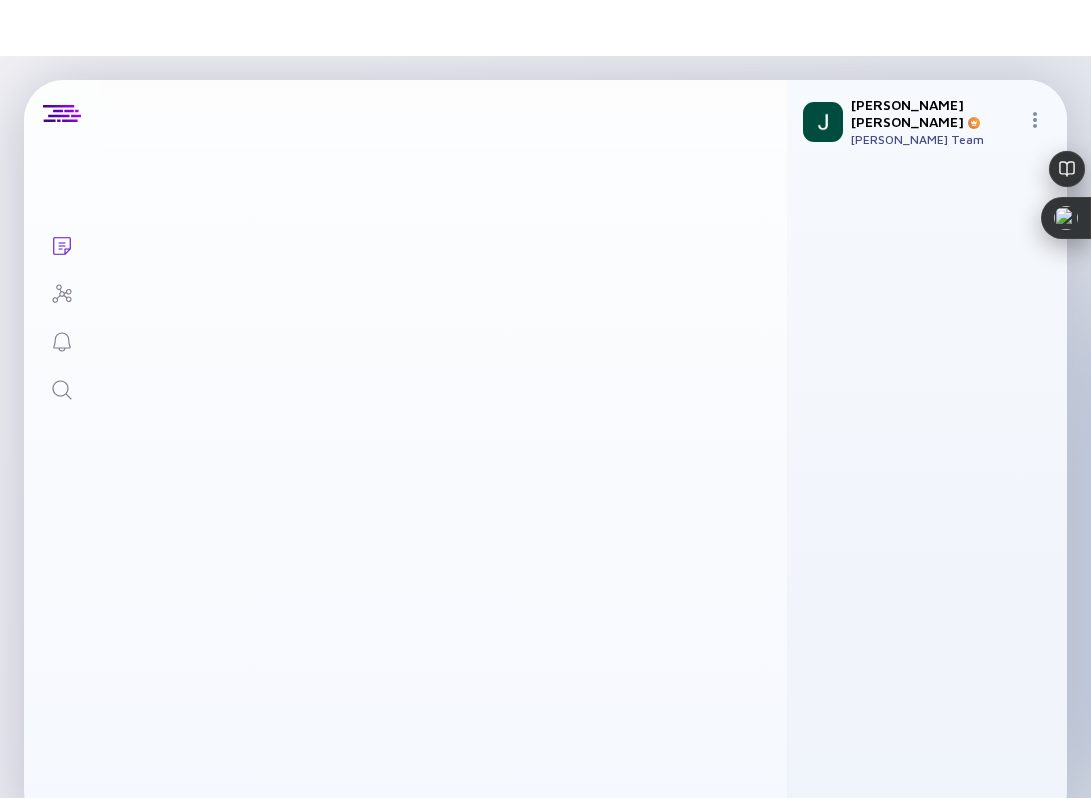 scroll, scrollTop: 16, scrollLeft: 0, axis: vertical 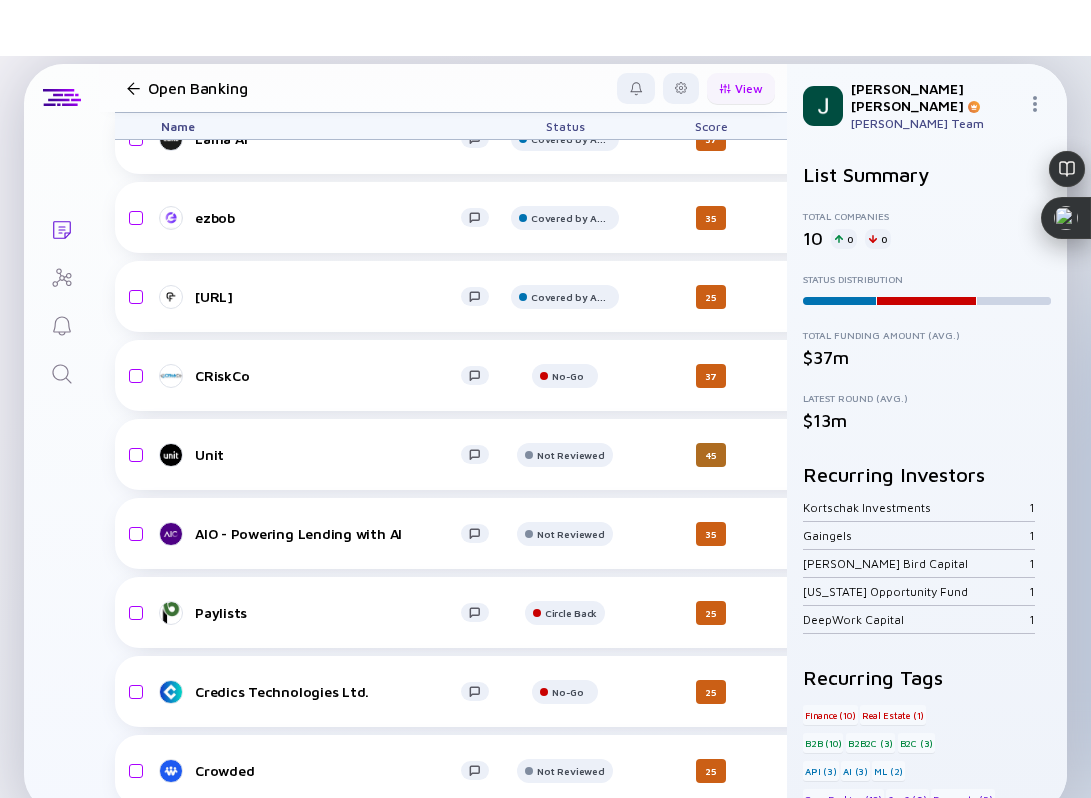 click on "View" at bounding box center (741, 88) 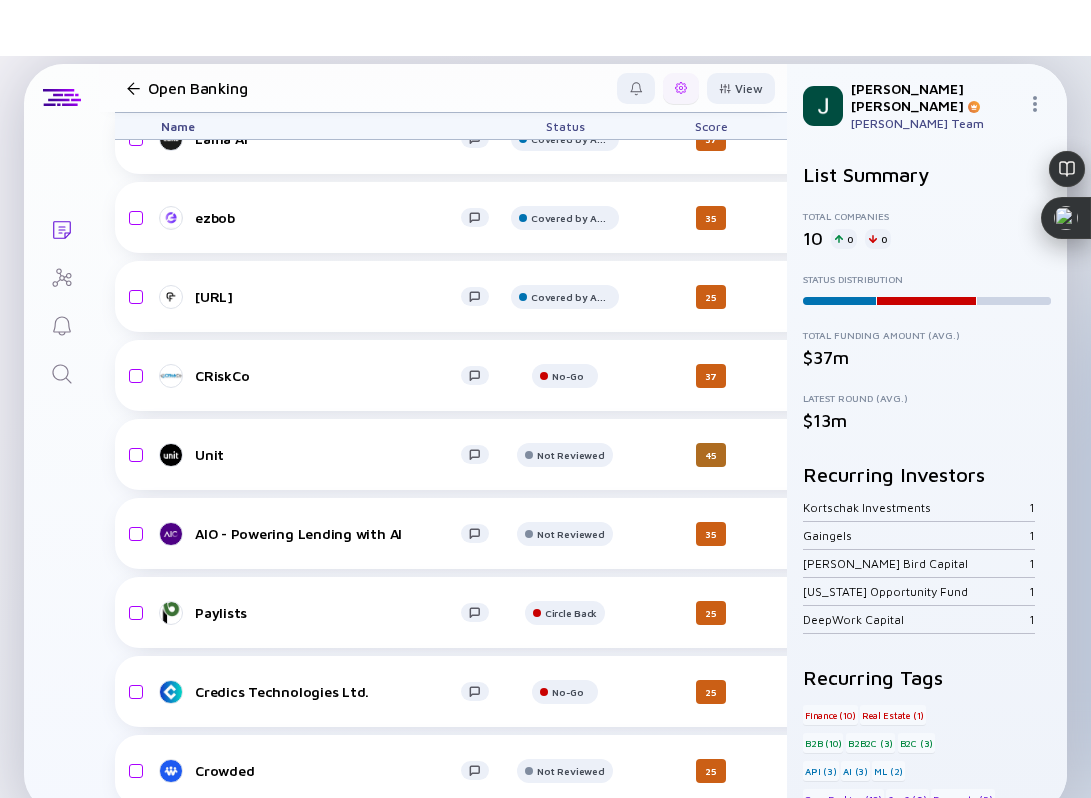 click at bounding box center (681, 88) 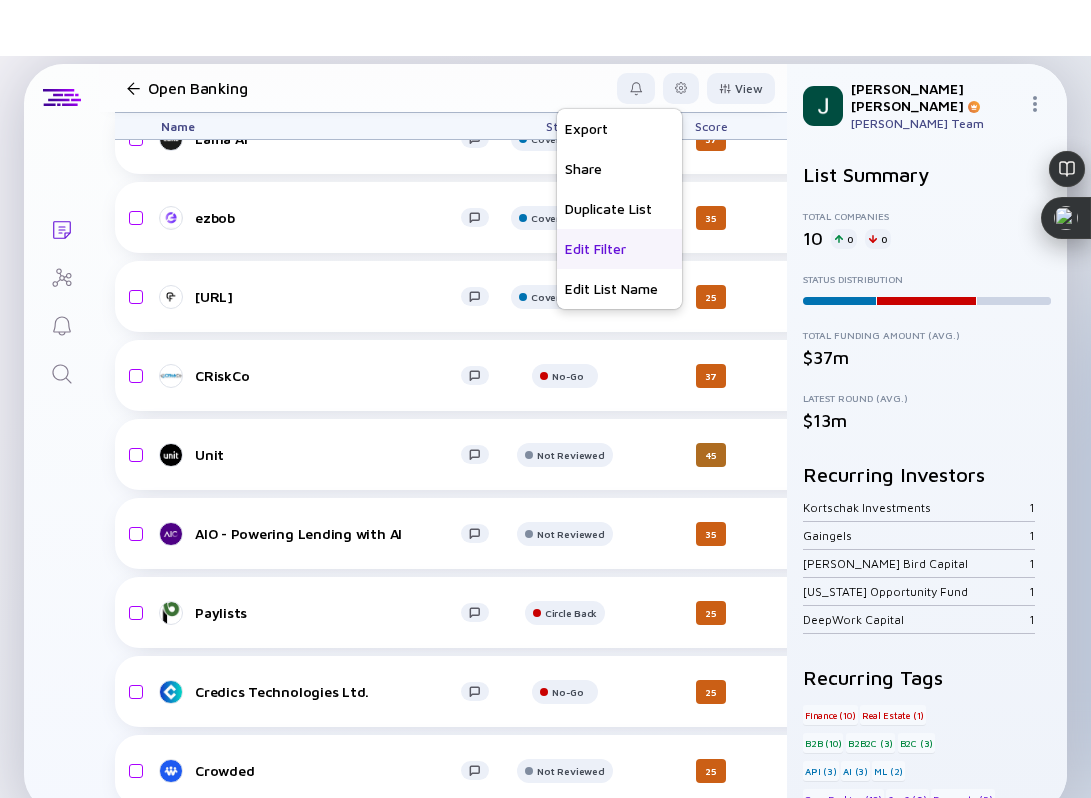 click on "Edit Filter" at bounding box center (619, 249) 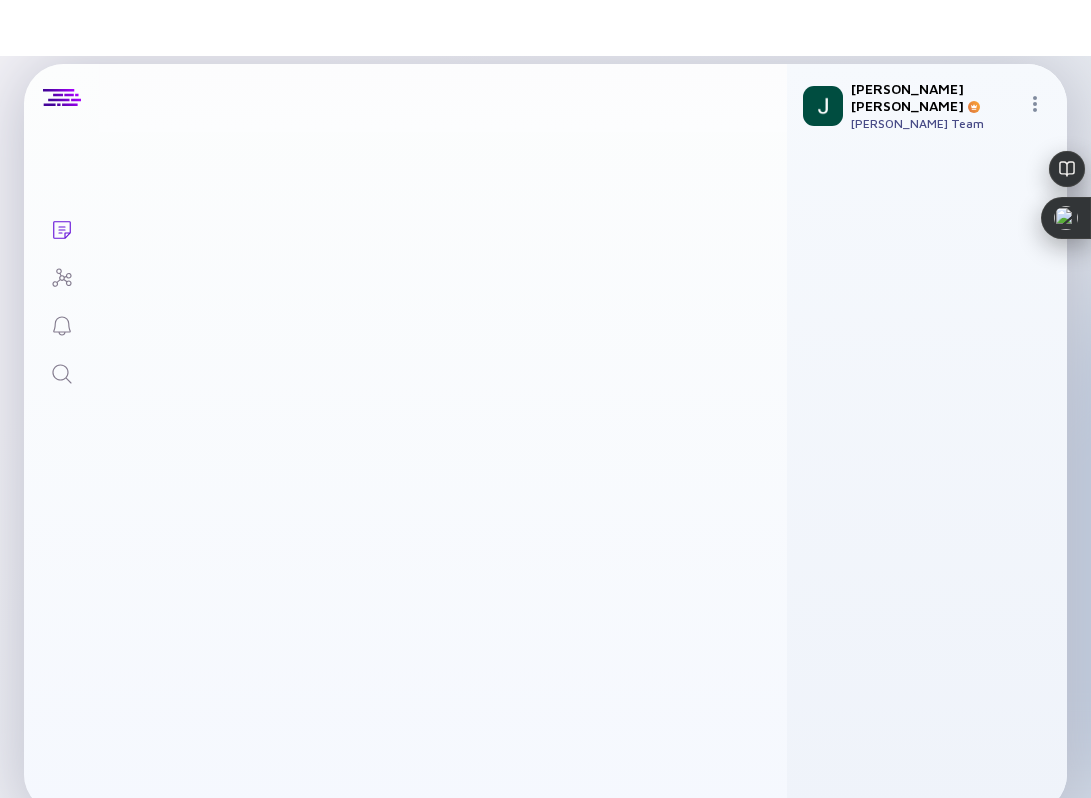 scroll, scrollTop: 0, scrollLeft: 0, axis: both 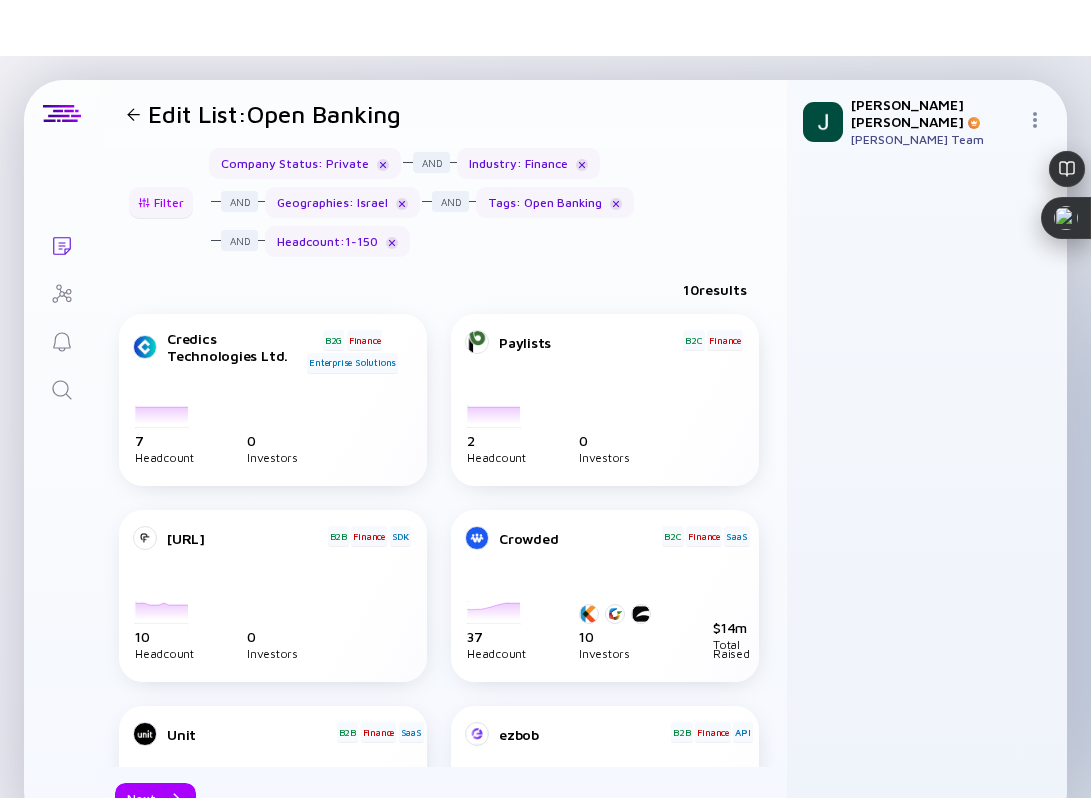 click on "Filter" at bounding box center (161, 202) 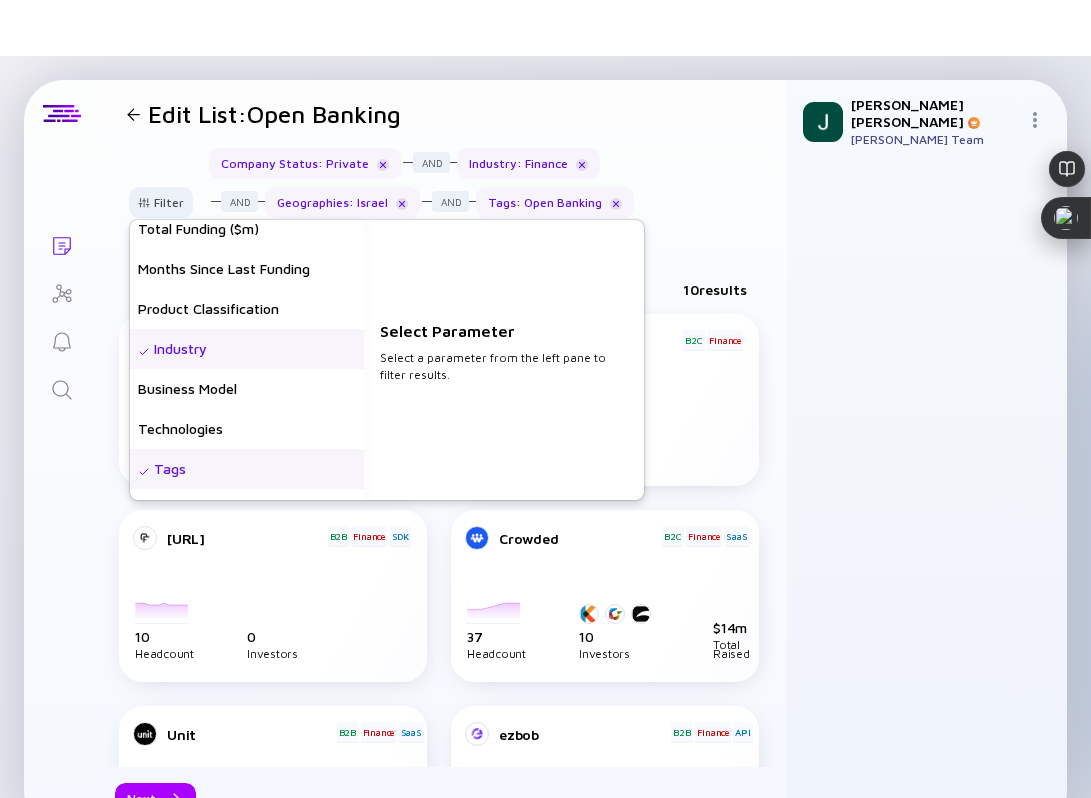 scroll, scrollTop: 502, scrollLeft: 0, axis: vertical 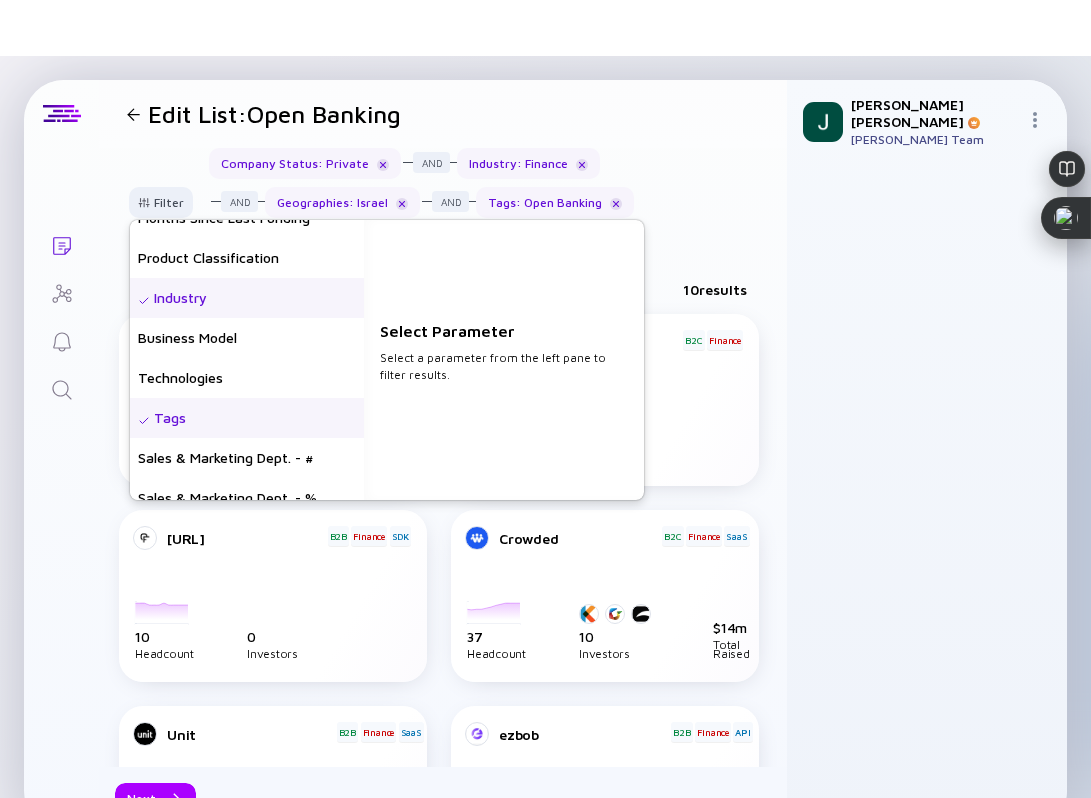 click on "Tags" at bounding box center [247, 418] 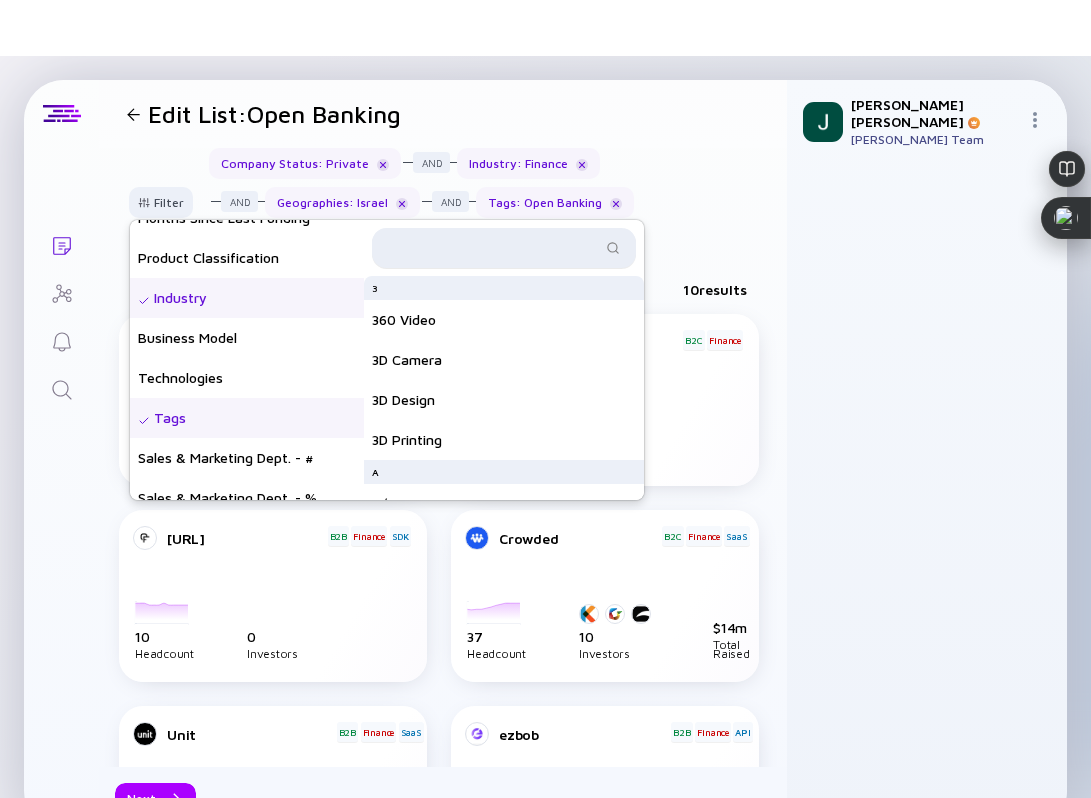 click at bounding box center [504, 248] 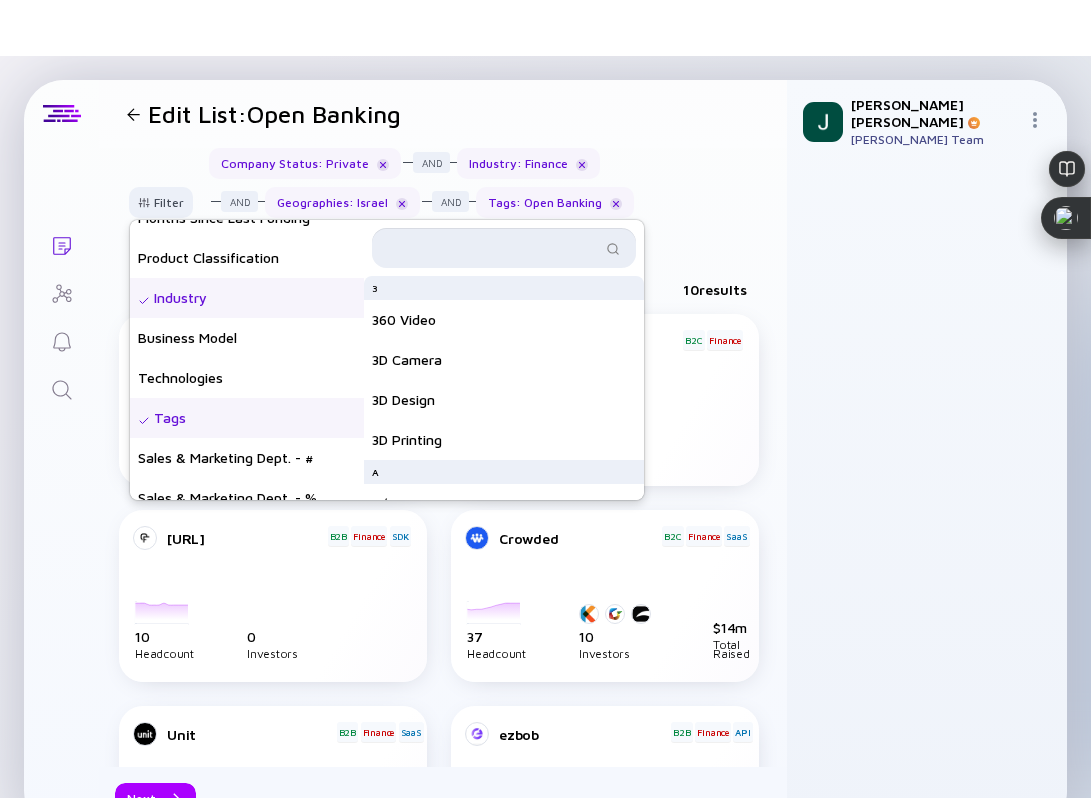 click at bounding box center (492, 248) 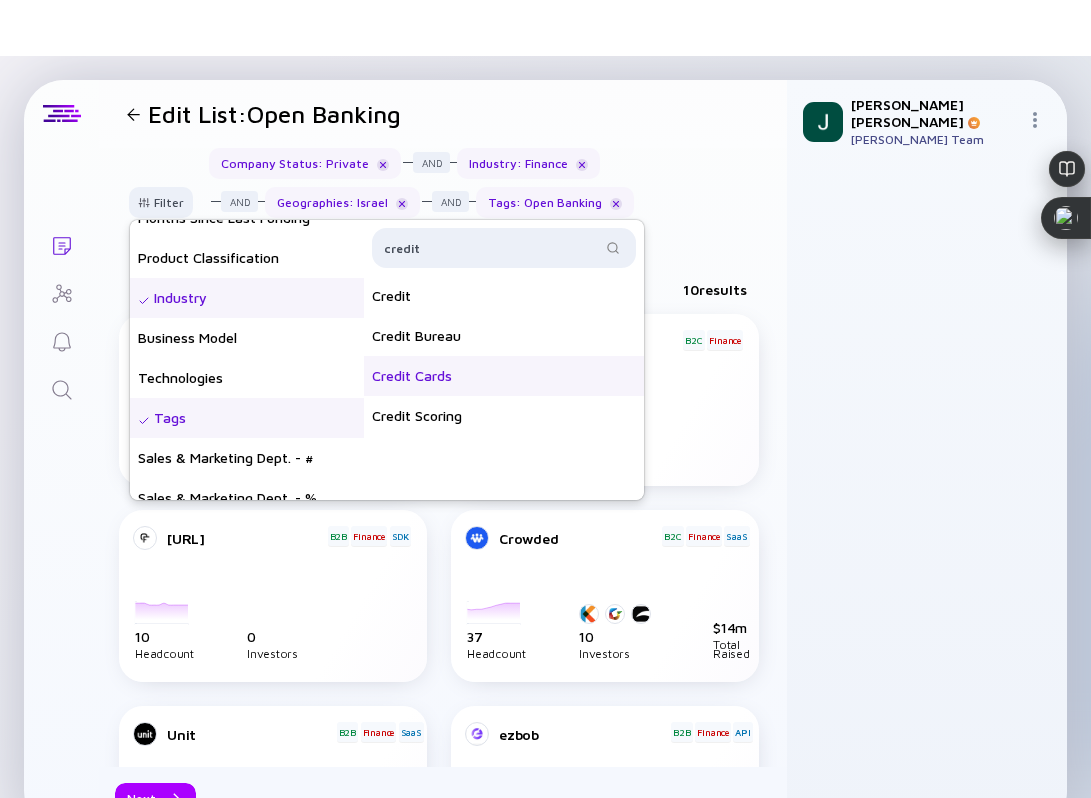 click on "Credit Cards" at bounding box center [504, 376] 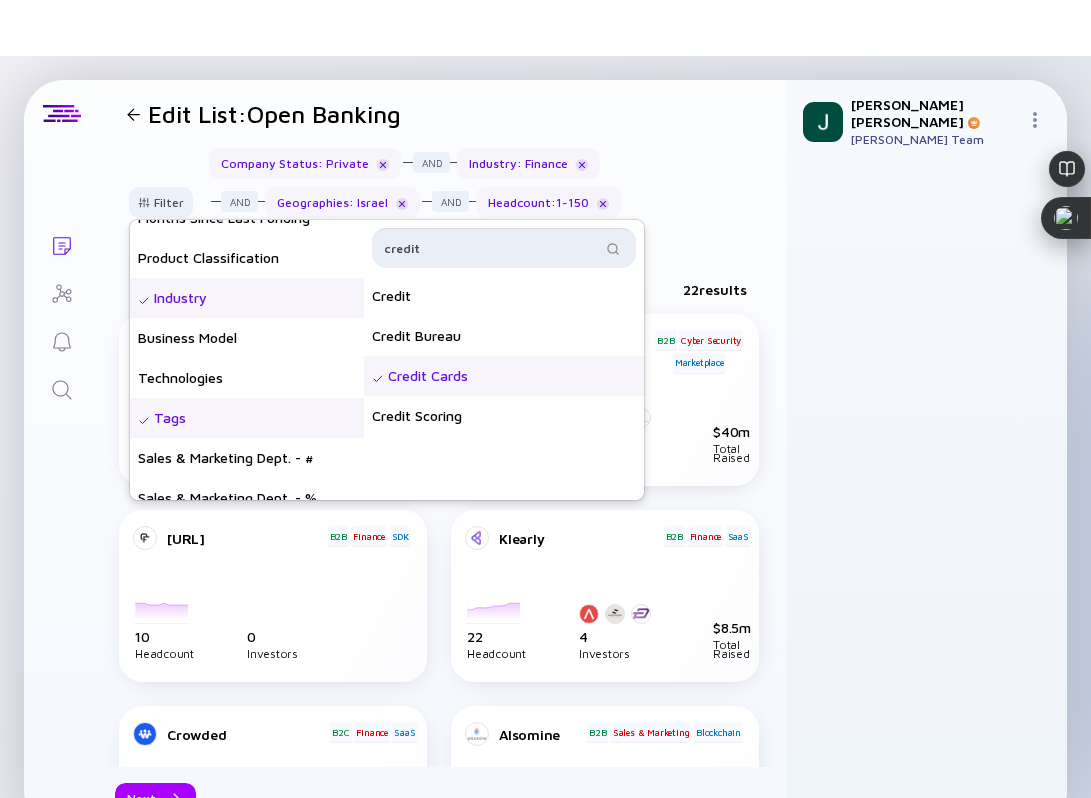 click on "credit" at bounding box center (492, 248) 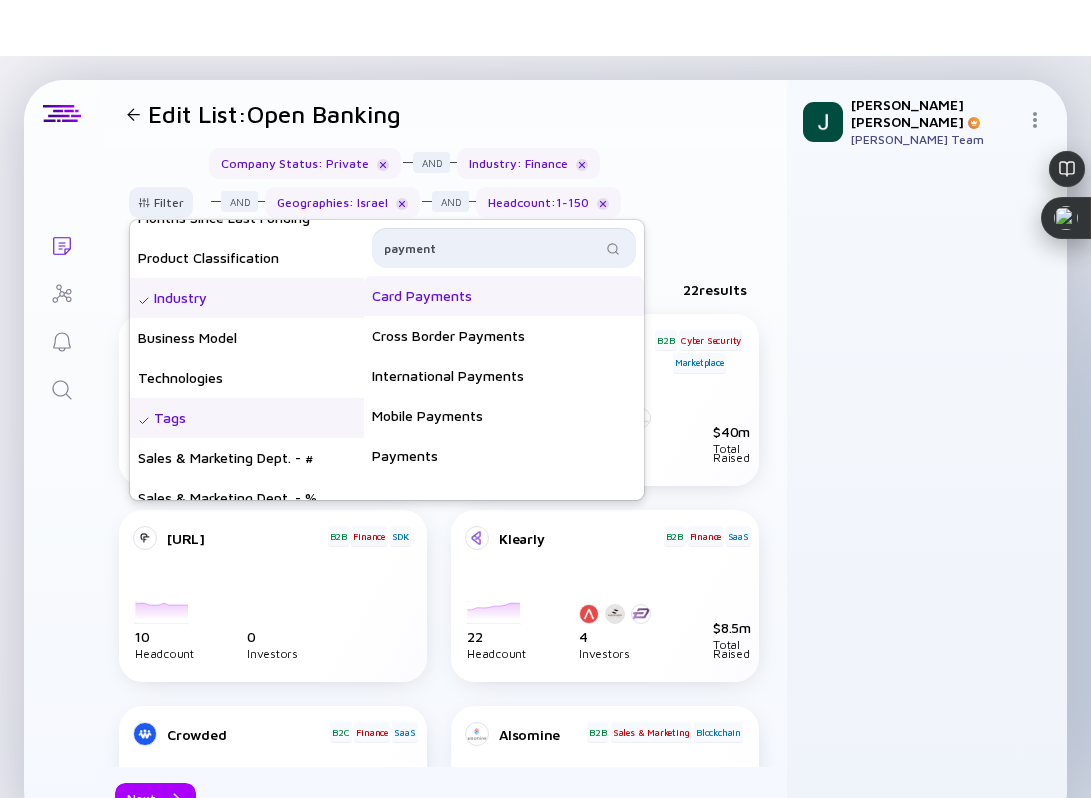type on "payment" 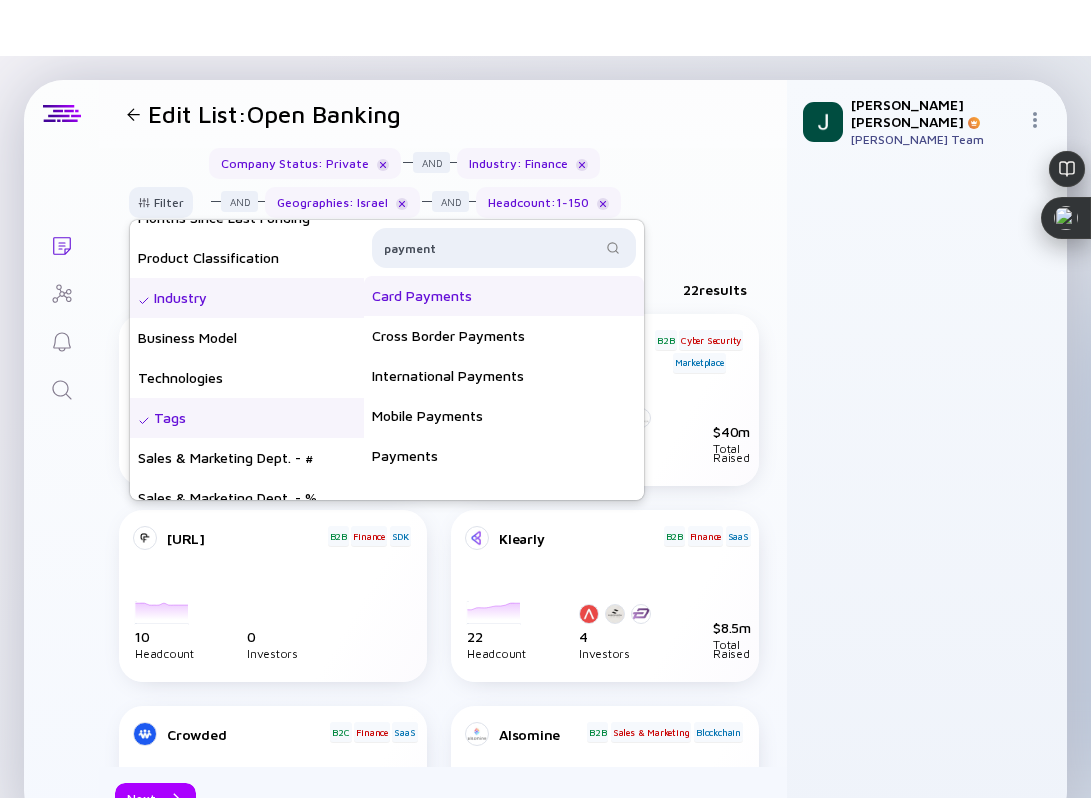 click on "Card Payments" at bounding box center (504, 296) 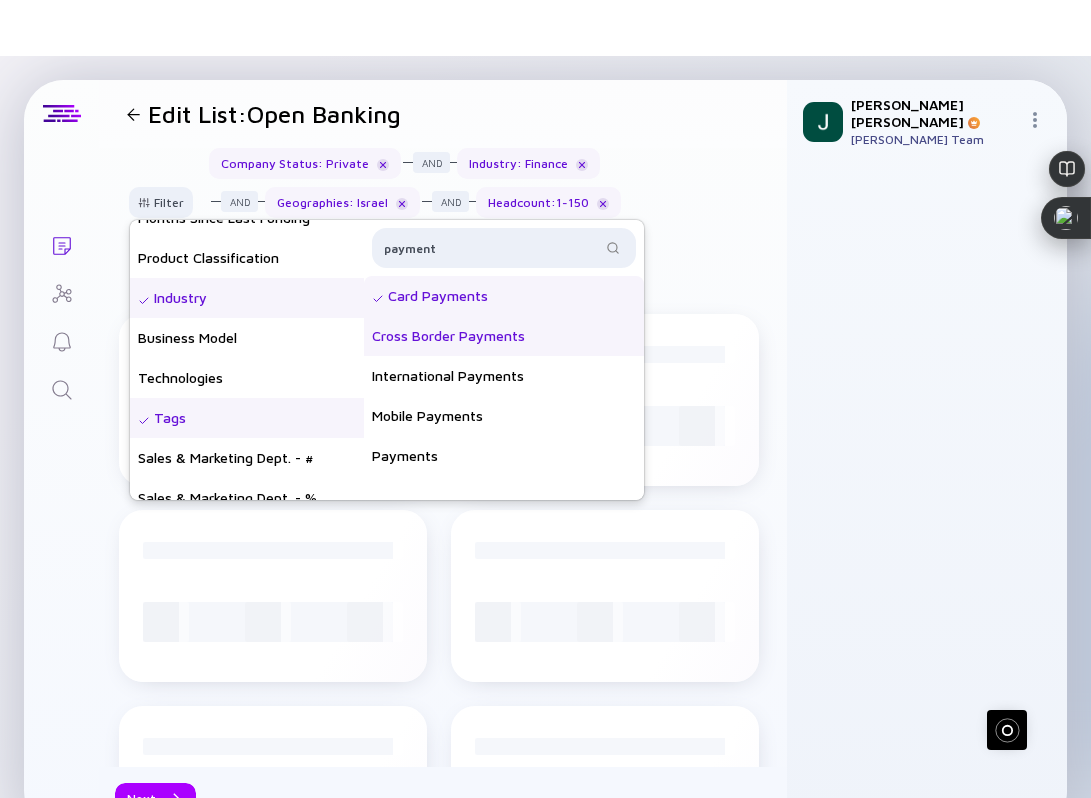 click on "Cross Border Payments" at bounding box center [504, 336] 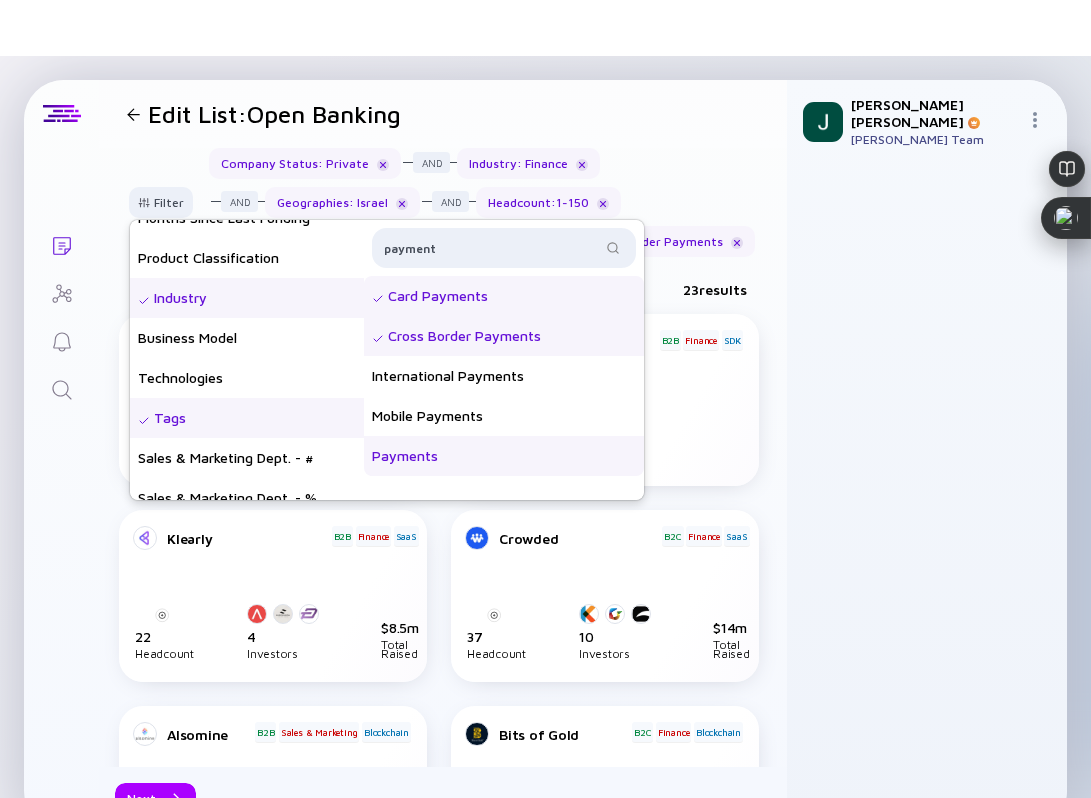 click on "Payments" at bounding box center [504, 456] 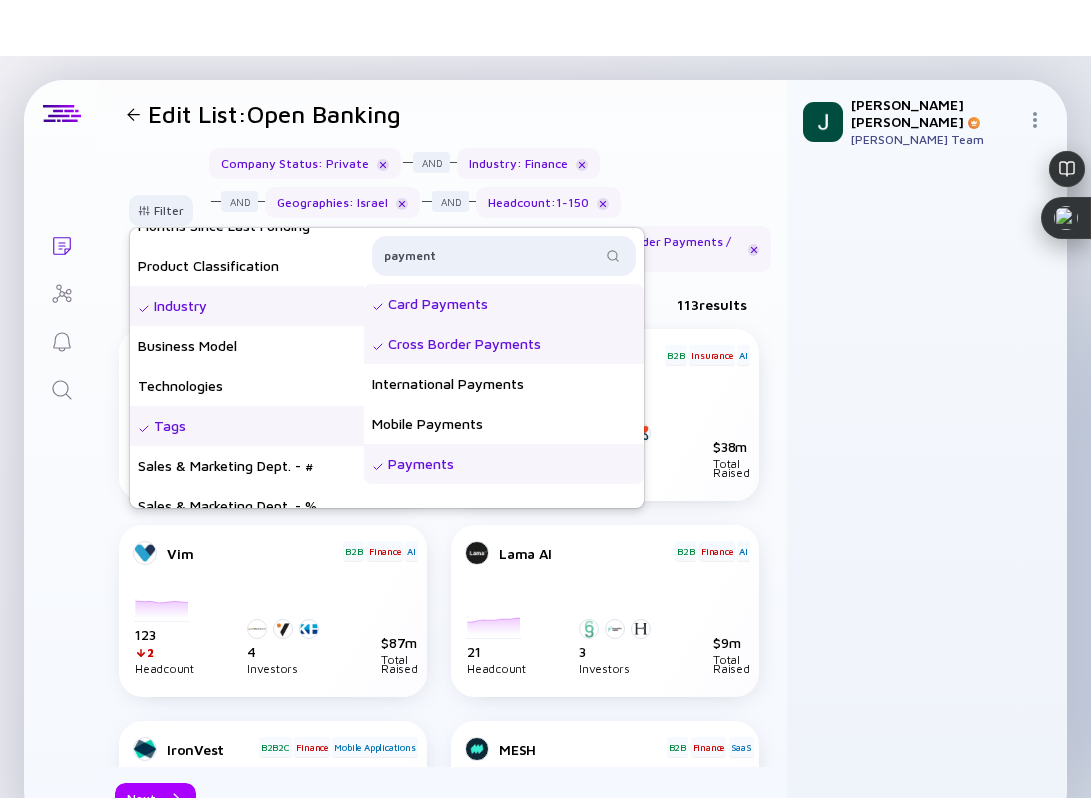 click on "113  results" at bounding box center [443, 308] 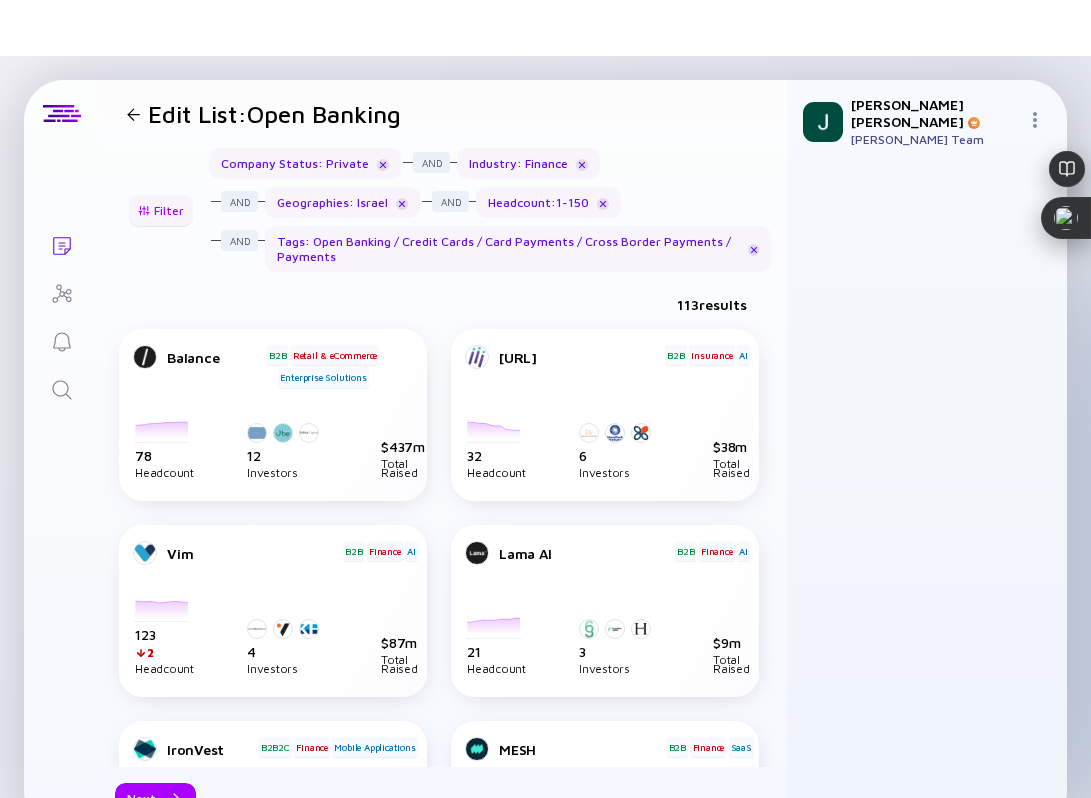 click on "Filter" at bounding box center [161, 210] 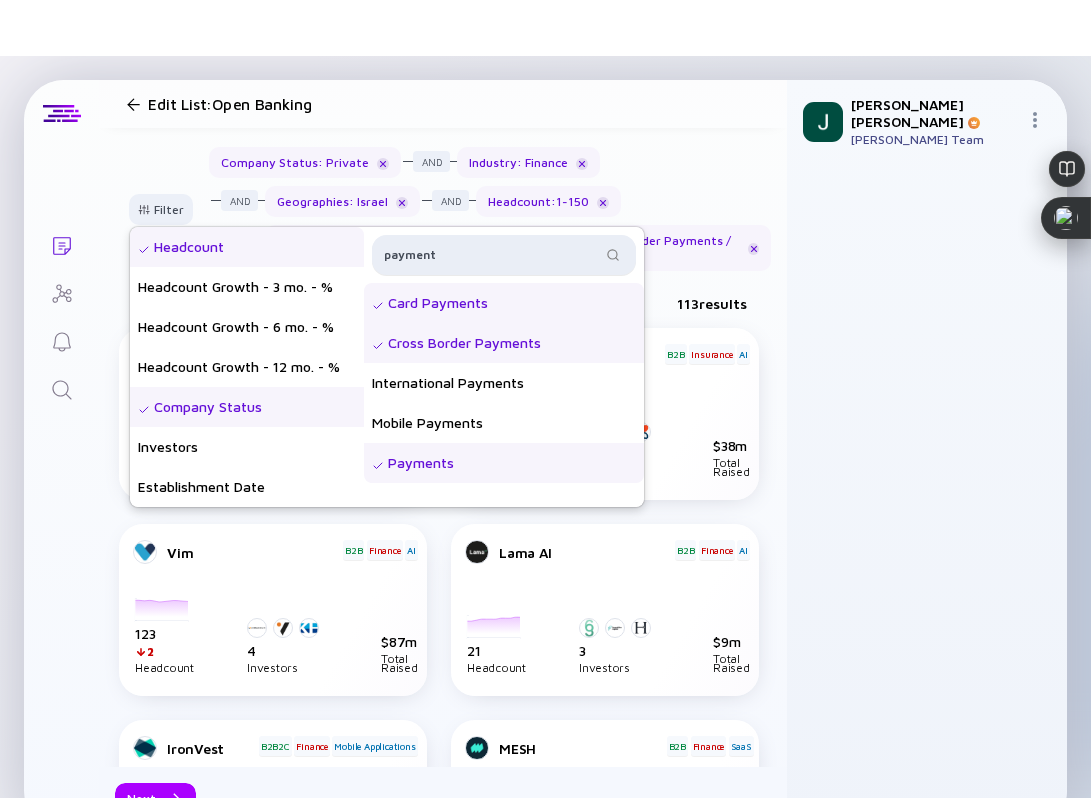 scroll, scrollTop: 0, scrollLeft: 0, axis: both 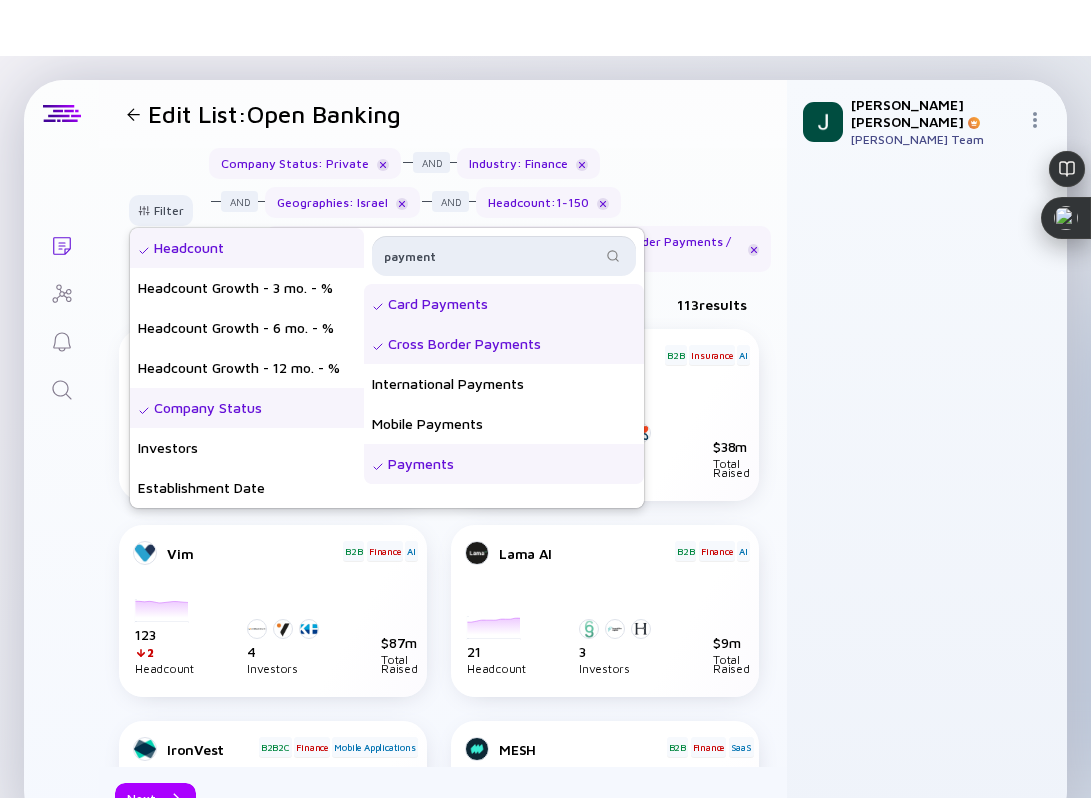 click on "payment" at bounding box center (492, 256) 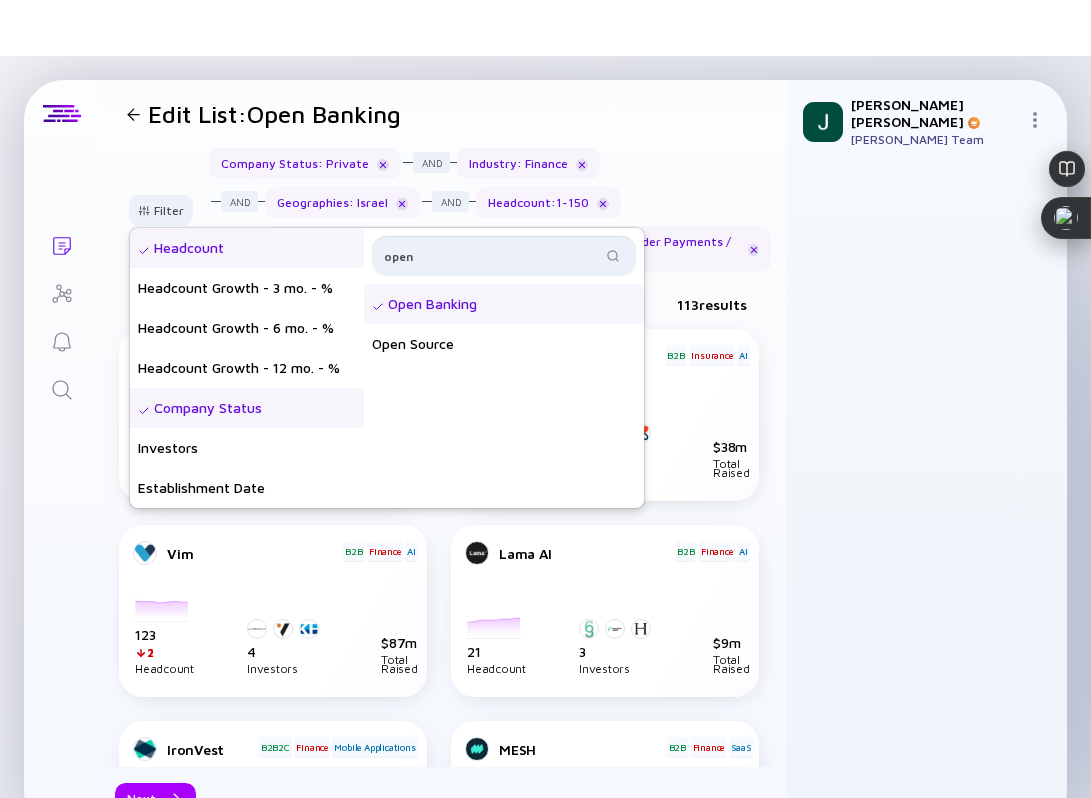 type on "open" 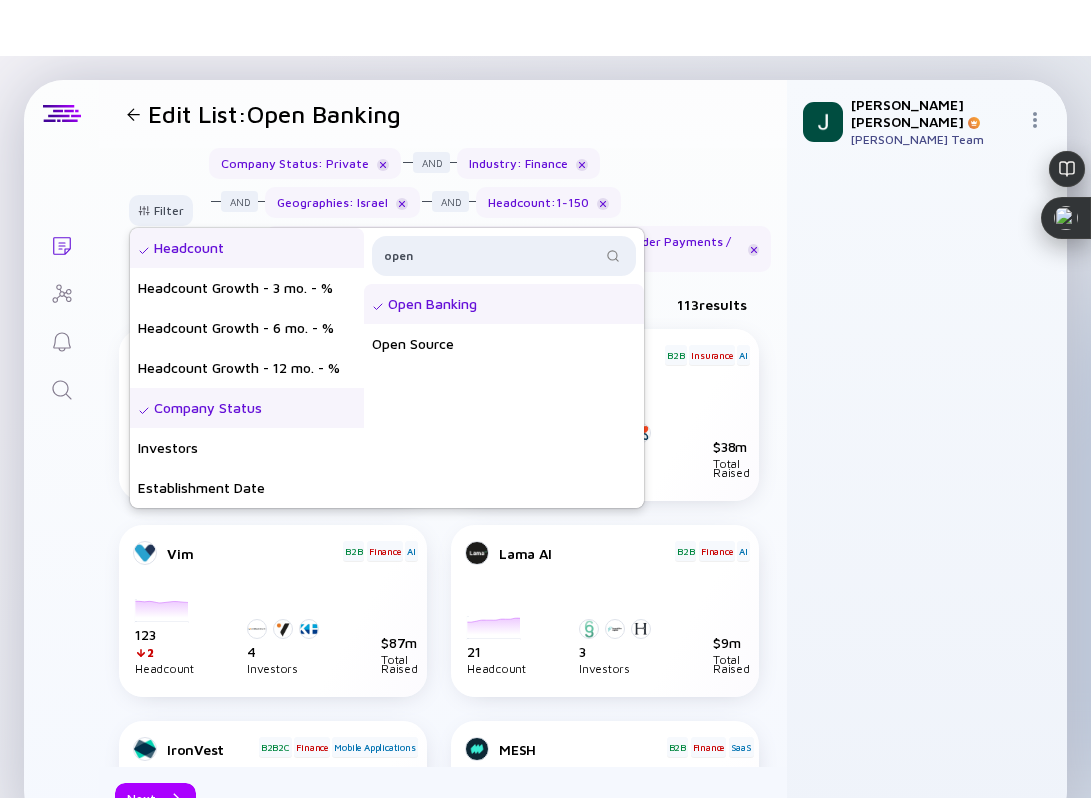 click on "Open Banking" at bounding box center (504, 304) 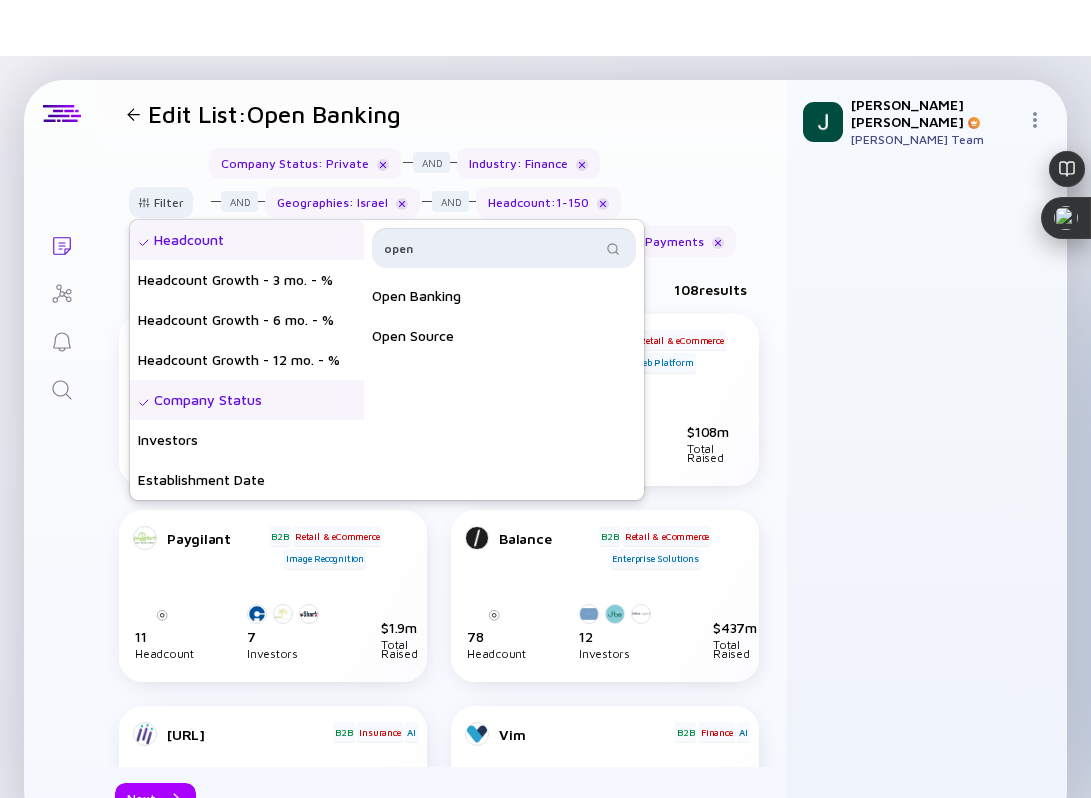 click on "open" at bounding box center (492, 248) 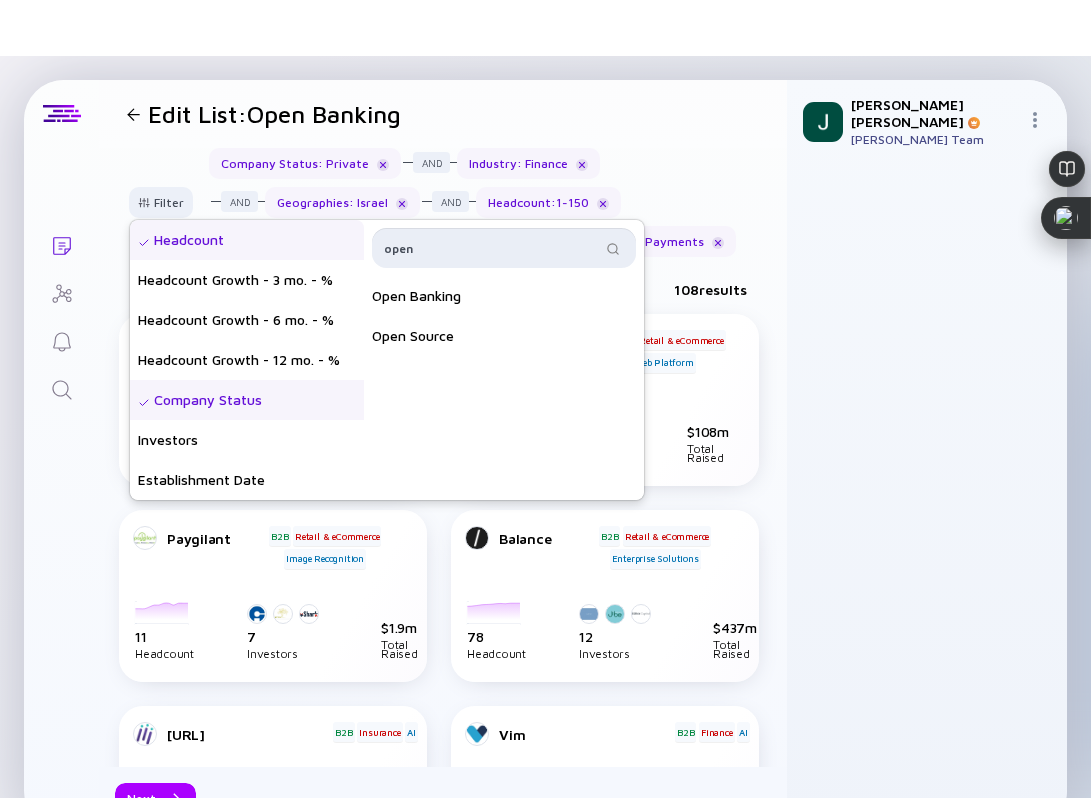 click on "open" at bounding box center (492, 248) 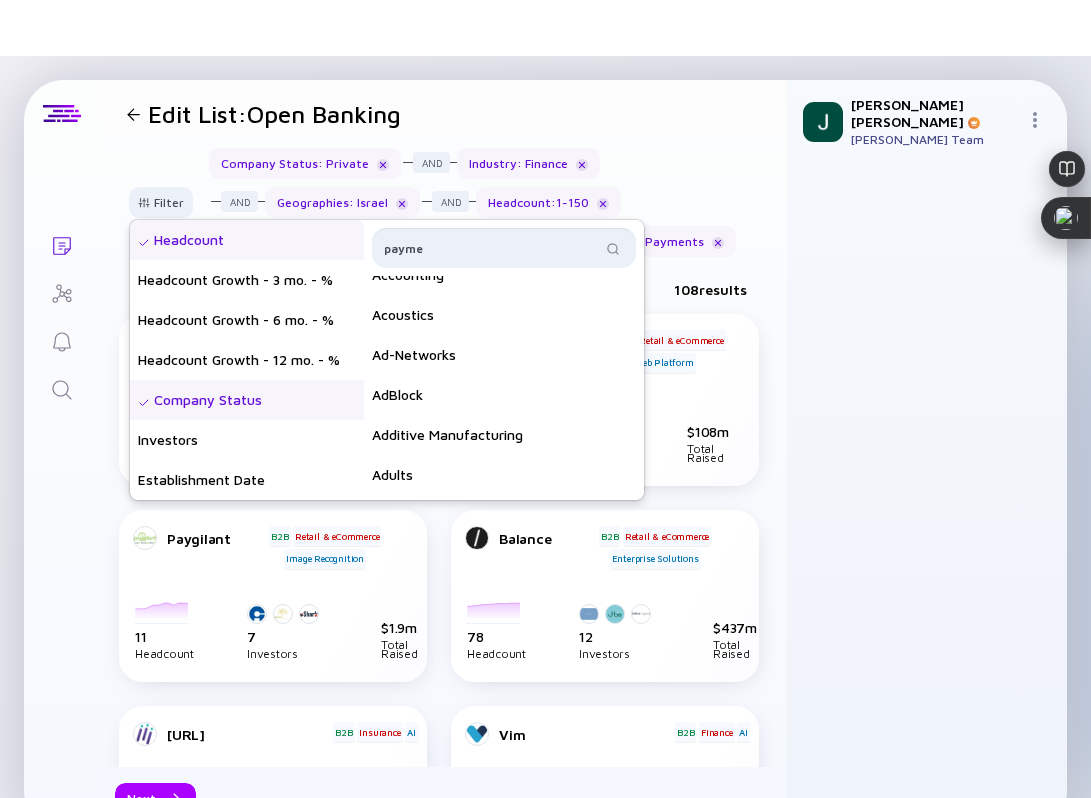 scroll, scrollTop: 0, scrollLeft: 0, axis: both 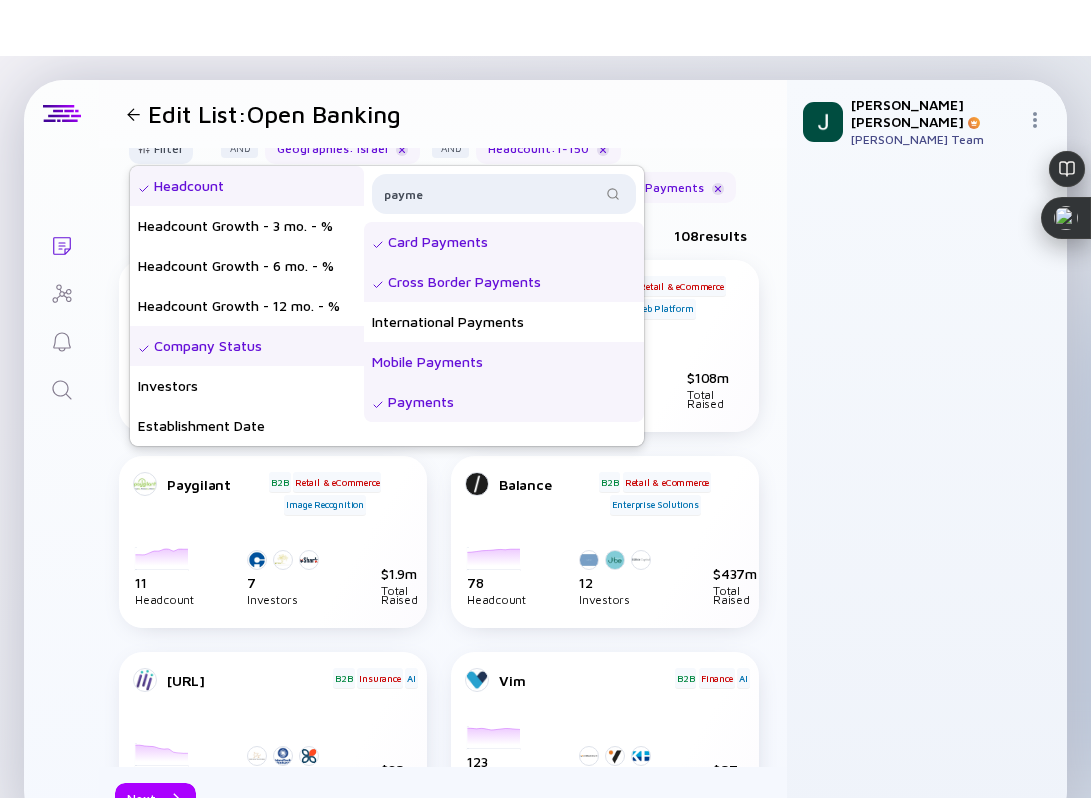 click on "Mobile Payments" at bounding box center [504, 362] 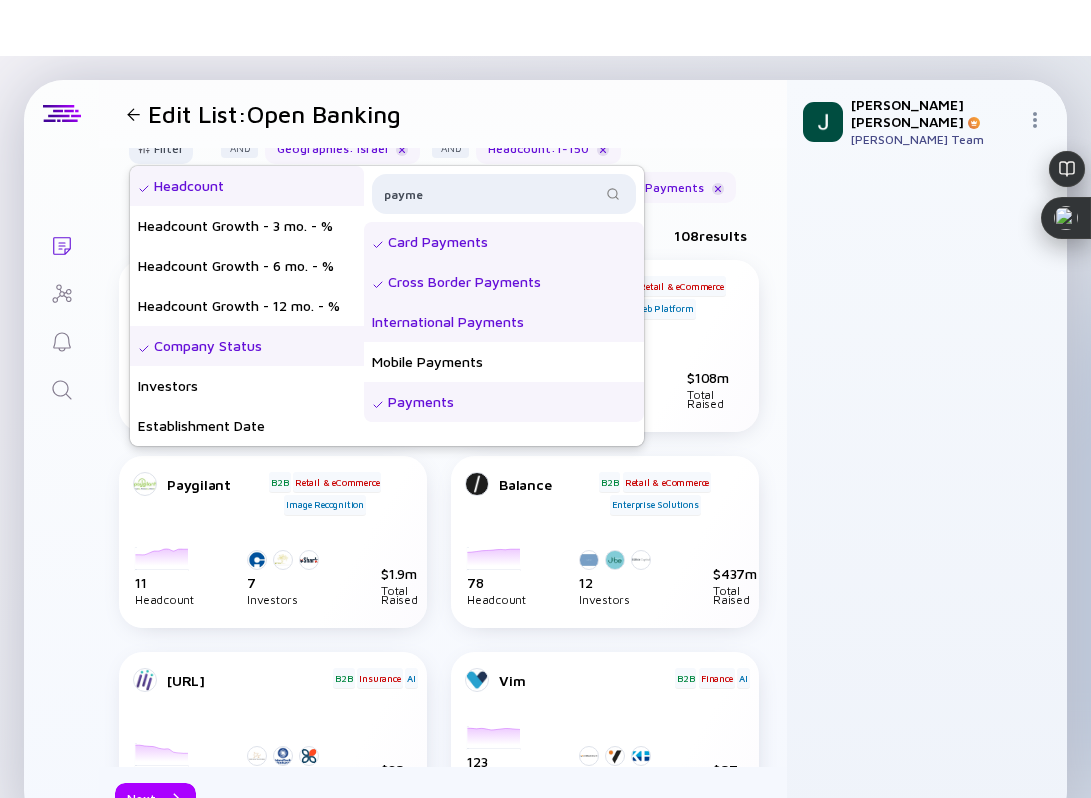 click on "International Payments" at bounding box center (504, 322) 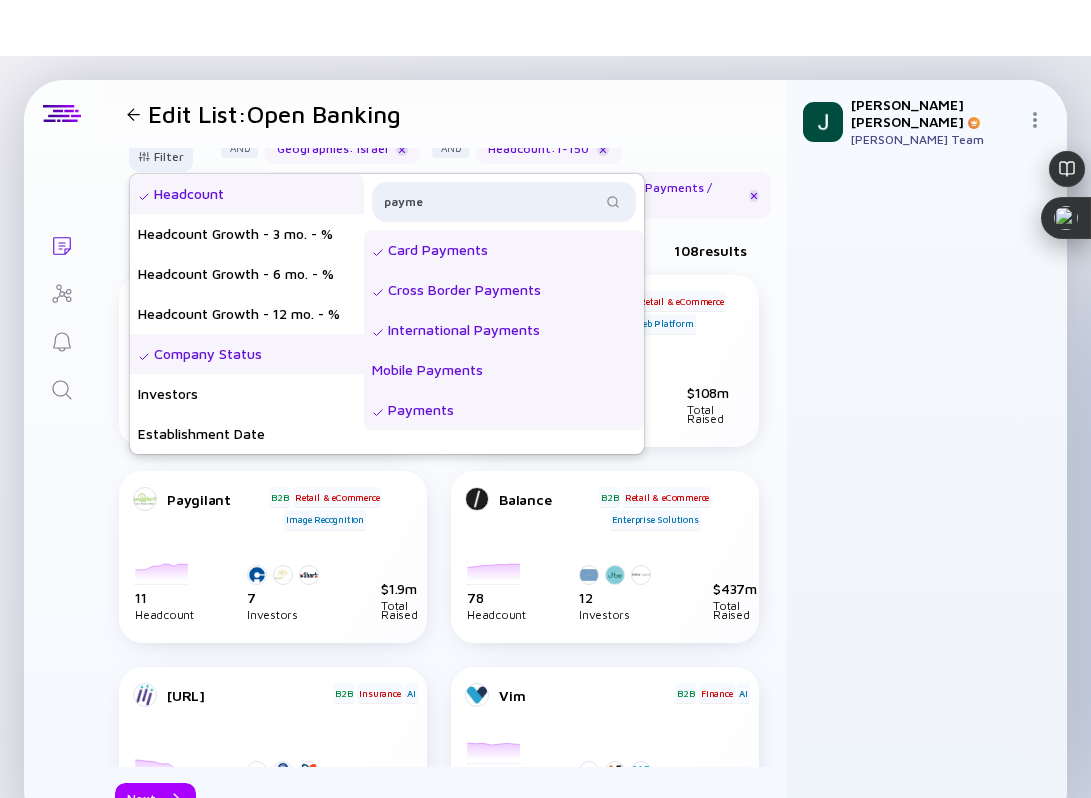 click on "Mobile Payments" at bounding box center [504, 370] 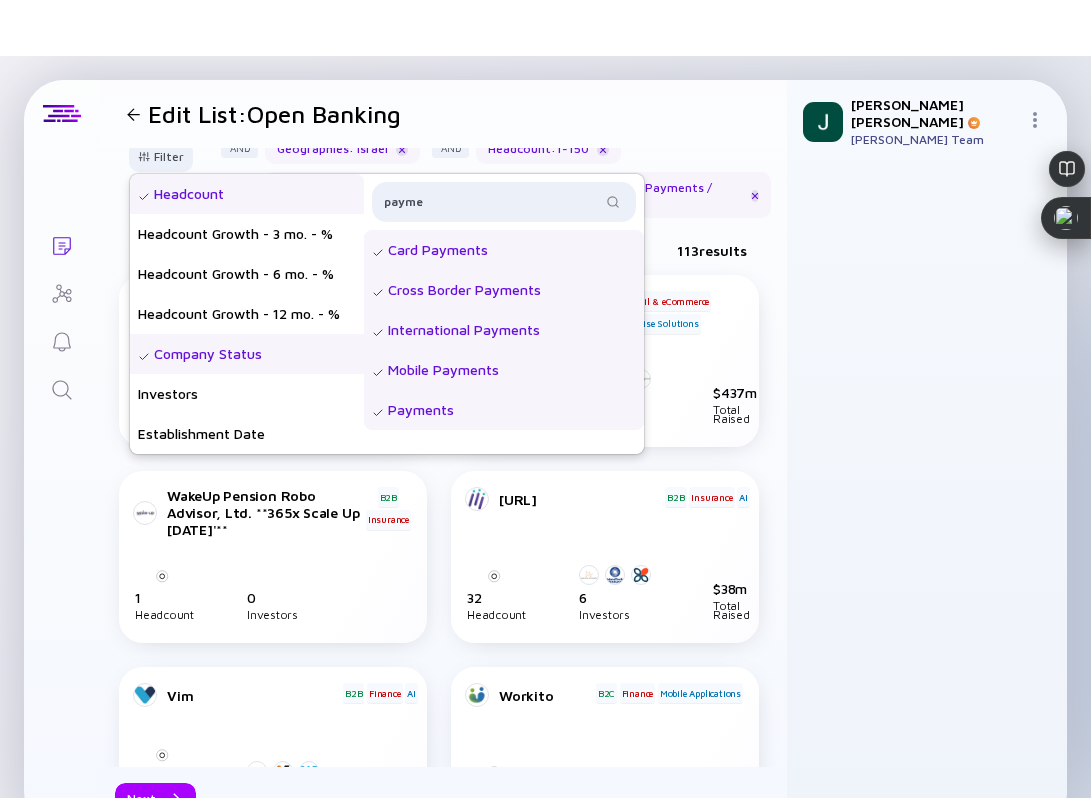 scroll, scrollTop: 37, scrollLeft: 0, axis: vertical 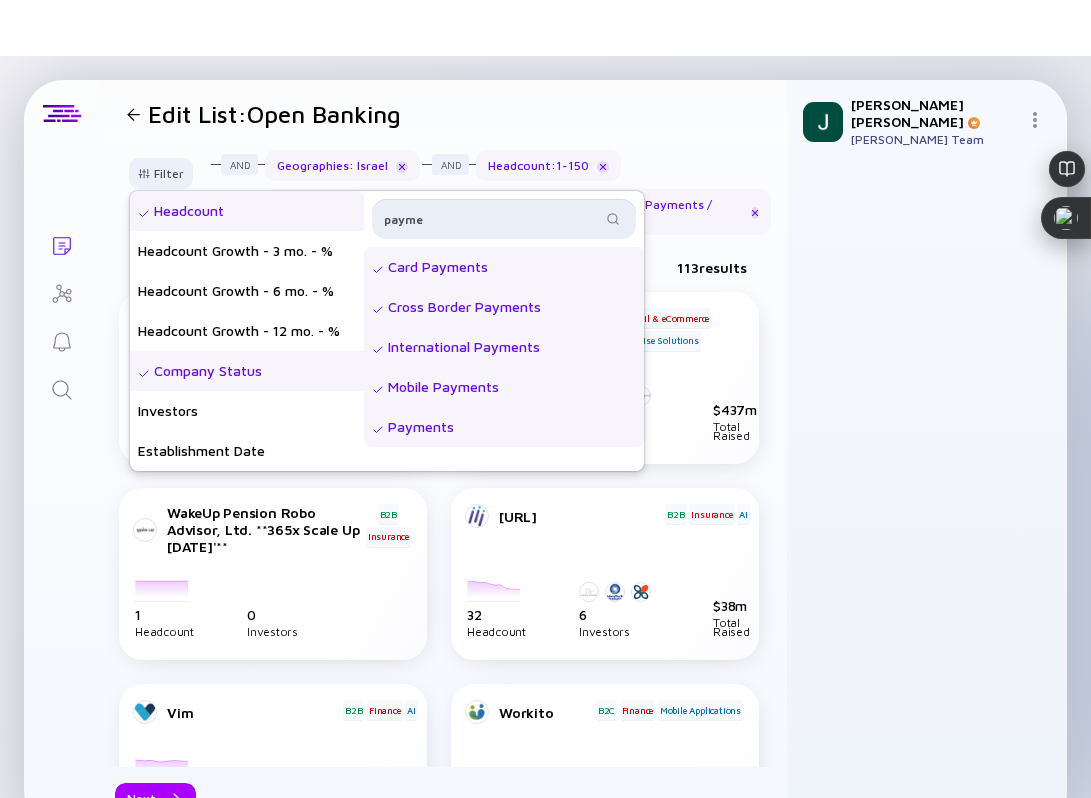 click on "payme" at bounding box center [492, 219] 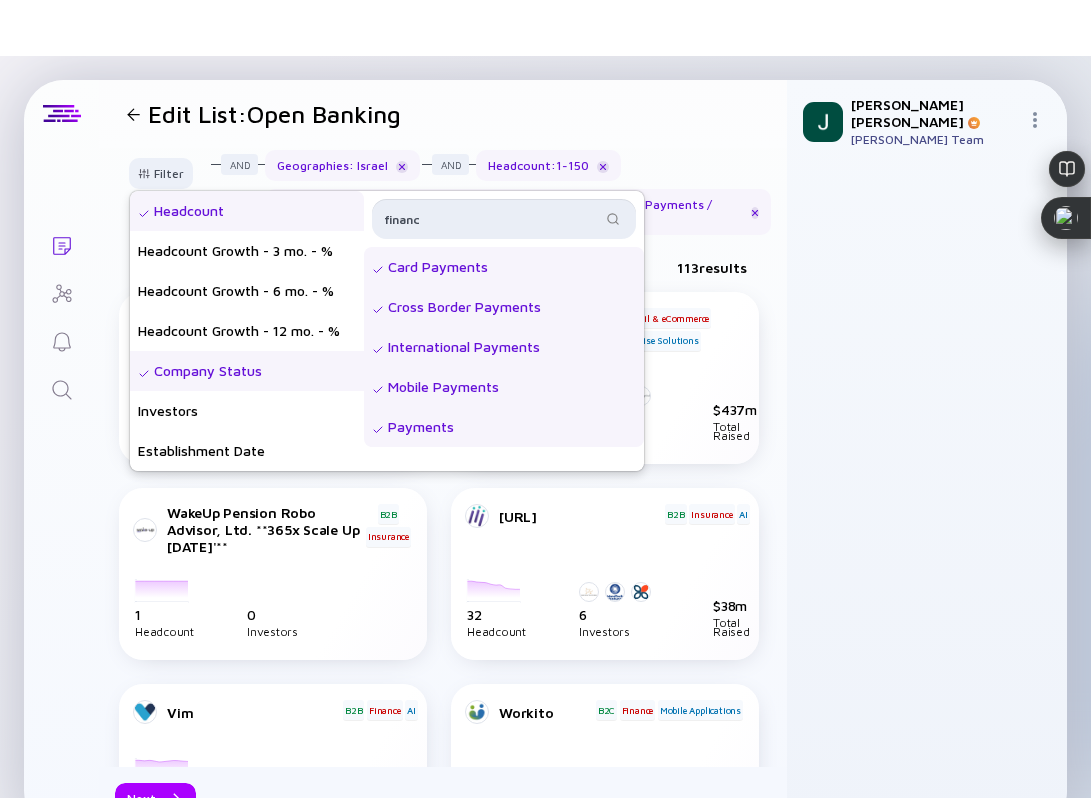 type on "finance" 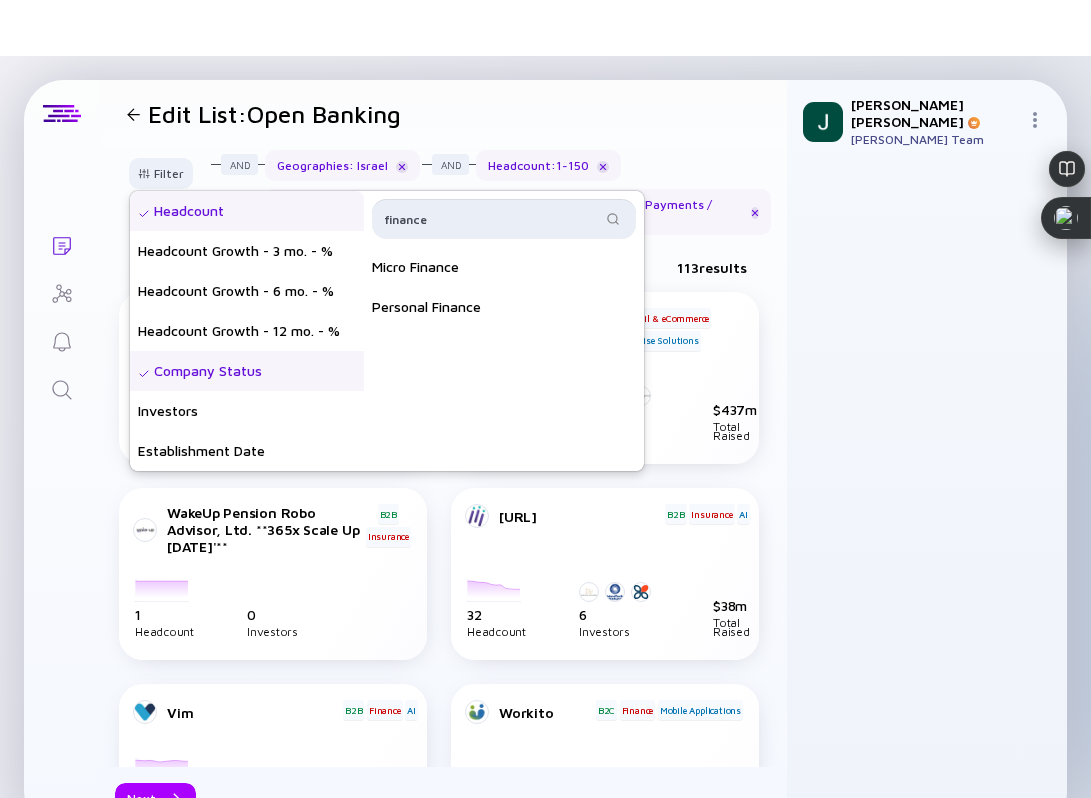 click on "finance" at bounding box center (492, 219) 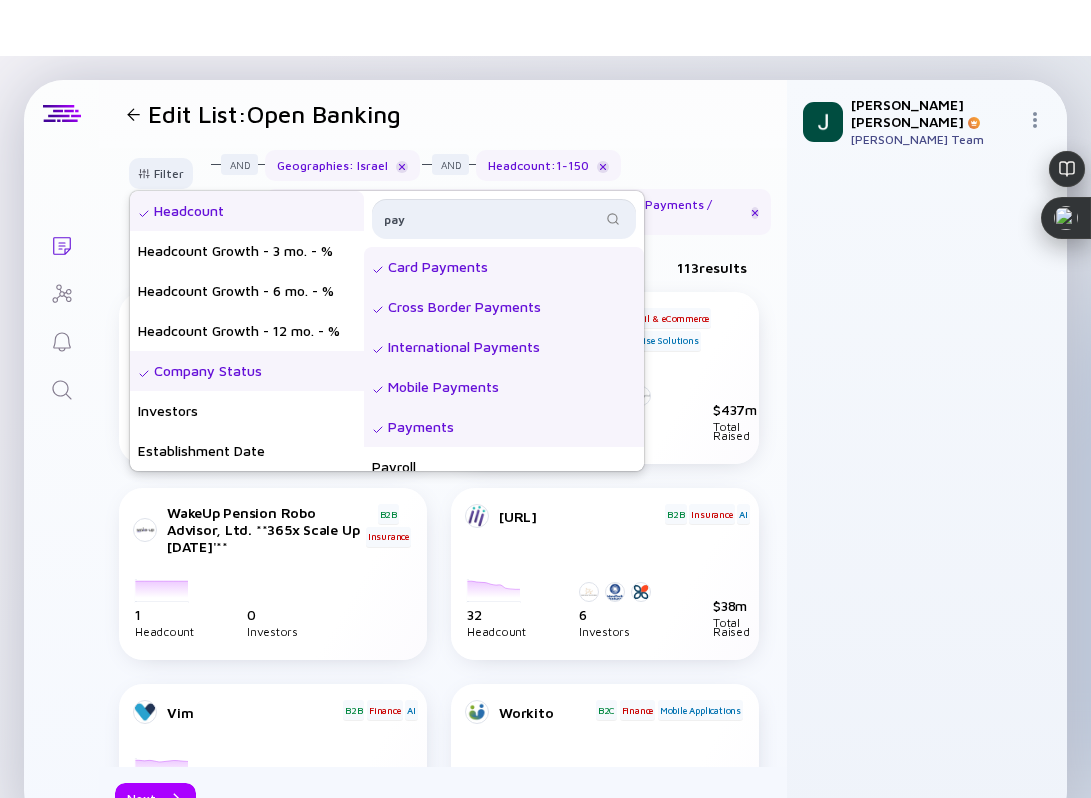scroll, scrollTop: 16, scrollLeft: 0, axis: vertical 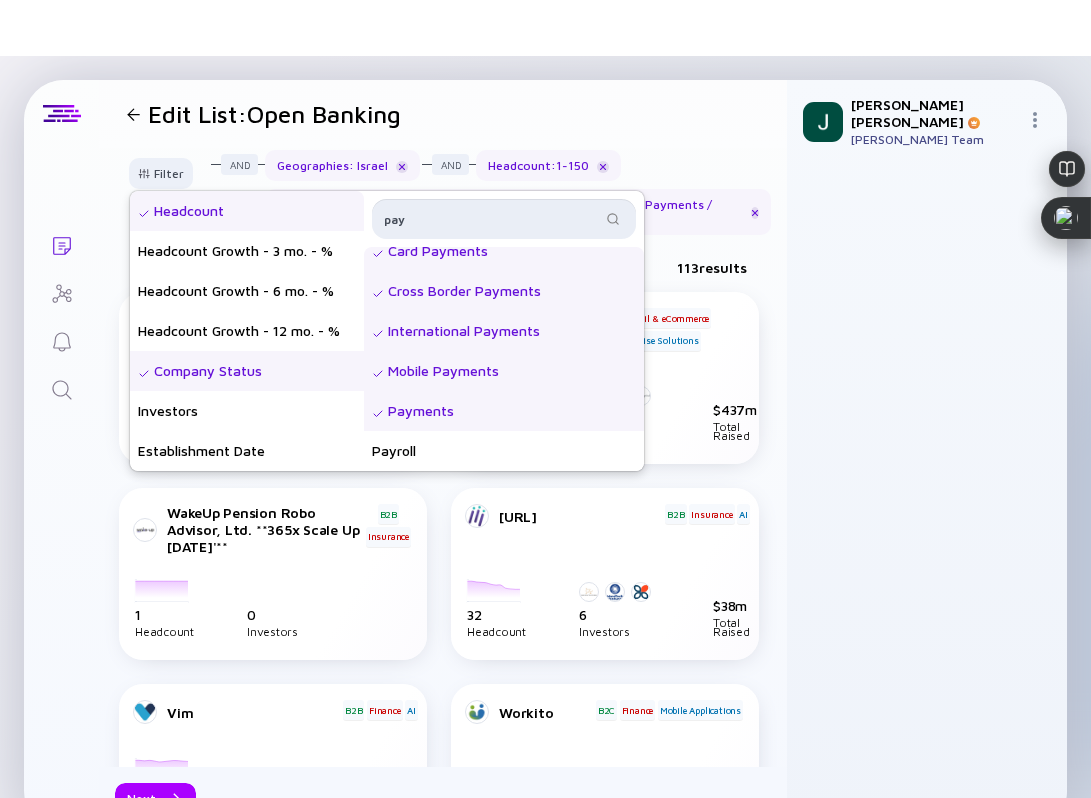 click on "pay" at bounding box center (492, 219) 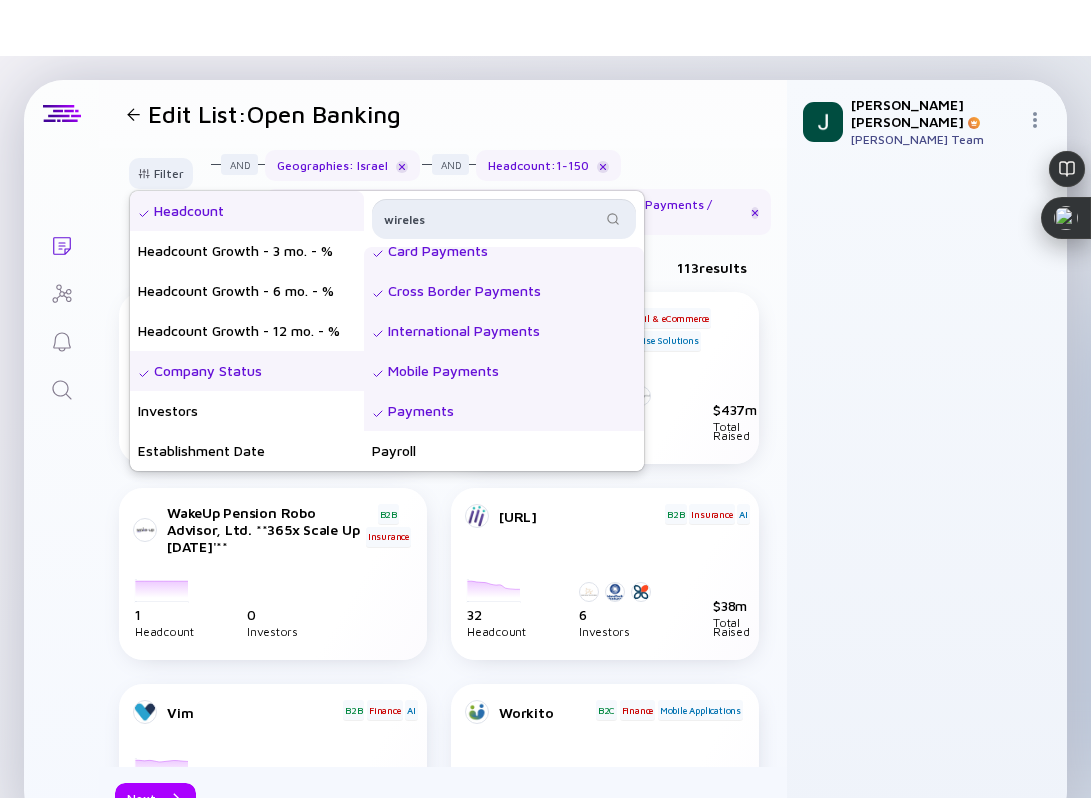 type on "wireless" 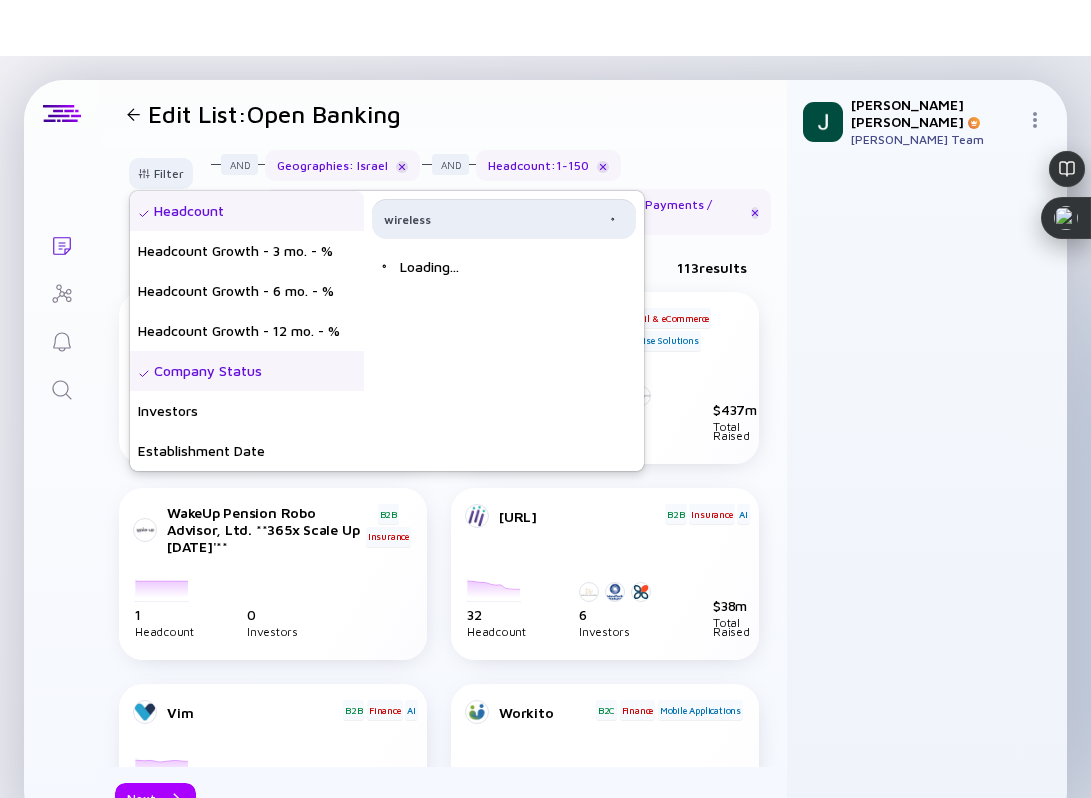 scroll, scrollTop: 0, scrollLeft: 0, axis: both 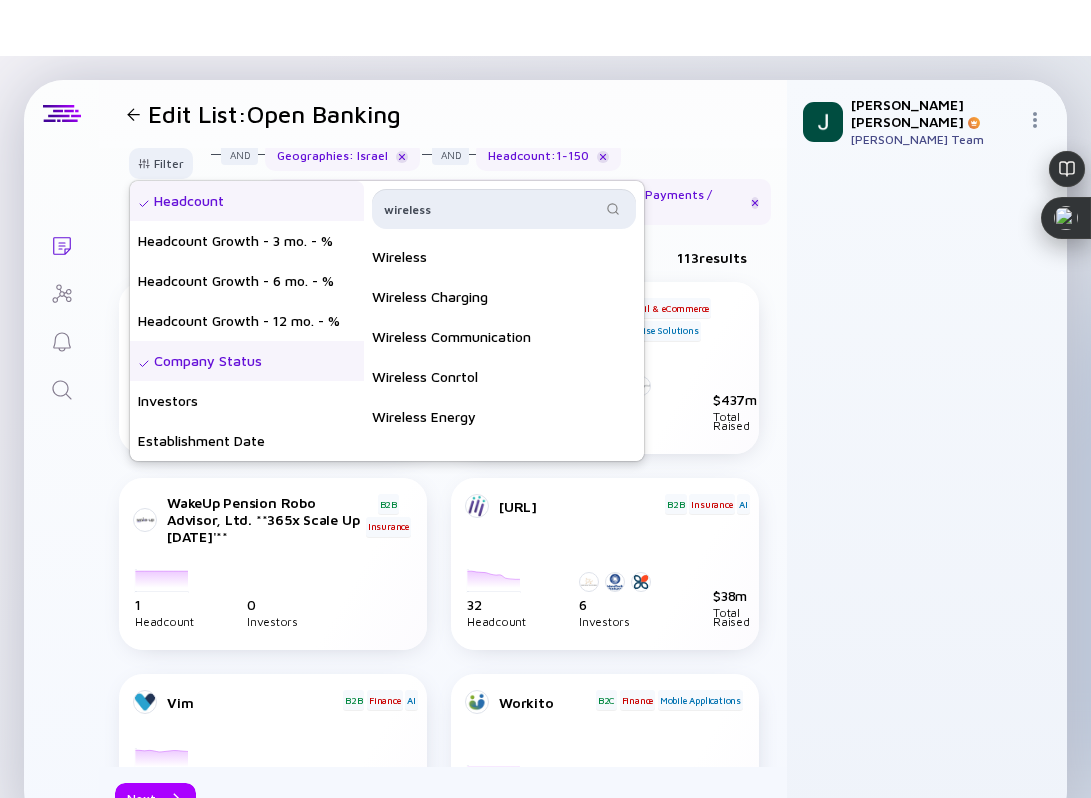 click on "wireless" at bounding box center [492, 209] 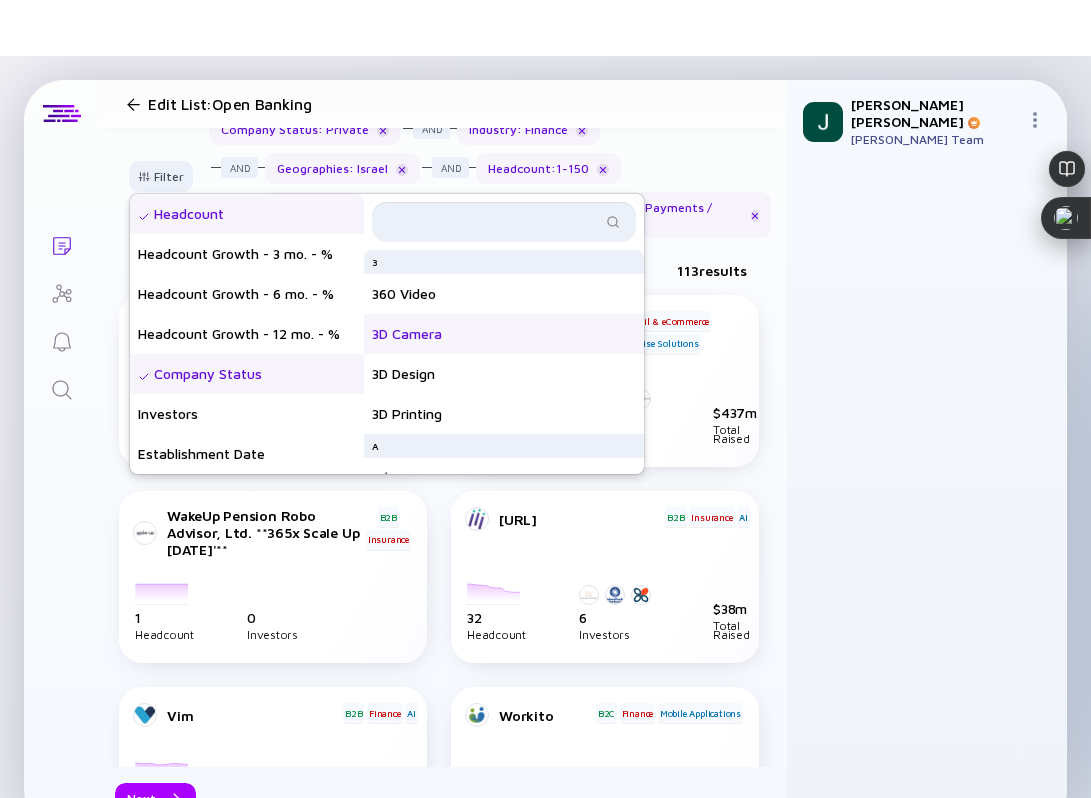 scroll, scrollTop: 128, scrollLeft: 0, axis: vertical 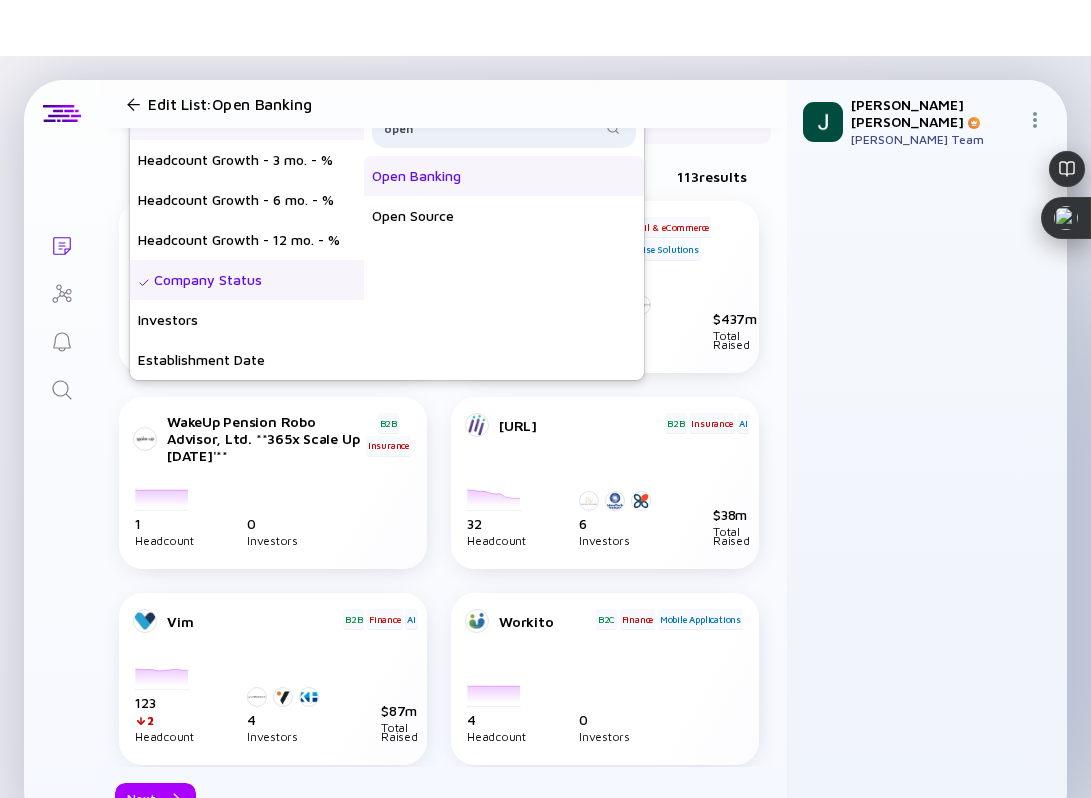 type on "open" 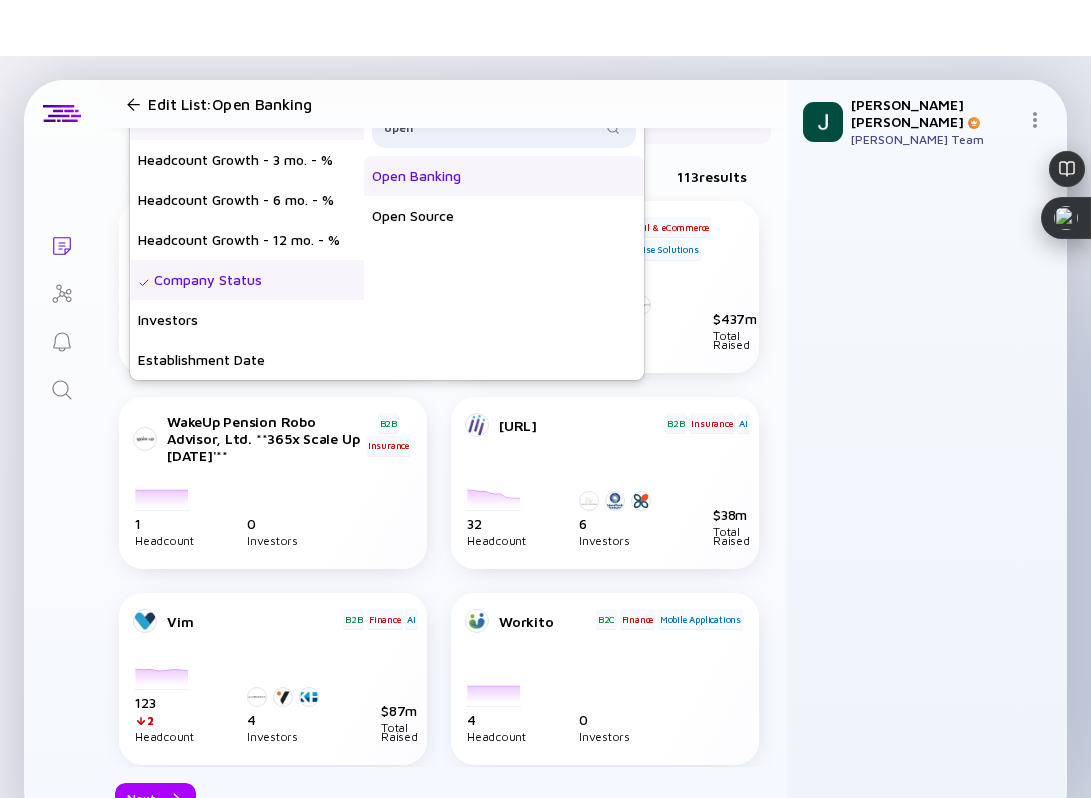 click on "Open Banking" at bounding box center (504, 176) 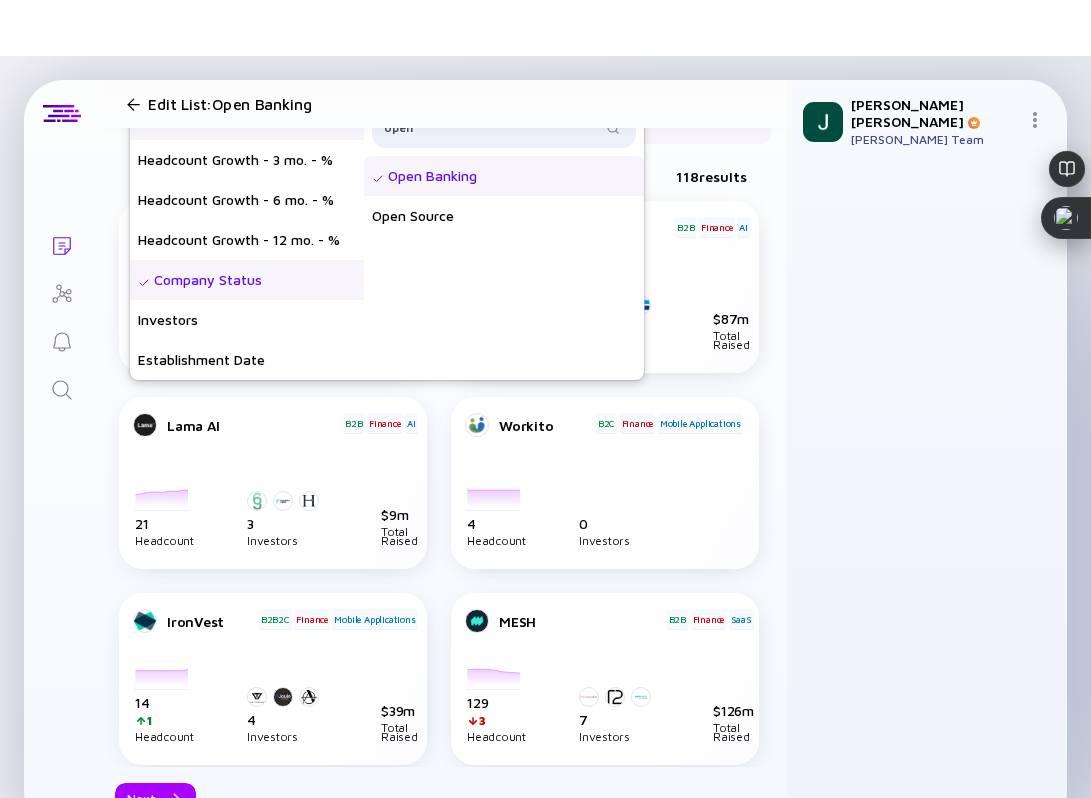 click on "Open Banking" at bounding box center (504, 176) 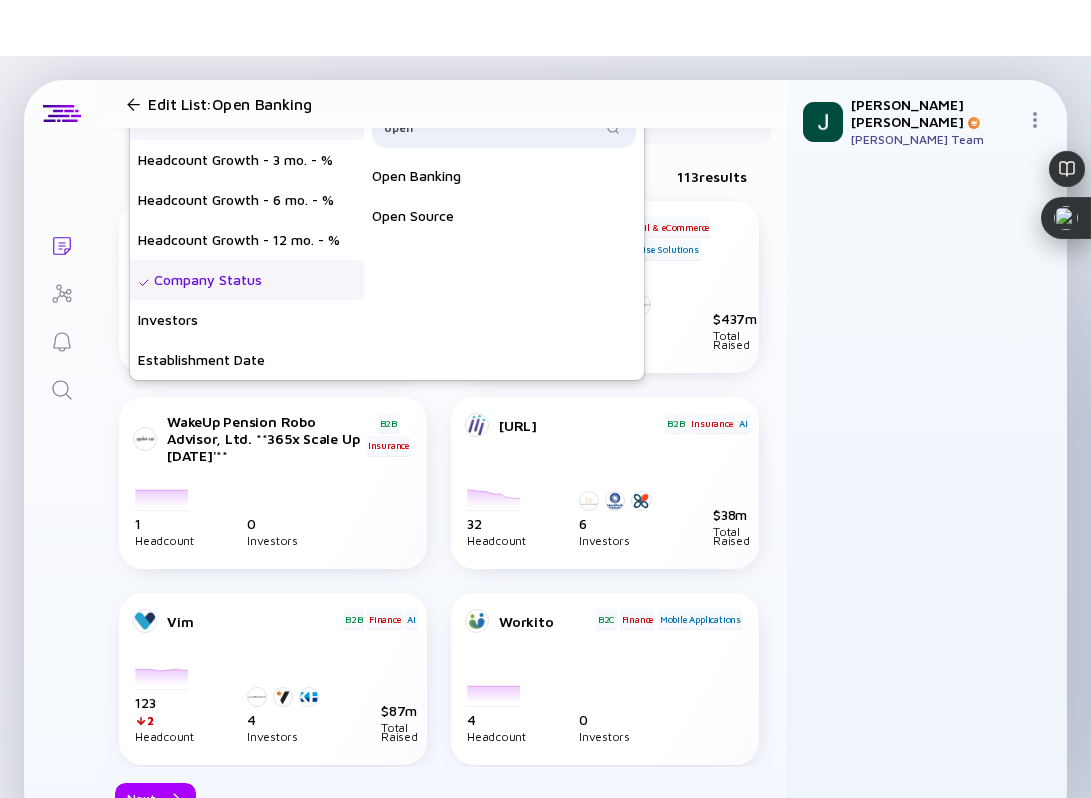 click on "Filter Headcount Headcount Growth - 3 mo. - % Headcount Growth - 6 mo. - % Headcount Growth - 12 mo. - % Company Status Investors Establishment Date Geographies Open Positions Latest Investment Round Investment Date Total Funding ($m) Months Since Last Funding Product Classification Industry Business Model Technologies Tags Sales & Marketing Dept. - # Sales & Marketing Dept. - % R&D Dept. - % open Open Banking Open Source Company Status :   Private Industry :   Finance Geographies :   Israel Headcount :  1 - 150 Tags :   Credit Cards / Card Payments / Cross Border Payments / Payments / International Payments / Mobile Payments" at bounding box center [443, 90] 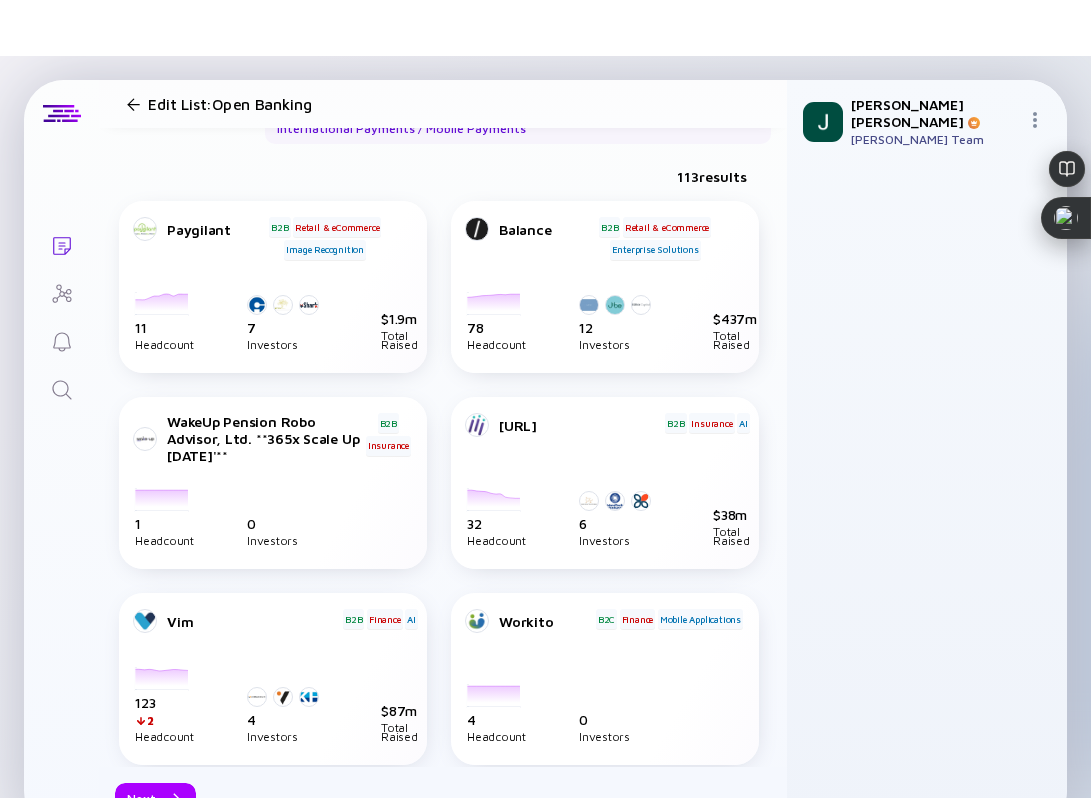 click on "Paygilant" at bounding box center (199, 229) 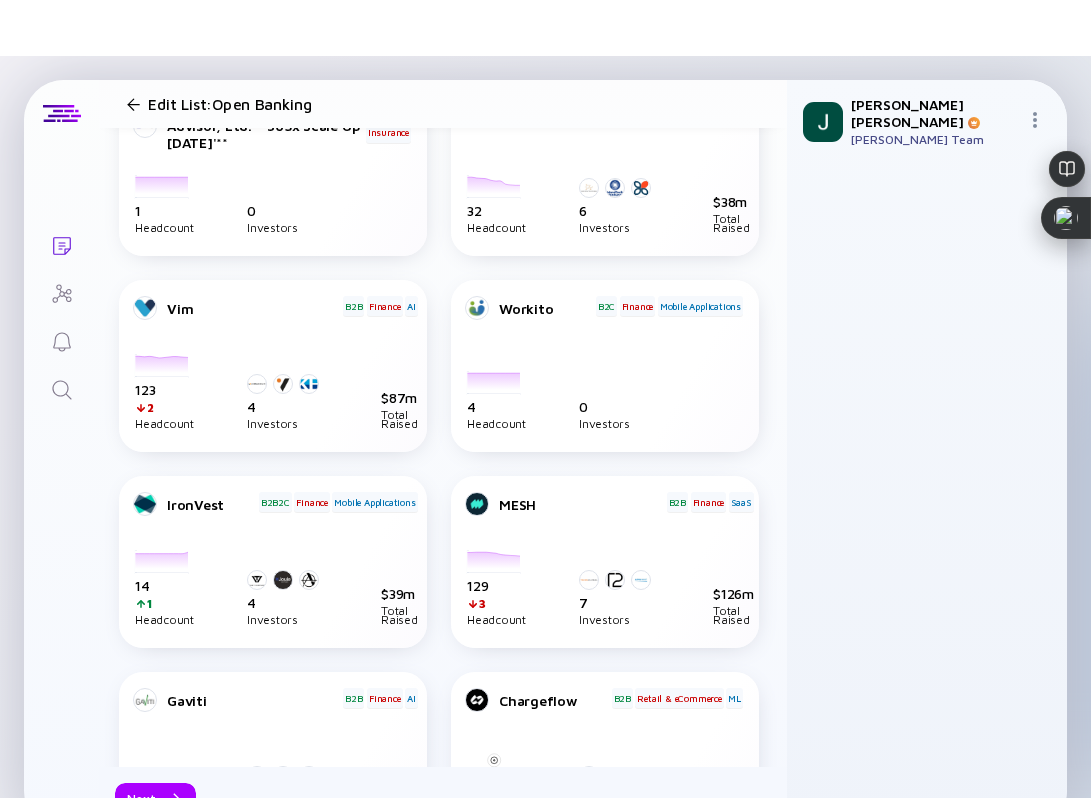 scroll, scrollTop: 650, scrollLeft: 0, axis: vertical 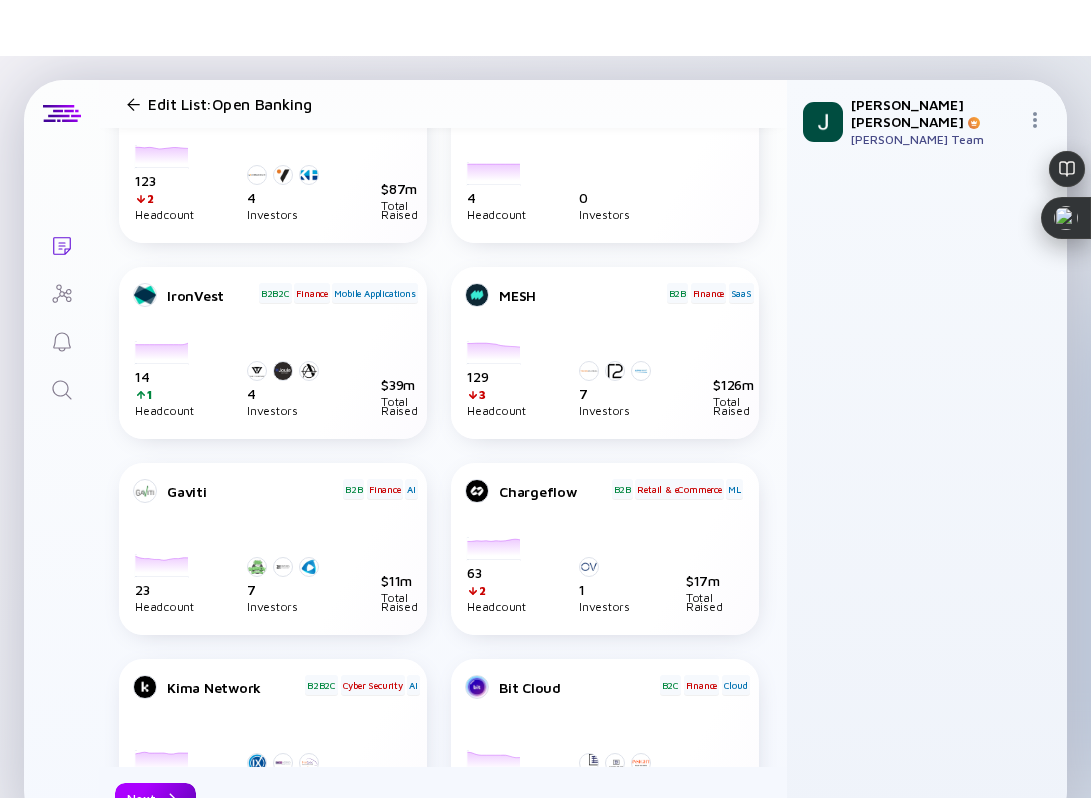 click on "Next" at bounding box center [155, 798] 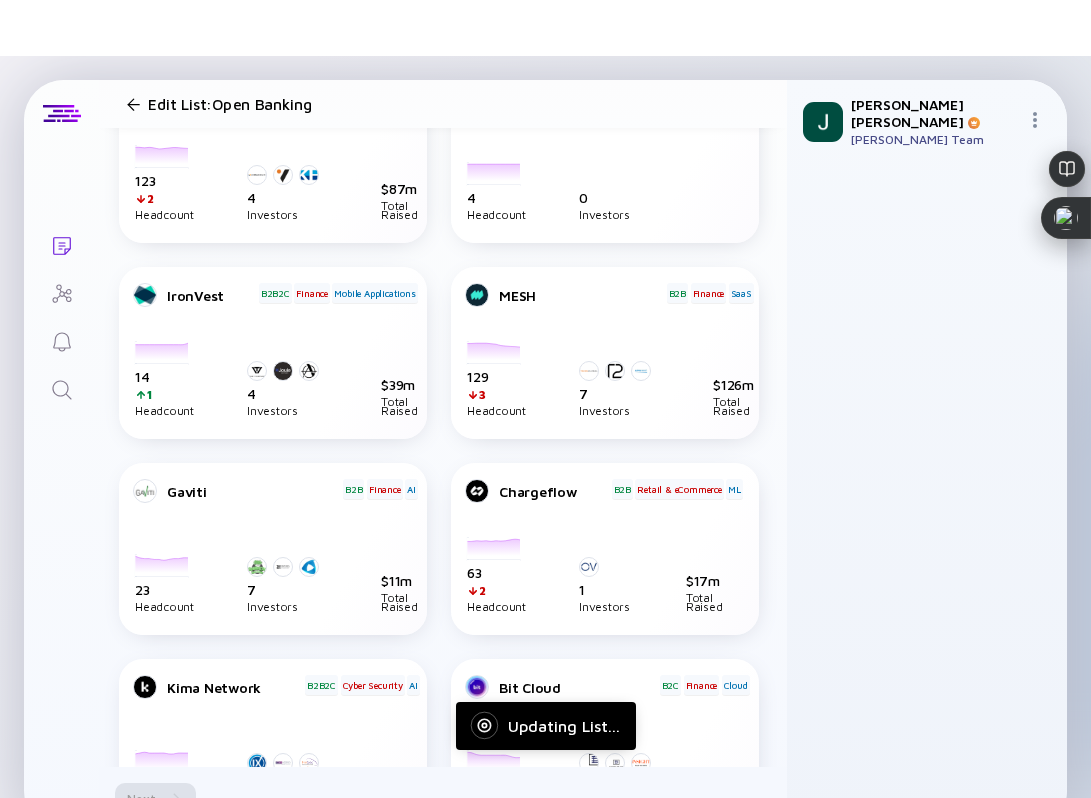 scroll, scrollTop: 0, scrollLeft: 0, axis: both 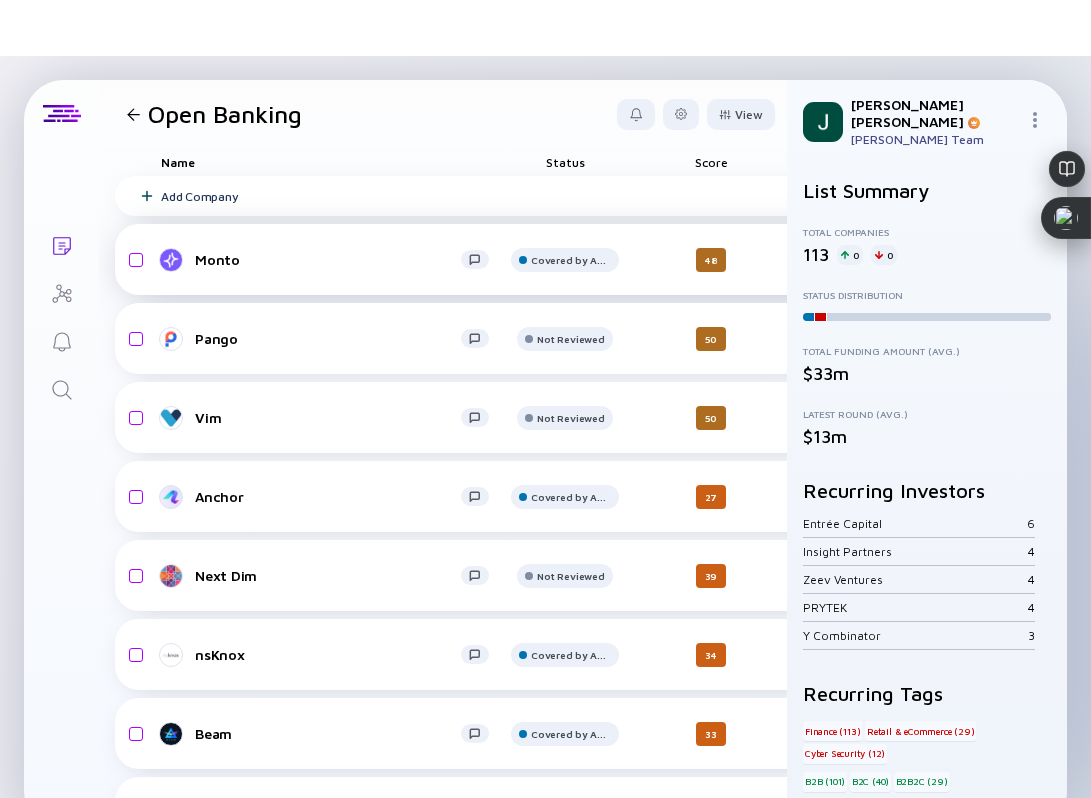 click on "Monto" at bounding box center [328, 259] 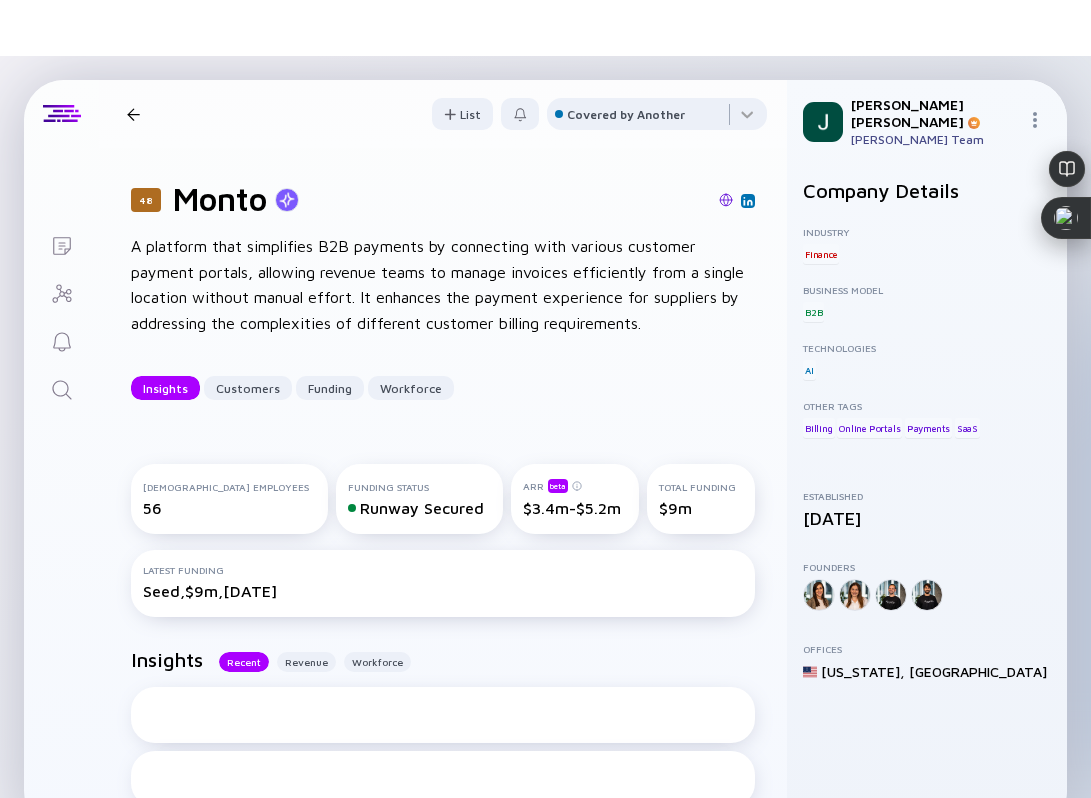 click at bounding box center [537, 201] 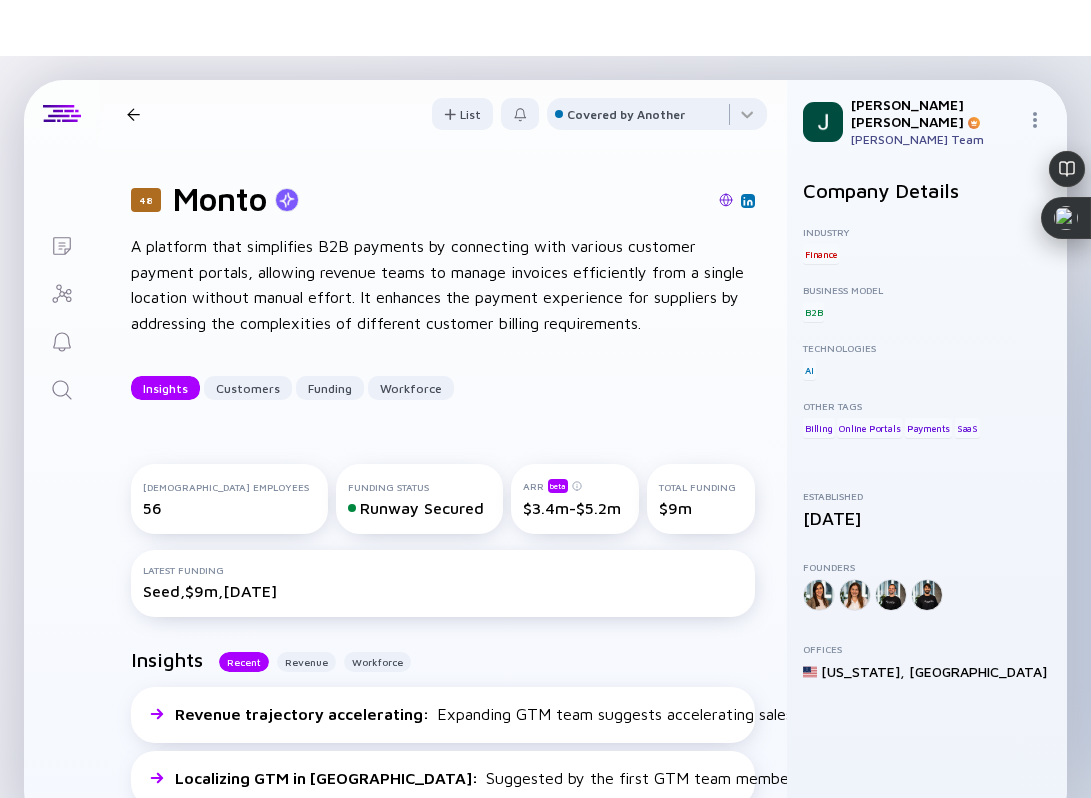 click at bounding box center [726, 200] 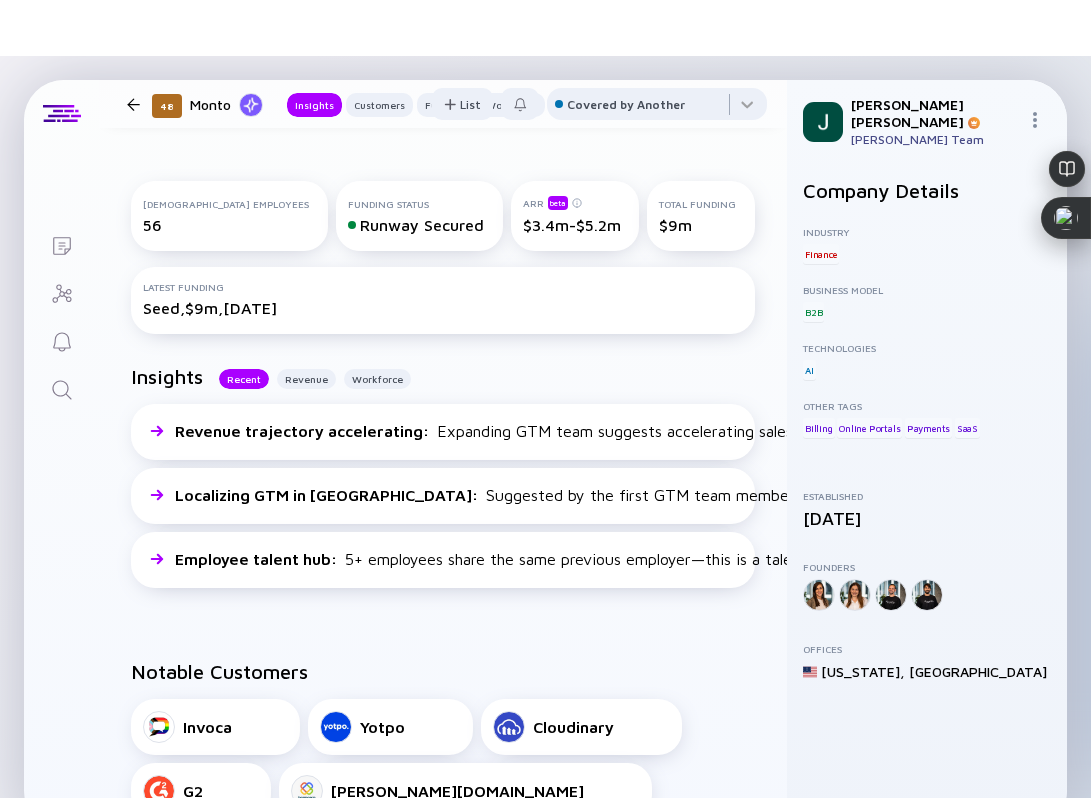 scroll, scrollTop: 340, scrollLeft: 0, axis: vertical 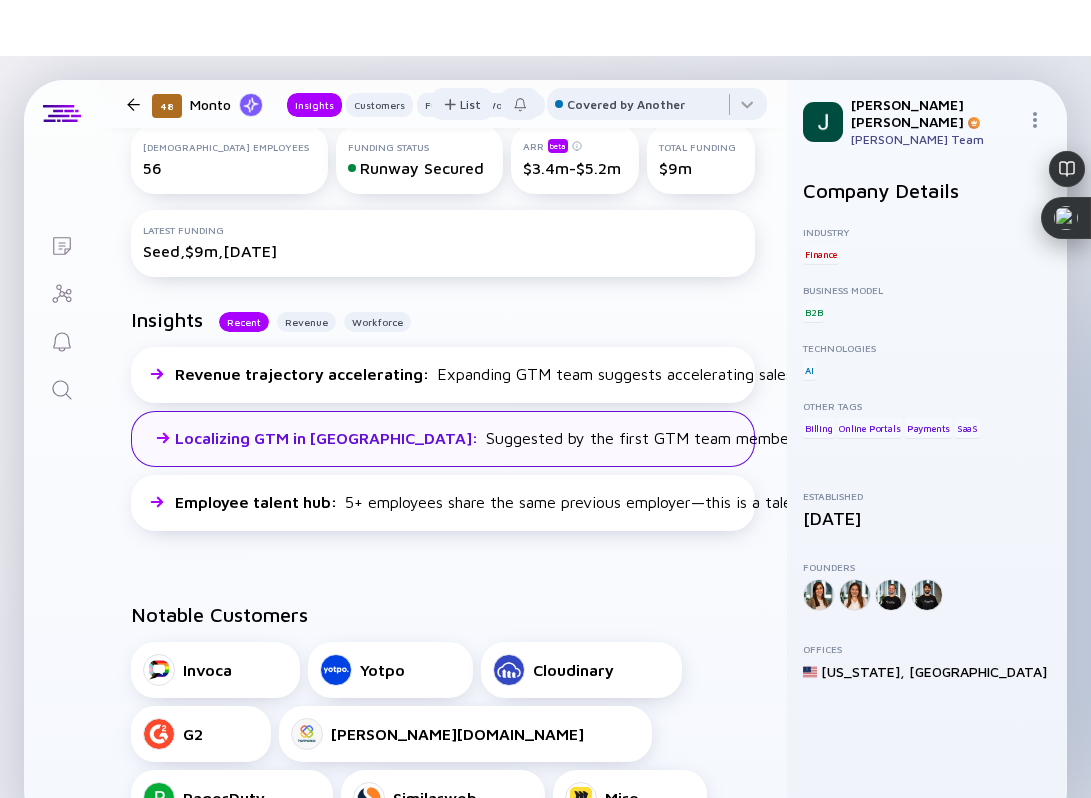 click on "Localizing GTM in US :   Suggested by the first GTM team member in the US. Q1/24" at bounding box center [443, 439] 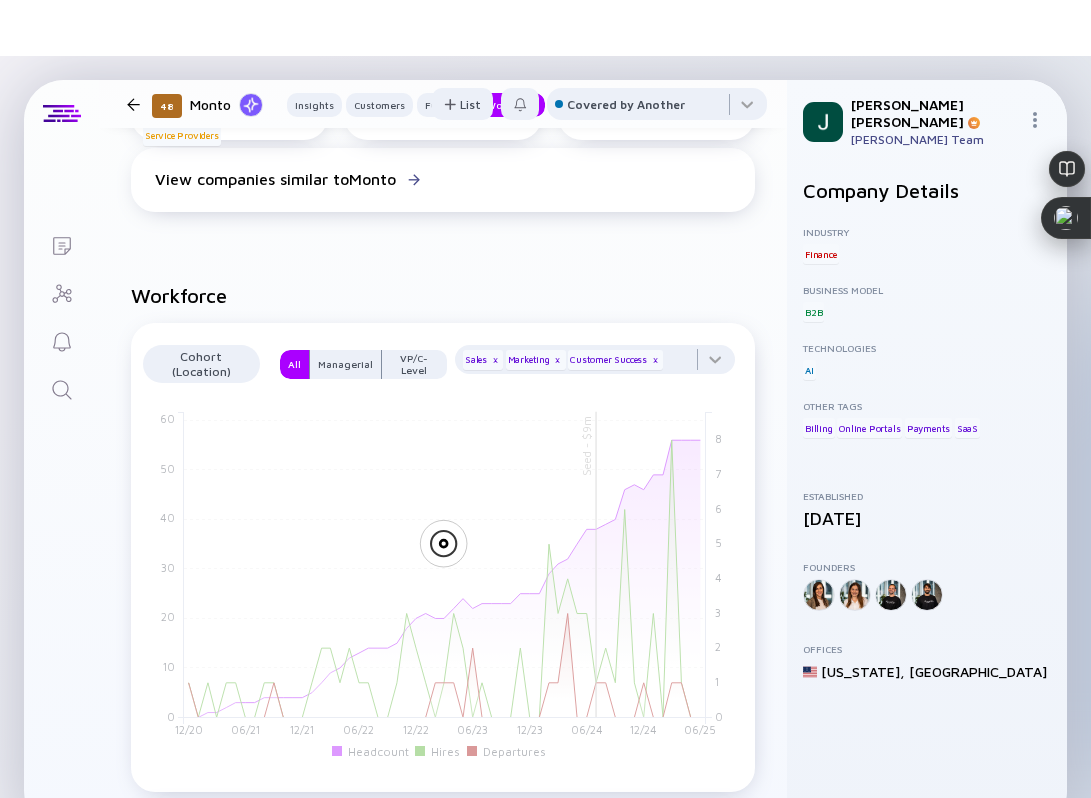 scroll, scrollTop: 2153, scrollLeft: 0, axis: vertical 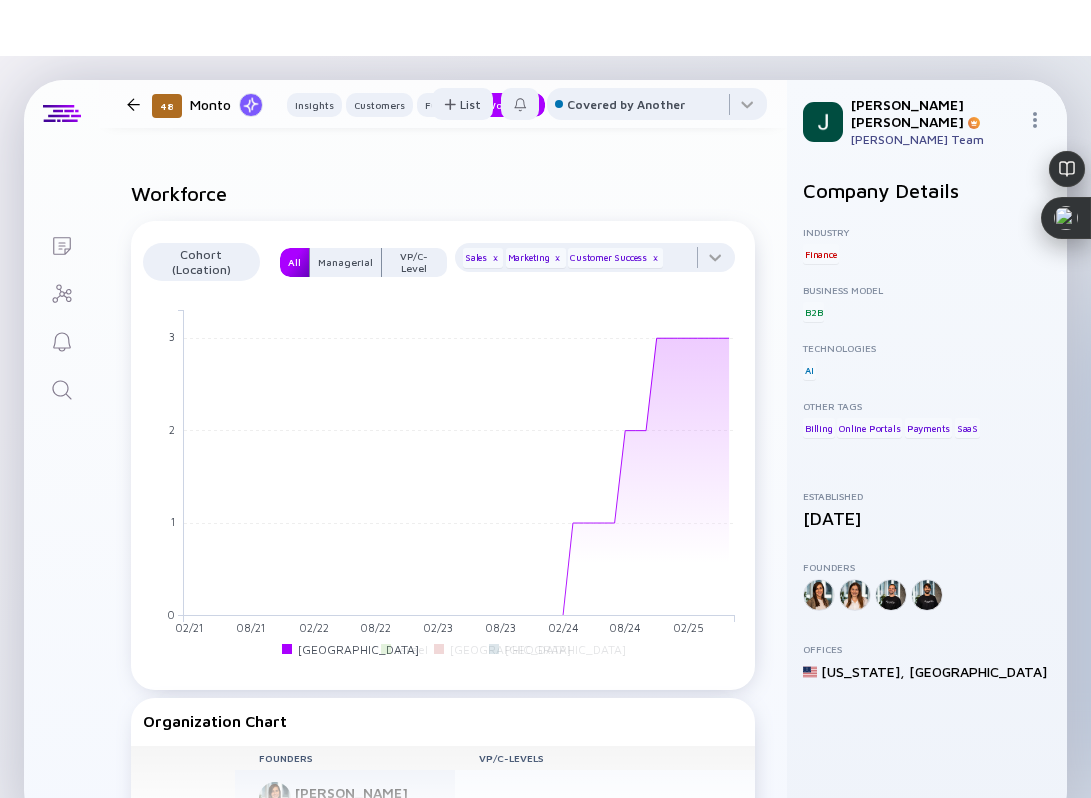click on "All" at bounding box center (294, 262) 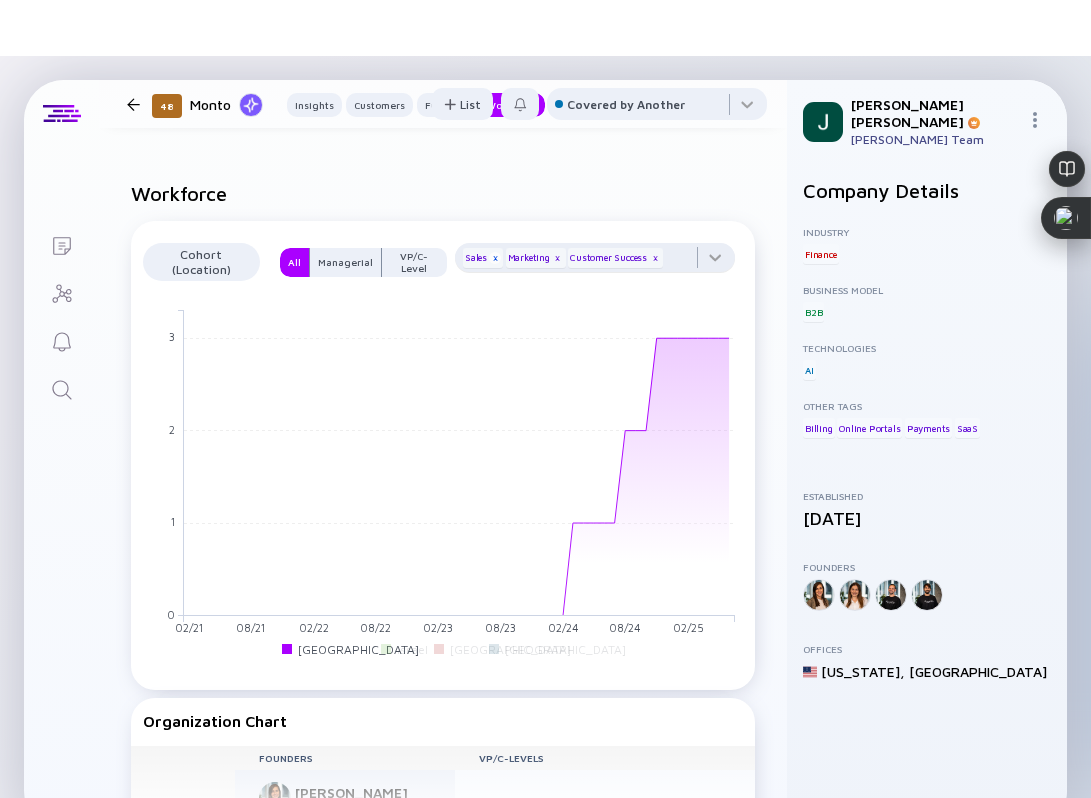 click on "x" at bounding box center (495, 258) 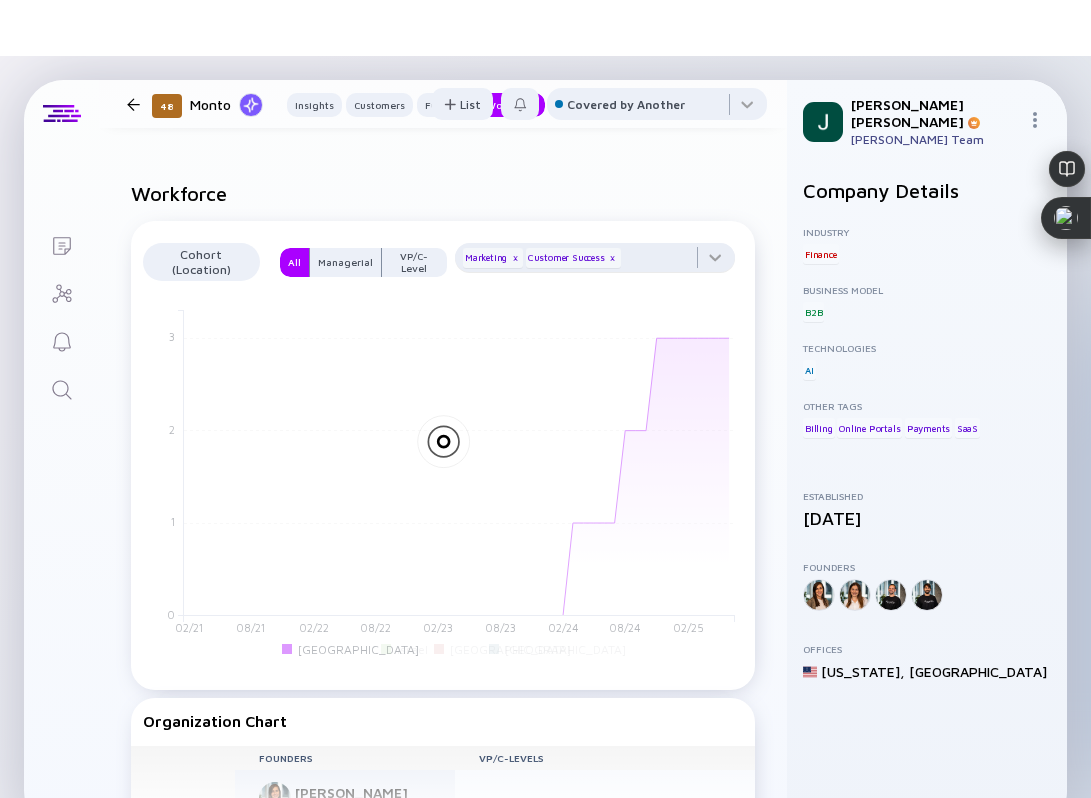 click on "Marketing x" at bounding box center (493, 258) 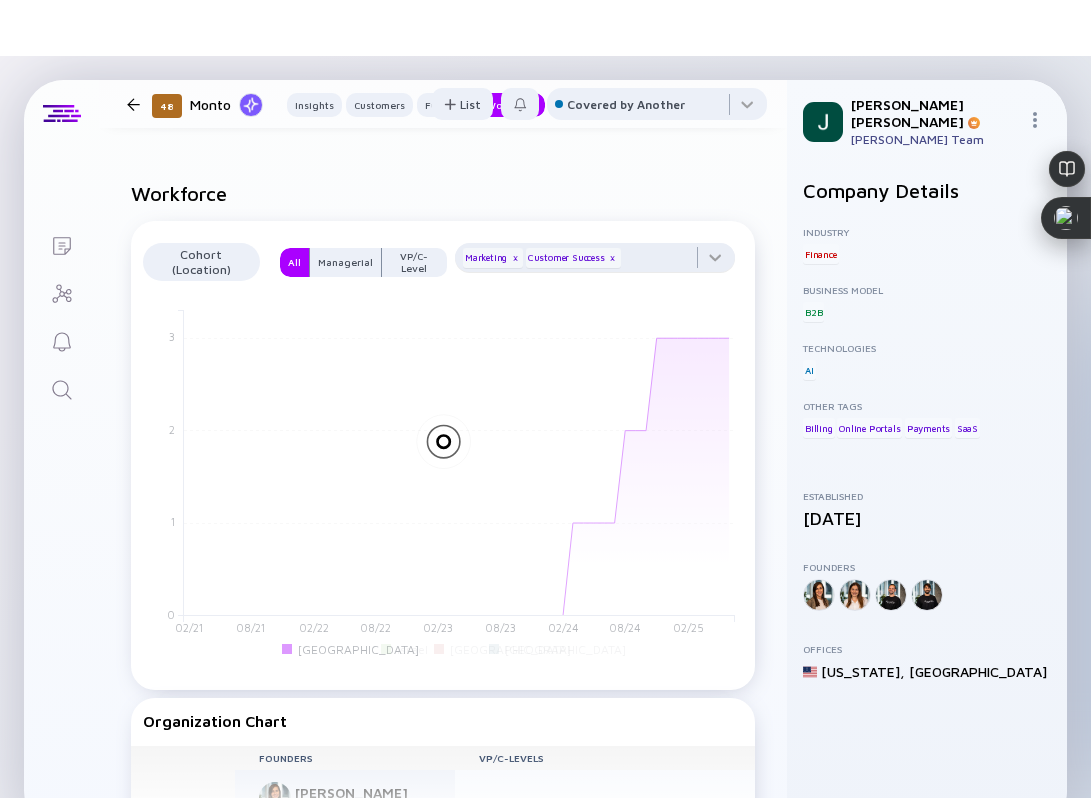click on "Marketing x Customer Success x" at bounding box center (542, 258) 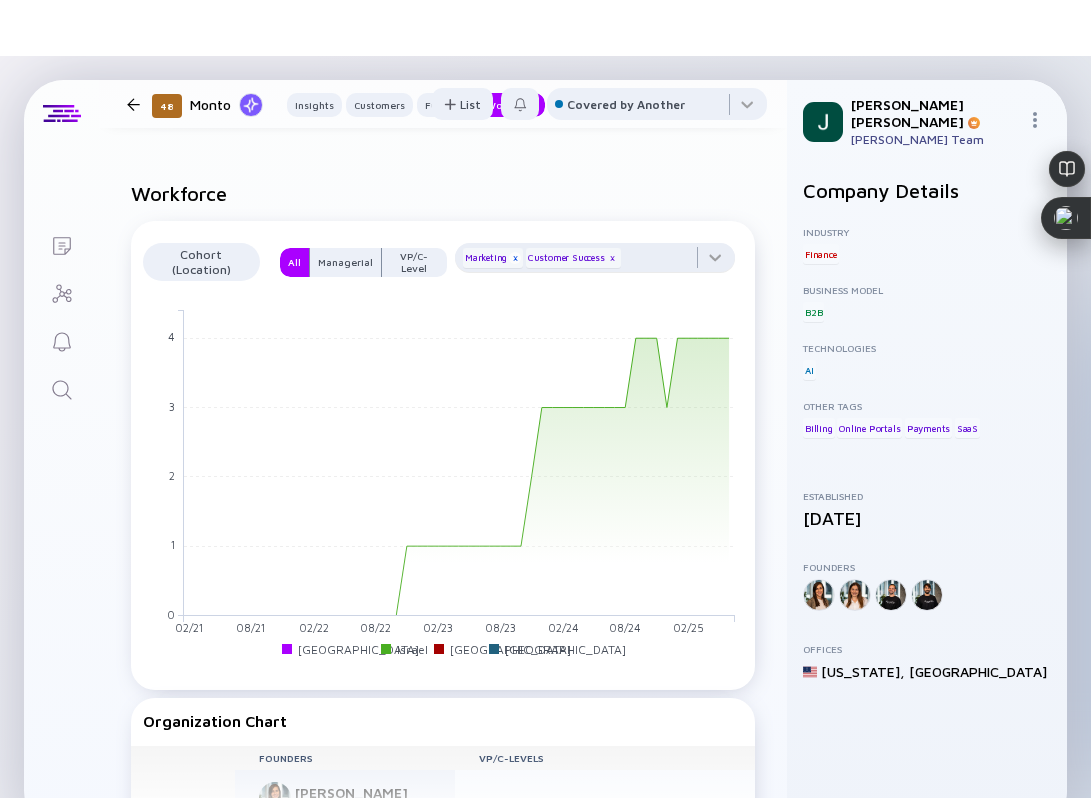 click on "x" at bounding box center [515, 258] 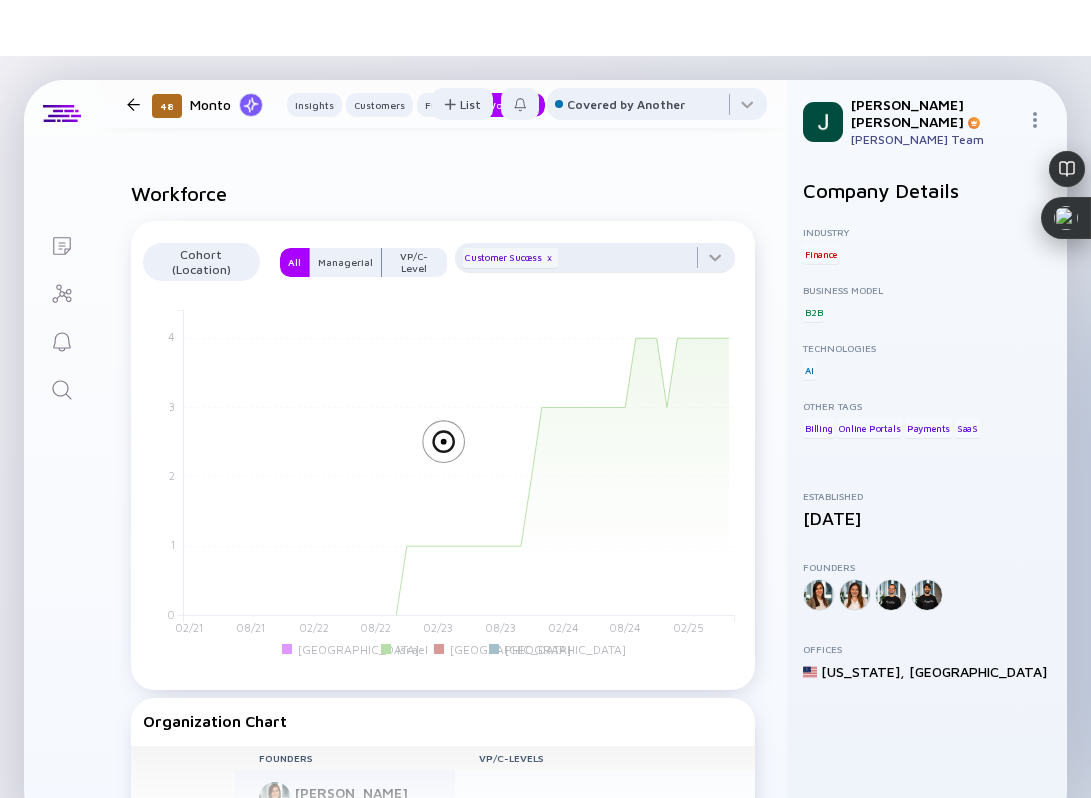 click on "Customer Success x" at bounding box center [510, 258] 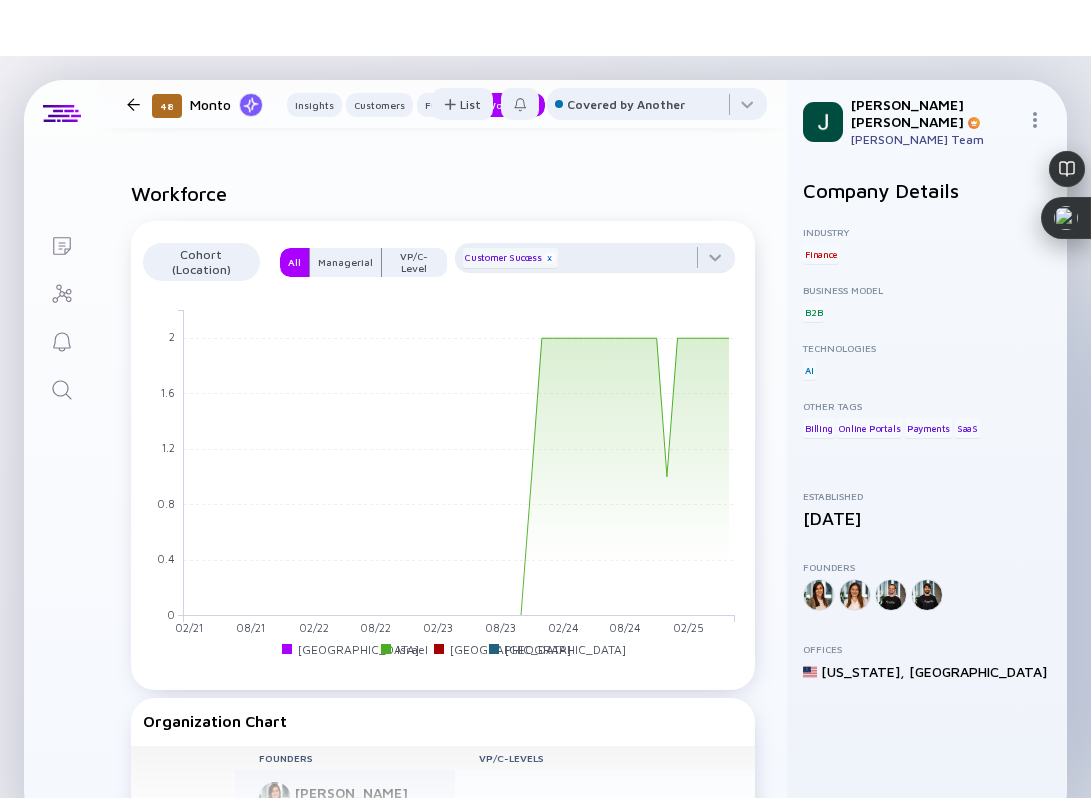 click on "x" at bounding box center [550, 258] 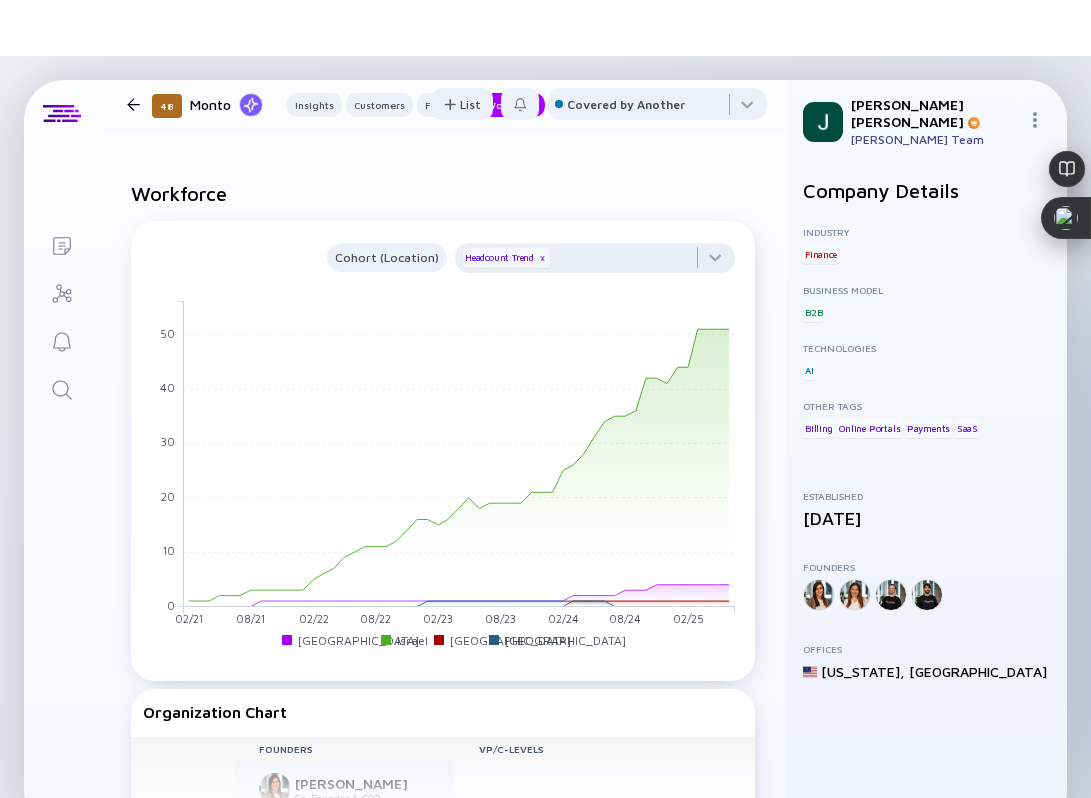 click on "x" at bounding box center (542, 258) 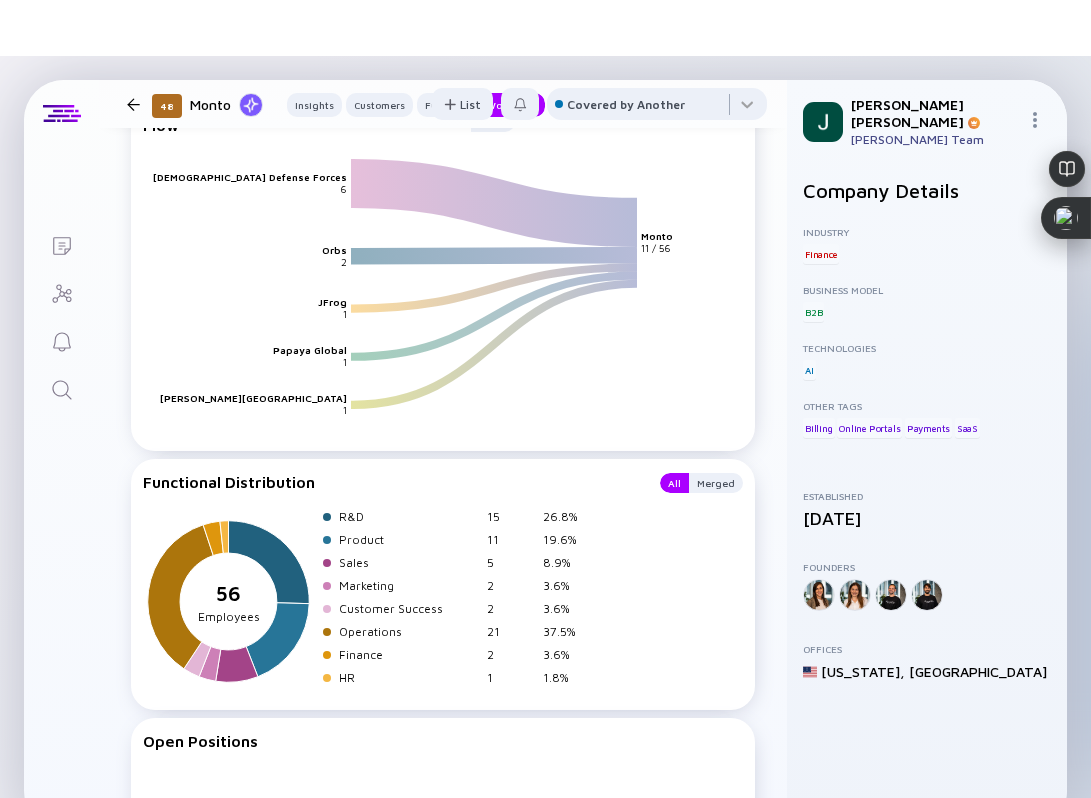 scroll, scrollTop: 2942, scrollLeft: 0, axis: vertical 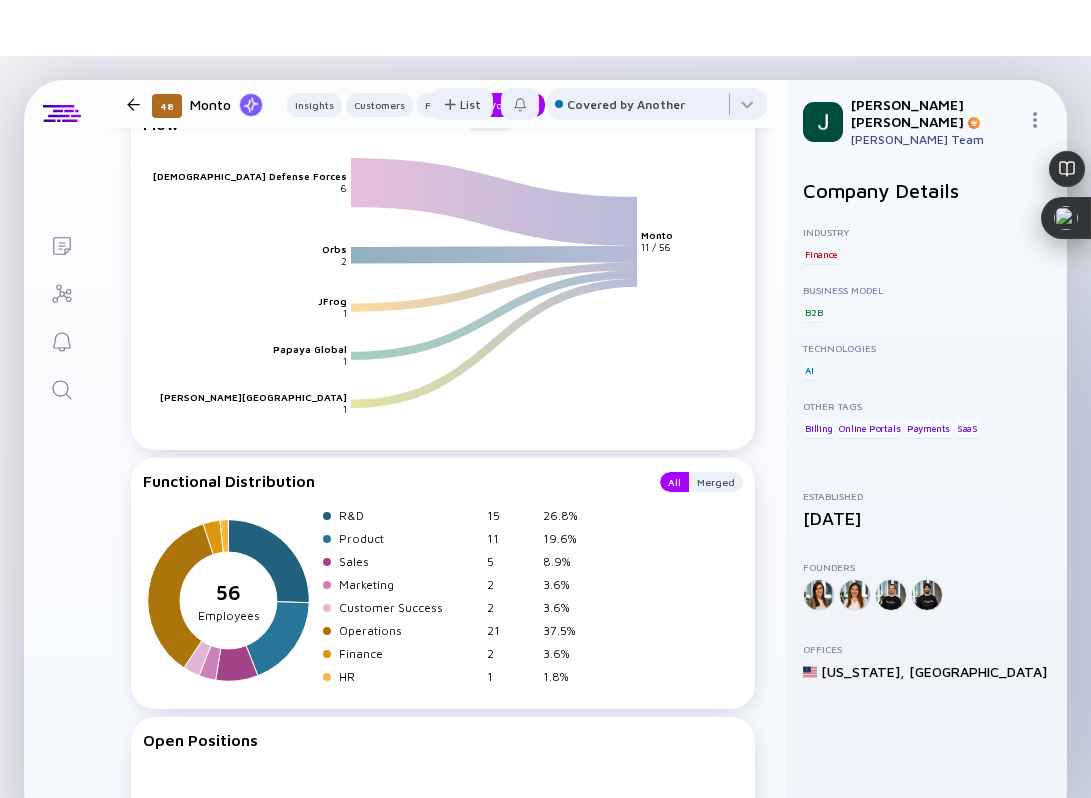 click at bounding box center (133, 104) 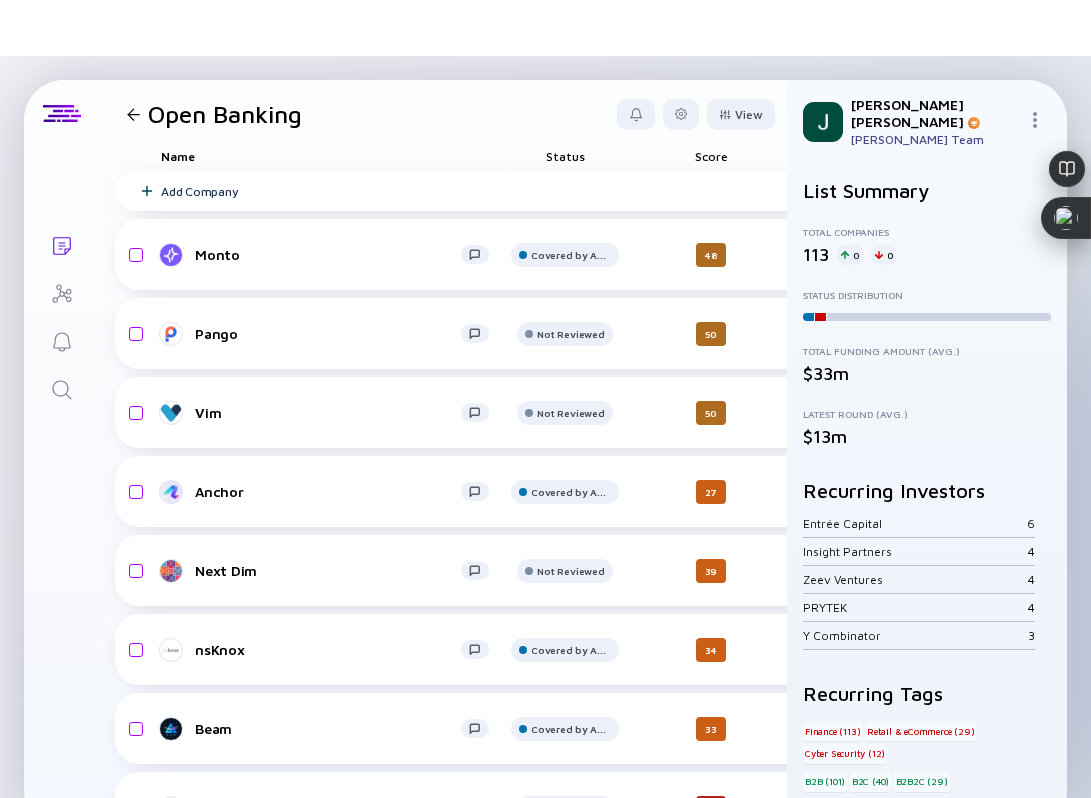 scroll, scrollTop: 0, scrollLeft: 0, axis: both 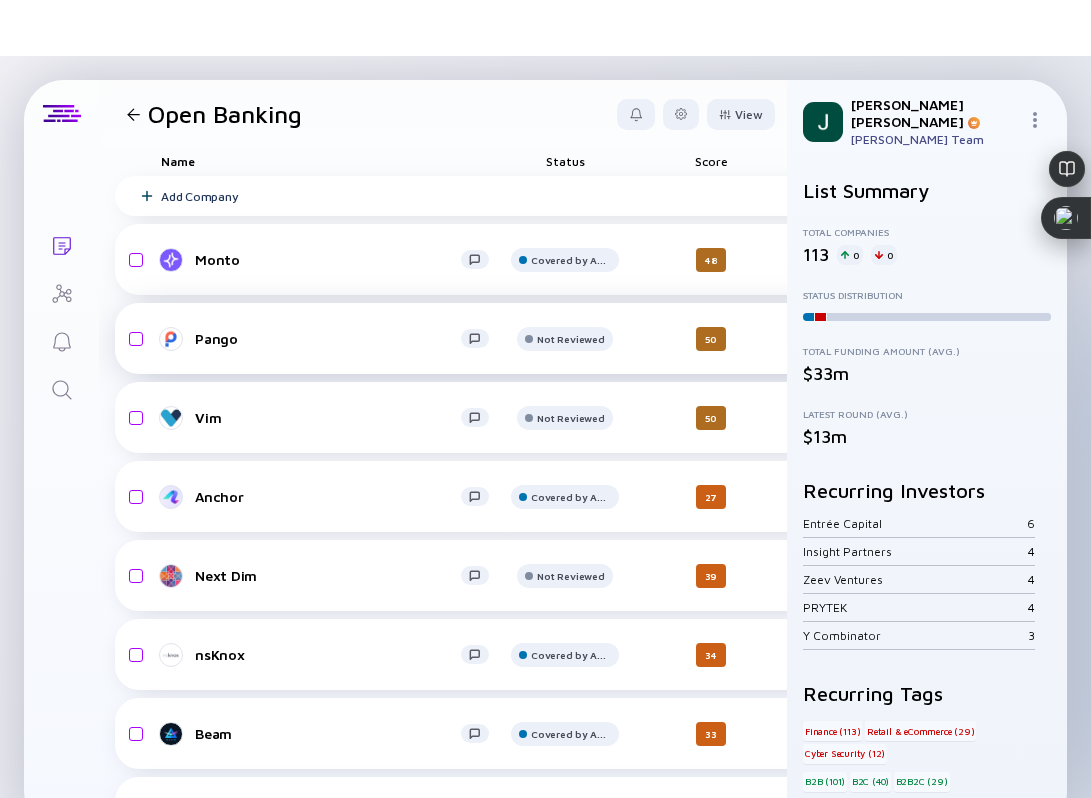 click on "Pango" at bounding box center (333, 339) 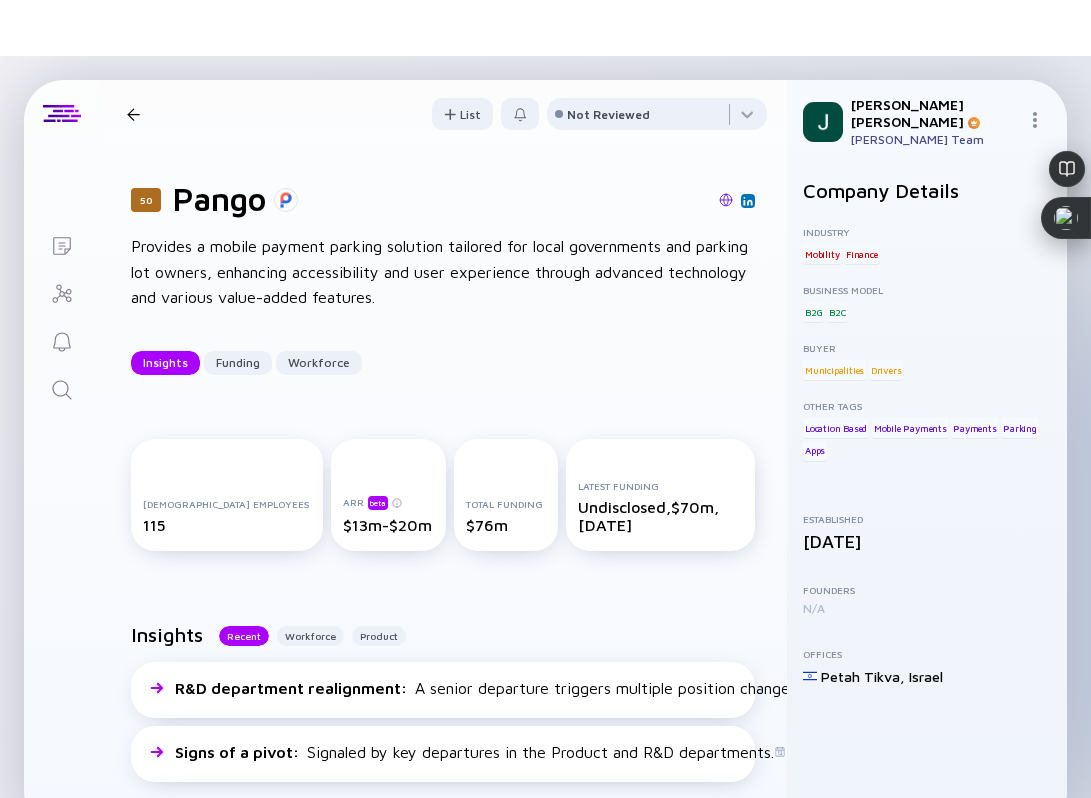 click at bounding box center (726, 200) 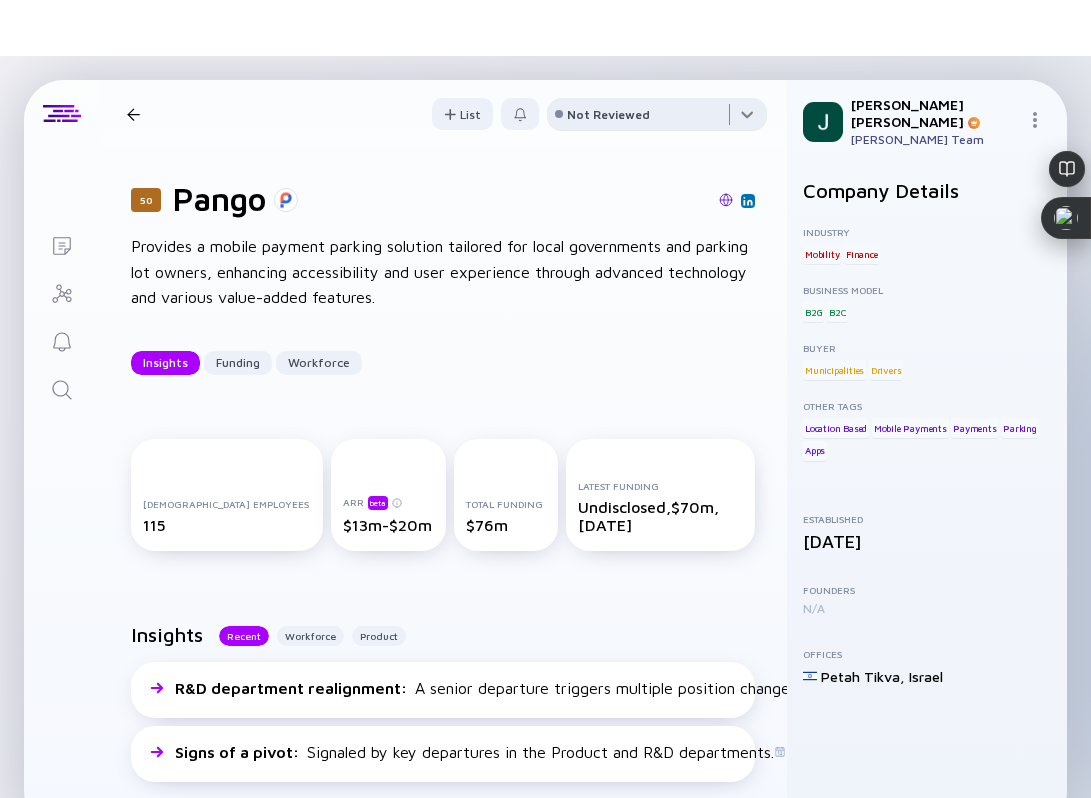 click at bounding box center (657, 118) 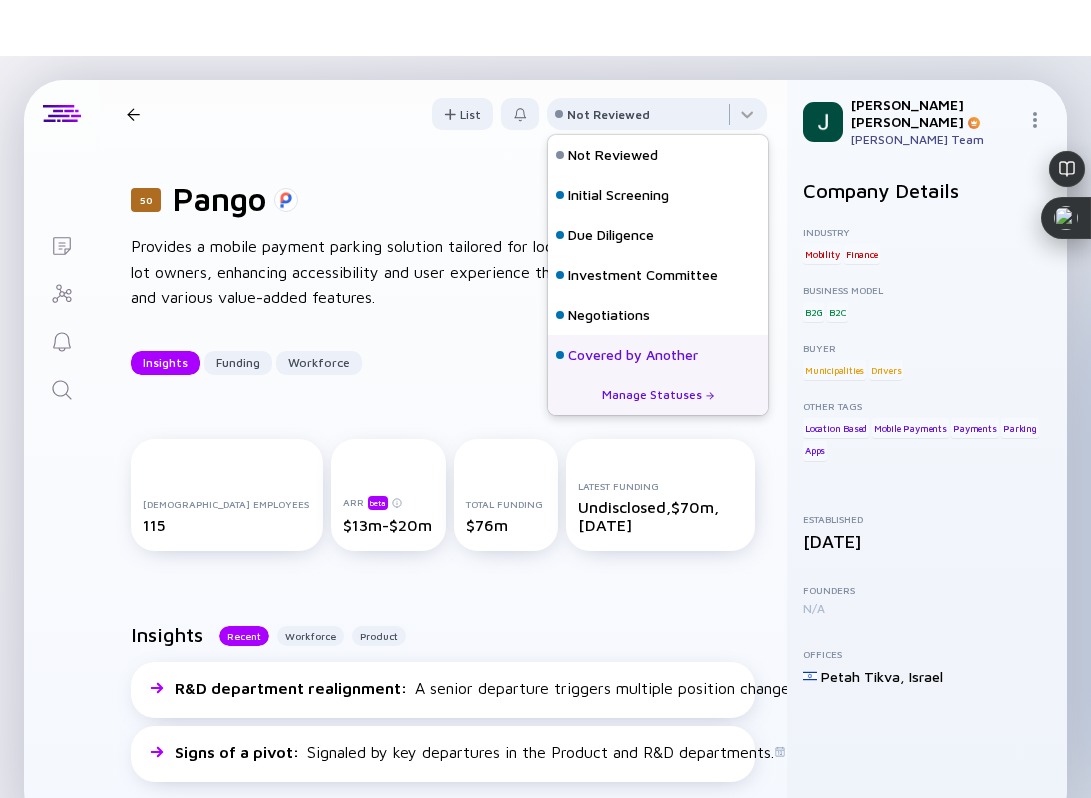 scroll, scrollTop: 128, scrollLeft: 0, axis: vertical 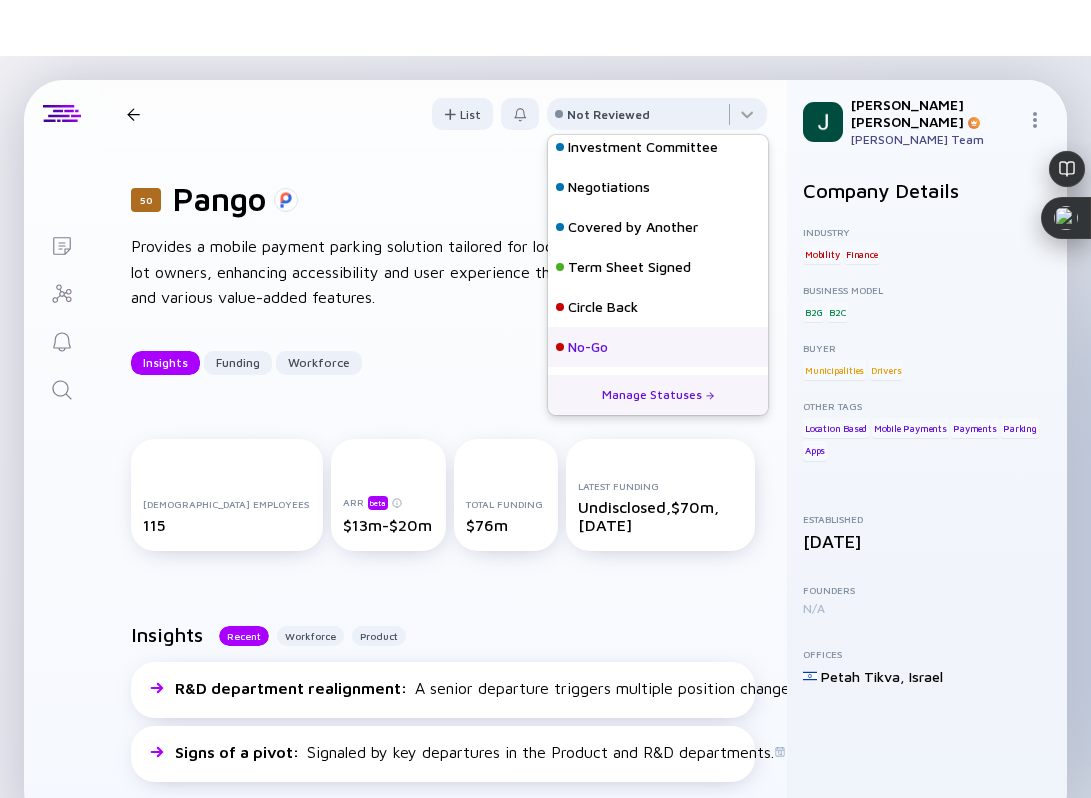 click on "No-Go" at bounding box center [658, 347] 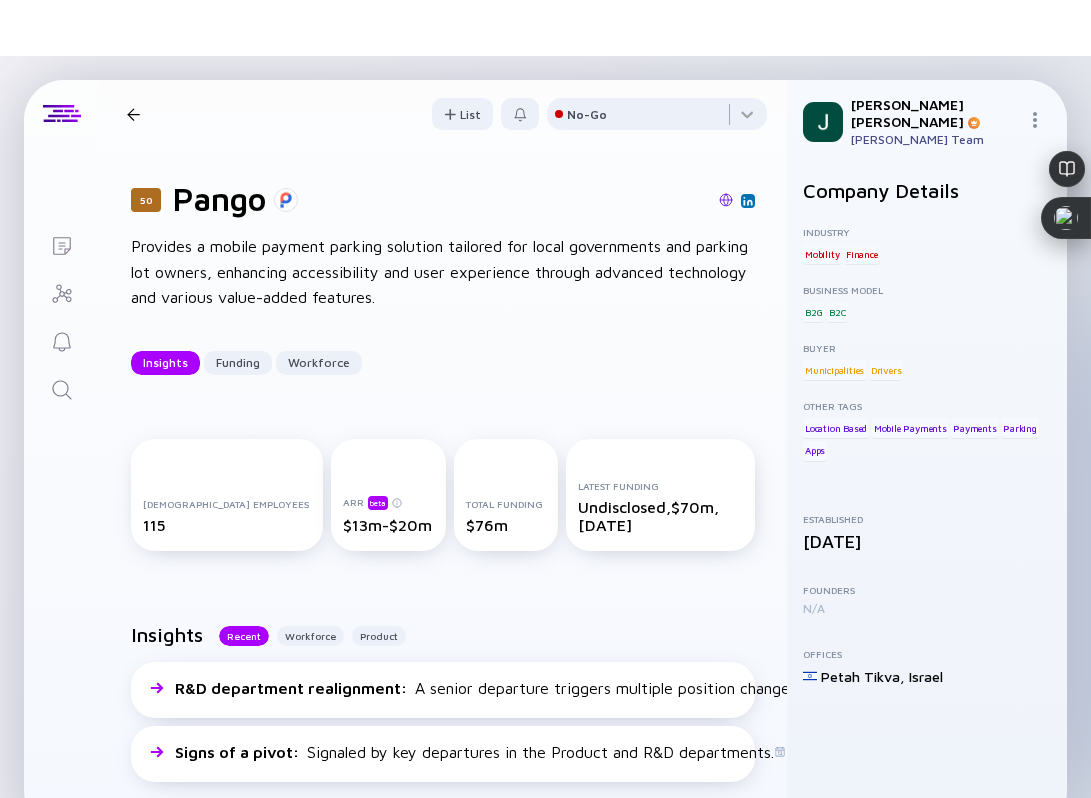 click at bounding box center [133, 114] 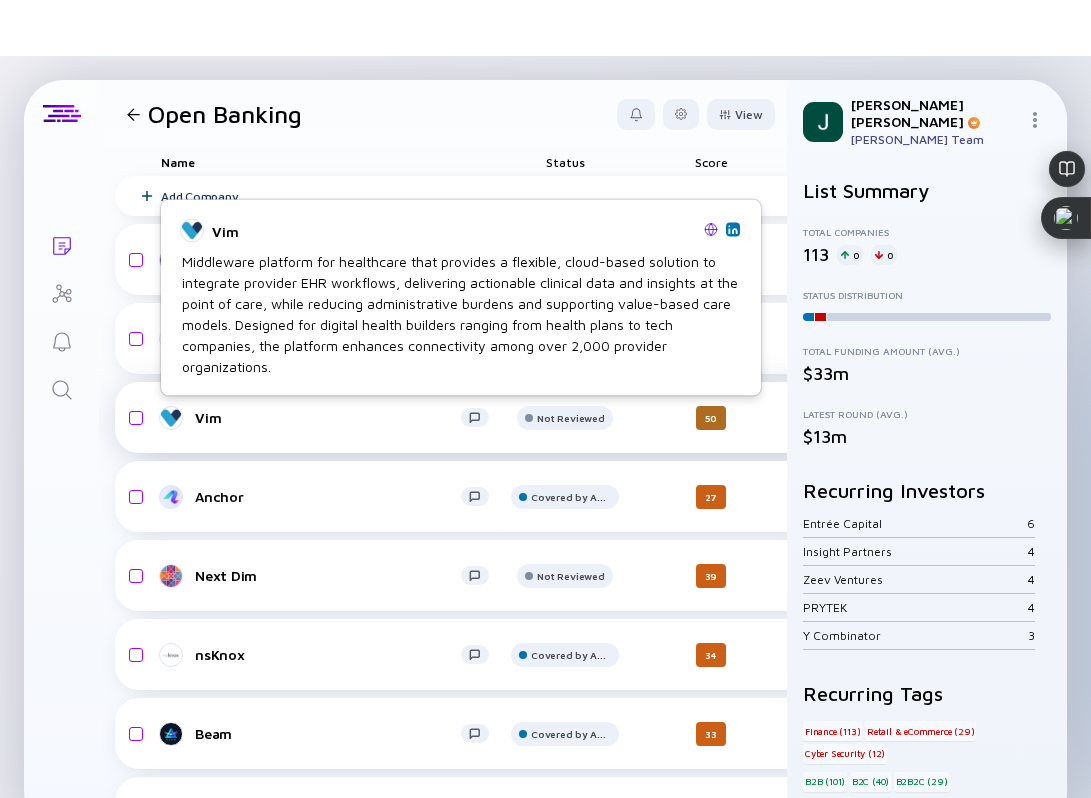 click on "Vim" at bounding box center [328, 417] 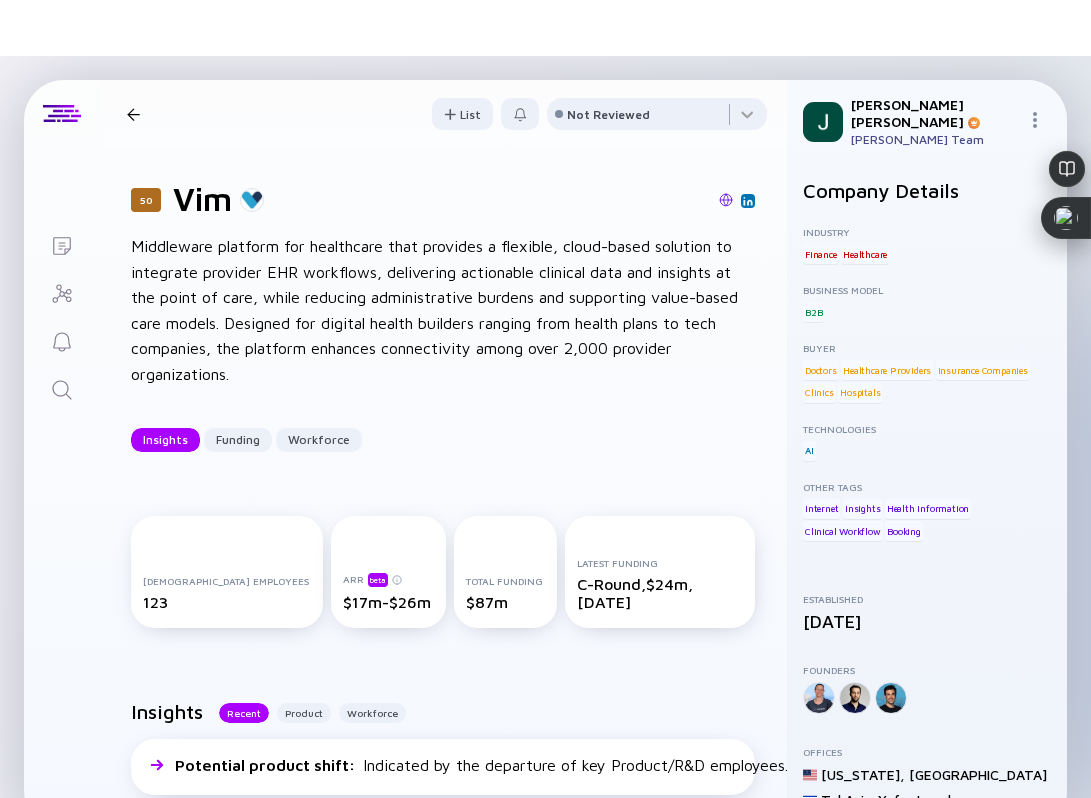 click at bounding box center (726, 200) 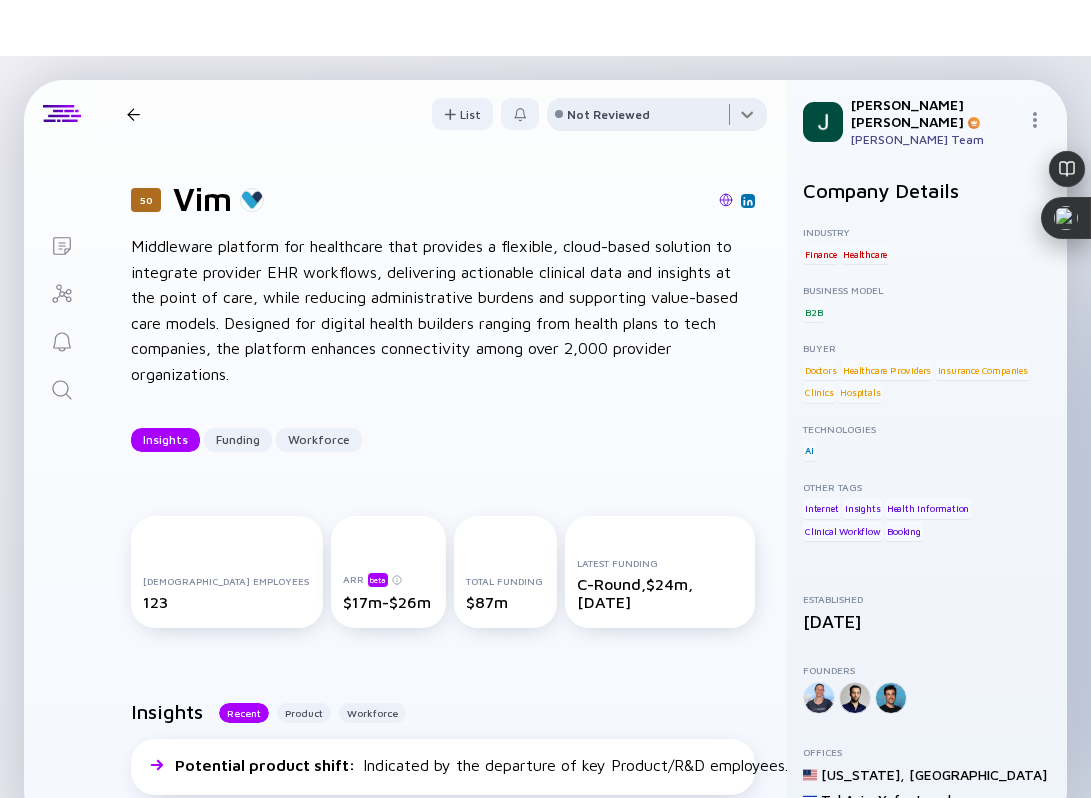 click at bounding box center [657, 118] 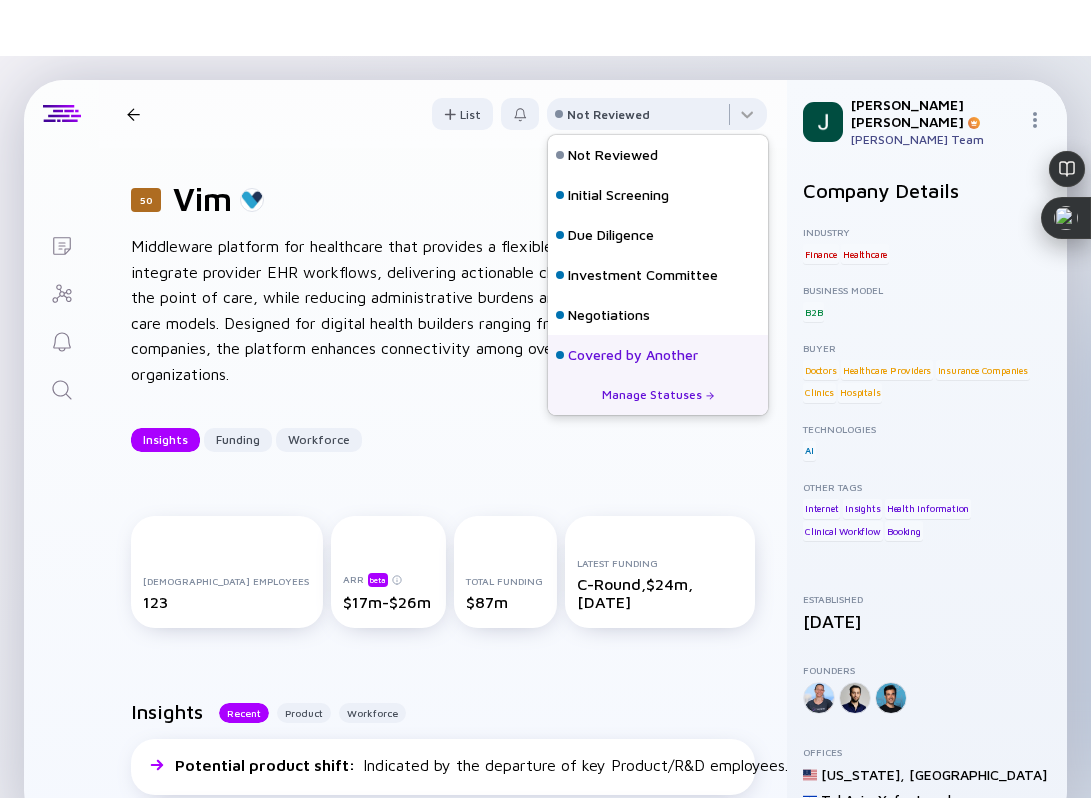 click on "Covered by Another" at bounding box center [658, 355] 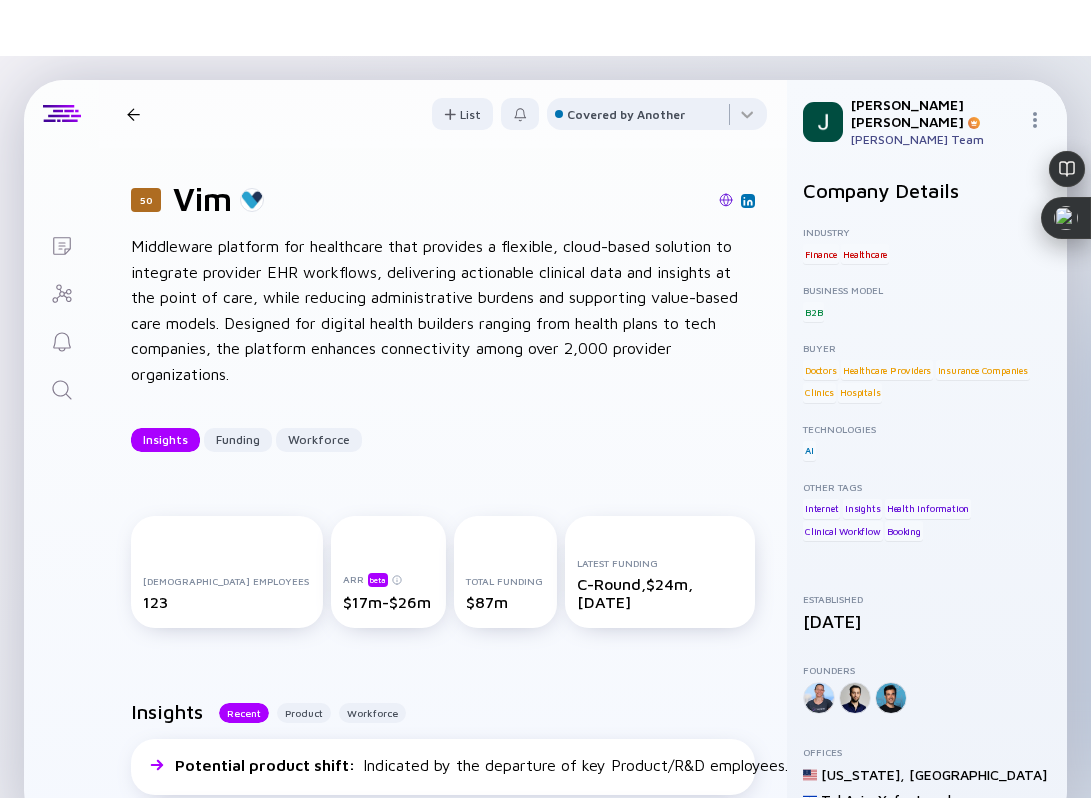 click on "50 Vim Insights Funding Workforce List Covered by Another" at bounding box center [443, 114] 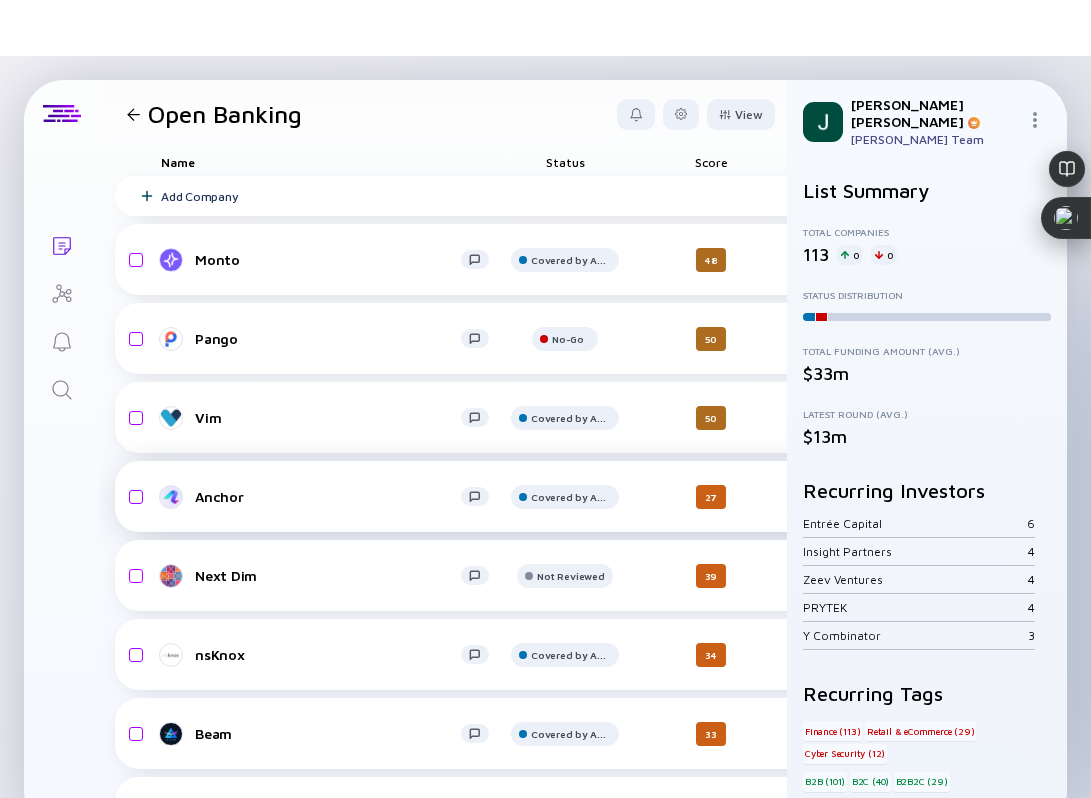 click on "Anchor" at bounding box center (328, 496) 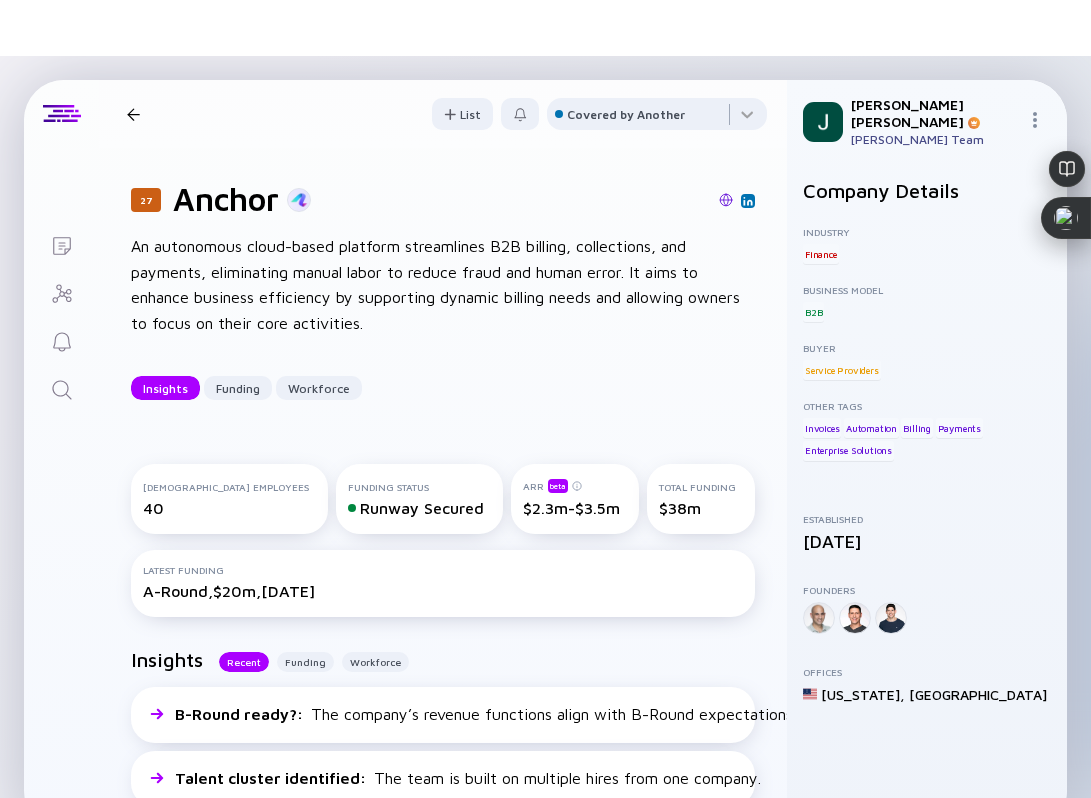 click at bounding box center (543, 201) 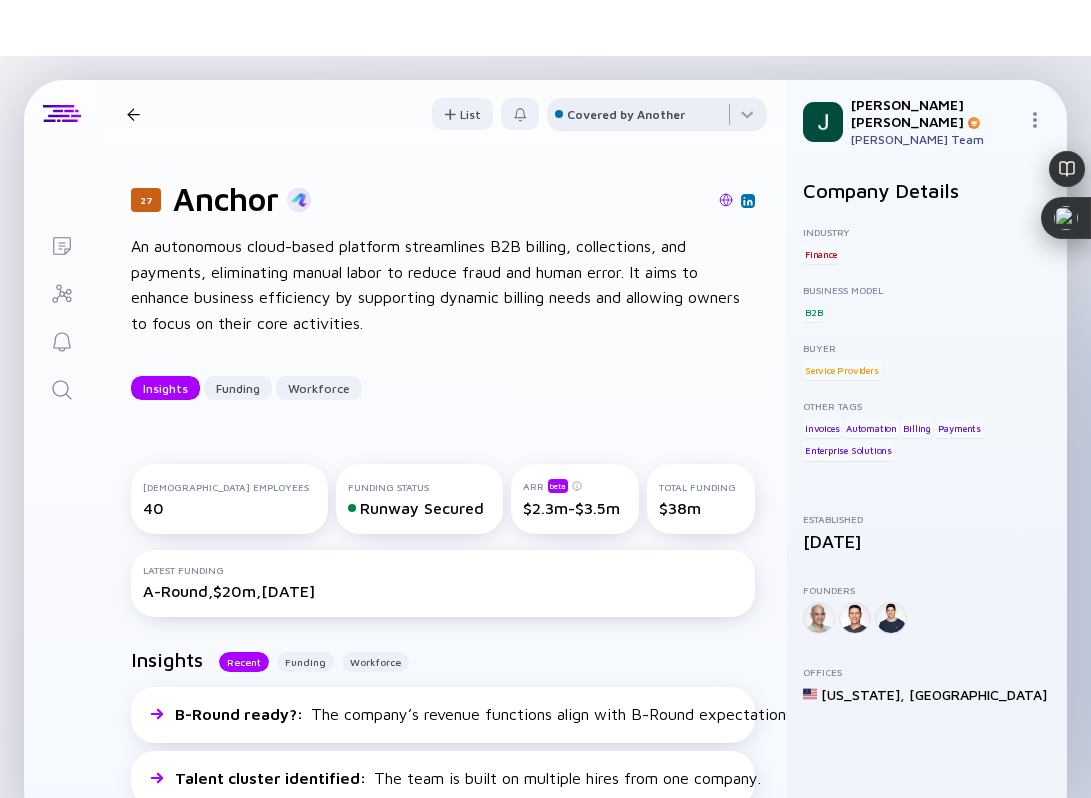 click on "Covered by Another" at bounding box center (626, 114) 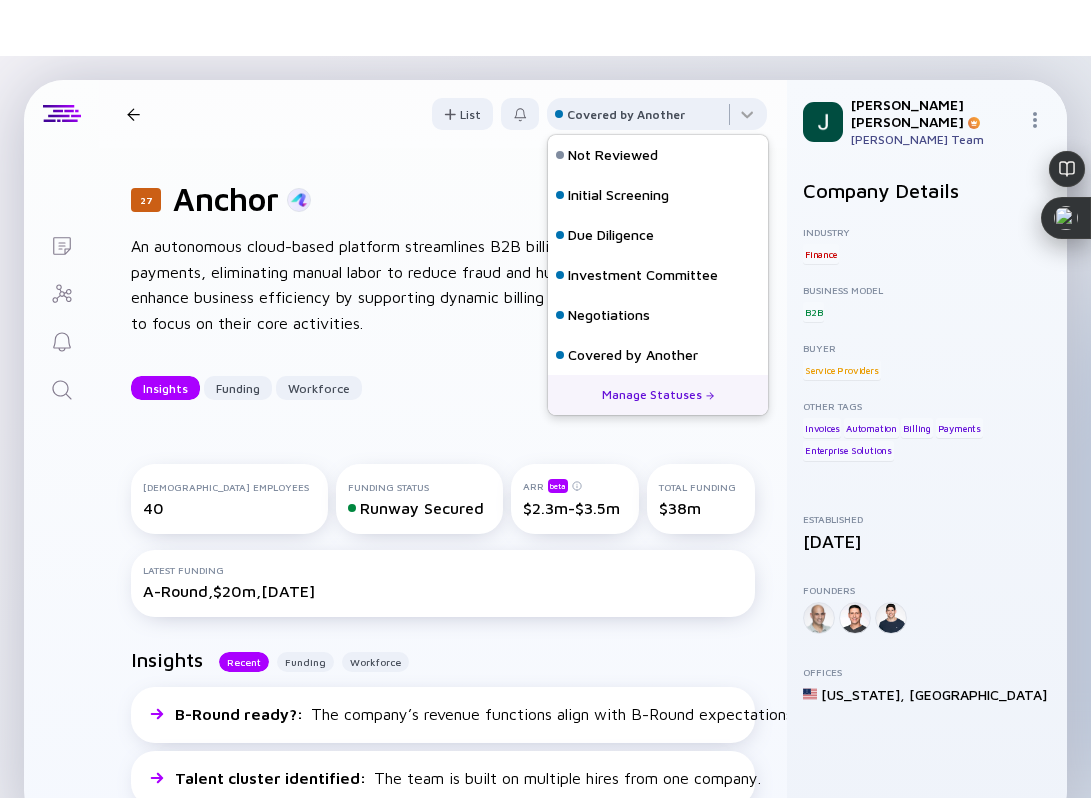 click on "27 Anchor Insights Funding Workforce" at bounding box center [298, 114] 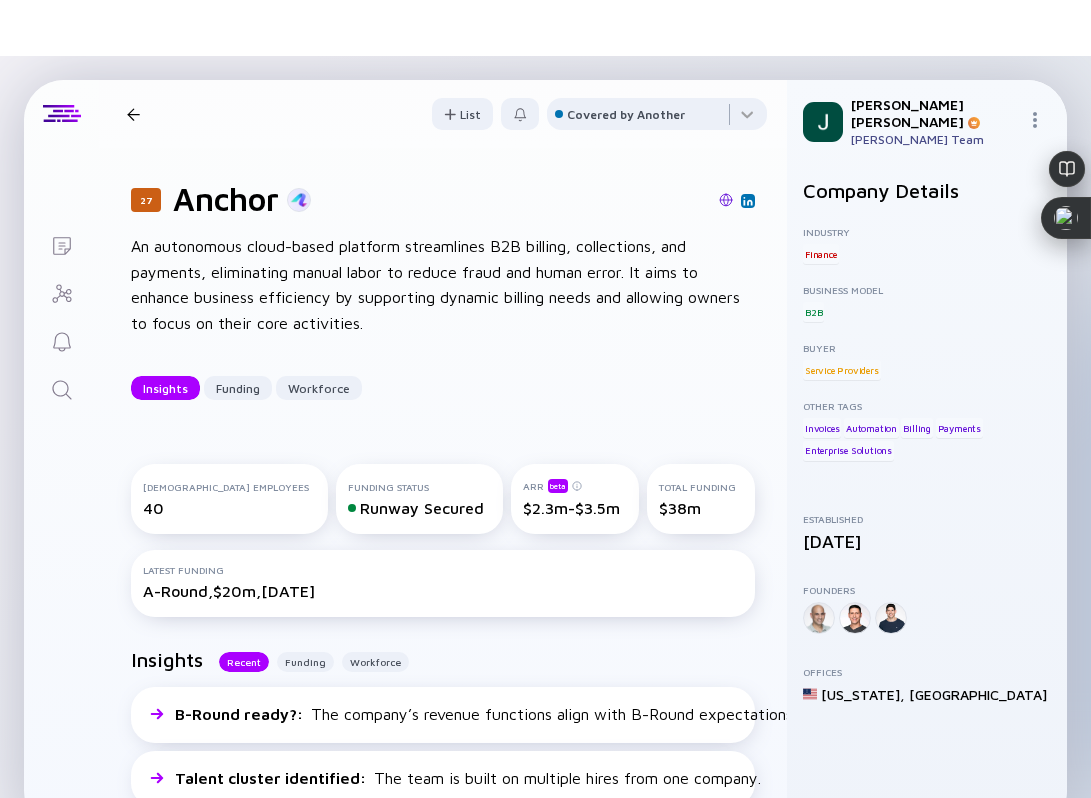 click at bounding box center (133, 114) 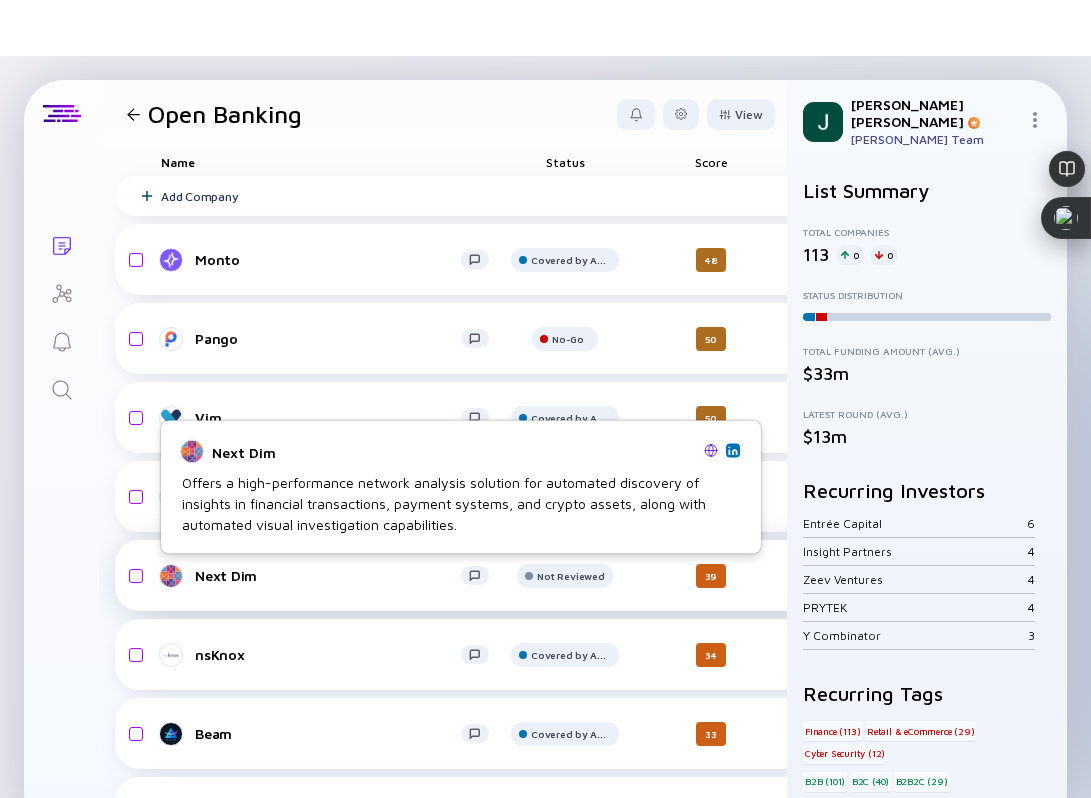 click on "Next Dim" at bounding box center [328, 575] 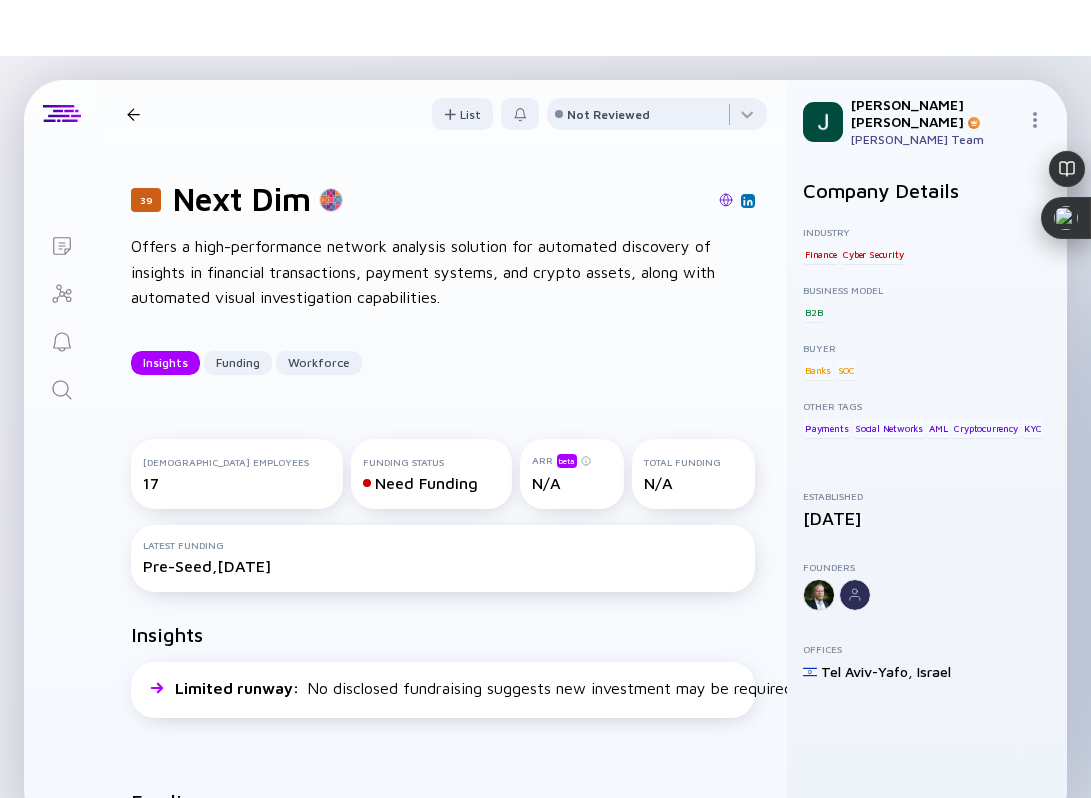 click at bounding box center (726, 200) 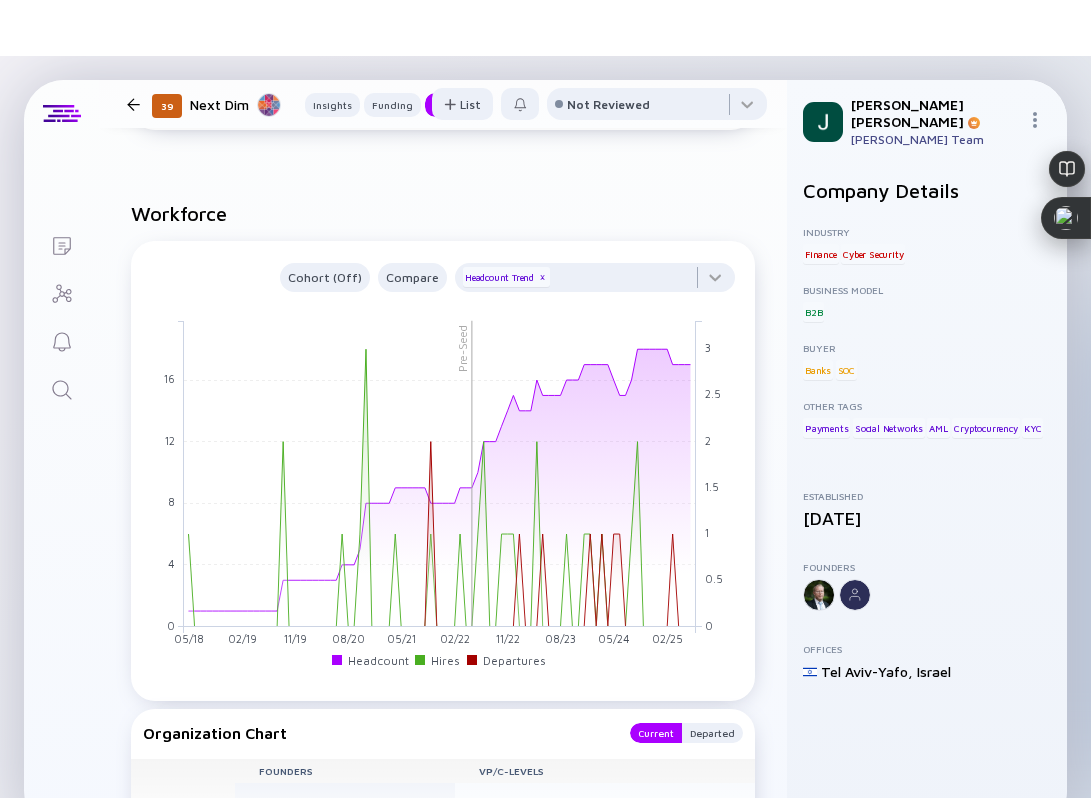 scroll, scrollTop: 1384, scrollLeft: 0, axis: vertical 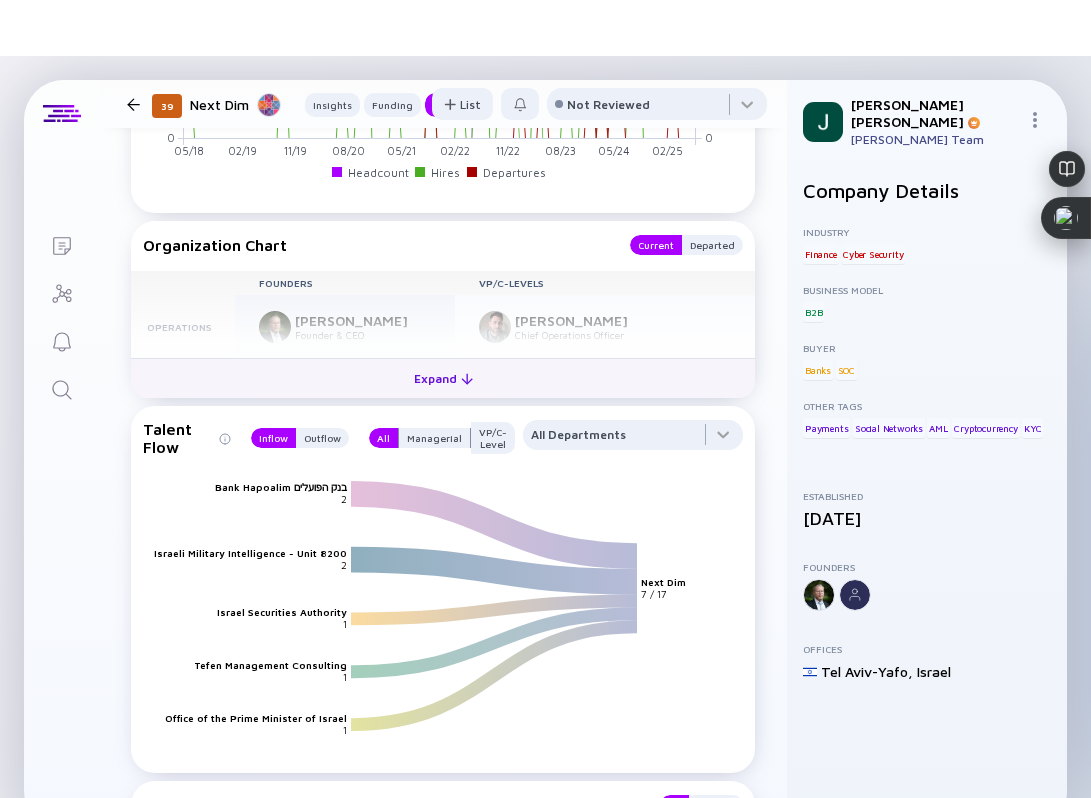 click on "Expand" at bounding box center [443, 378] 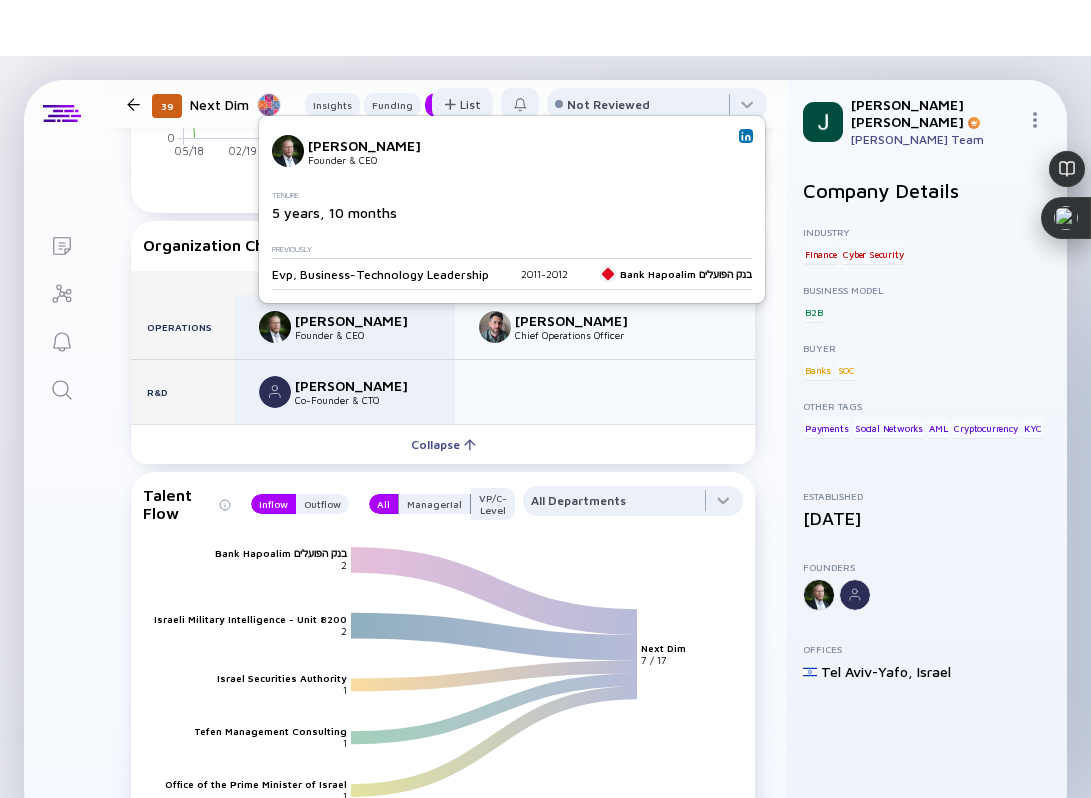 click at bounding box center (746, 136) 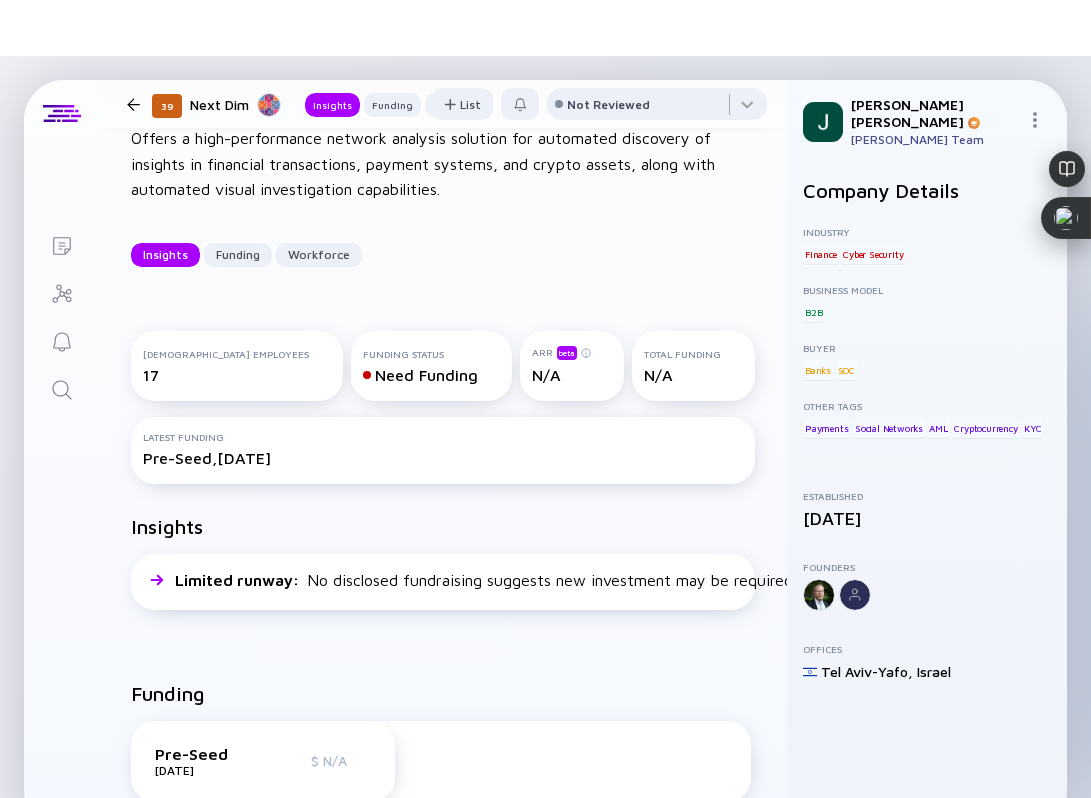 scroll, scrollTop: 0, scrollLeft: 0, axis: both 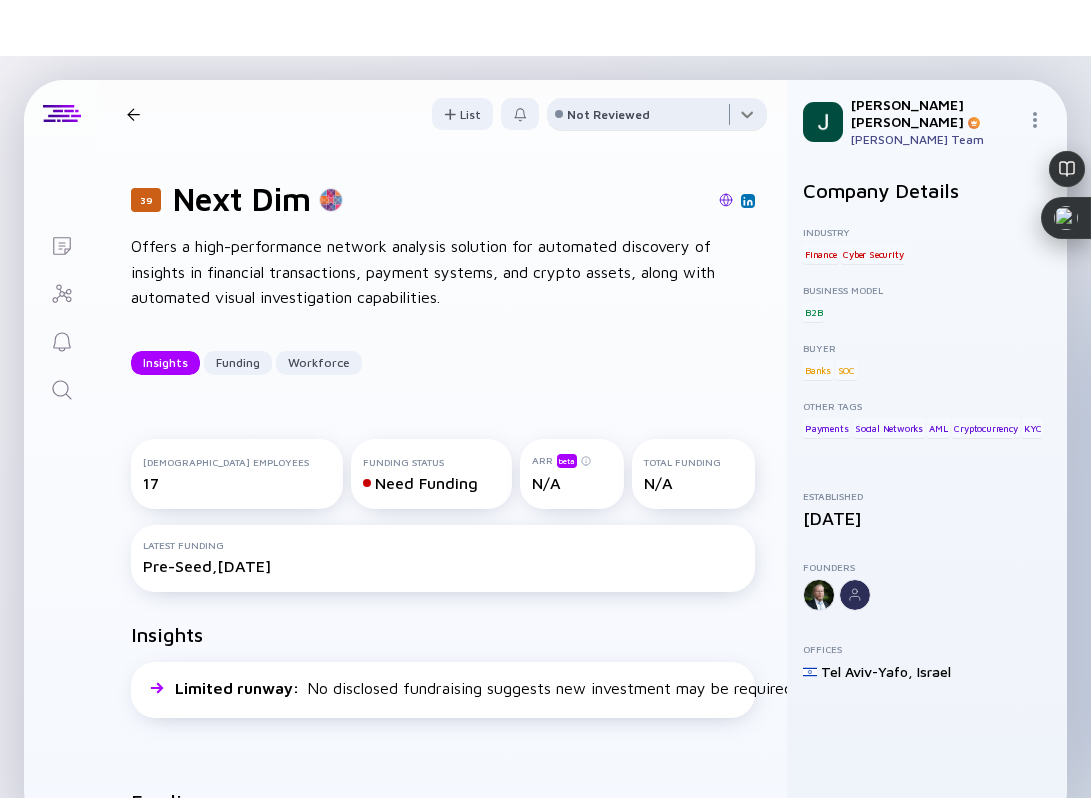 click at bounding box center (657, 118) 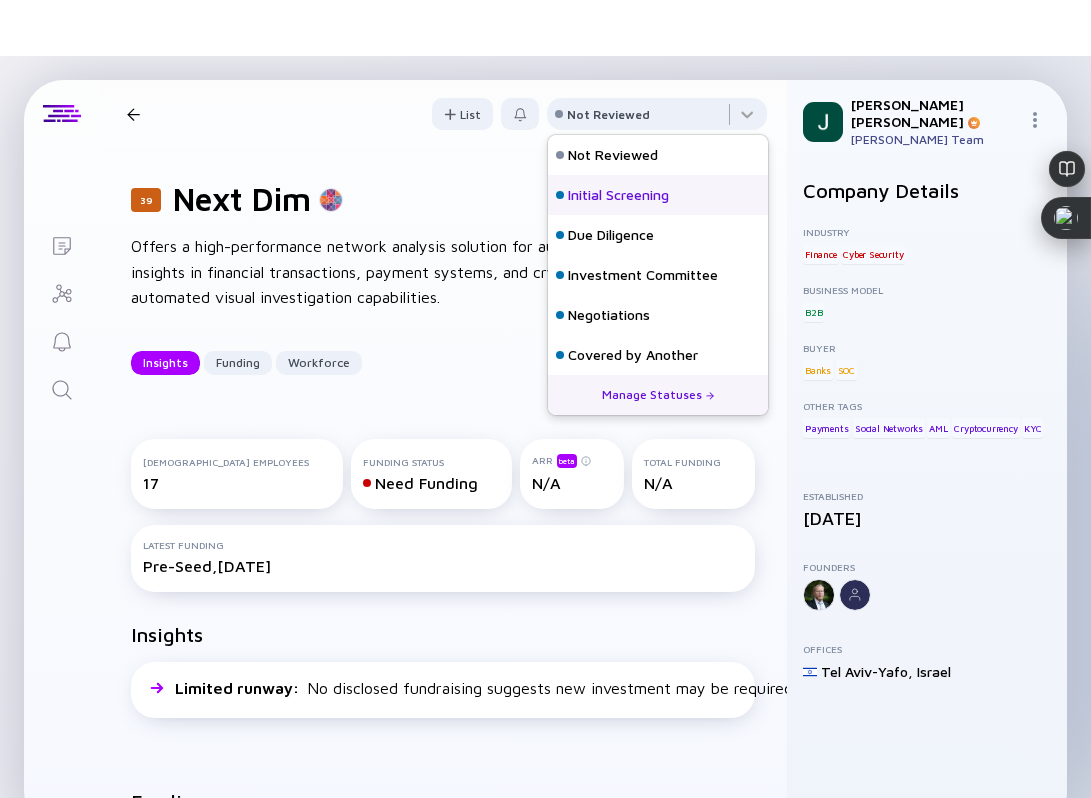 click on "Initial Screening" at bounding box center (618, 195) 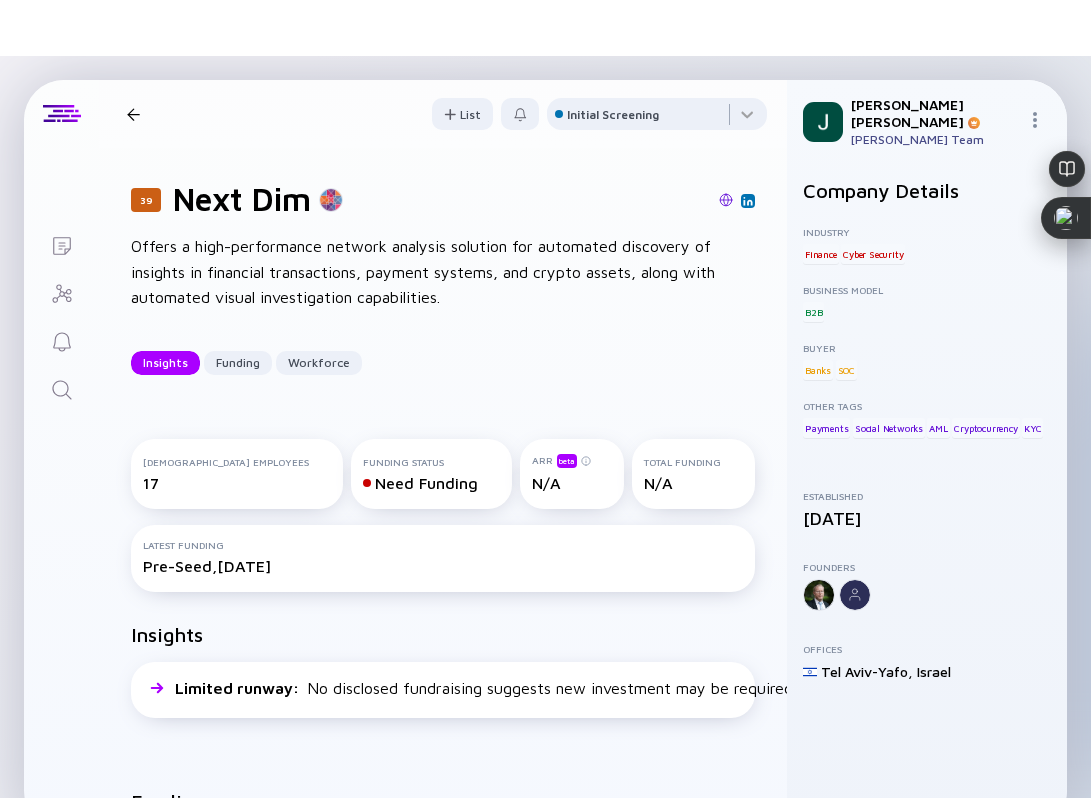 click at bounding box center (133, 114) 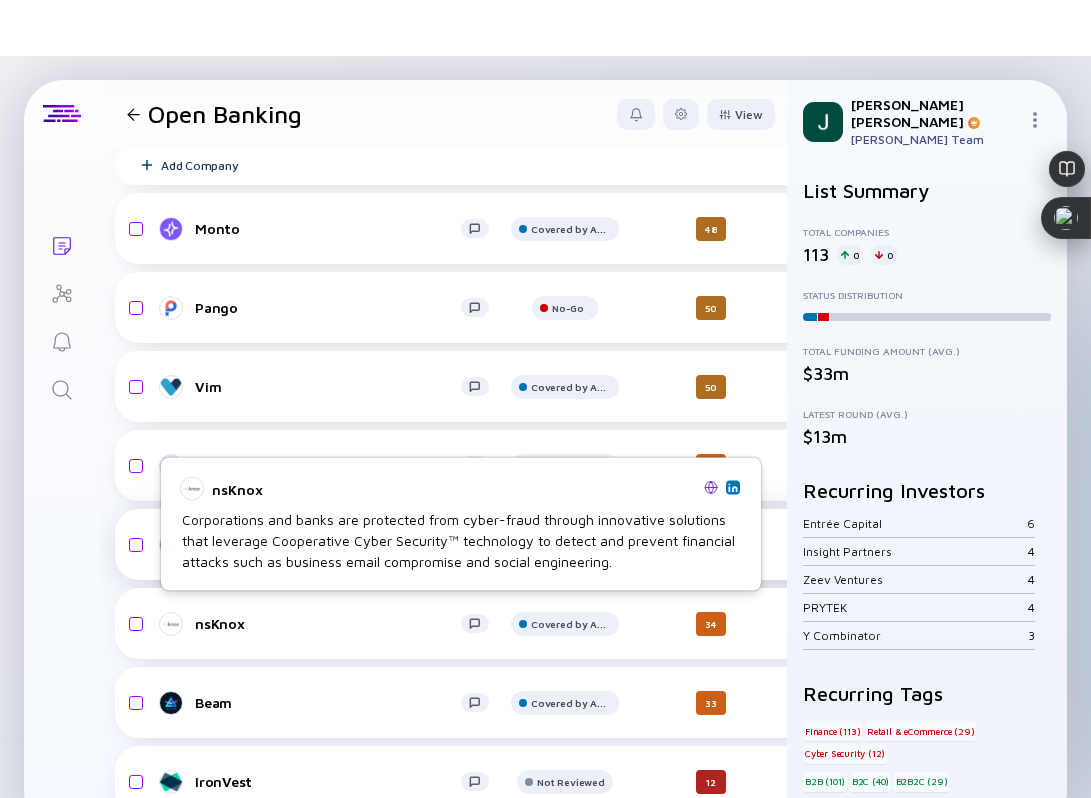scroll, scrollTop: 42, scrollLeft: 0, axis: vertical 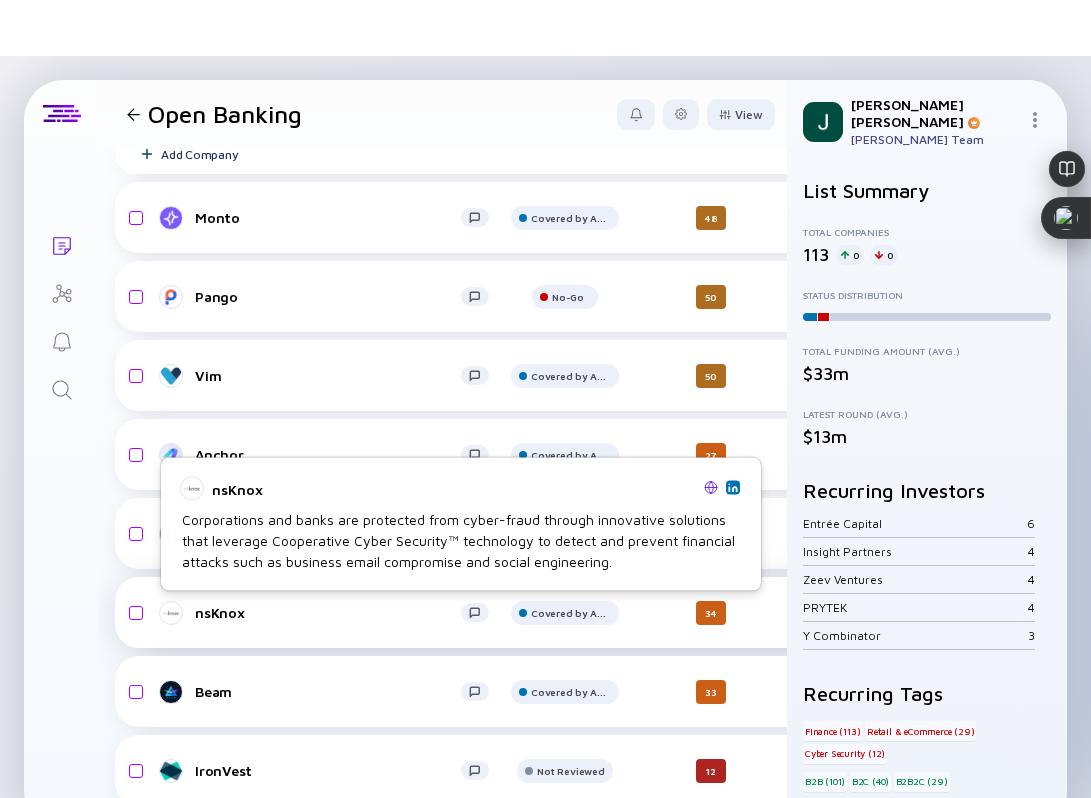 click on "nsKnox" at bounding box center (328, 612) 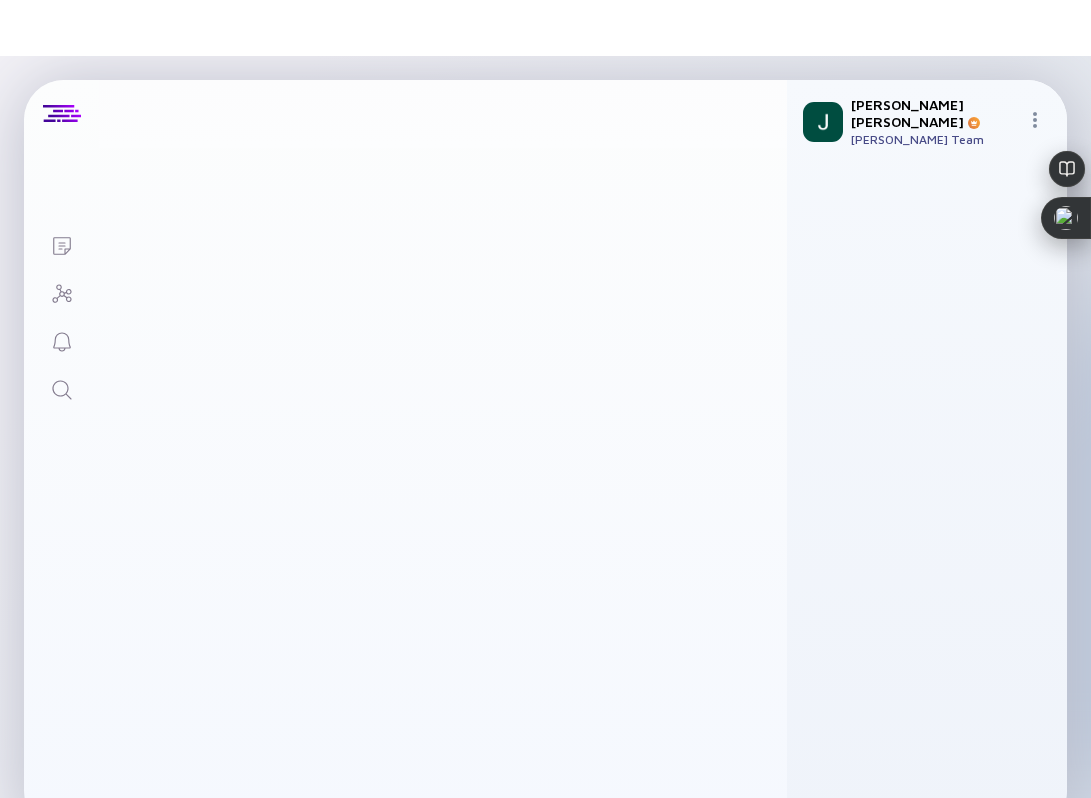 scroll, scrollTop: 0, scrollLeft: 0, axis: both 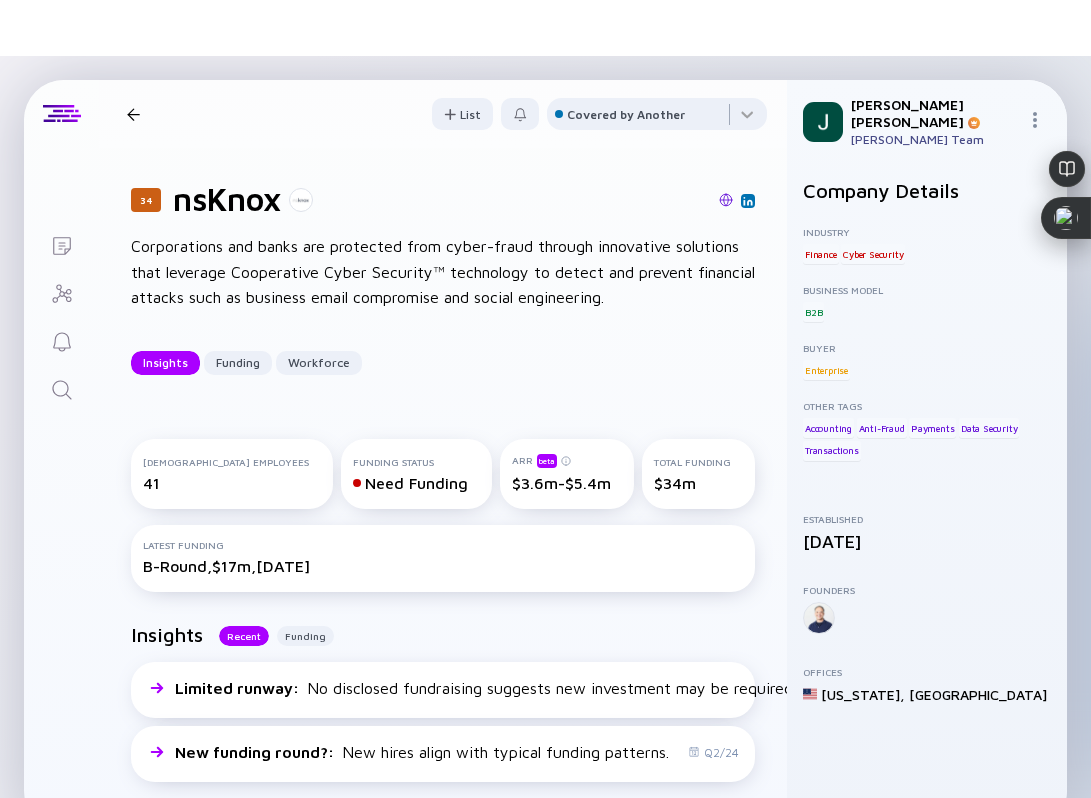 click at bounding box center [726, 200] 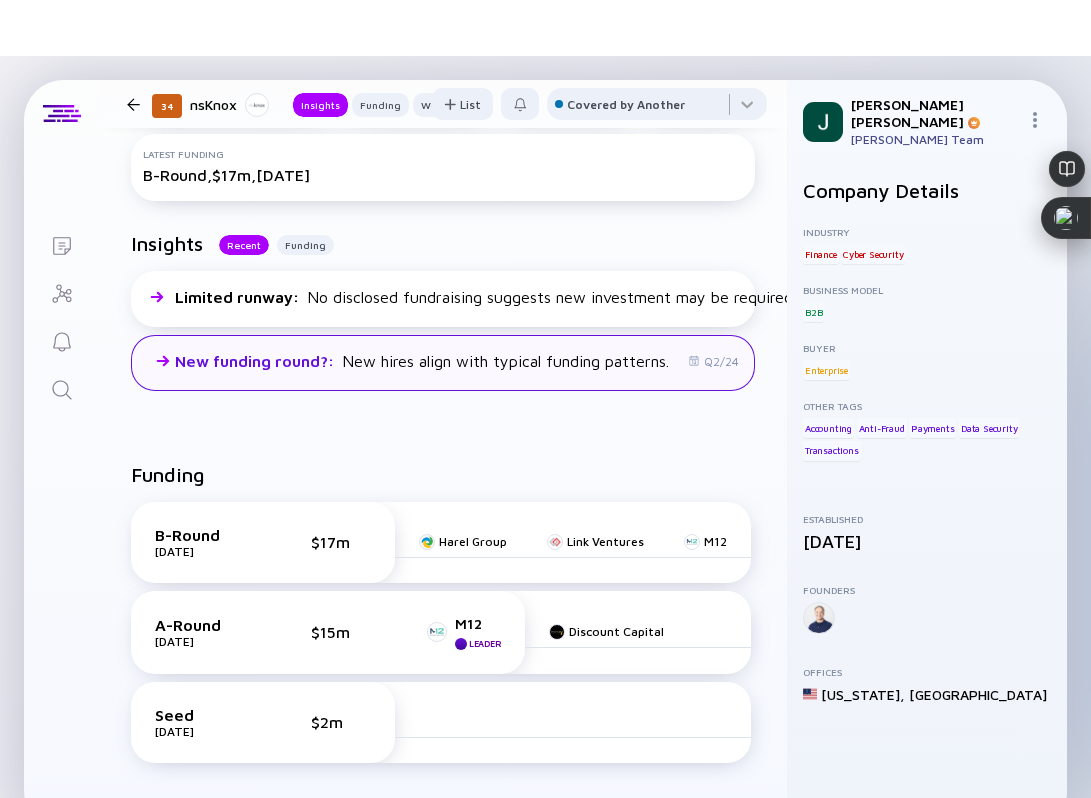 click on "New funding round? :   New hires align with typical funding patterns." at bounding box center [422, 361] 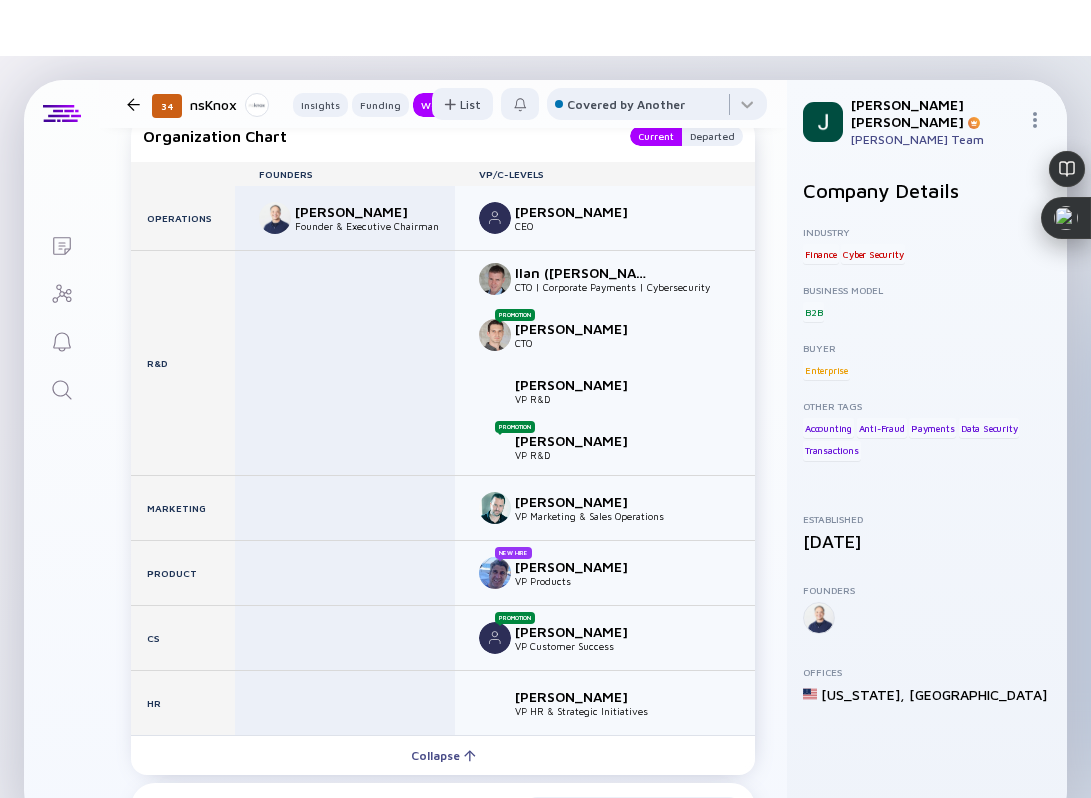 scroll, scrollTop: 2249, scrollLeft: 0, axis: vertical 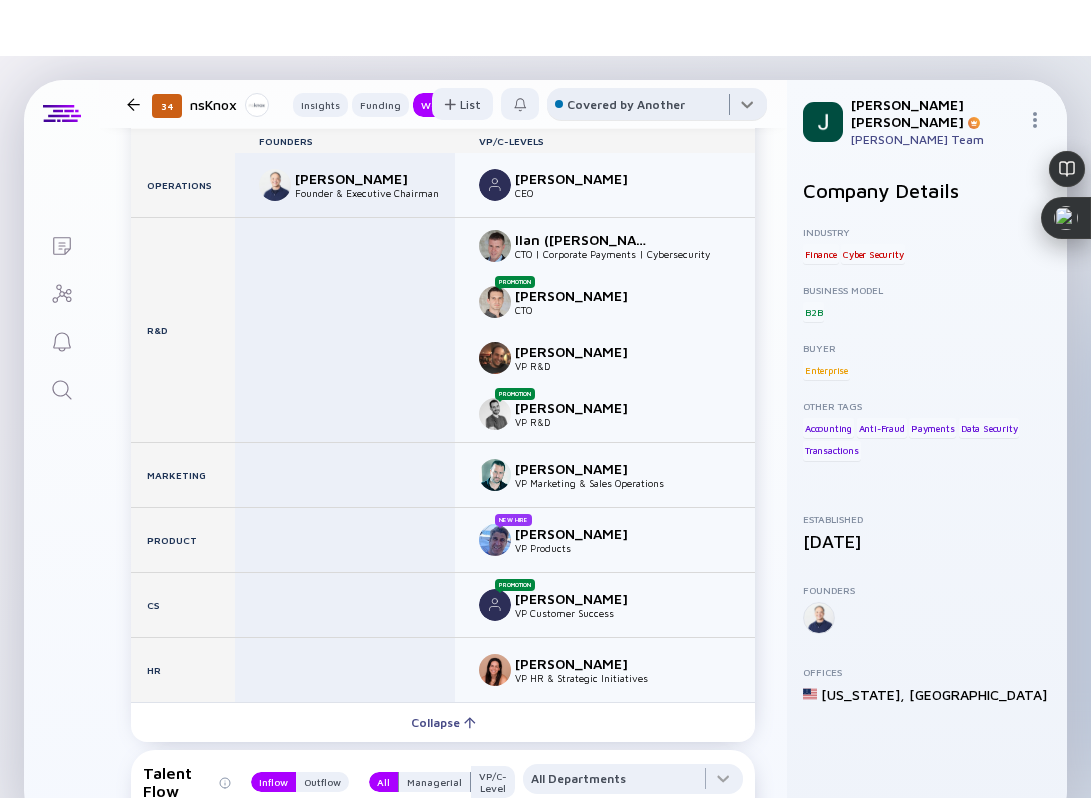 click at bounding box center [657, 108] 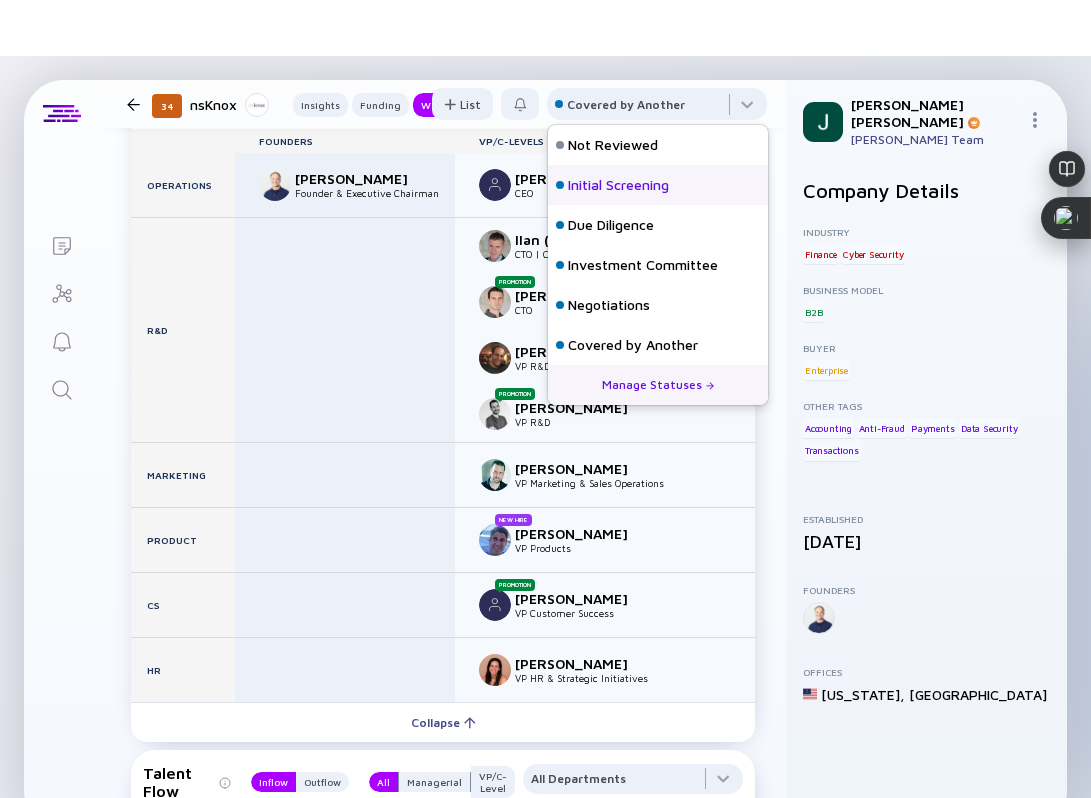 click on "Initial Screening" at bounding box center [658, 185] 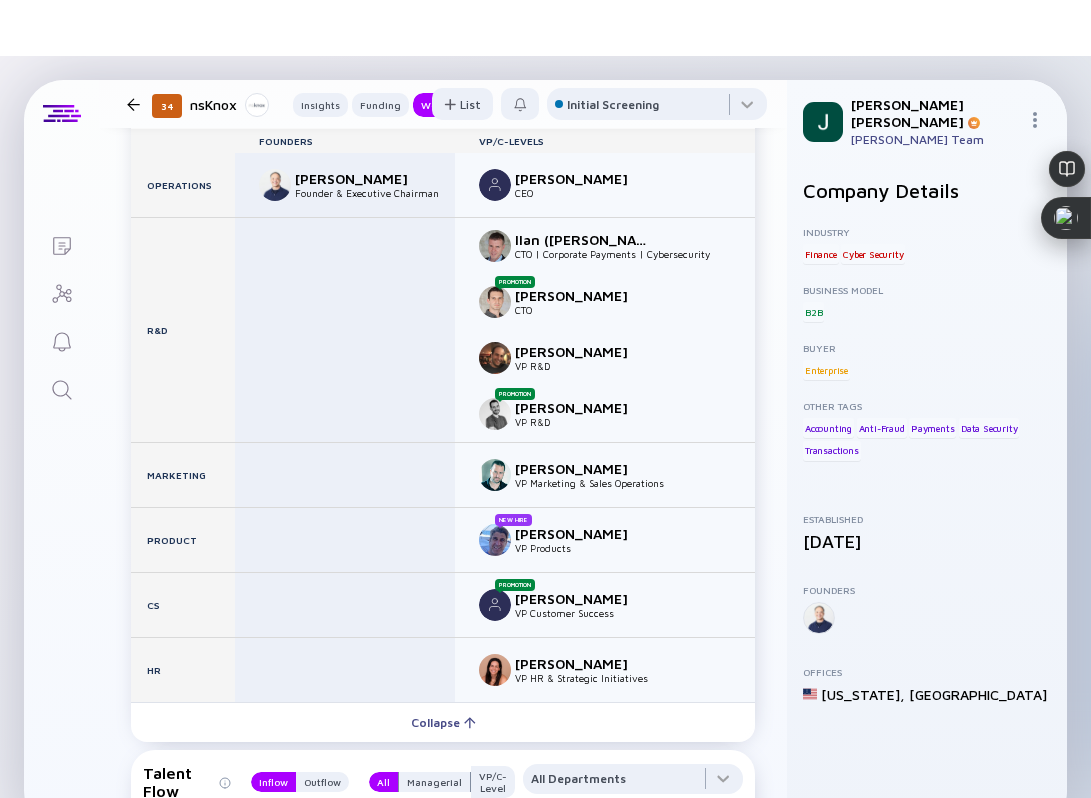 click at bounding box center [133, 104] 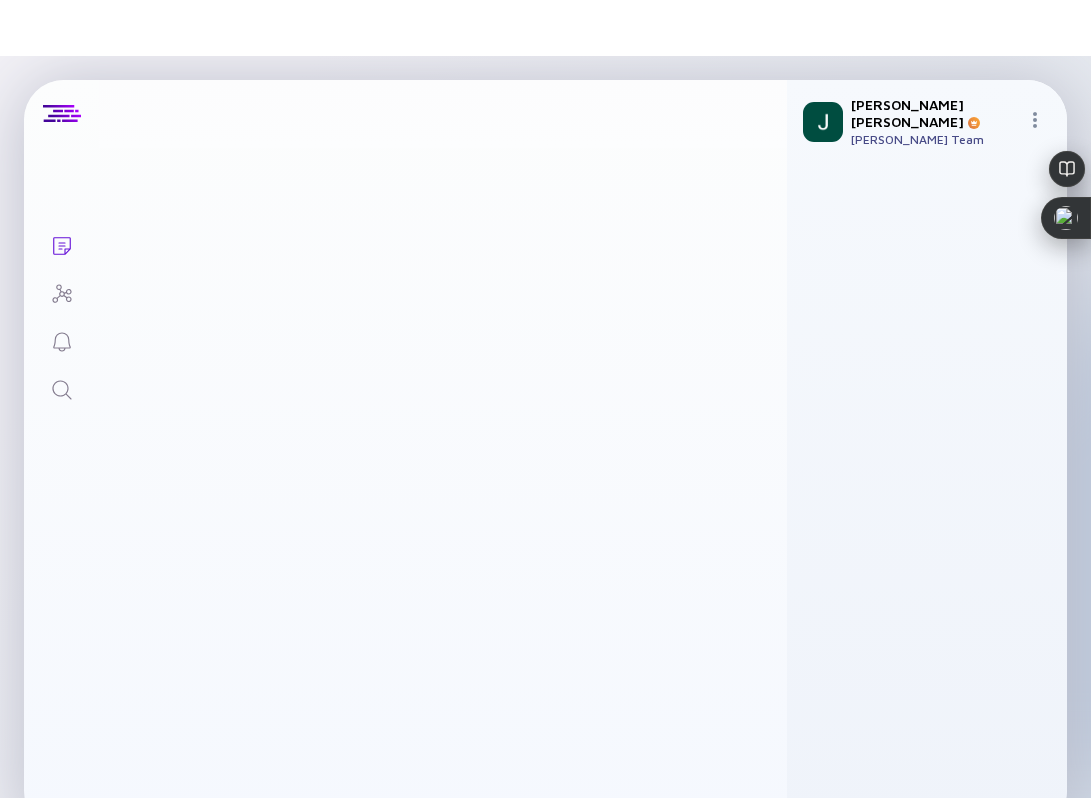 scroll, scrollTop: 42, scrollLeft: 0, axis: vertical 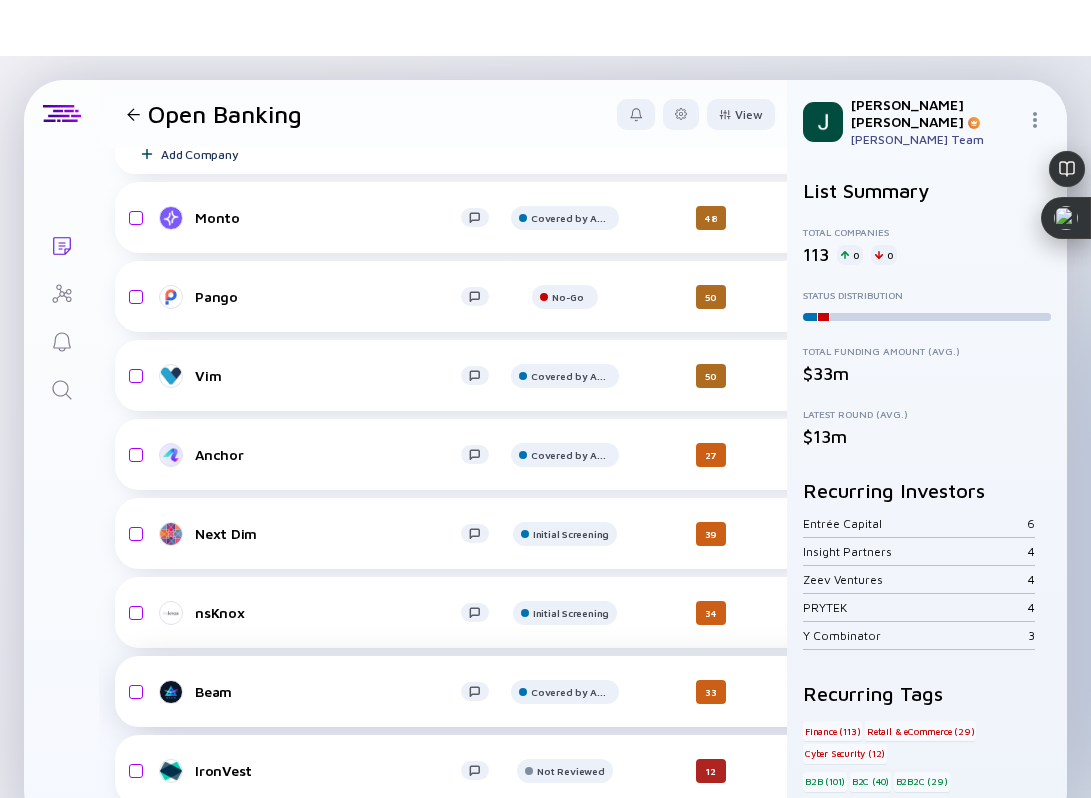 click on "Beam Covered by Another 33 12 minutes ago N/A B2C Finance Blockchain headcount-beam 13 Headcount salesColumn-beam 0 Sales marketingColumn-beam 3 ( 23% ) Marketing Seed $2m,
May 2021" at bounding box center (1036, 691) 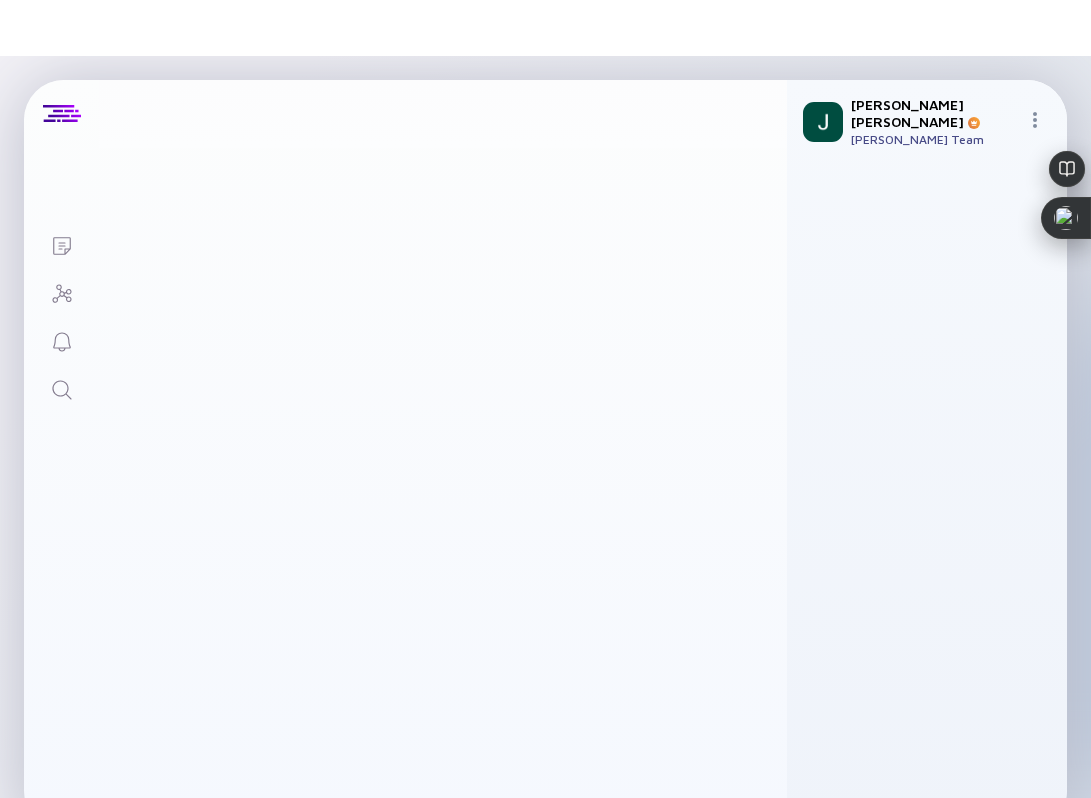 scroll, scrollTop: 0, scrollLeft: 0, axis: both 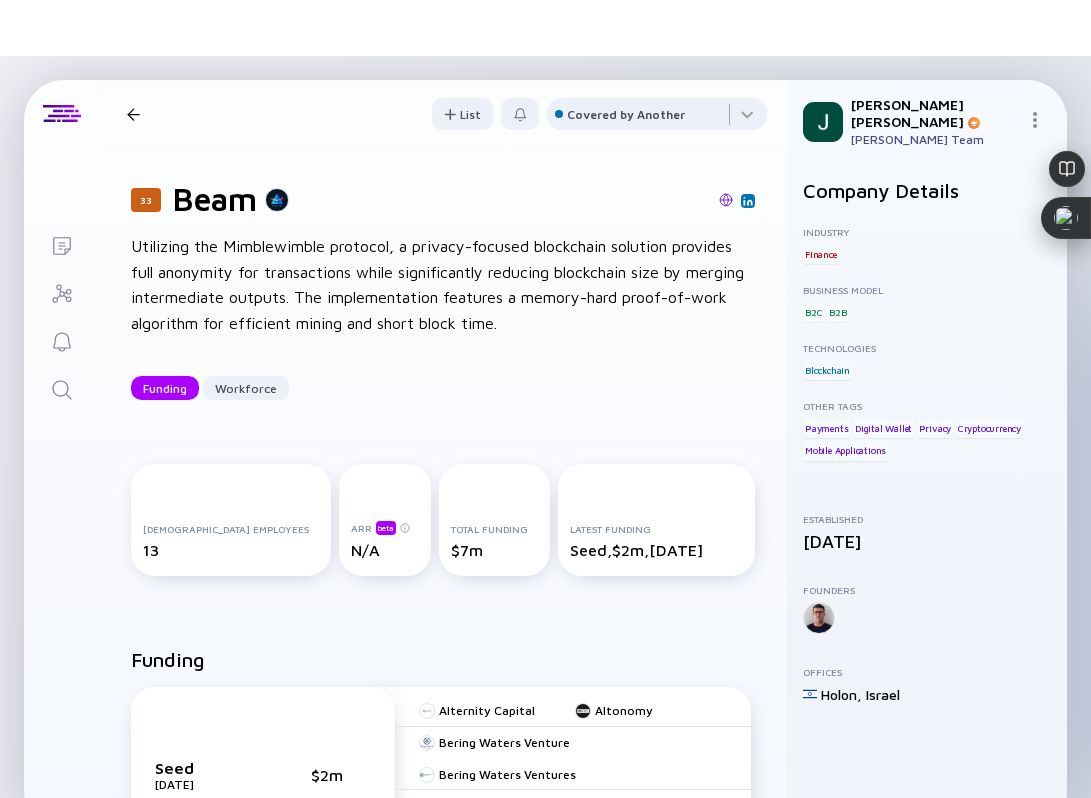 click at bounding box center [726, 201] 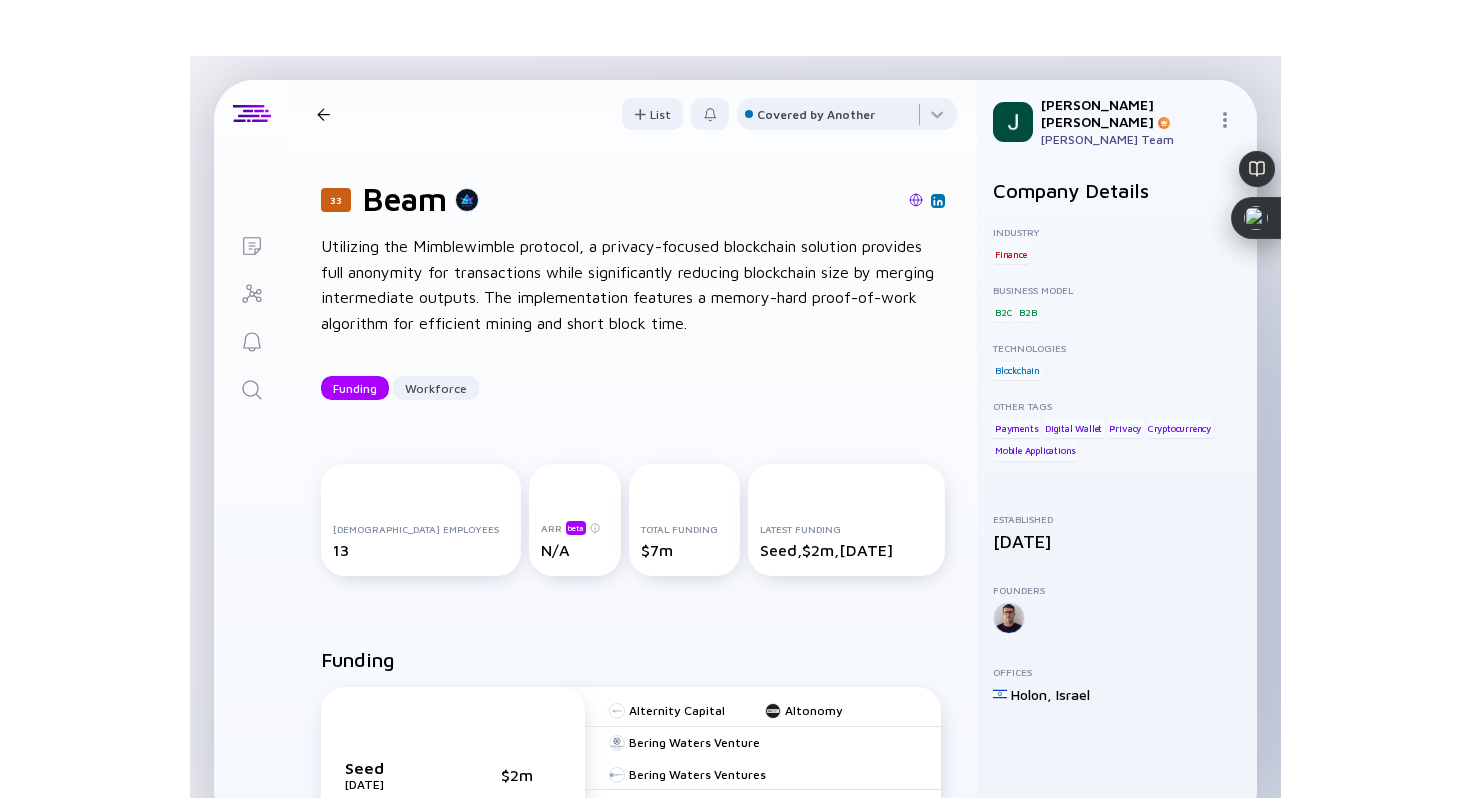 scroll, scrollTop: 0, scrollLeft: 0, axis: both 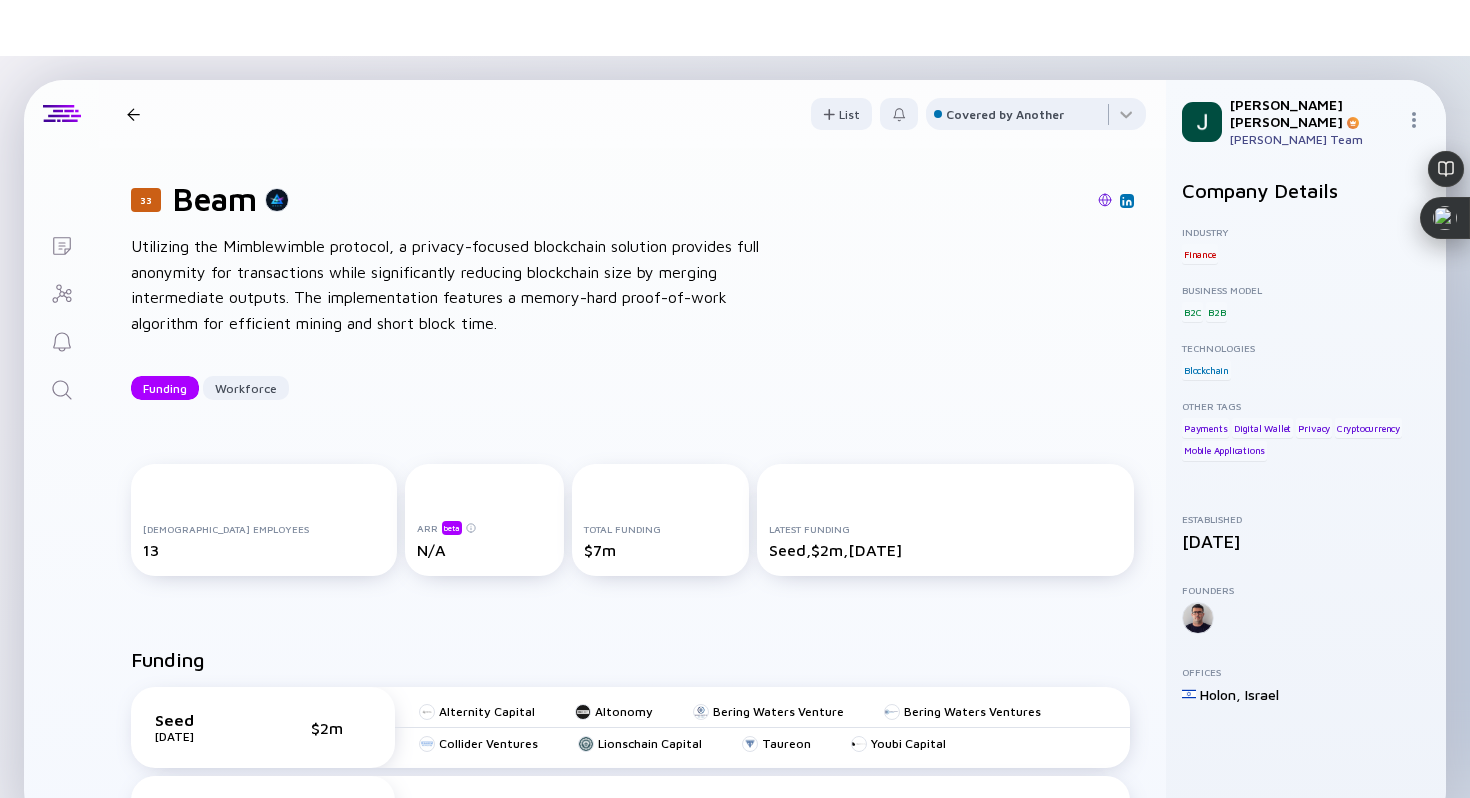 click at bounding box center (1105, 200) 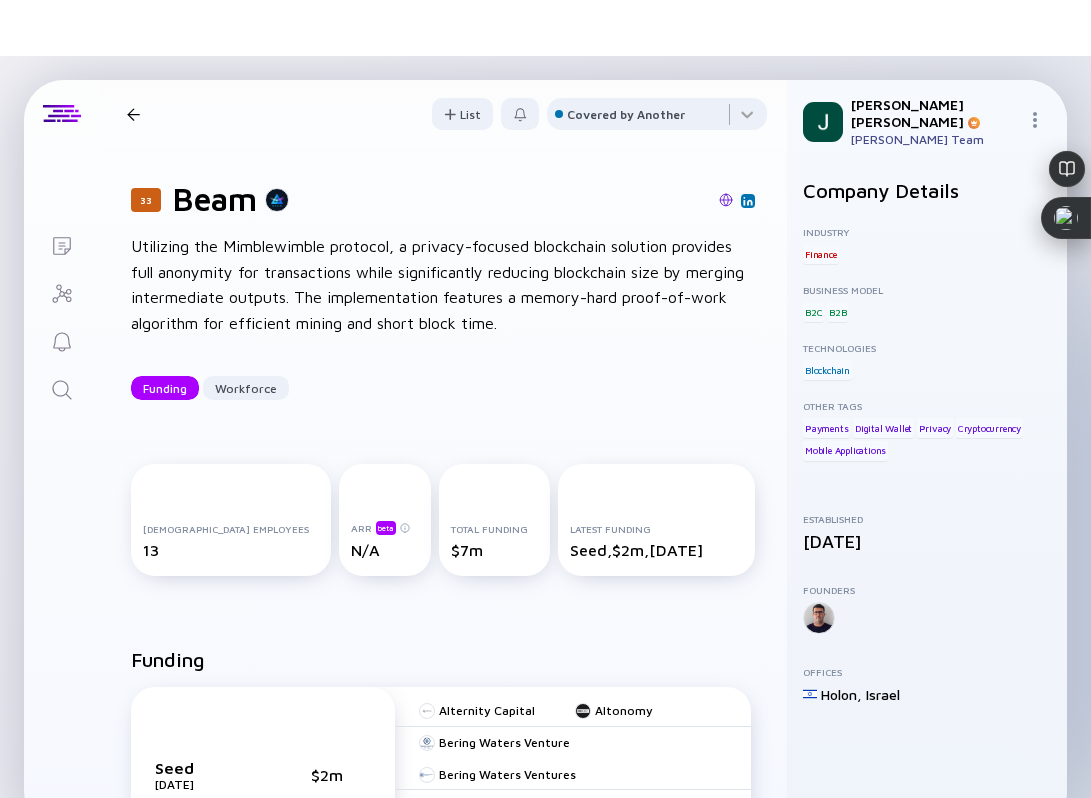 click at bounding box center (726, 200) 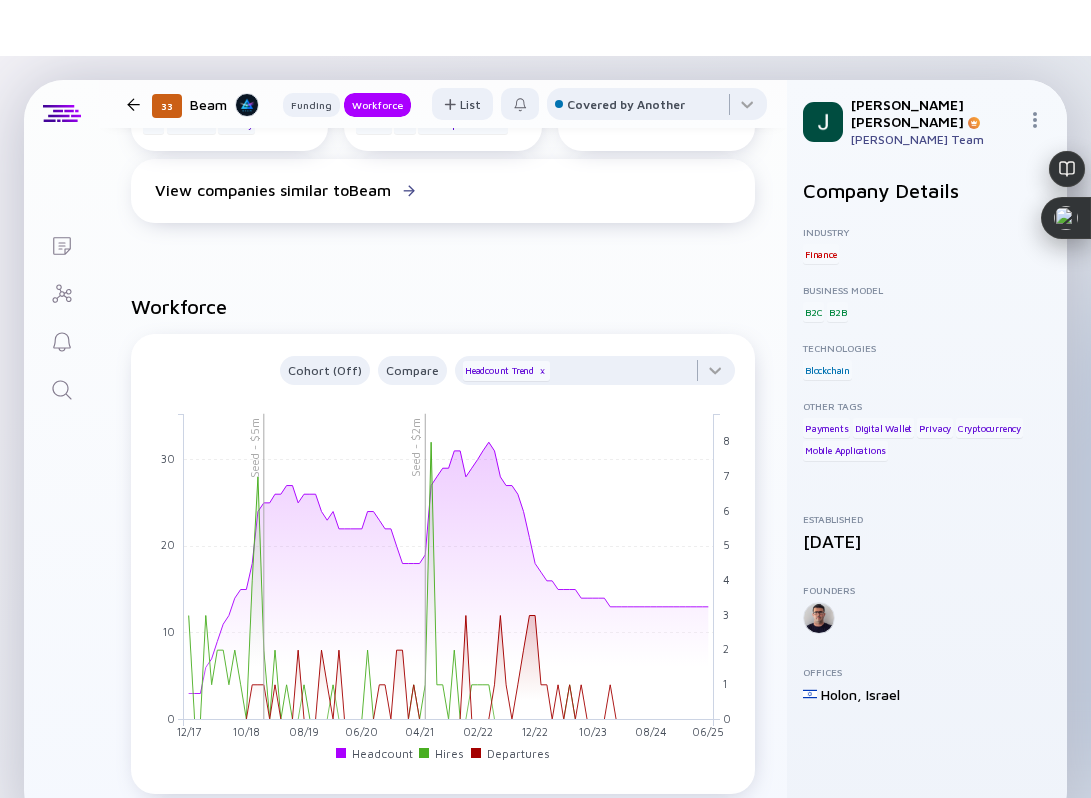 scroll, scrollTop: 1440, scrollLeft: 0, axis: vertical 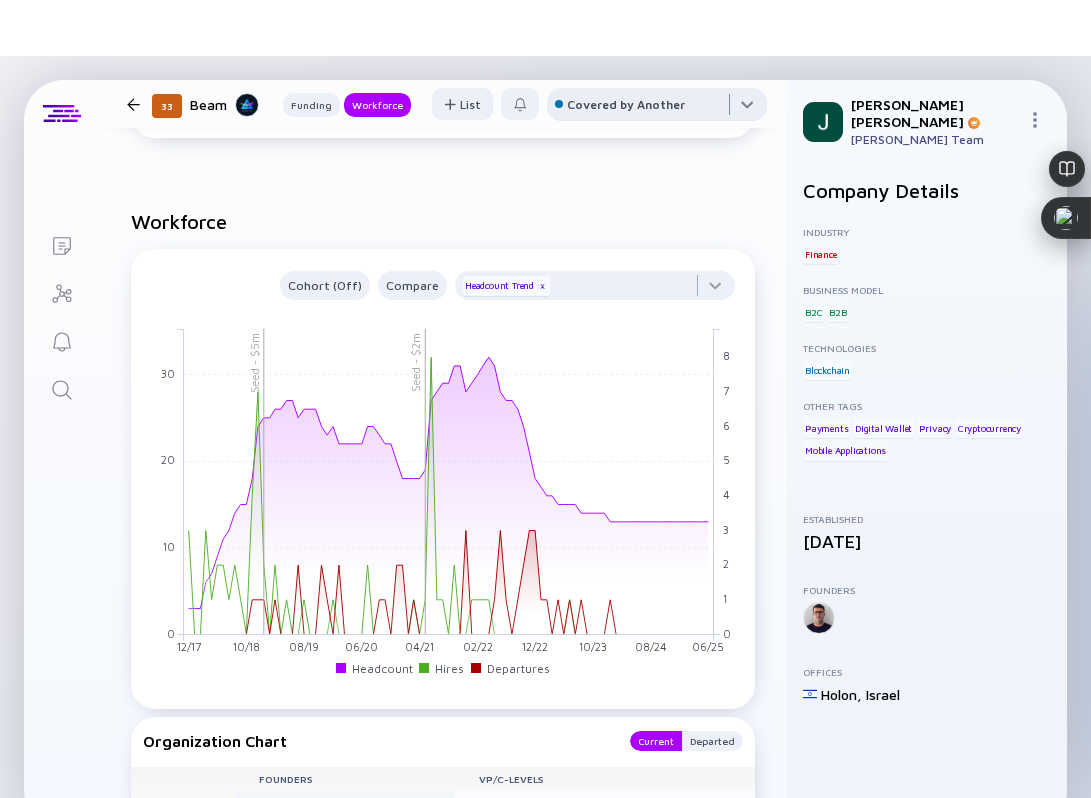 click at bounding box center [657, 108] 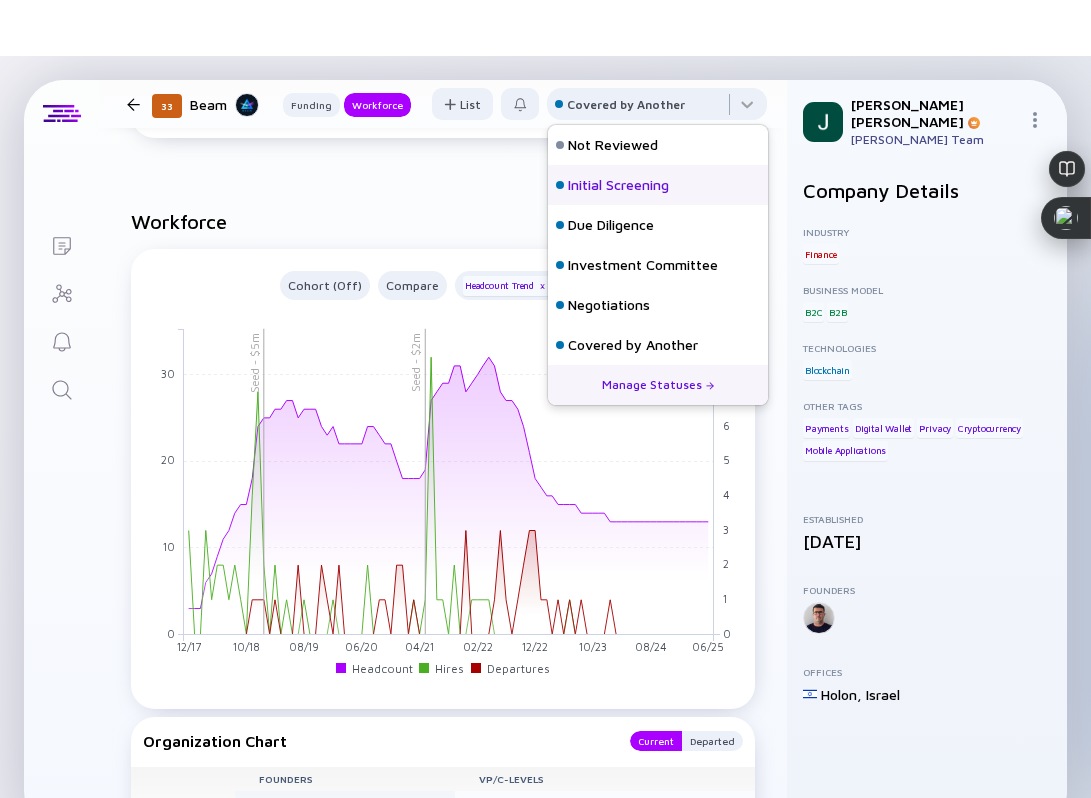 scroll, scrollTop: 128, scrollLeft: 0, axis: vertical 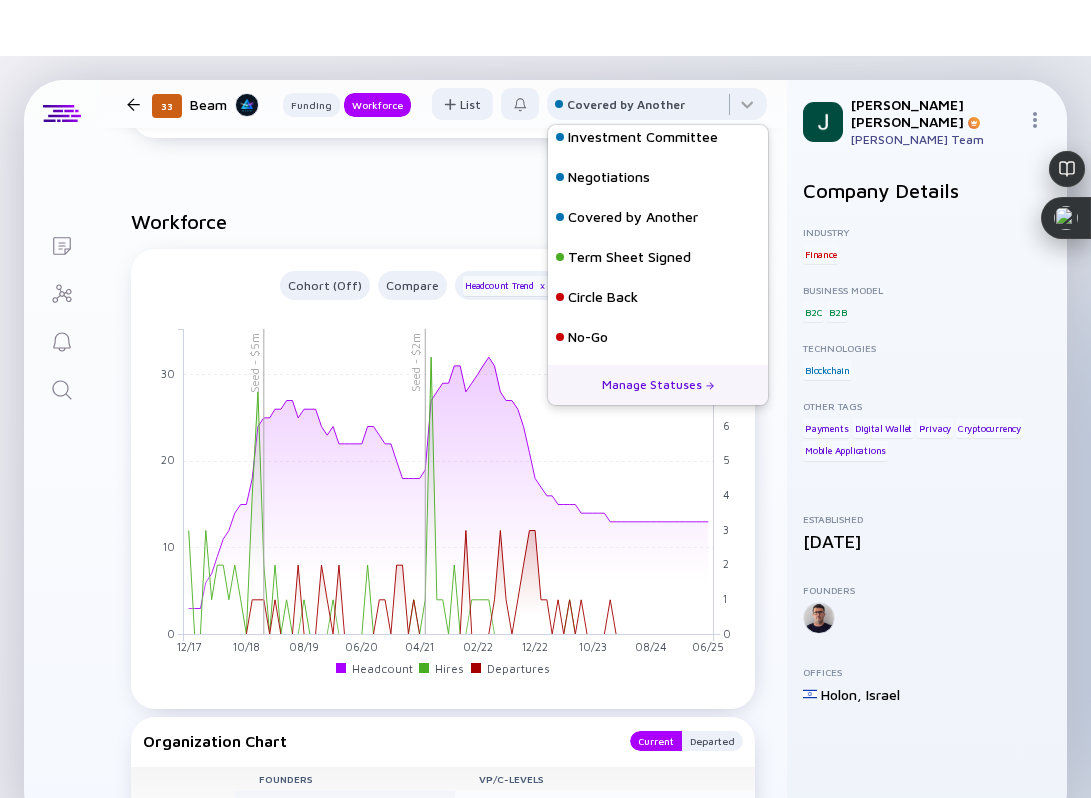 click on "Not Reviewed Initial Screening Due Diligence Investment Committee Negotiations Covered by Another Term Sheet Signed Circle Back No-Go" at bounding box center [658, 265] 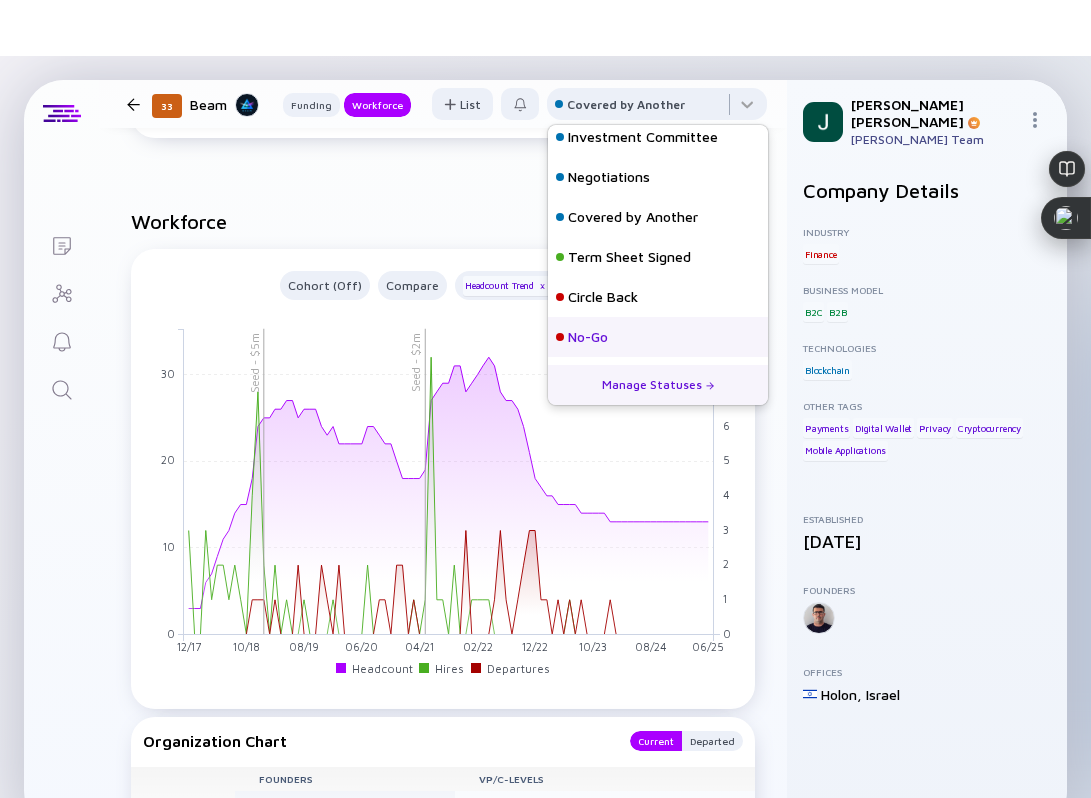 click on "No-Go" at bounding box center [658, 337] 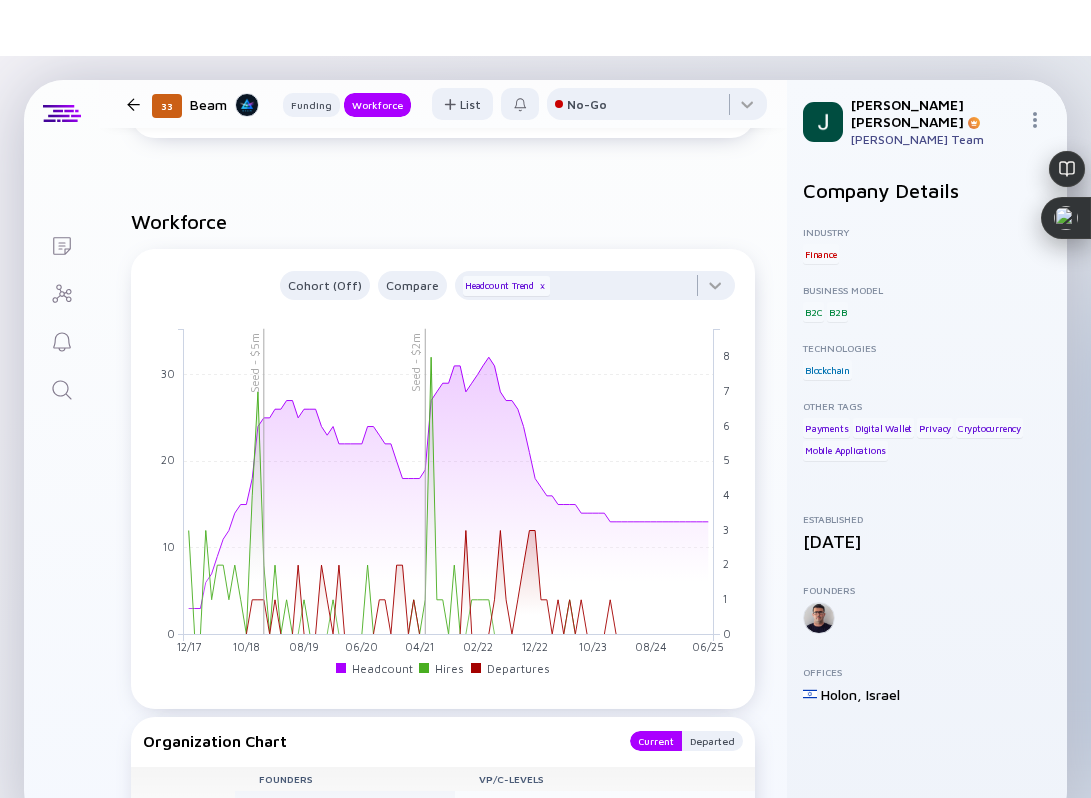 click at bounding box center [133, 104] 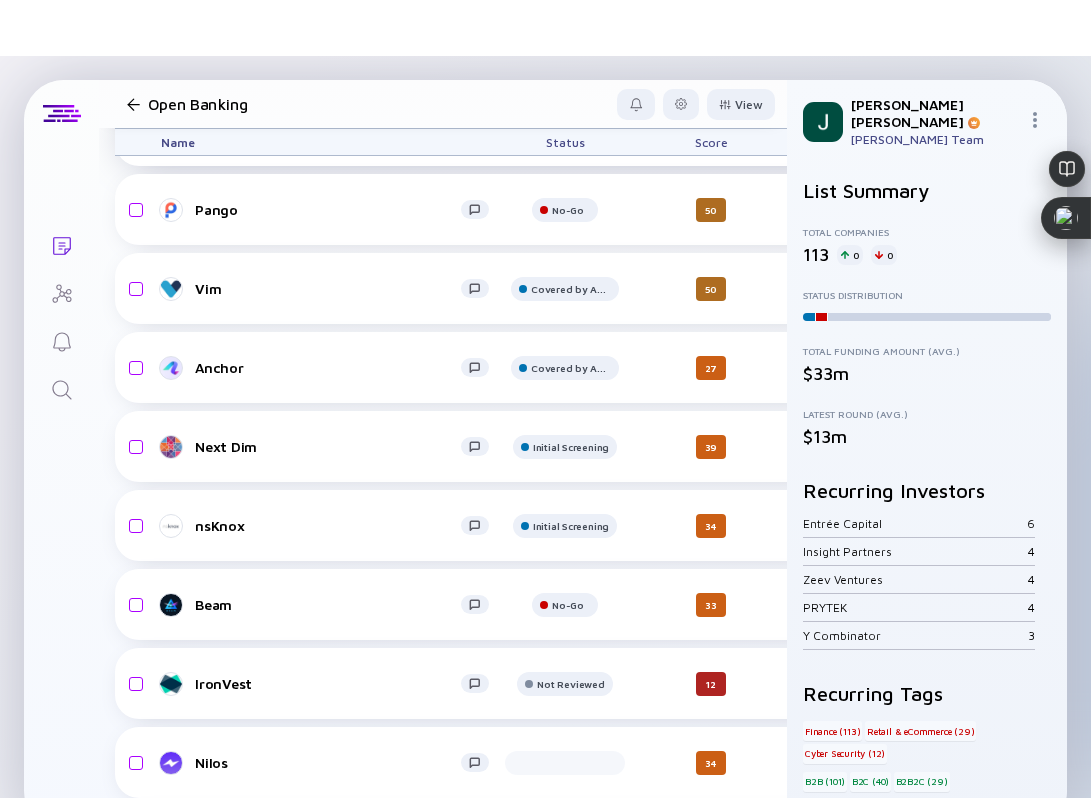 scroll, scrollTop: 145, scrollLeft: 0, axis: vertical 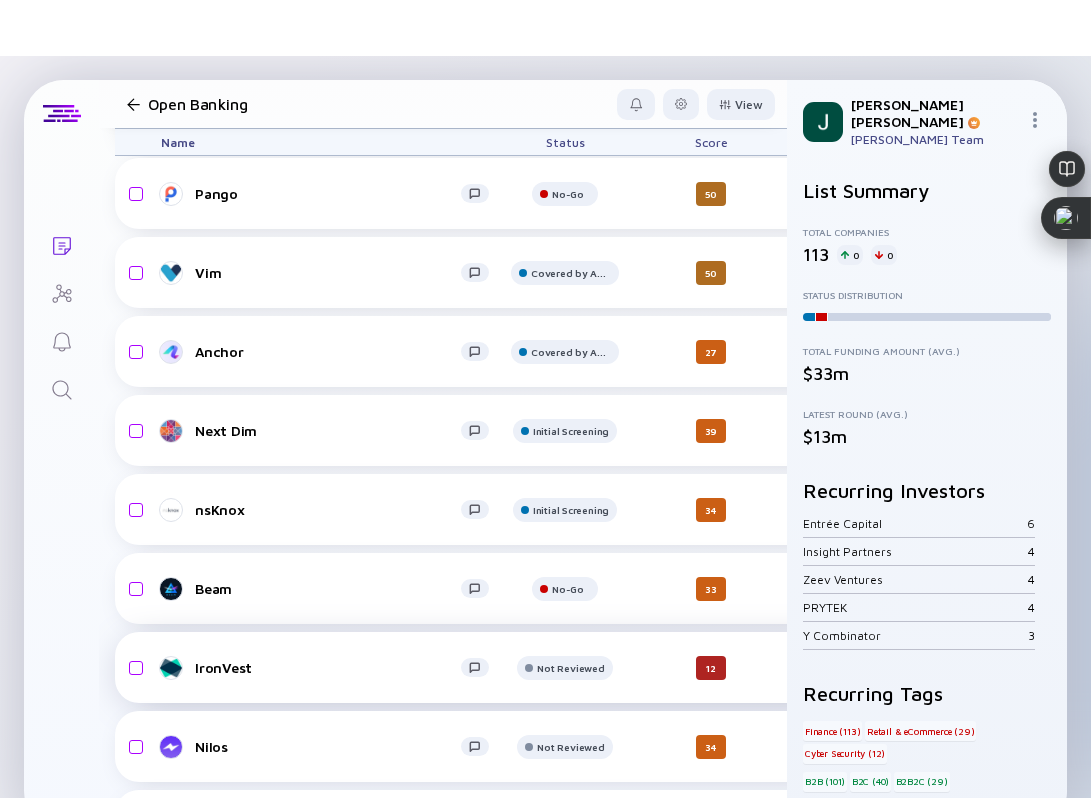 click on "IronVest" at bounding box center [333, 668] 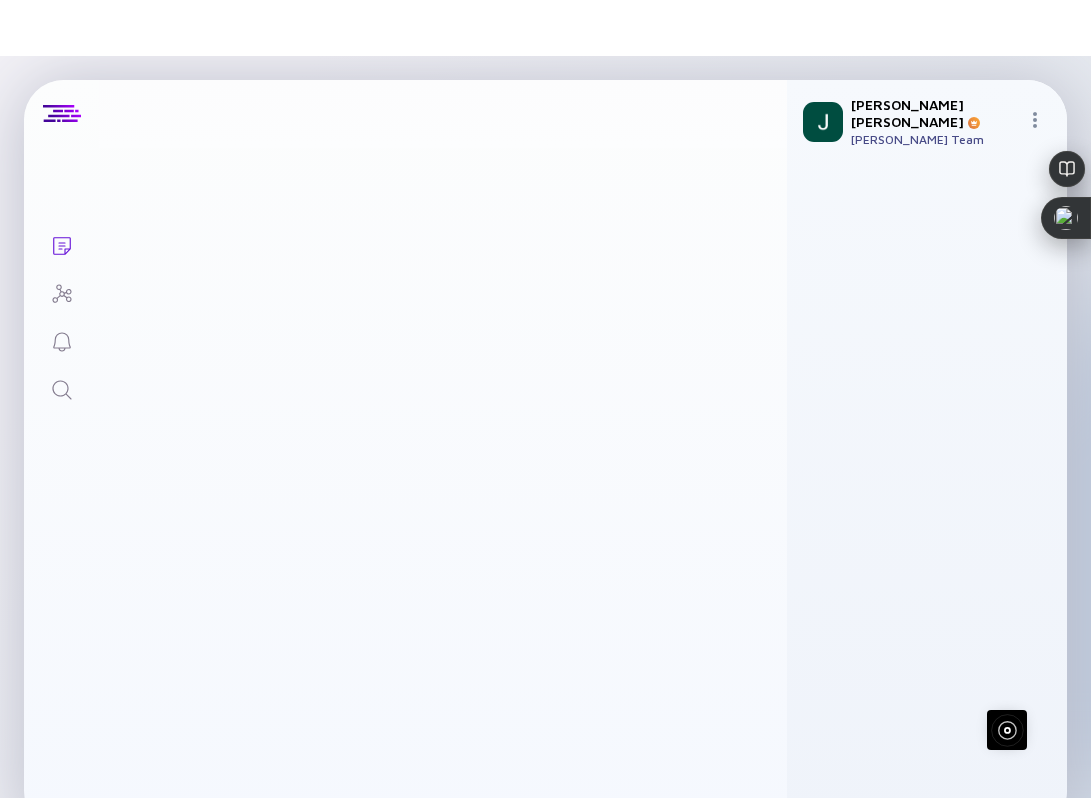 scroll, scrollTop: 0, scrollLeft: 0, axis: both 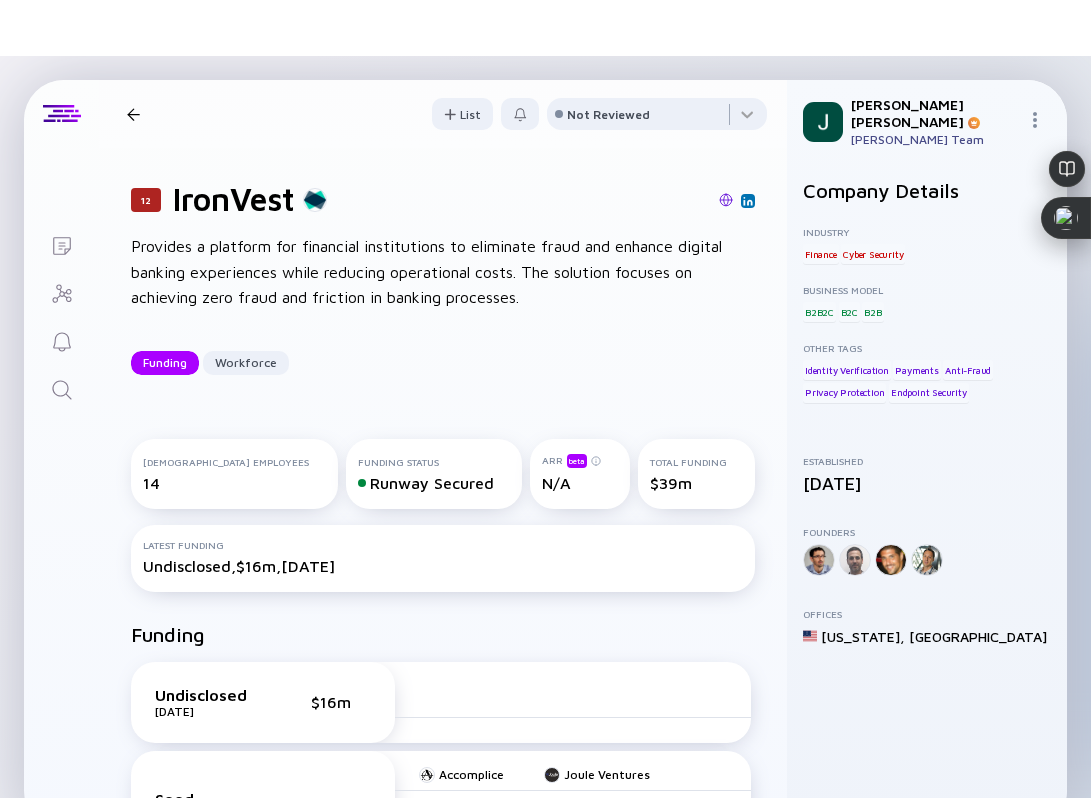 click at bounding box center (726, 200) 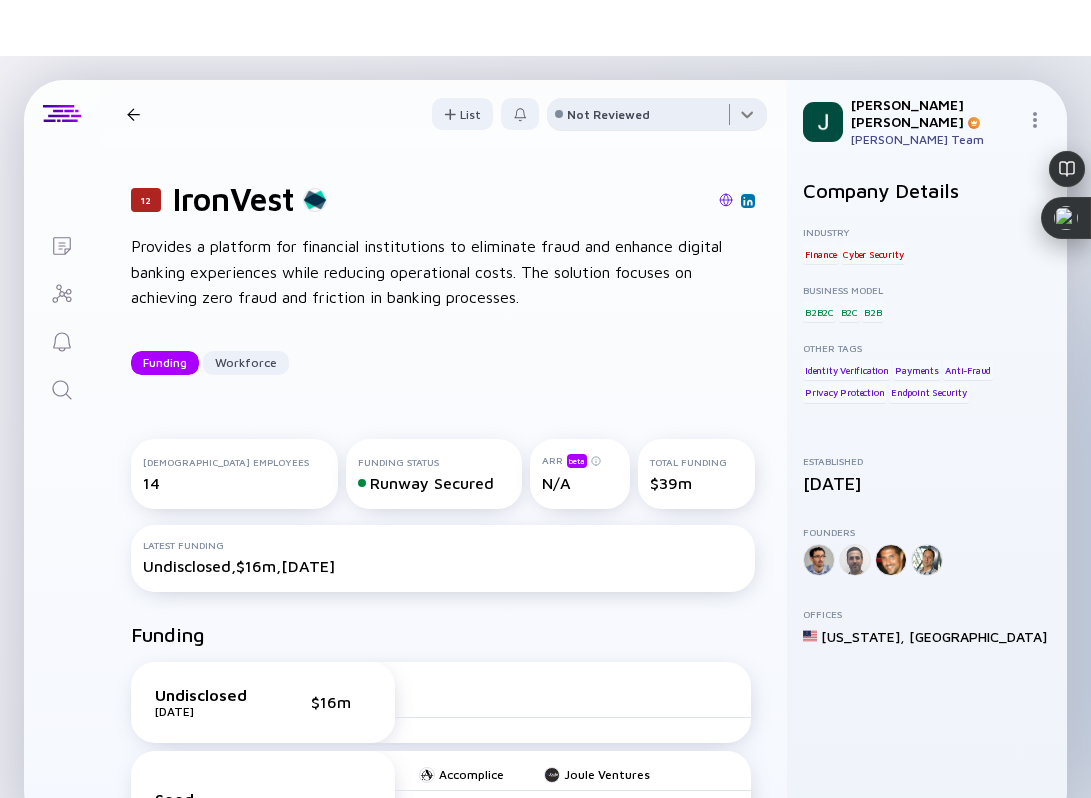click at bounding box center (657, 118) 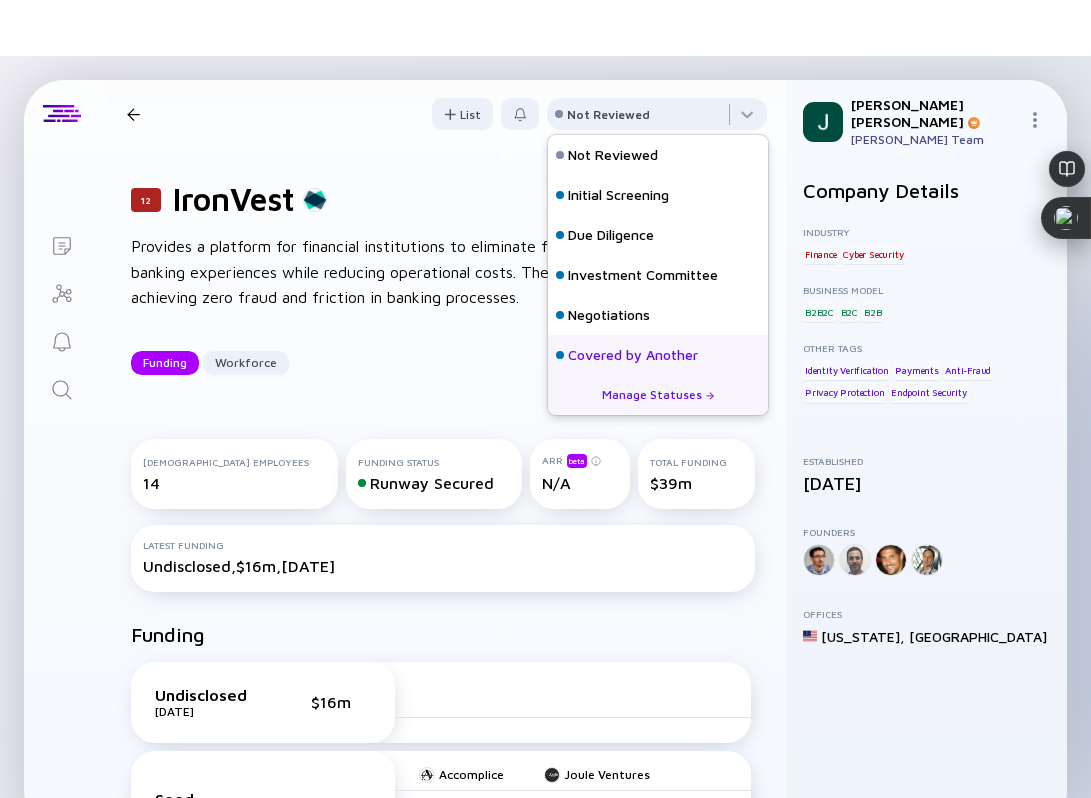 click on "Covered by Another" at bounding box center [633, 355] 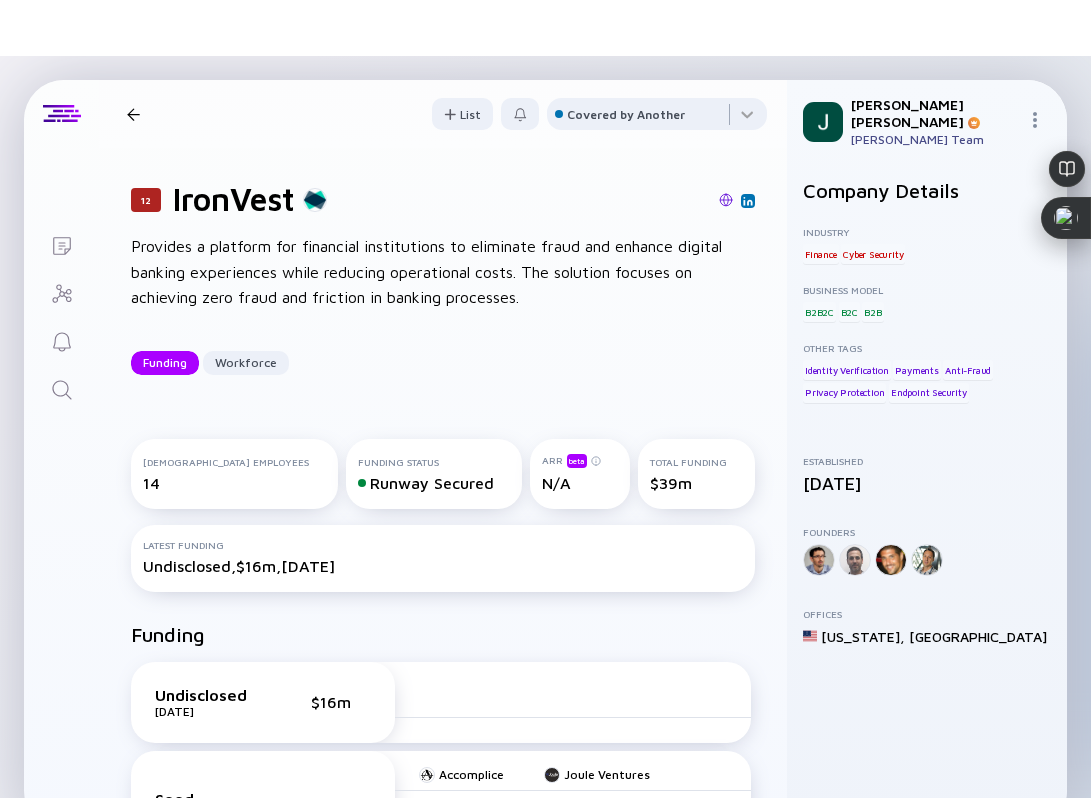 click on "12 IronVest Funding Workforce" at bounding box center [273, 114] 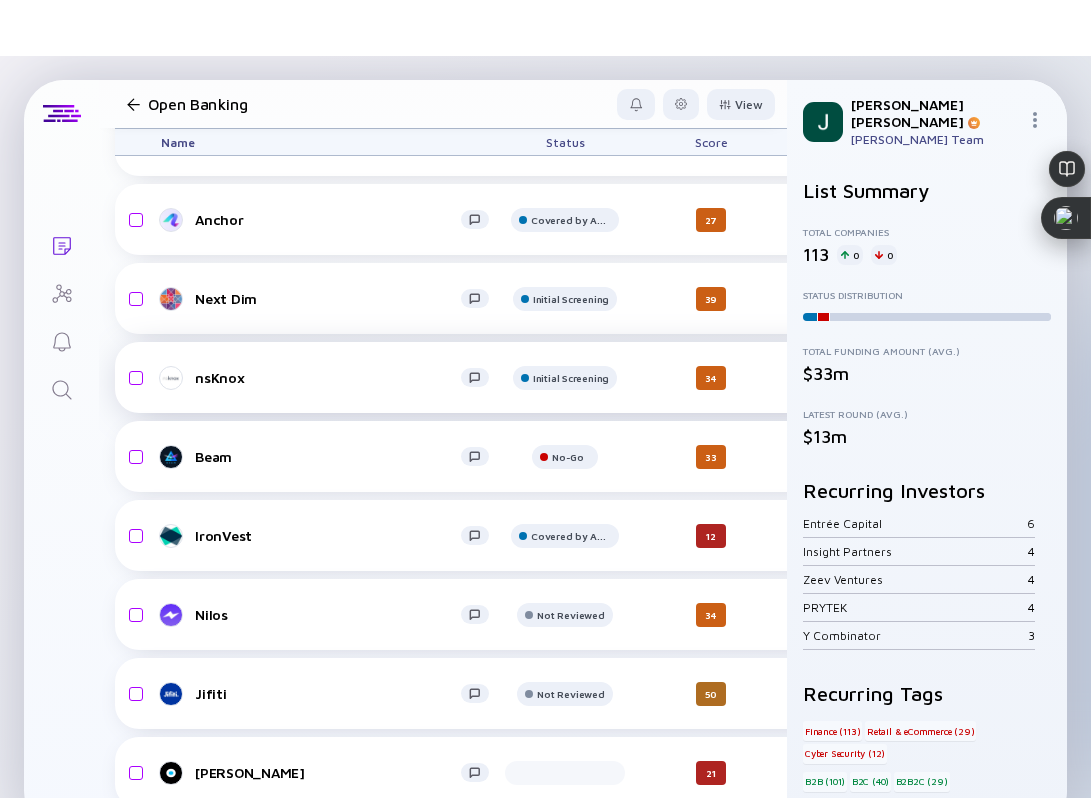 scroll, scrollTop: 297, scrollLeft: 0, axis: vertical 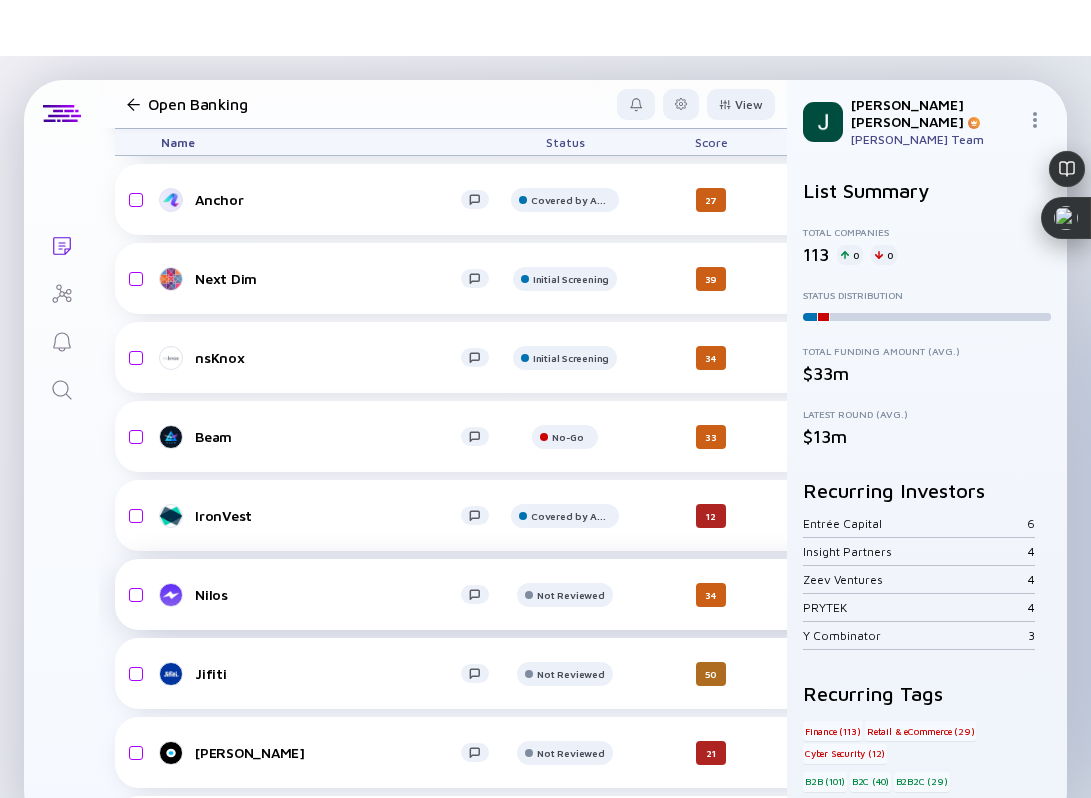 click on "Nilos" at bounding box center (328, 594) 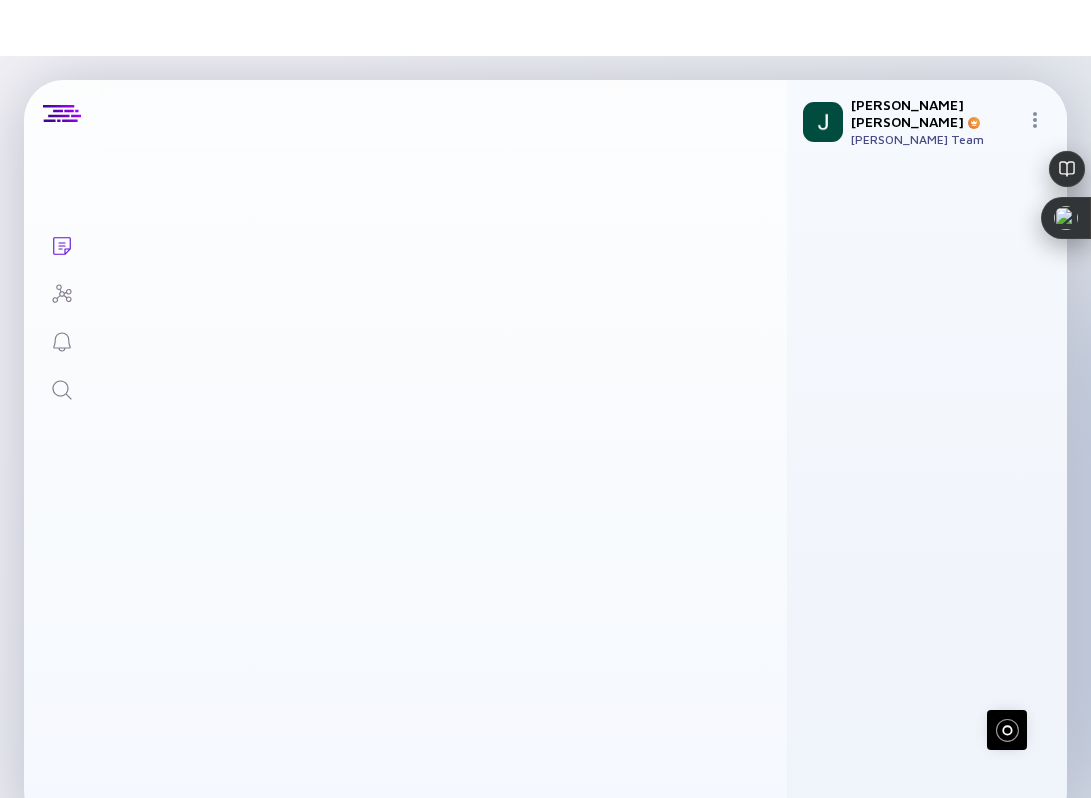 scroll, scrollTop: 0, scrollLeft: 0, axis: both 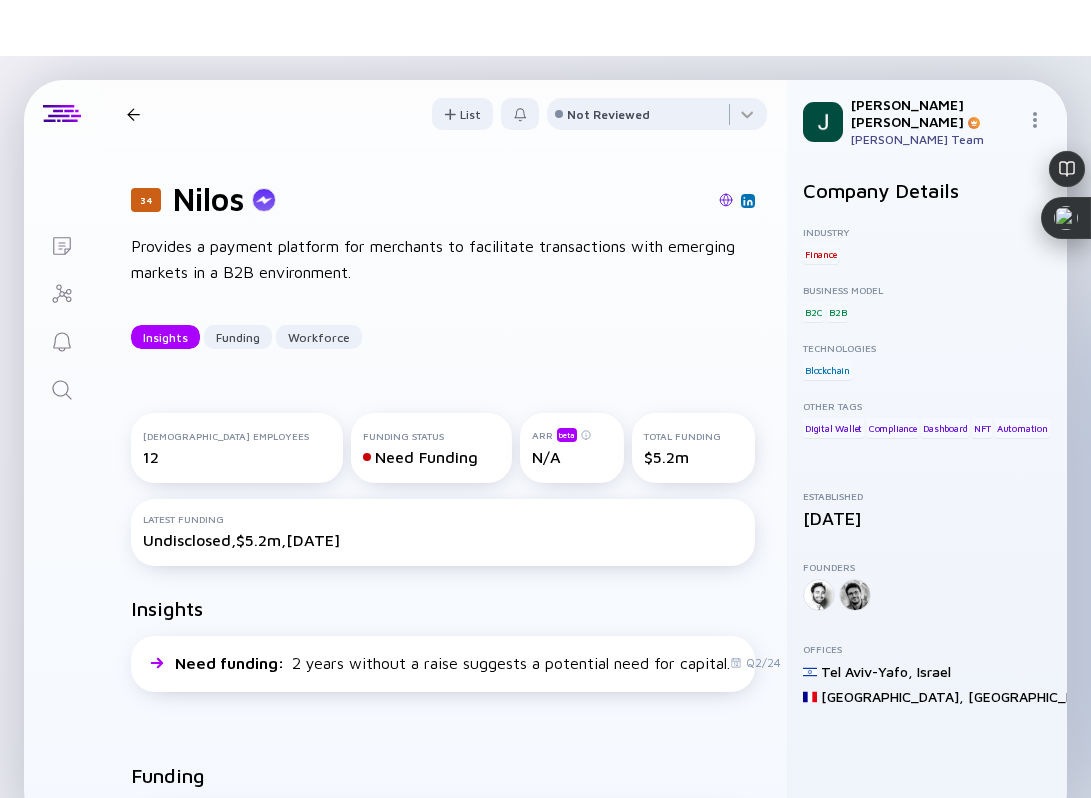 click at bounding box center [726, 200] 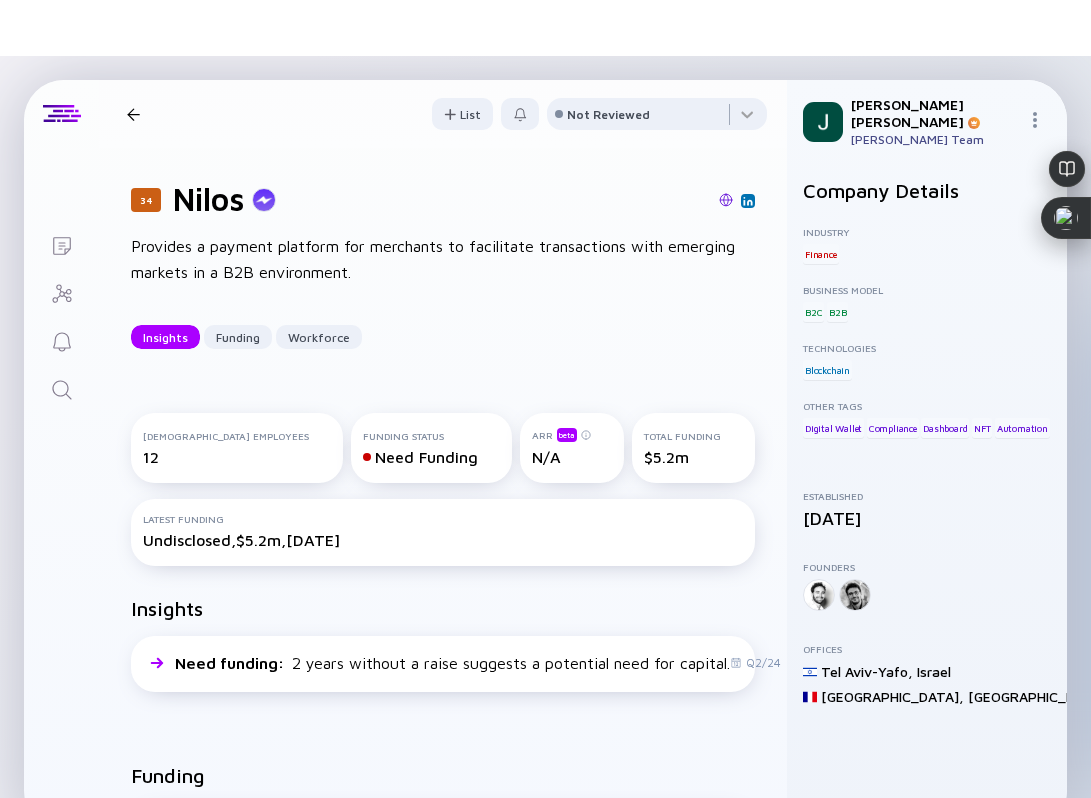 click at bounding box center (748, 201) 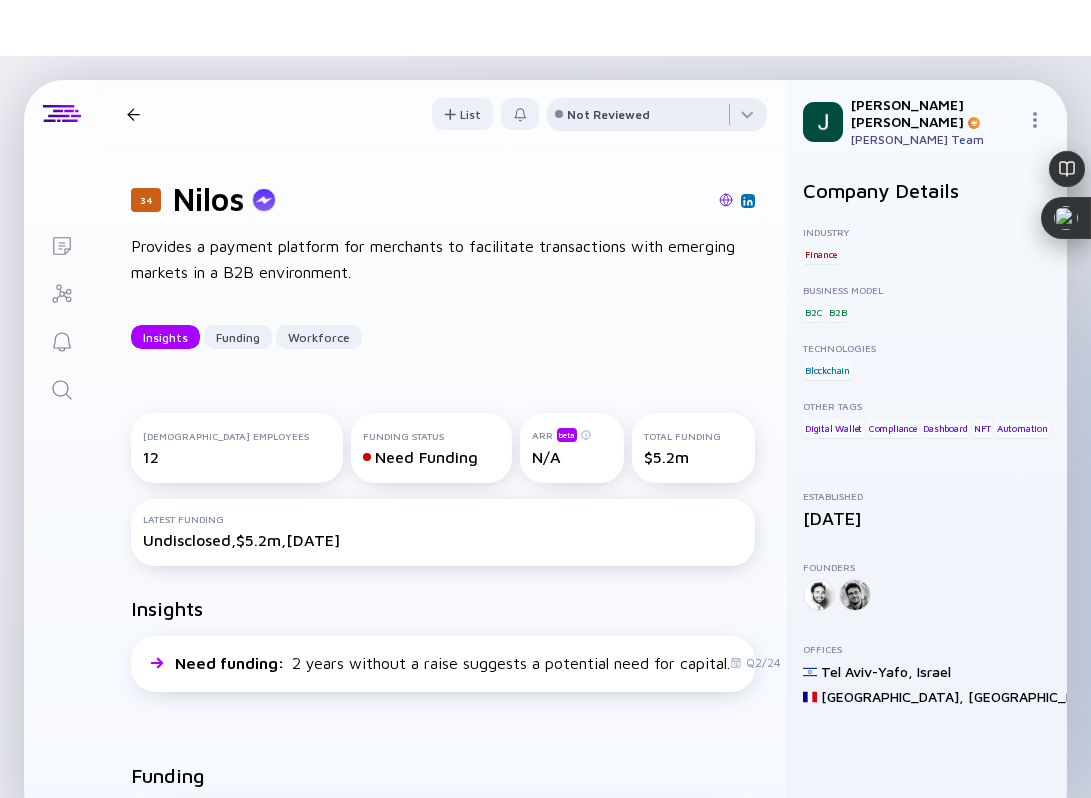 click on "Not Reviewed" at bounding box center [608, 114] 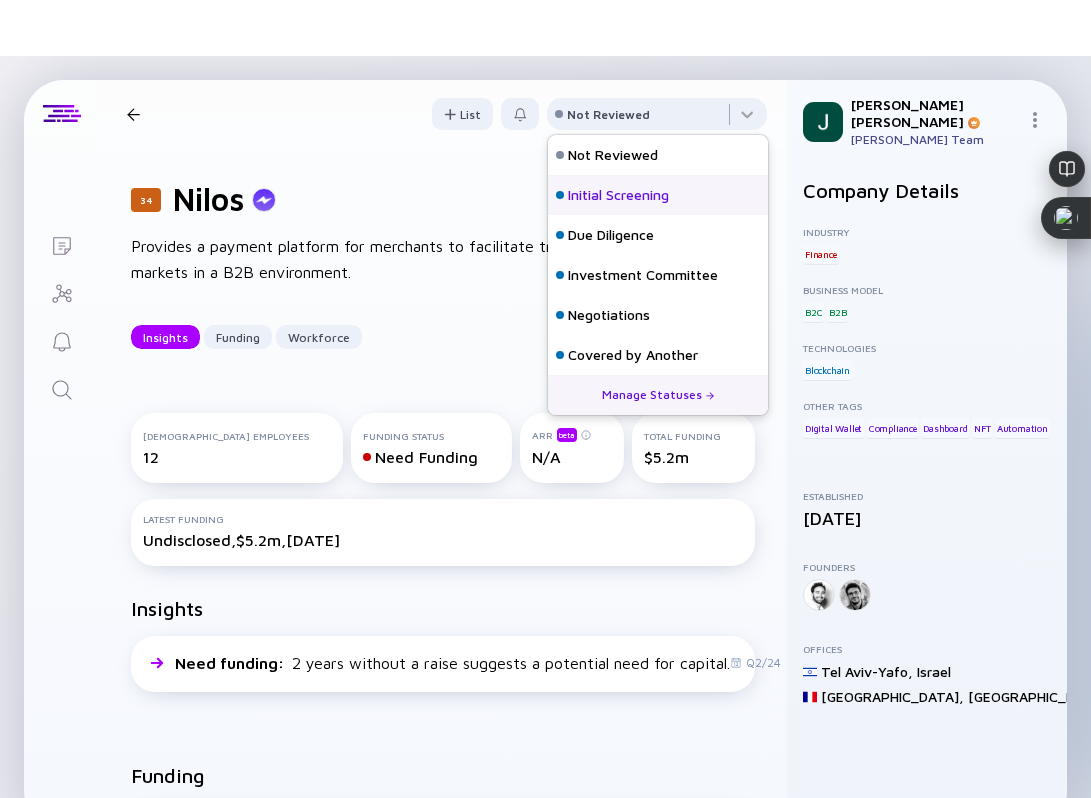 click on "Initial Screening" at bounding box center [618, 195] 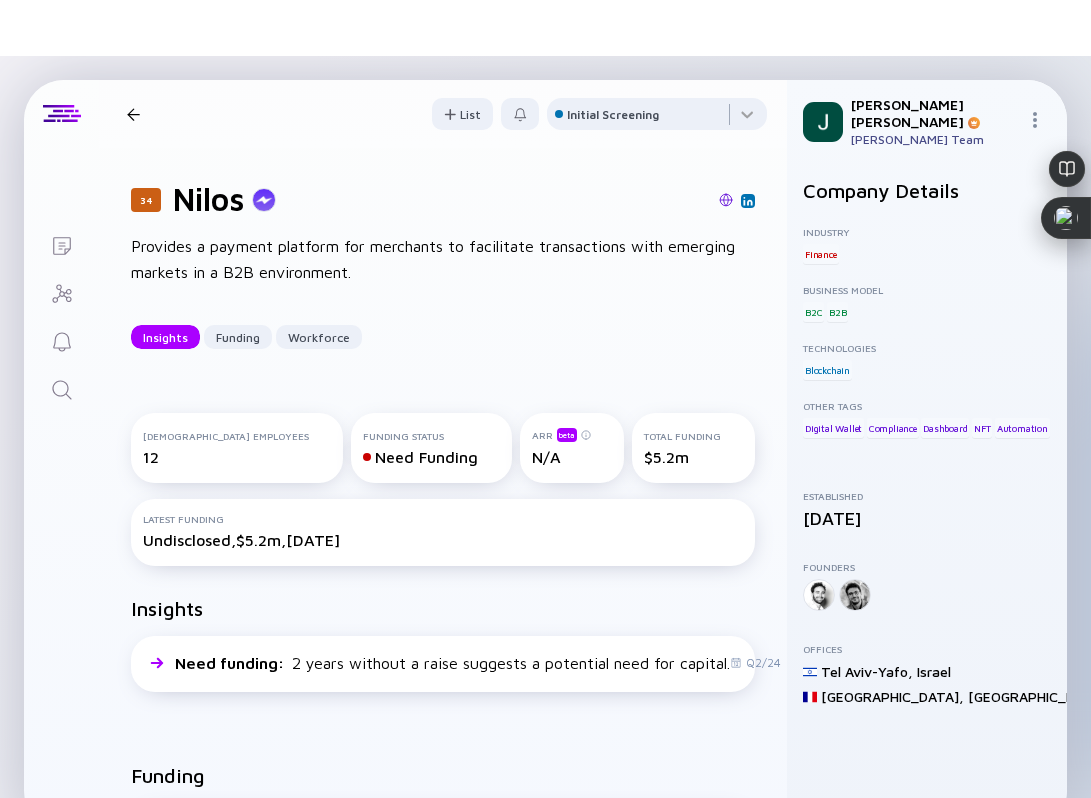 click on "34 Nilos Insights Funding Workforce" at bounding box center (291, 114) 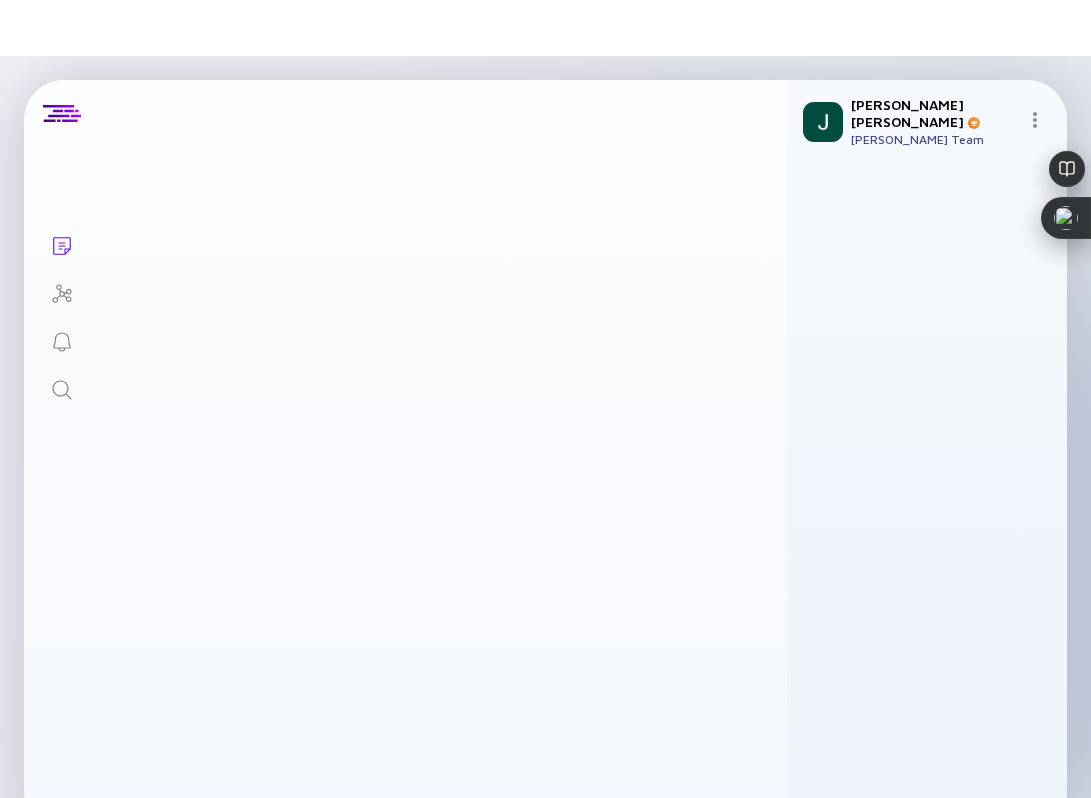 scroll, scrollTop: 297, scrollLeft: 0, axis: vertical 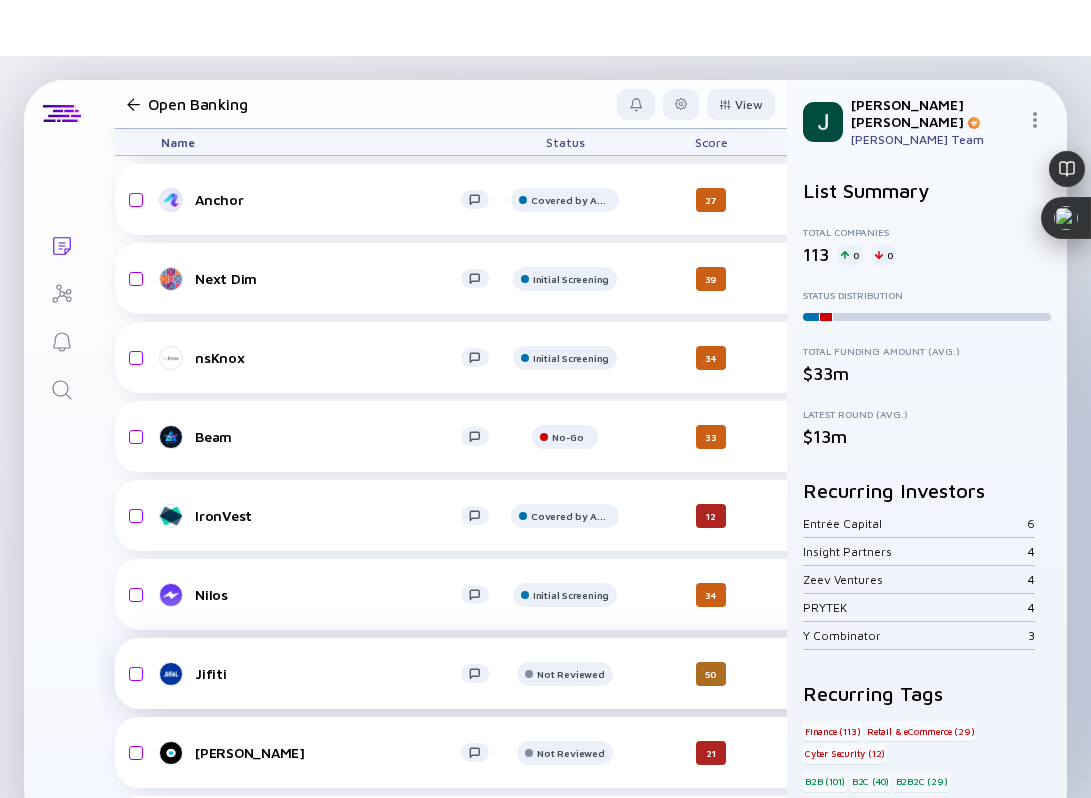 click on "Jifiti" at bounding box center (328, 673) 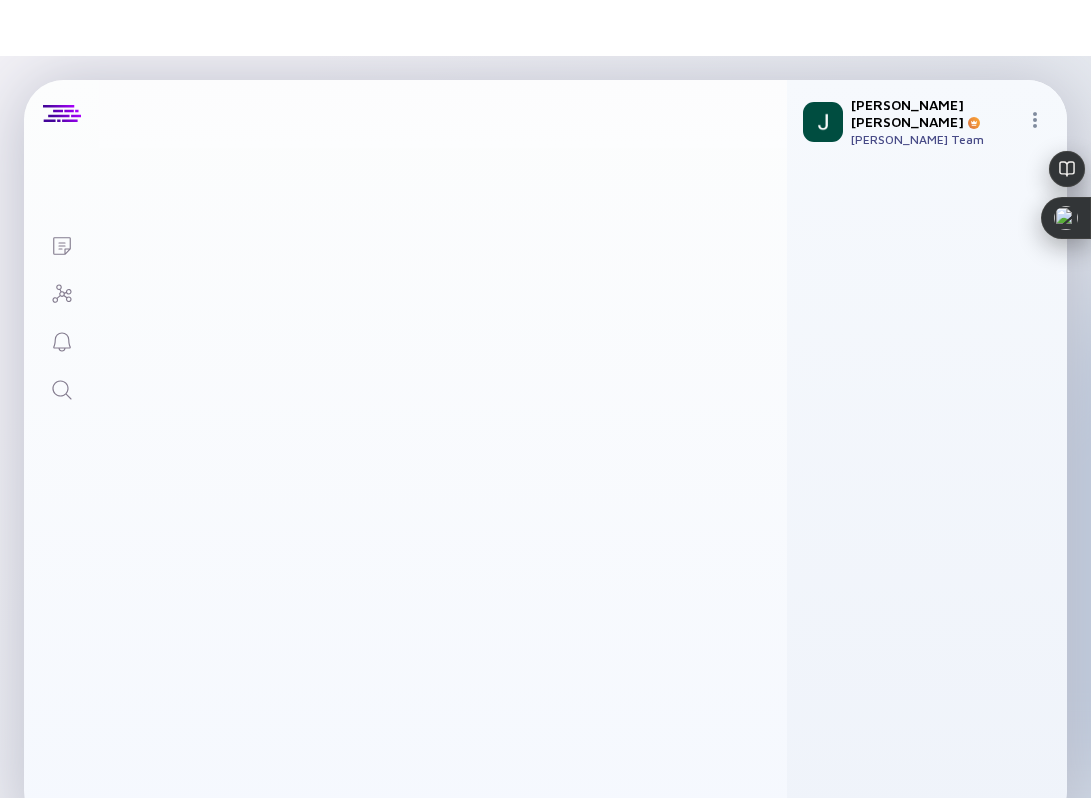 scroll, scrollTop: 0, scrollLeft: 0, axis: both 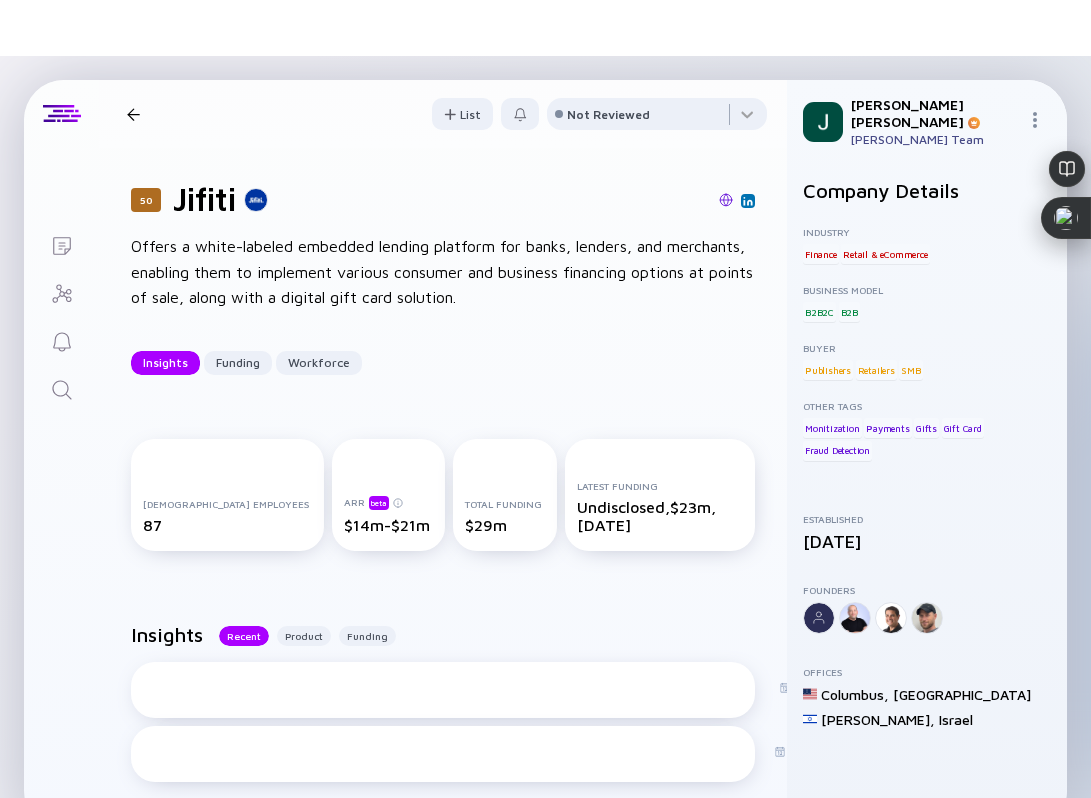 click at bounding box center [726, 200] 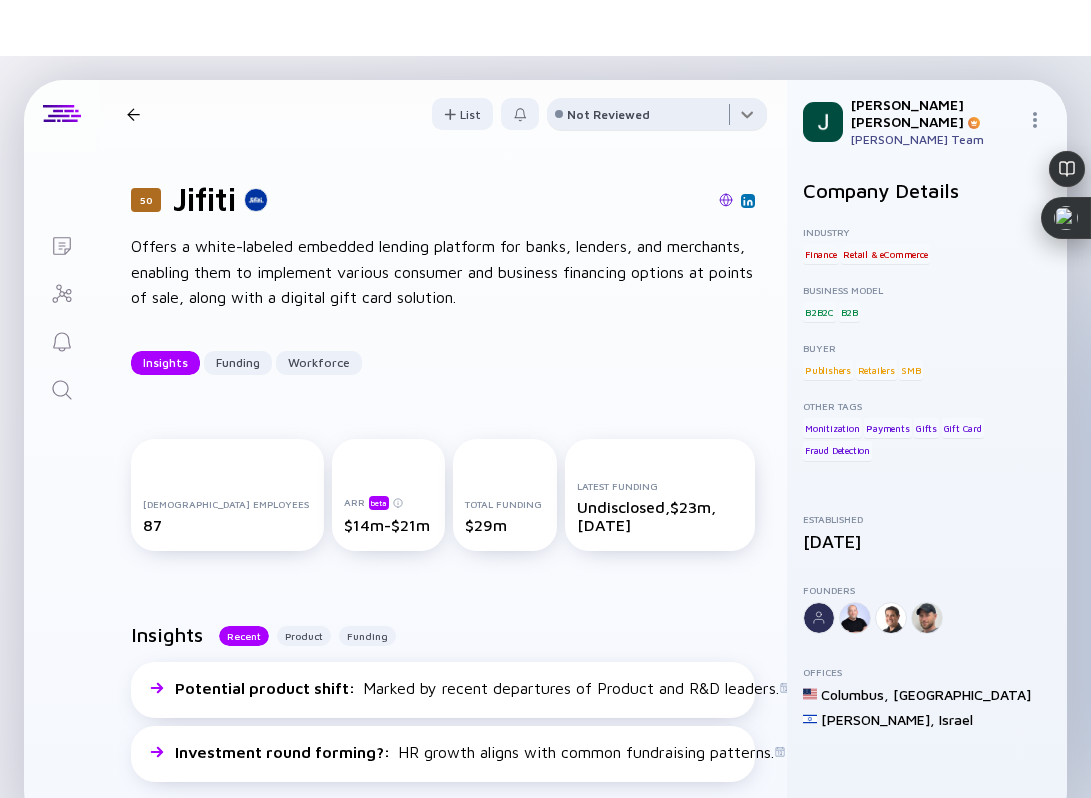 click at bounding box center (657, 118) 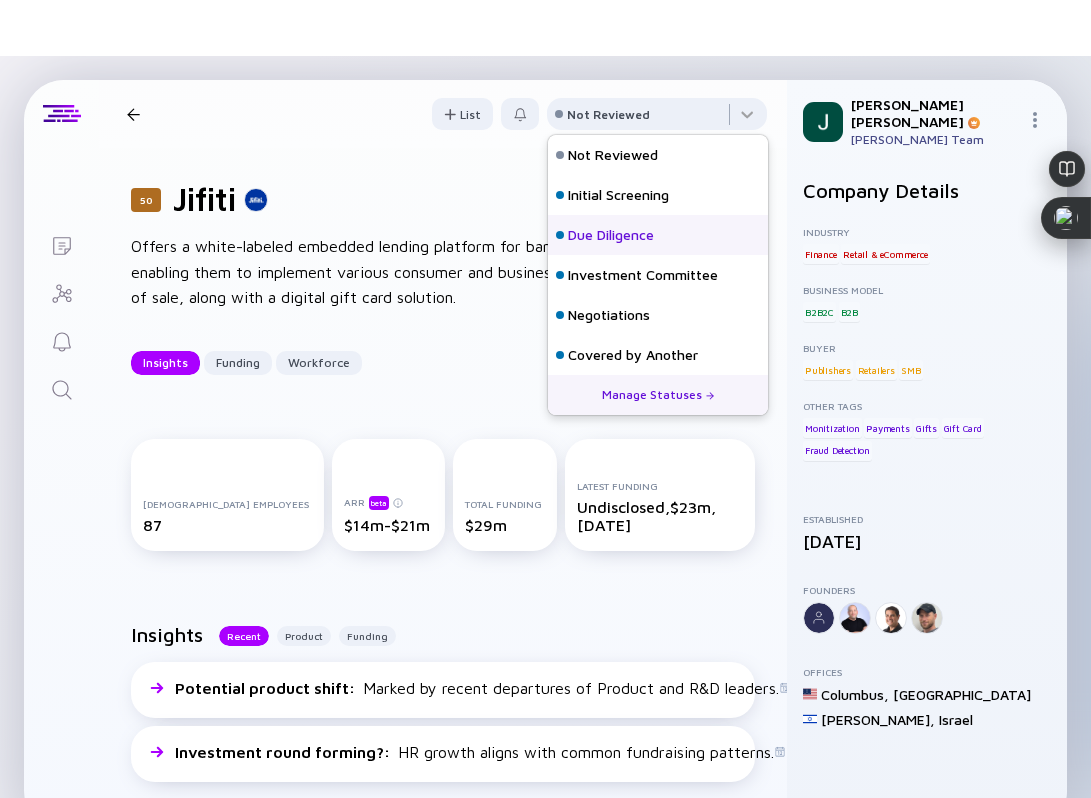 scroll, scrollTop: 128, scrollLeft: 0, axis: vertical 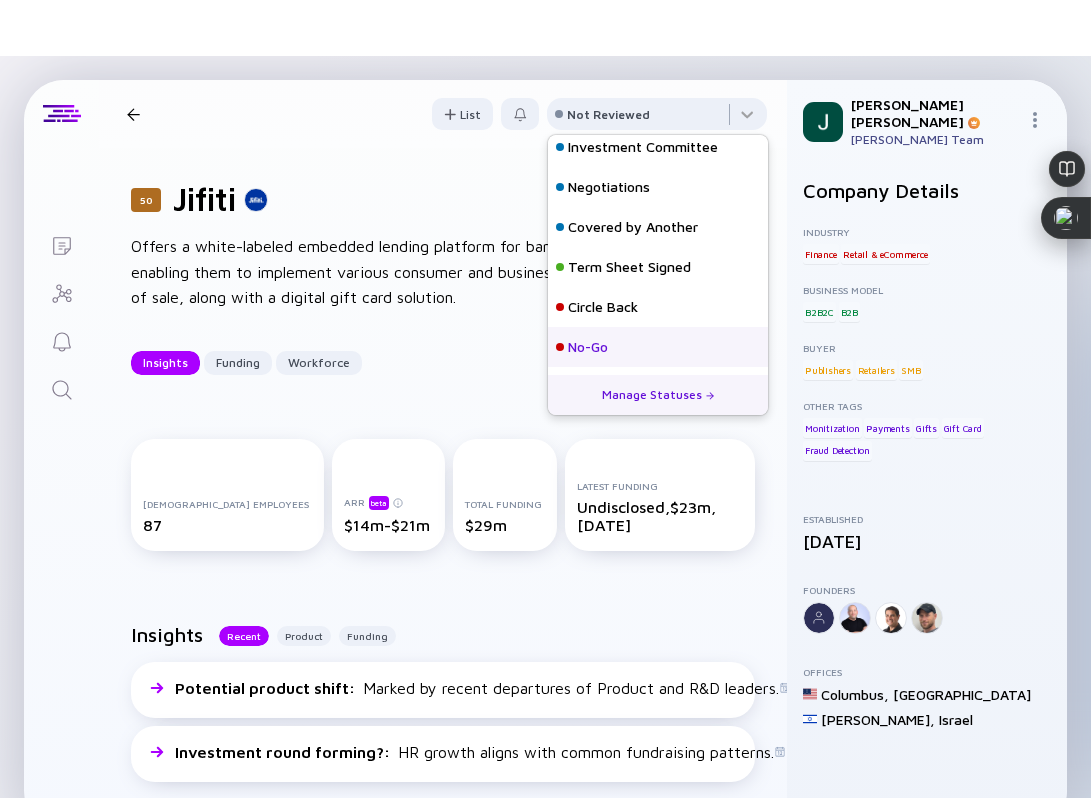 click on "No-Go" at bounding box center [588, 347] 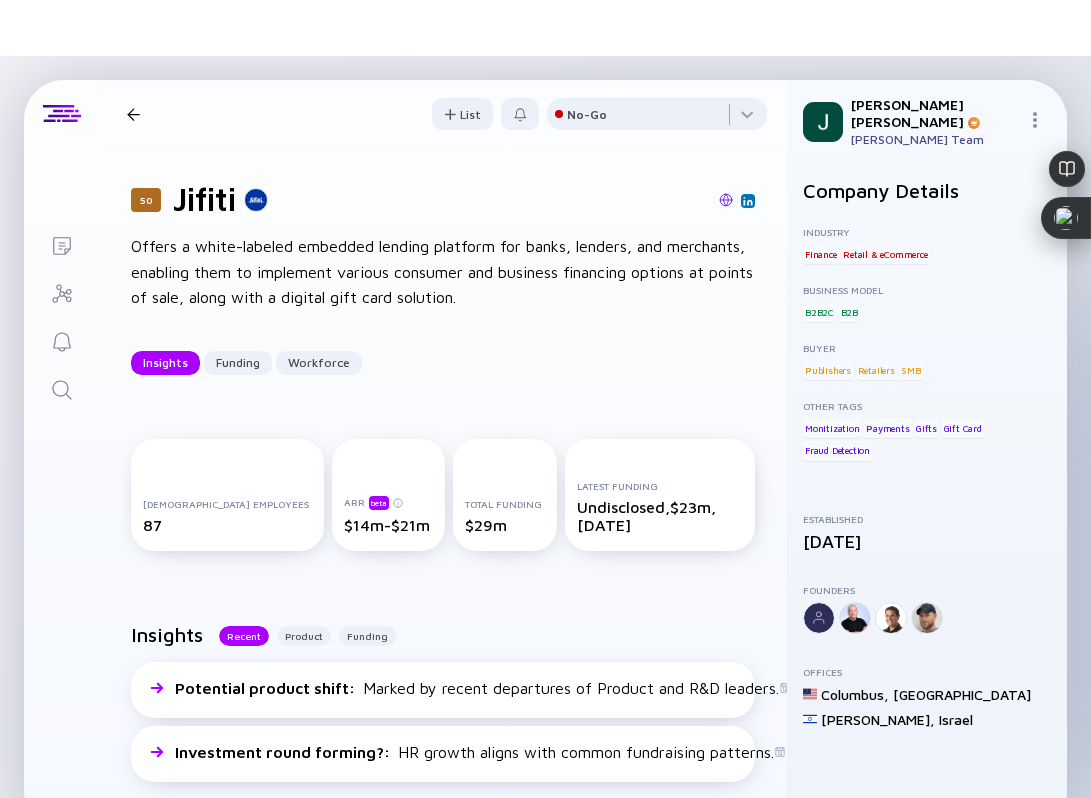 click on "50 Jifiti Insights Funding Workforce" at bounding box center (289, 114) 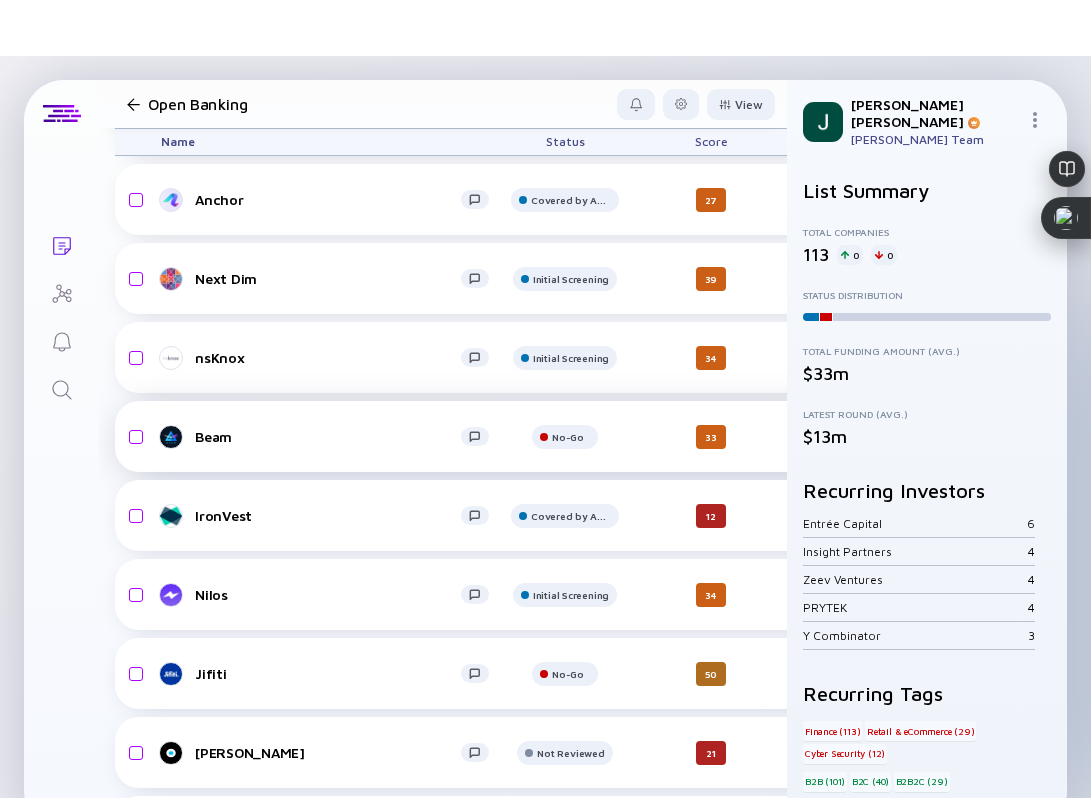 scroll, scrollTop: 381, scrollLeft: 0, axis: vertical 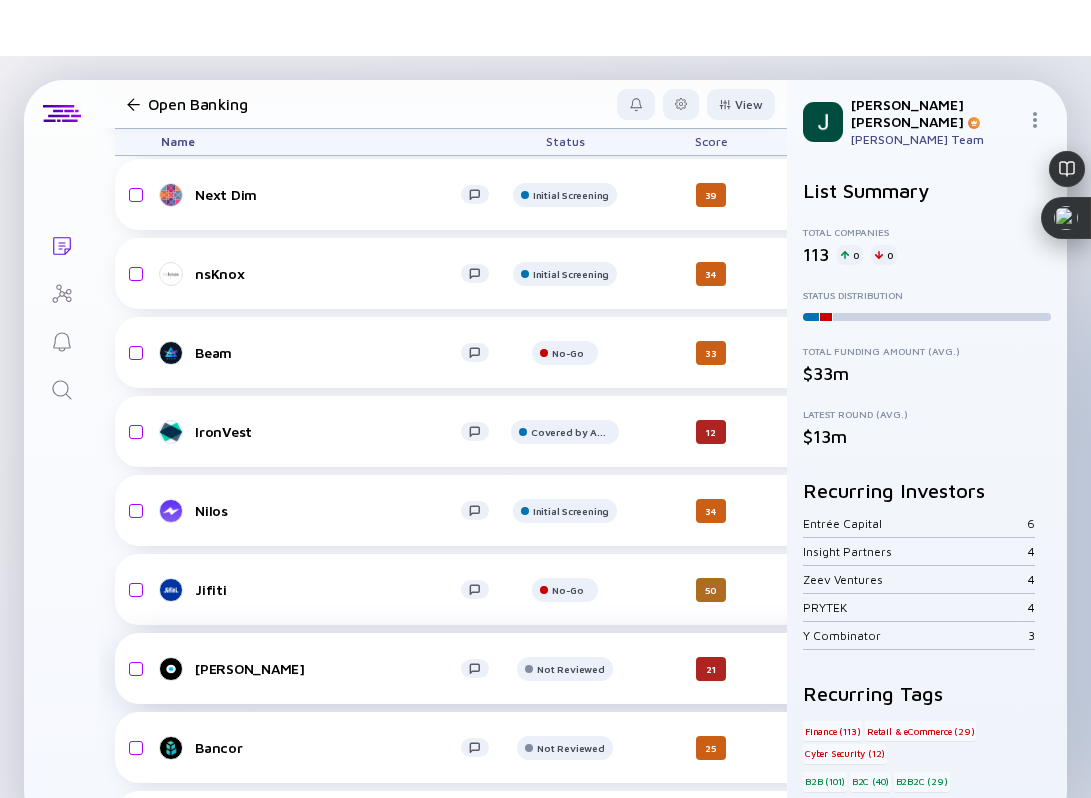 click on "[PERSON_NAME]" at bounding box center [333, 669] 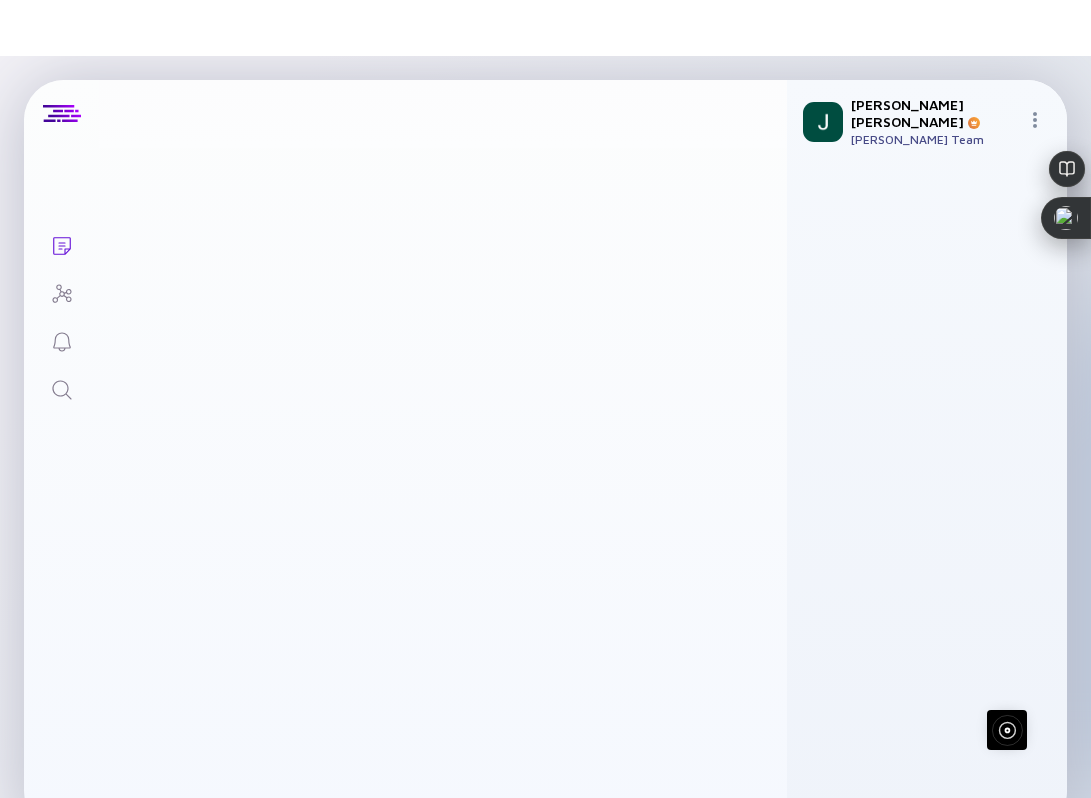 scroll, scrollTop: 0, scrollLeft: 0, axis: both 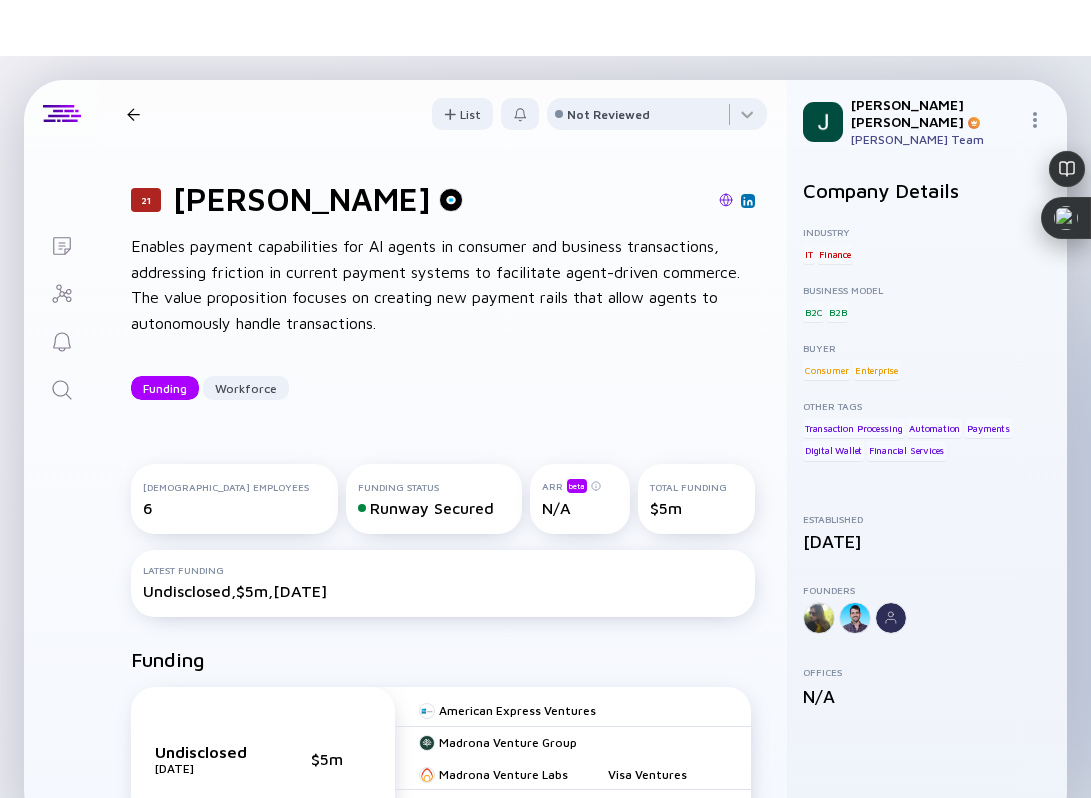 click at bounding box center (726, 200) 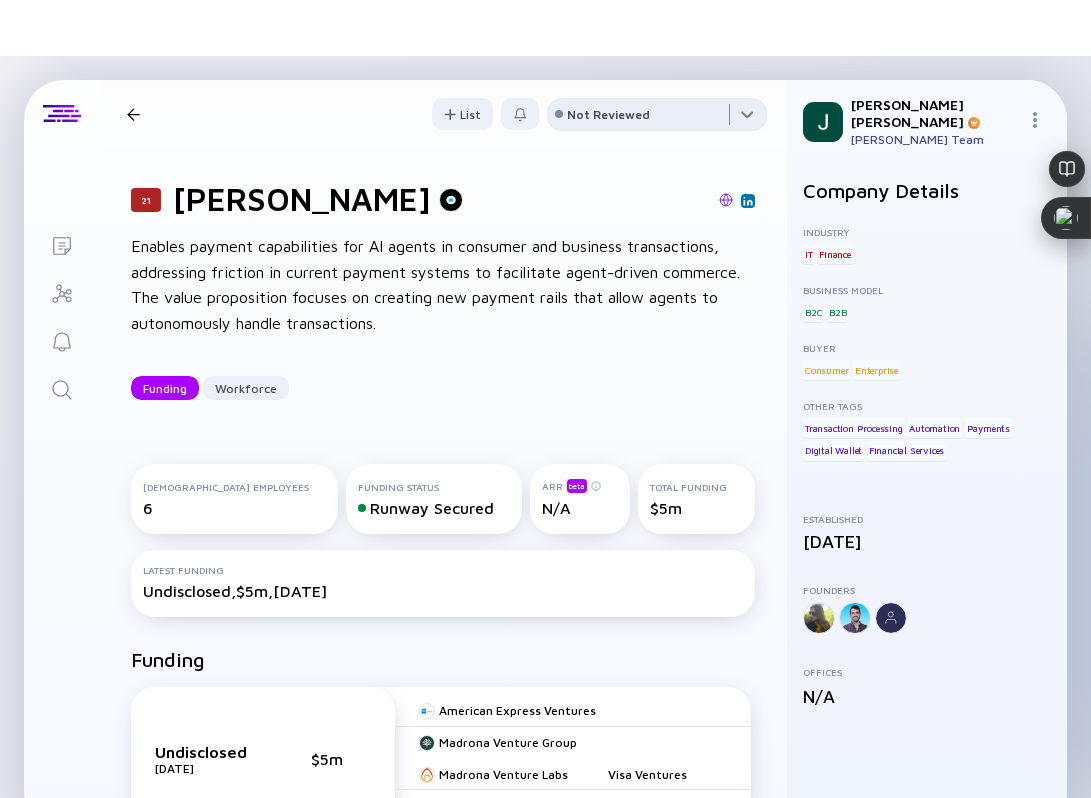 click at bounding box center (657, 118) 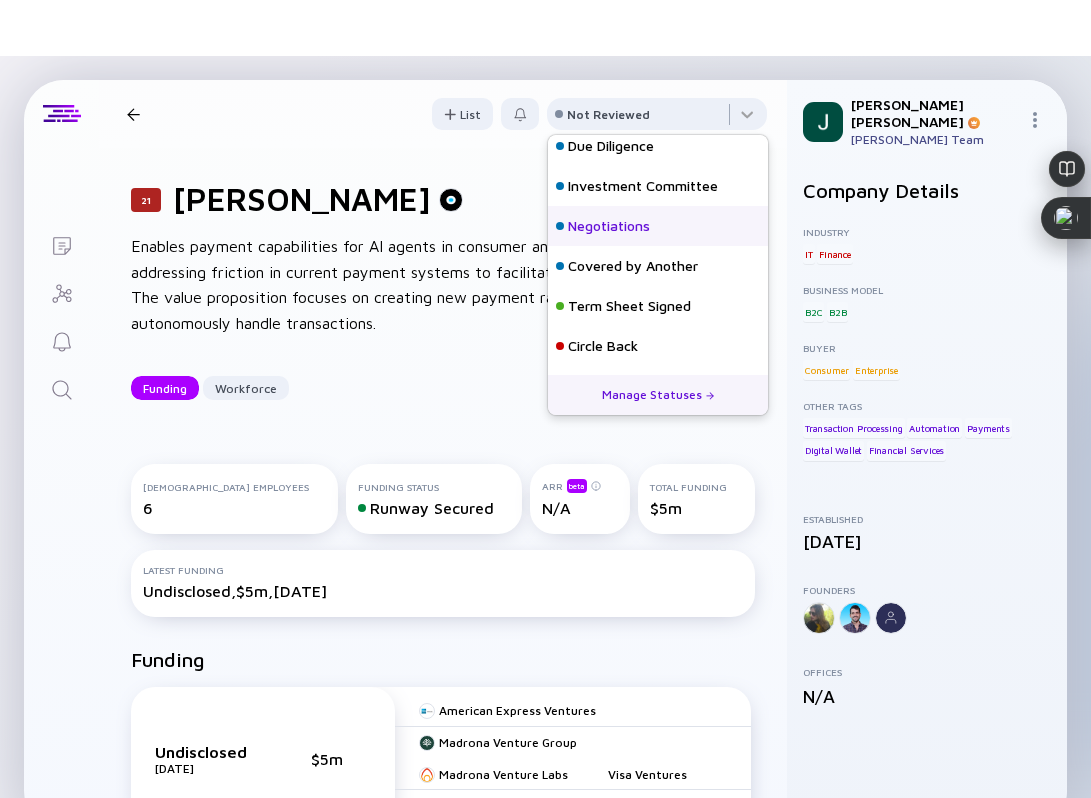 scroll, scrollTop: 128, scrollLeft: 0, axis: vertical 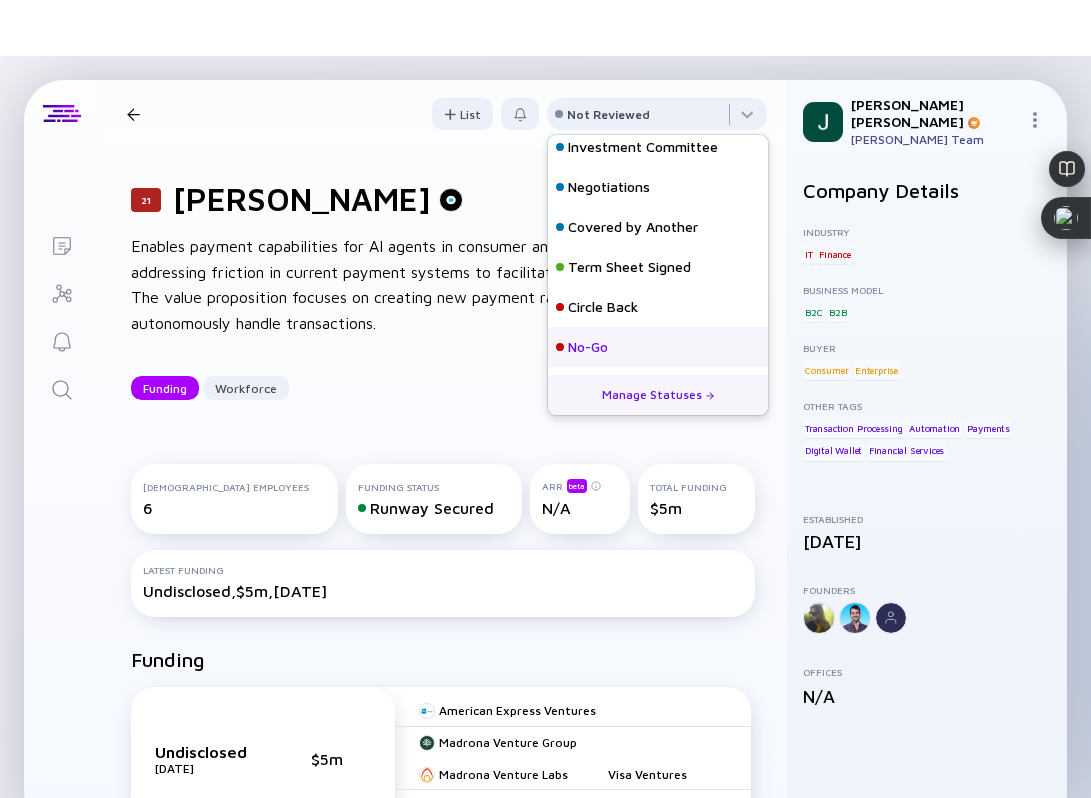 click on "No-Go" at bounding box center (658, 347) 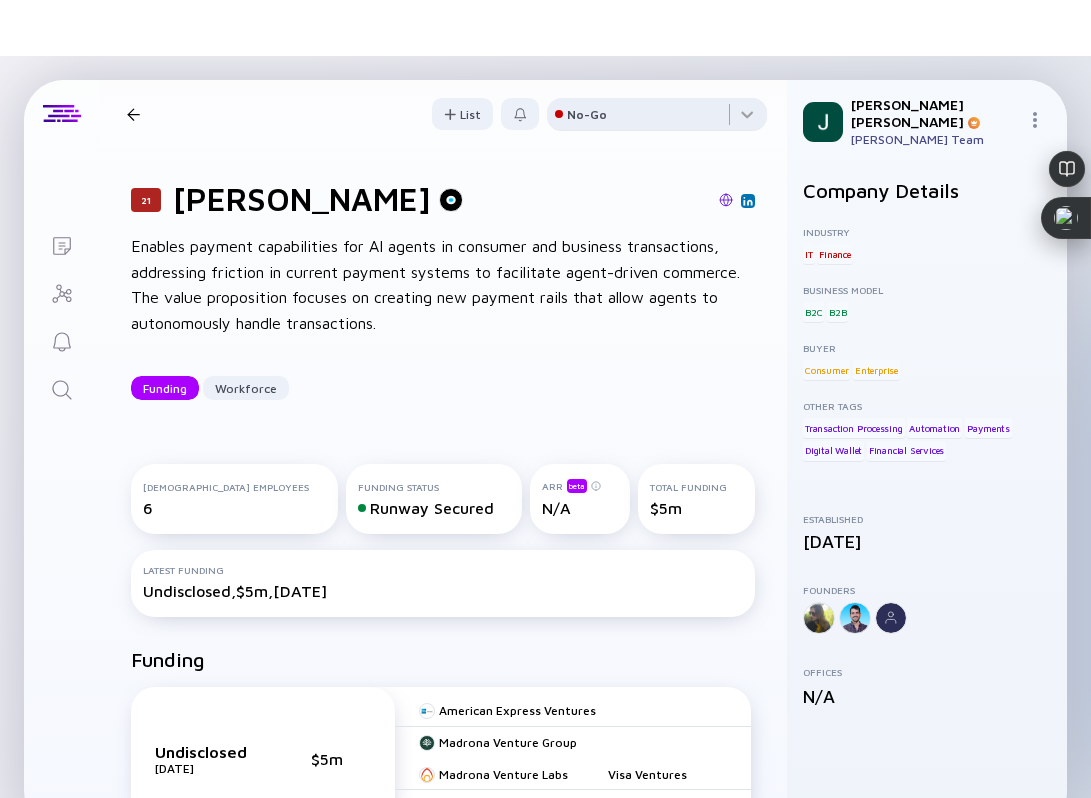 click on "No-Go" at bounding box center (587, 114) 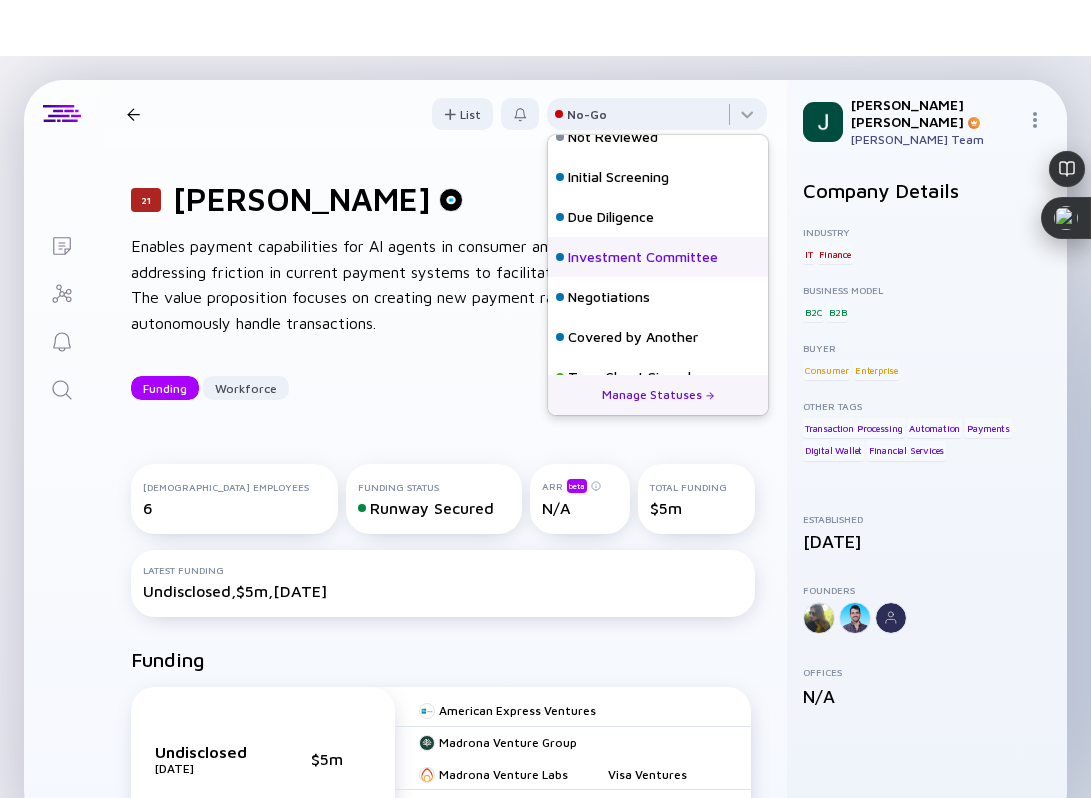 scroll, scrollTop: 22, scrollLeft: 0, axis: vertical 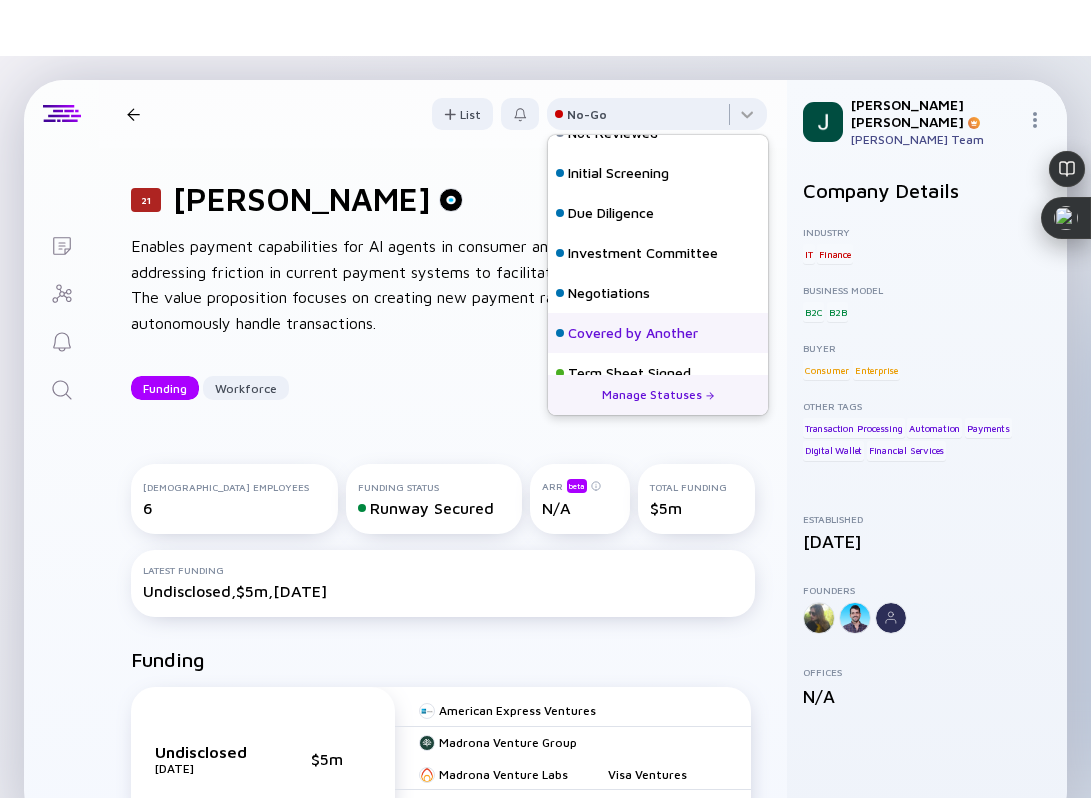 click on "Covered by Another" at bounding box center (633, 333) 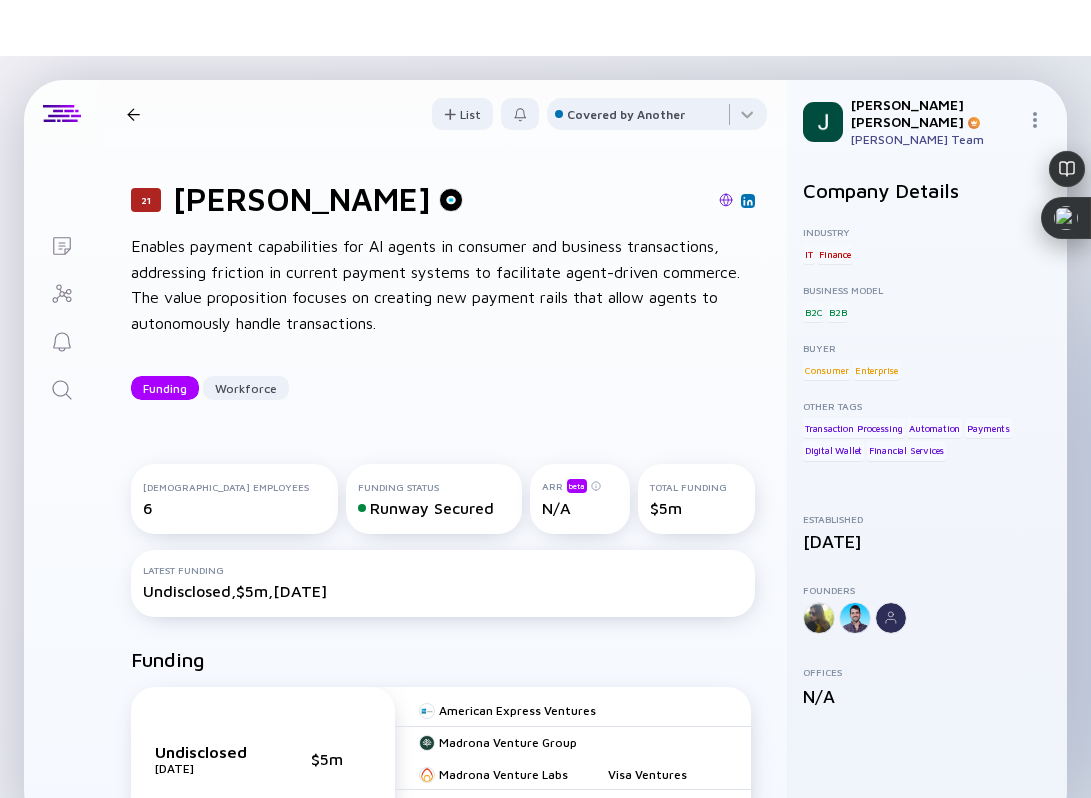 click at bounding box center (133, 114) 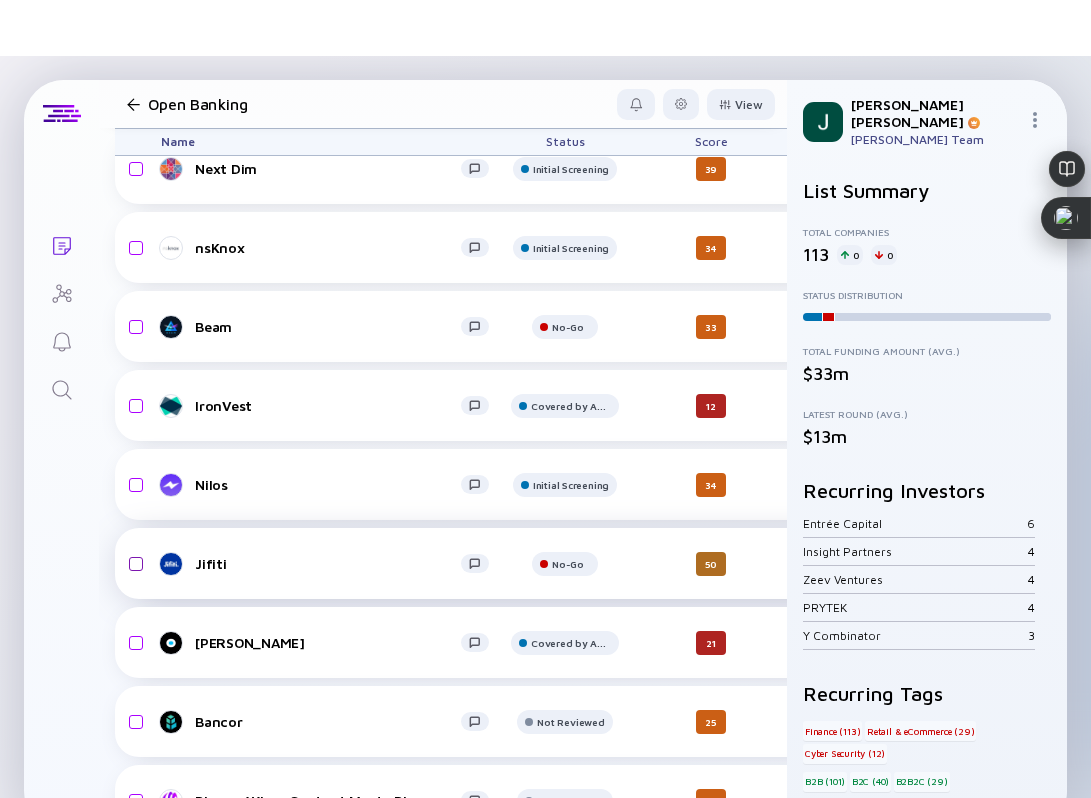 scroll, scrollTop: 408, scrollLeft: 0, axis: vertical 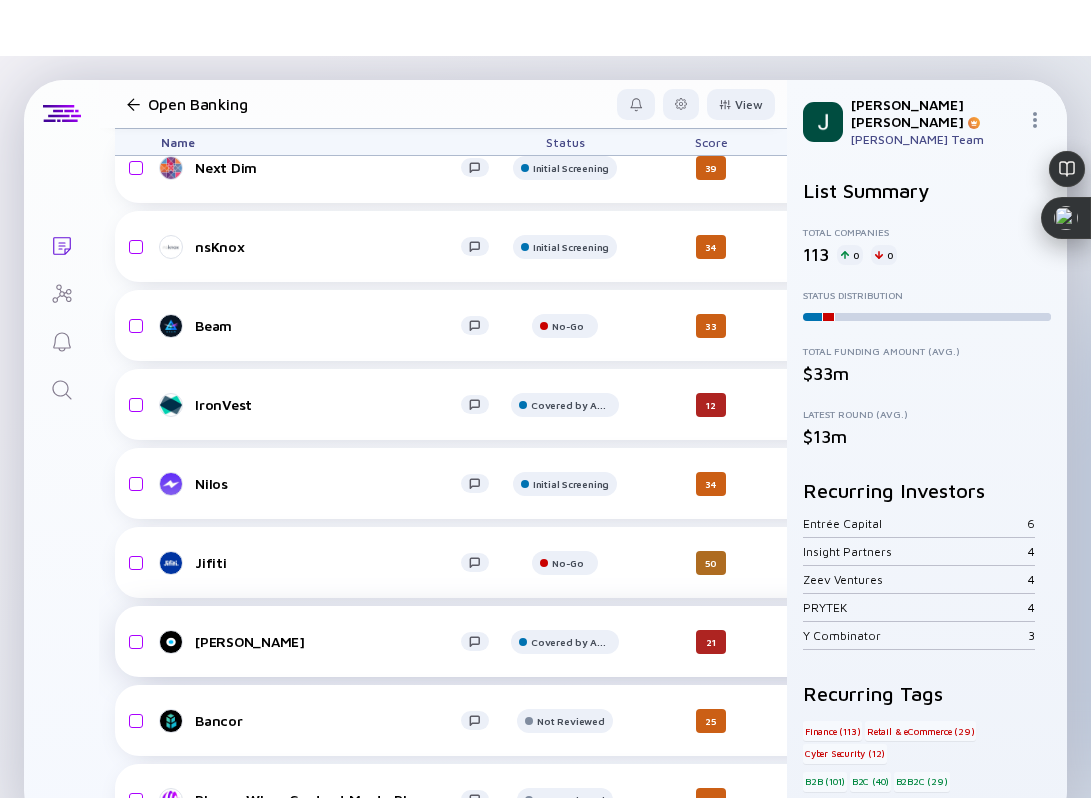 click on "[PERSON_NAME]" at bounding box center (328, 641) 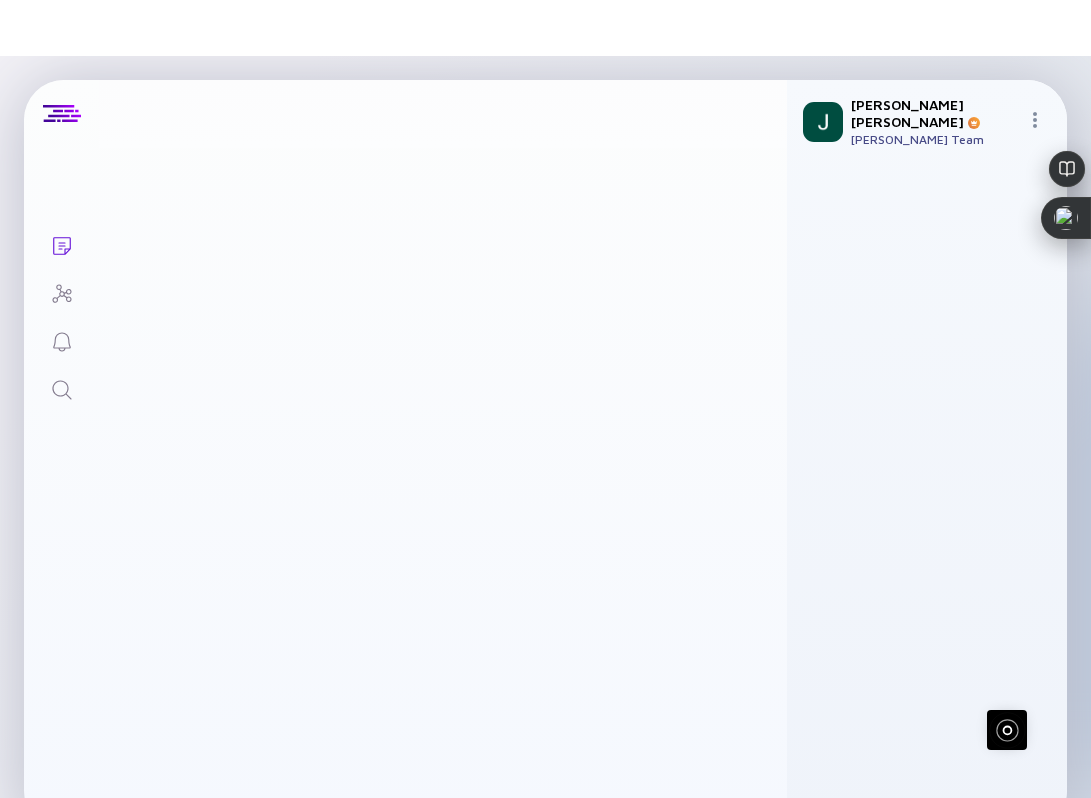 scroll, scrollTop: 0, scrollLeft: 0, axis: both 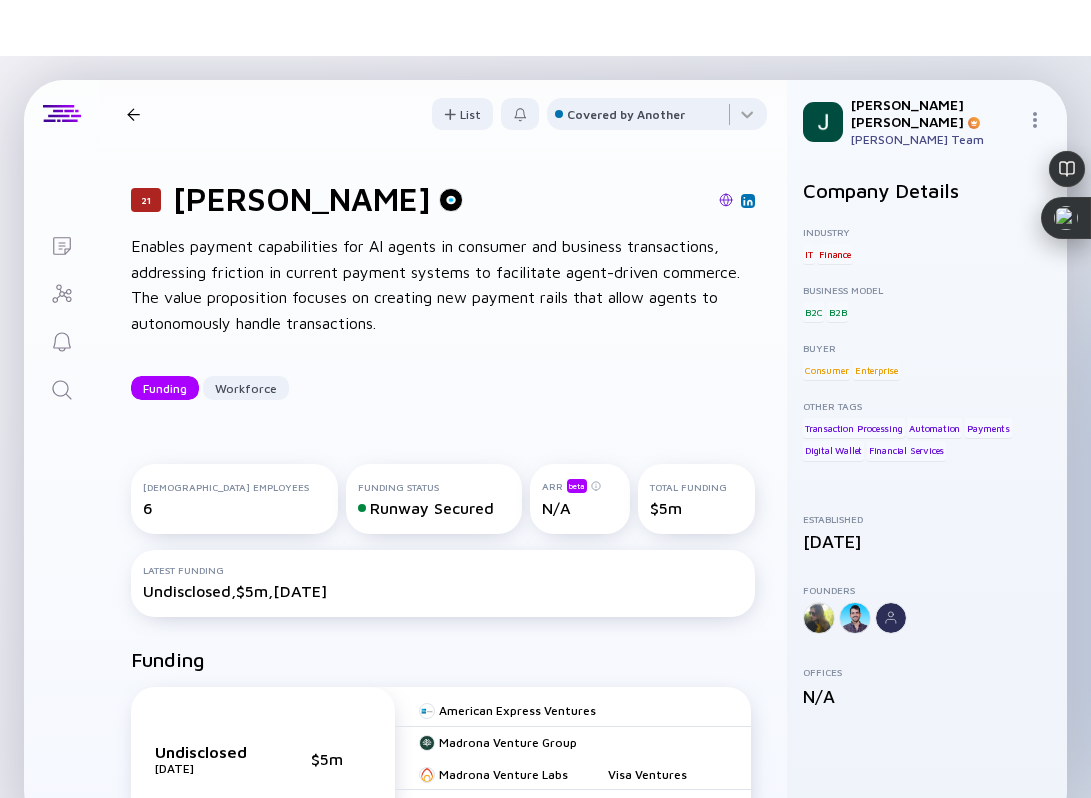 click at bounding box center [726, 200] 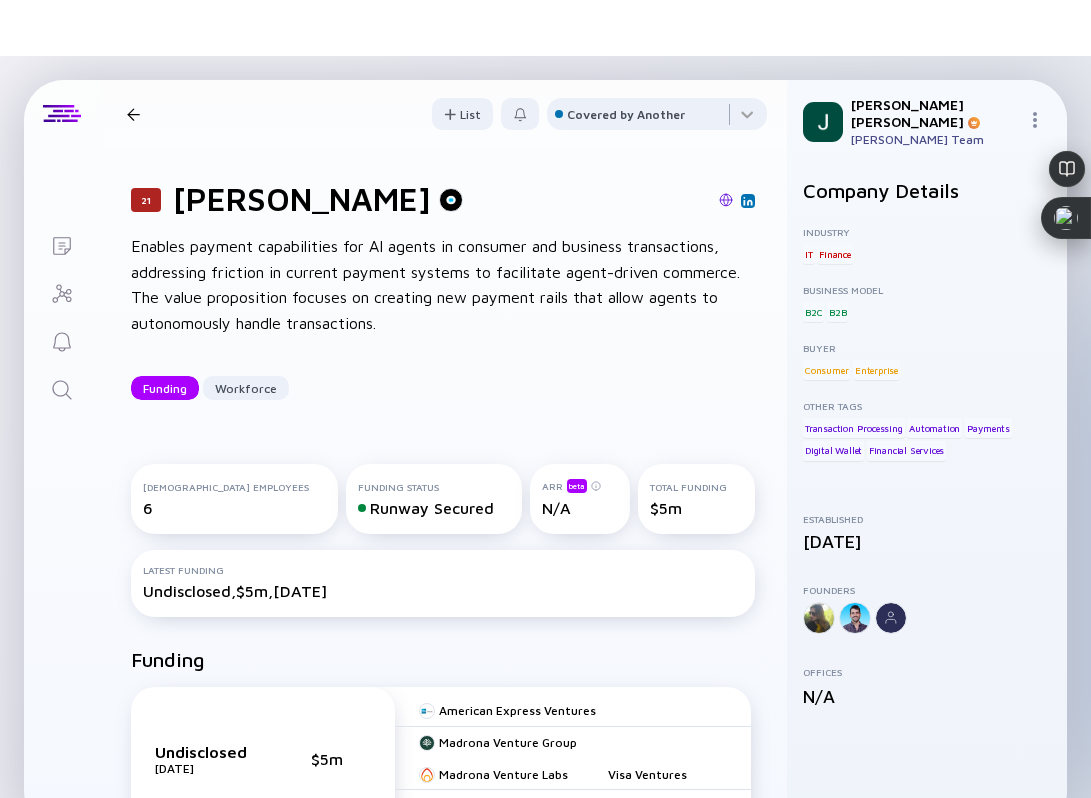 click at bounding box center [133, 114] 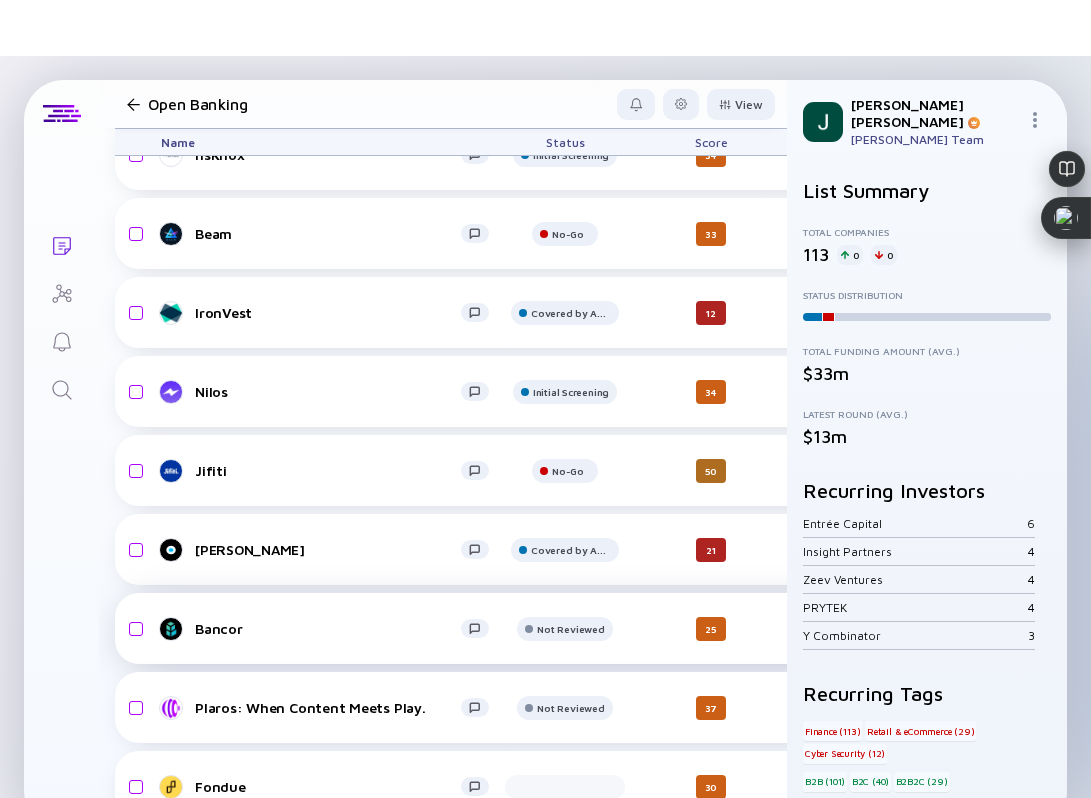 scroll, scrollTop: 505, scrollLeft: 0, axis: vertical 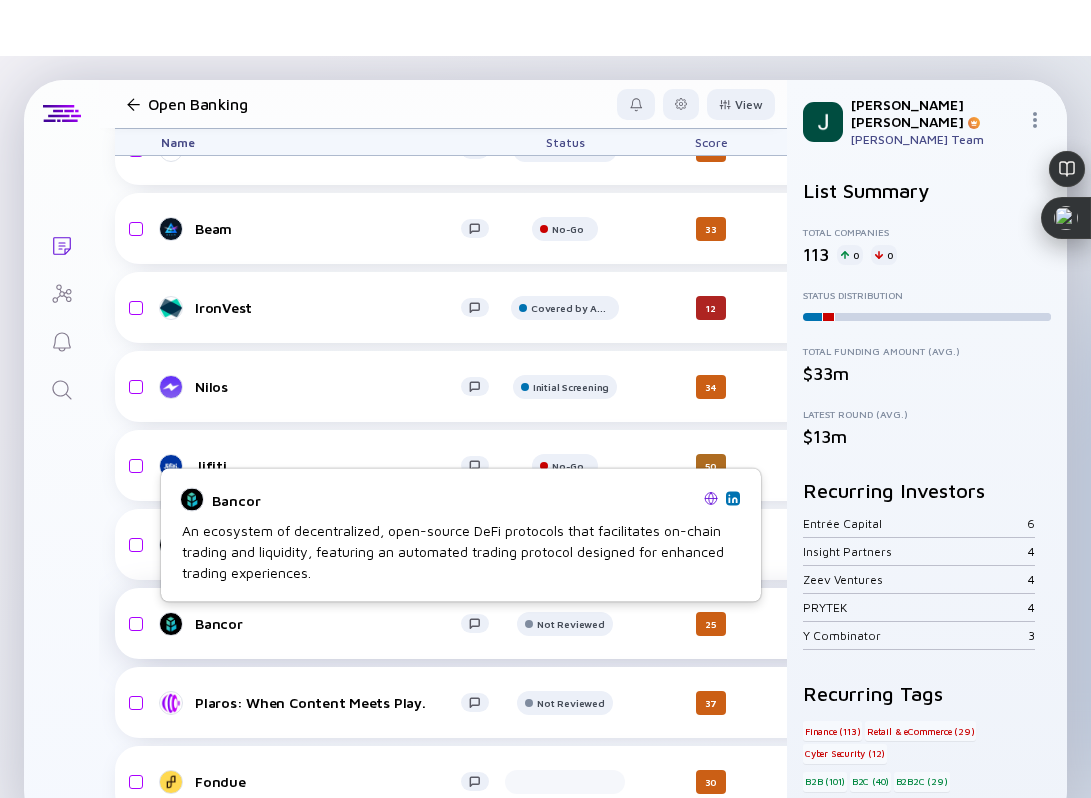 click on "Bancor Not Reviewed 25 20 minutes ago $15m-$22m
B2B Finance Blockchain headcount-bancor 20 Headcount salesColumn-bancor 1 ( 5% ) Sales marketingColumn-bancor 3 ( 15% ) Marketing Seed
Feb 2018" at bounding box center [1036, 623] 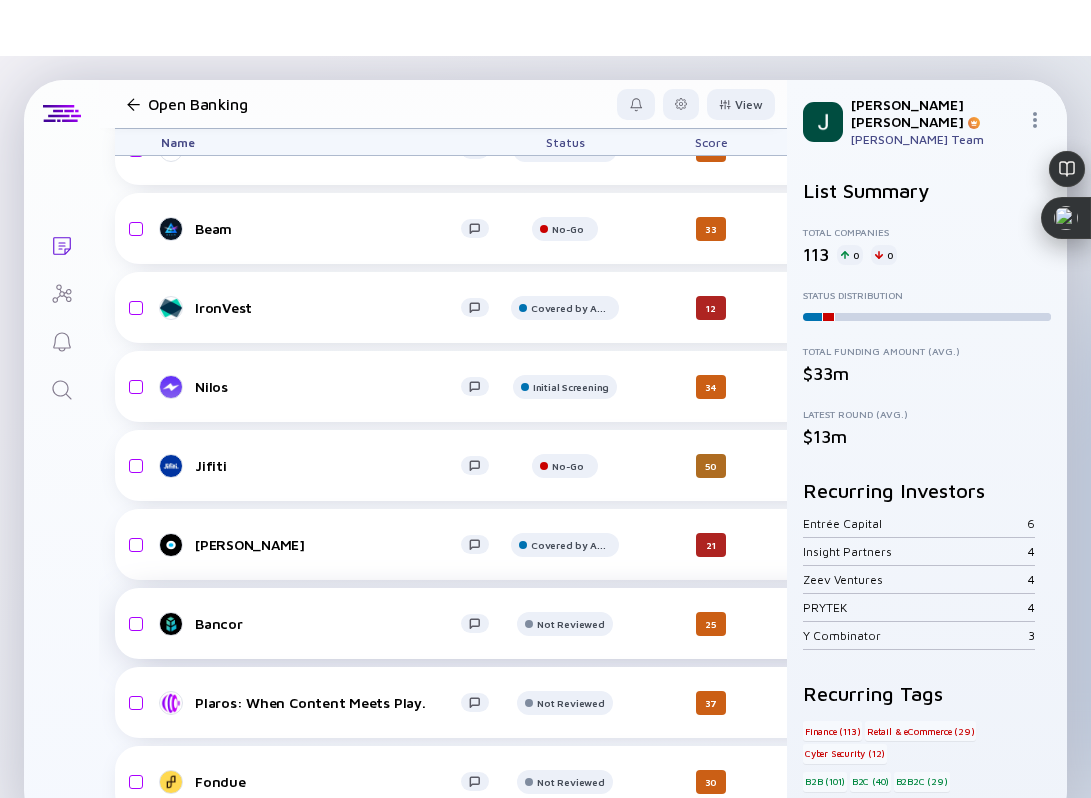 click on "Bancor" at bounding box center [328, 623] 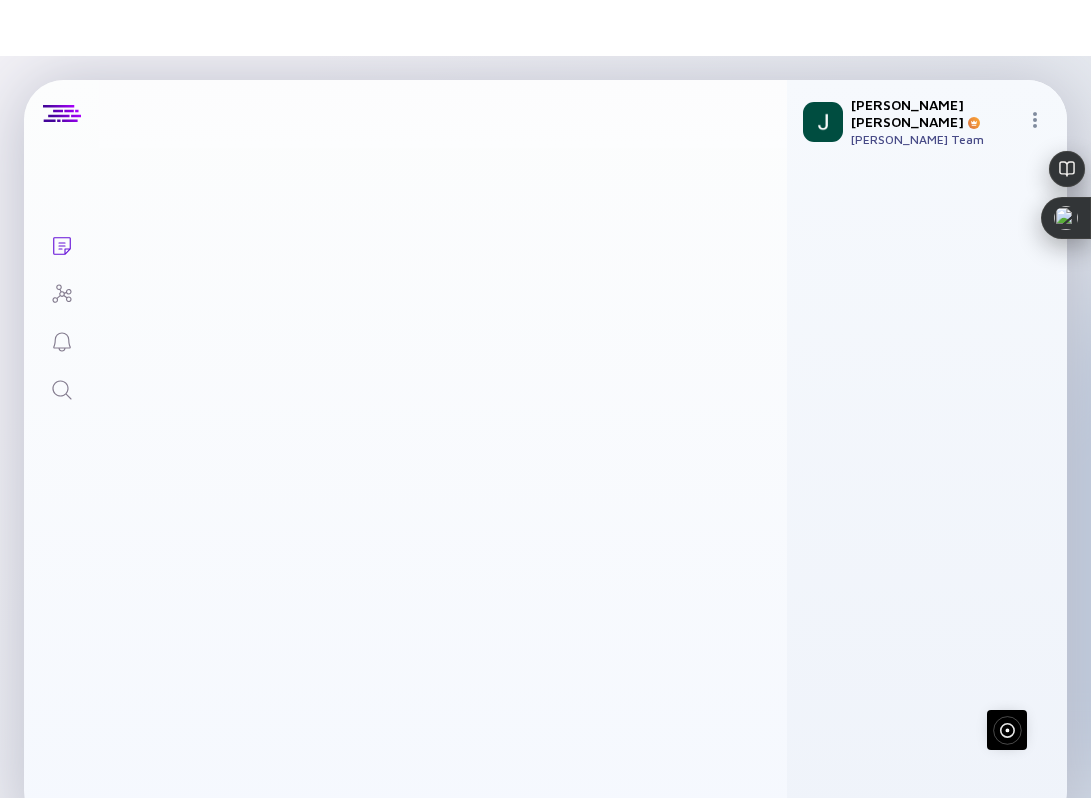 scroll, scrollTop: 0, scrollLeft: 0, axis: both 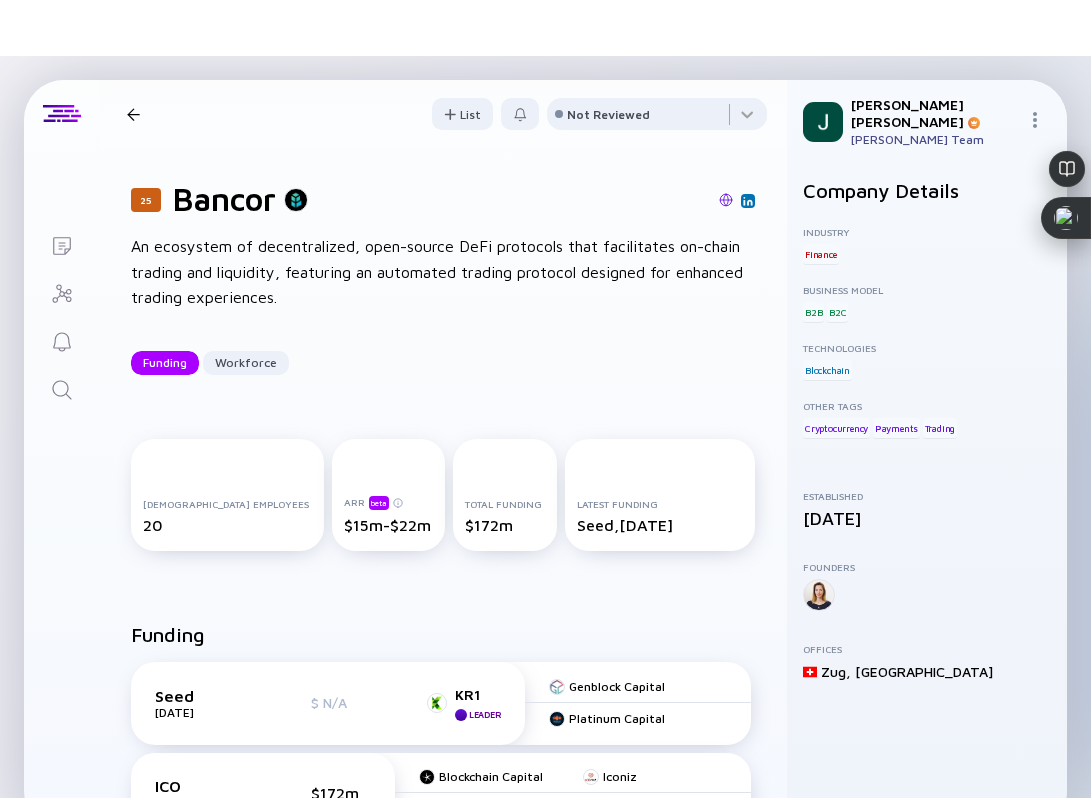 click at bounding box center (726, 200) 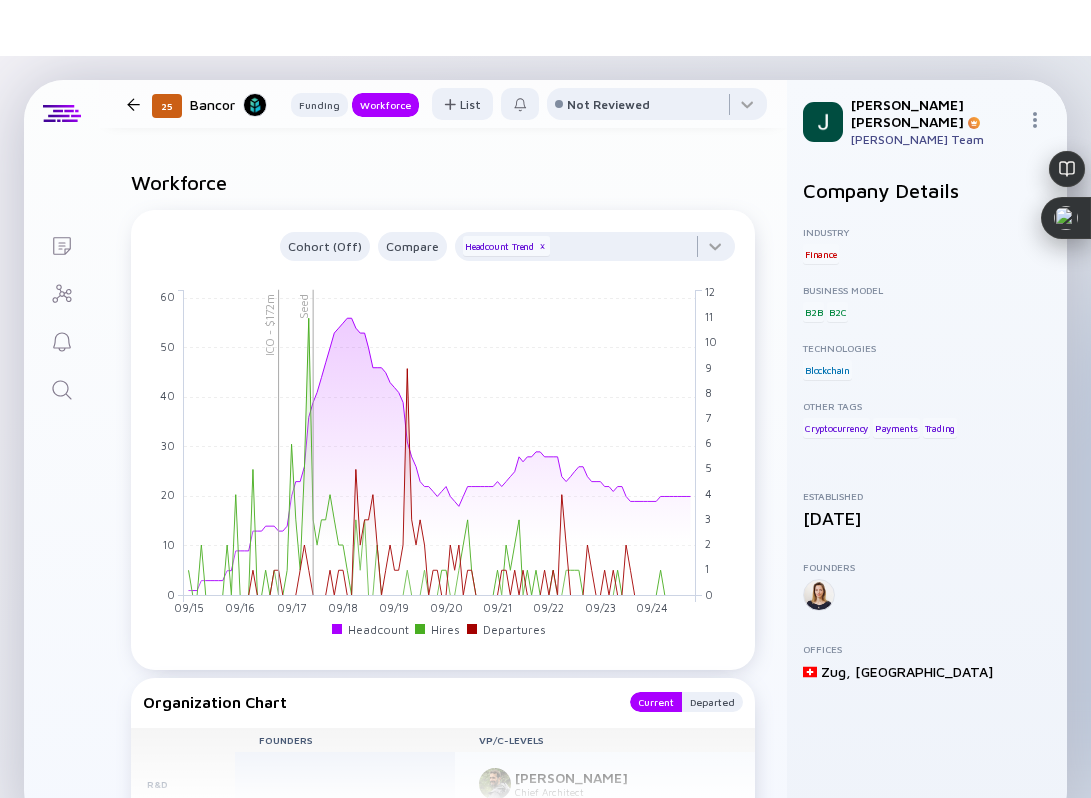 scroll, scrollTop: 1384, scrollLeft: 0, axis: vertical 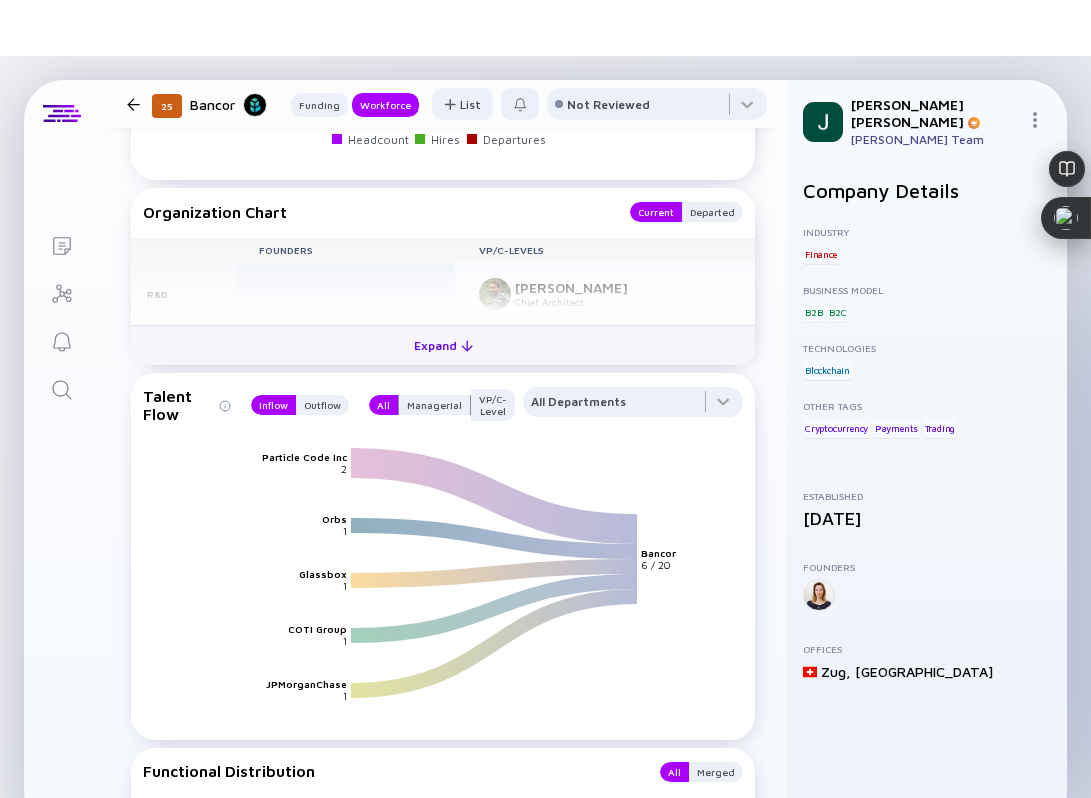 click on "Expand" at bounding box center [443, 345] 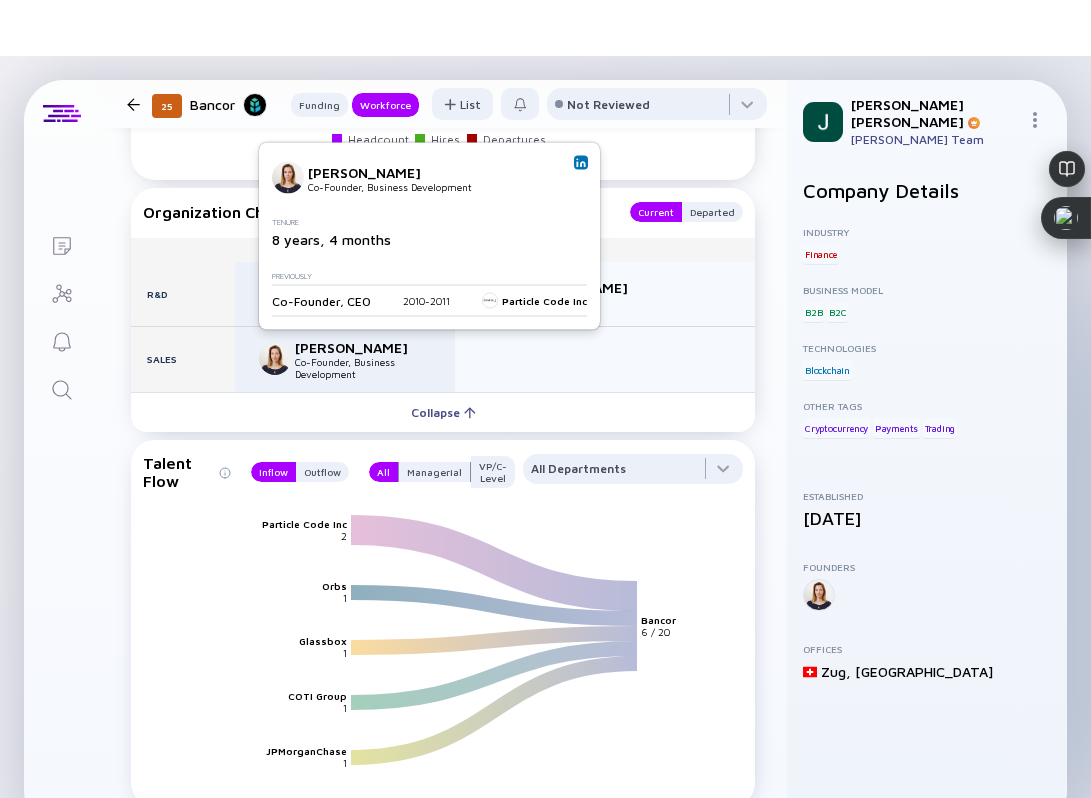 click at bounding box center [581, 163] 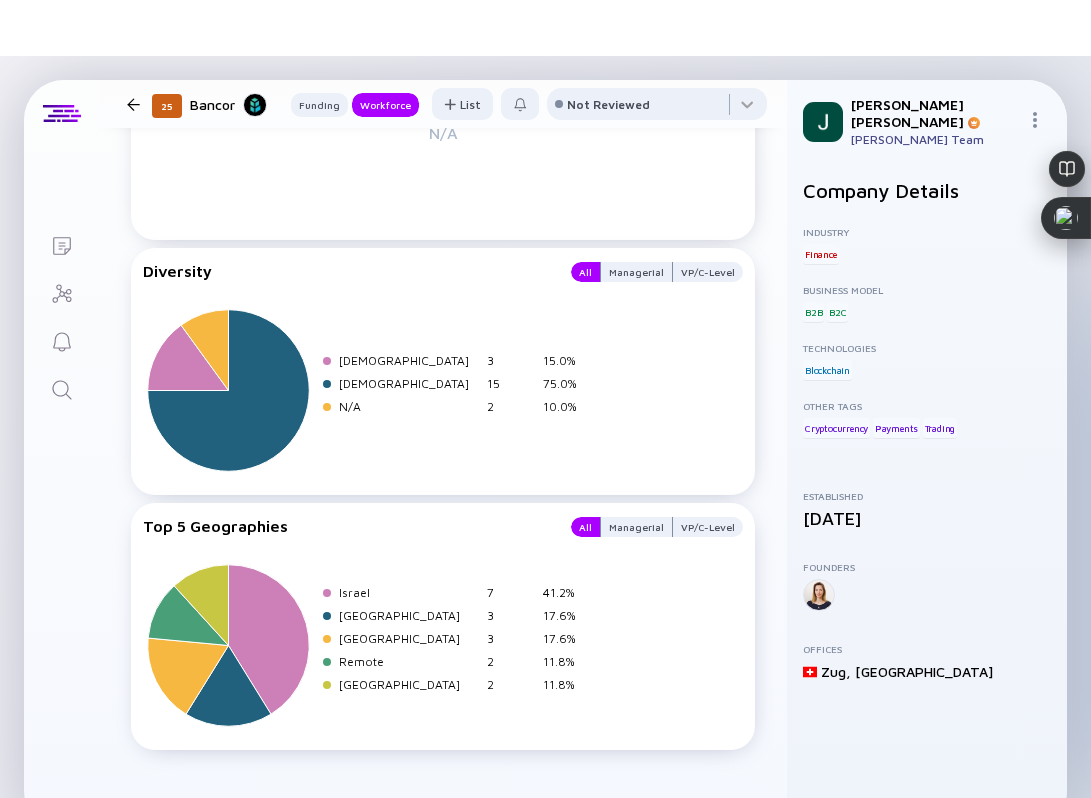scroll, scrollTop: 2924, scrollLeft: 0, axis: vertical 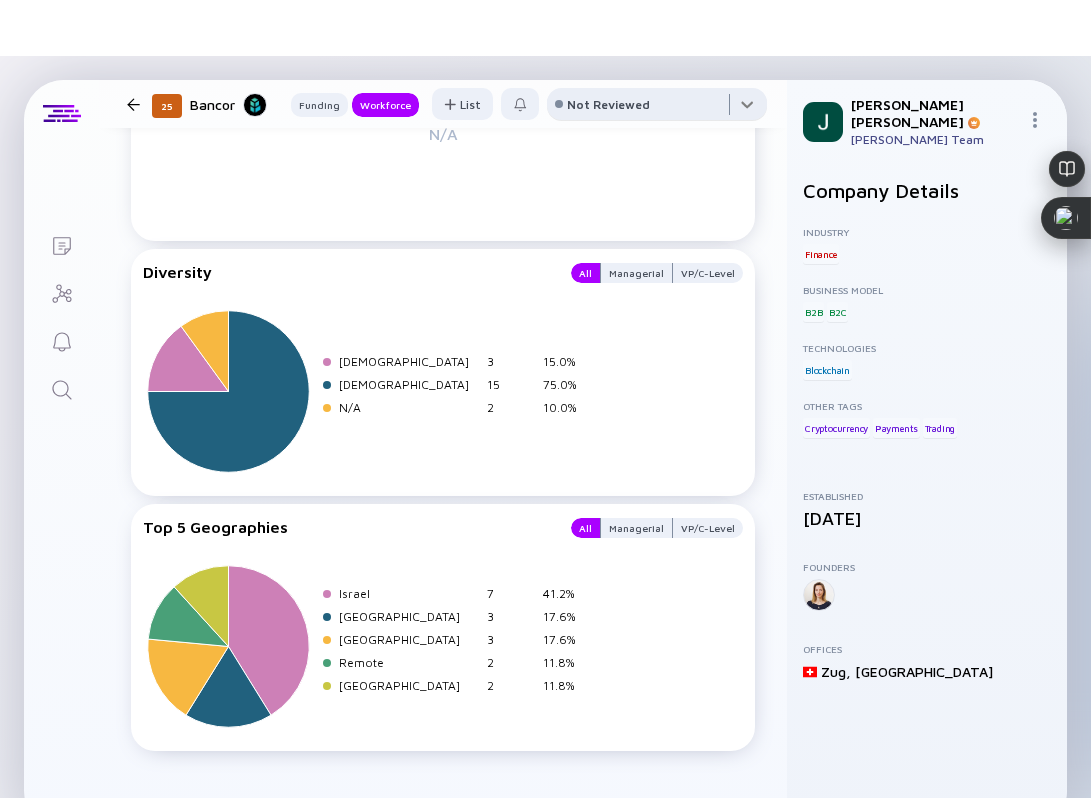 click at bounding box center [657, 108] 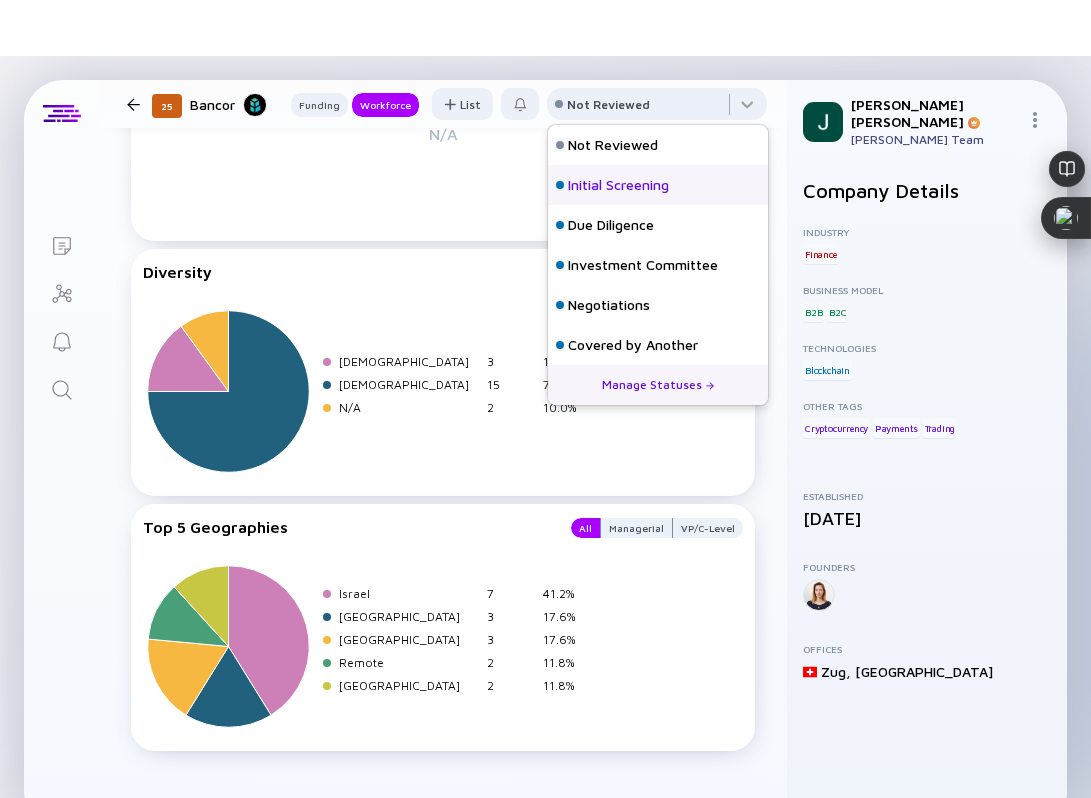 click on "Initial Screening" at bounding box center [618, 185] 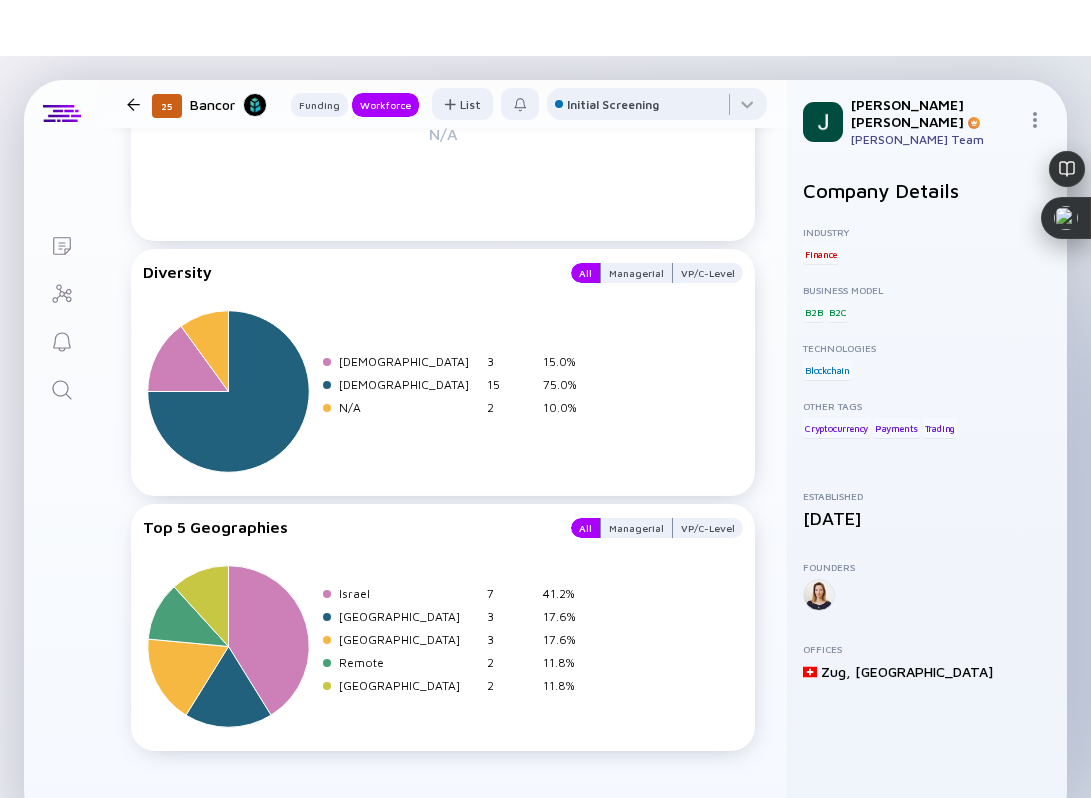 click at bounding box center (133, 104) 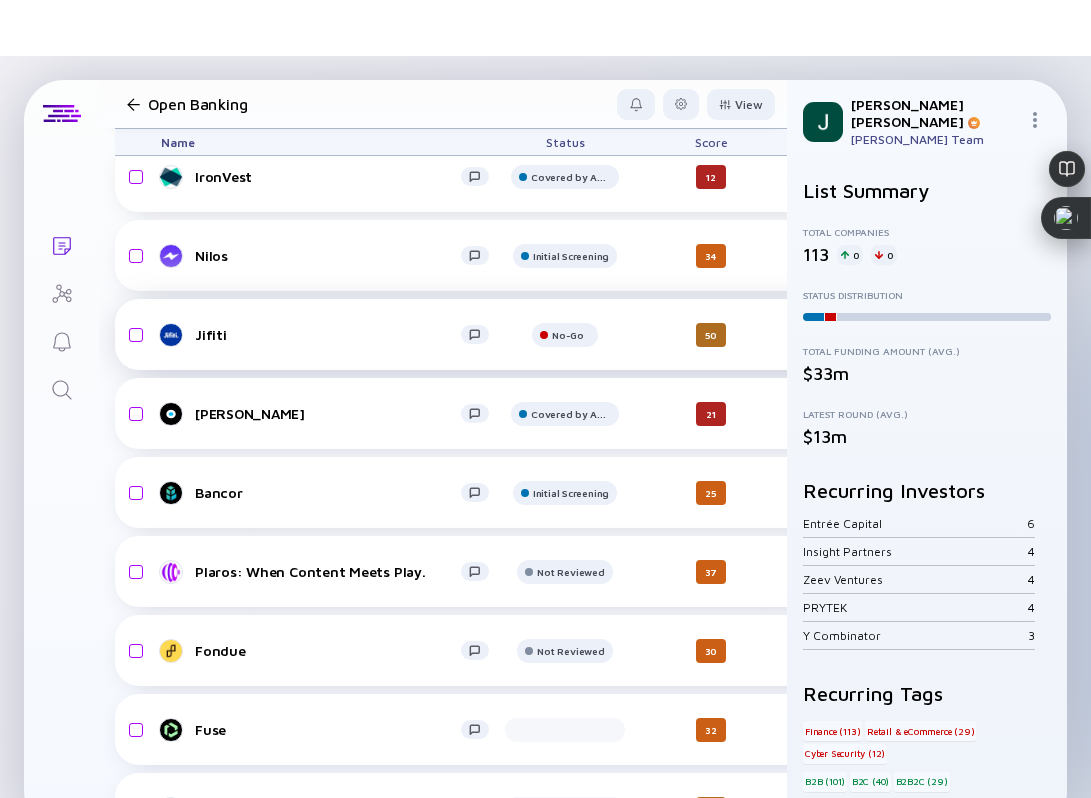 scroll, scrollTop: 659, scrollLeft: 0, axis: vertical 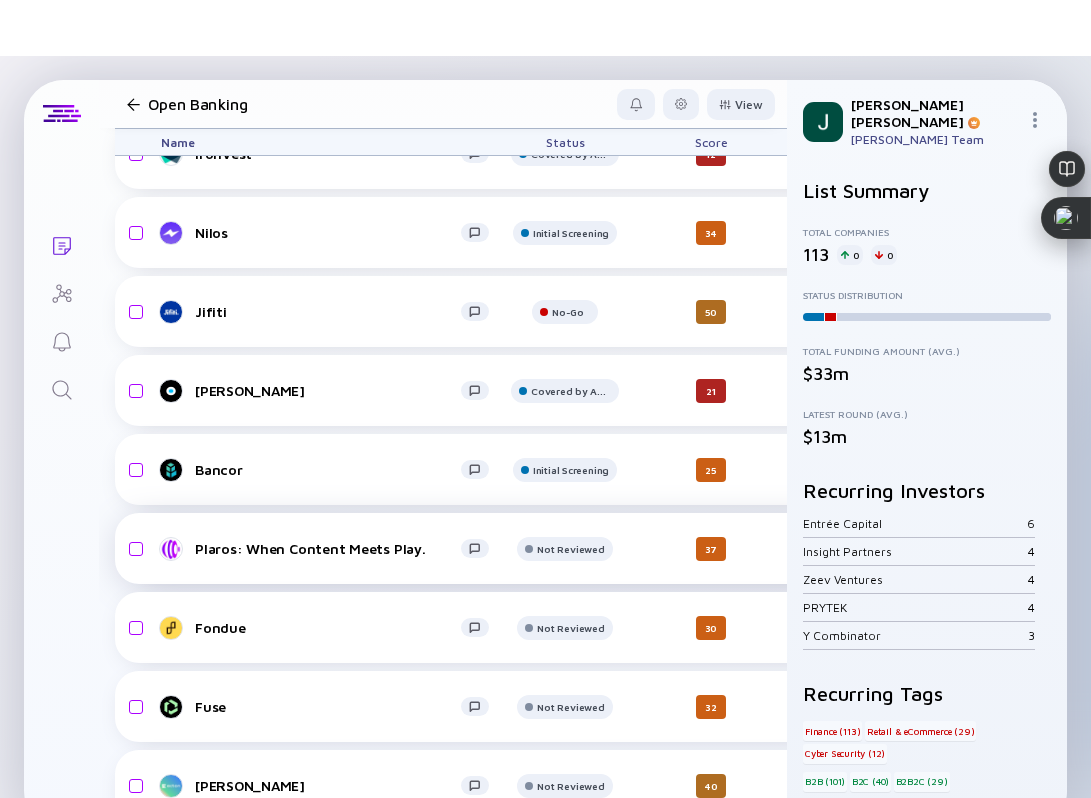click on "Plaros: When Content Meets Play." at bounding box center (328, 548) 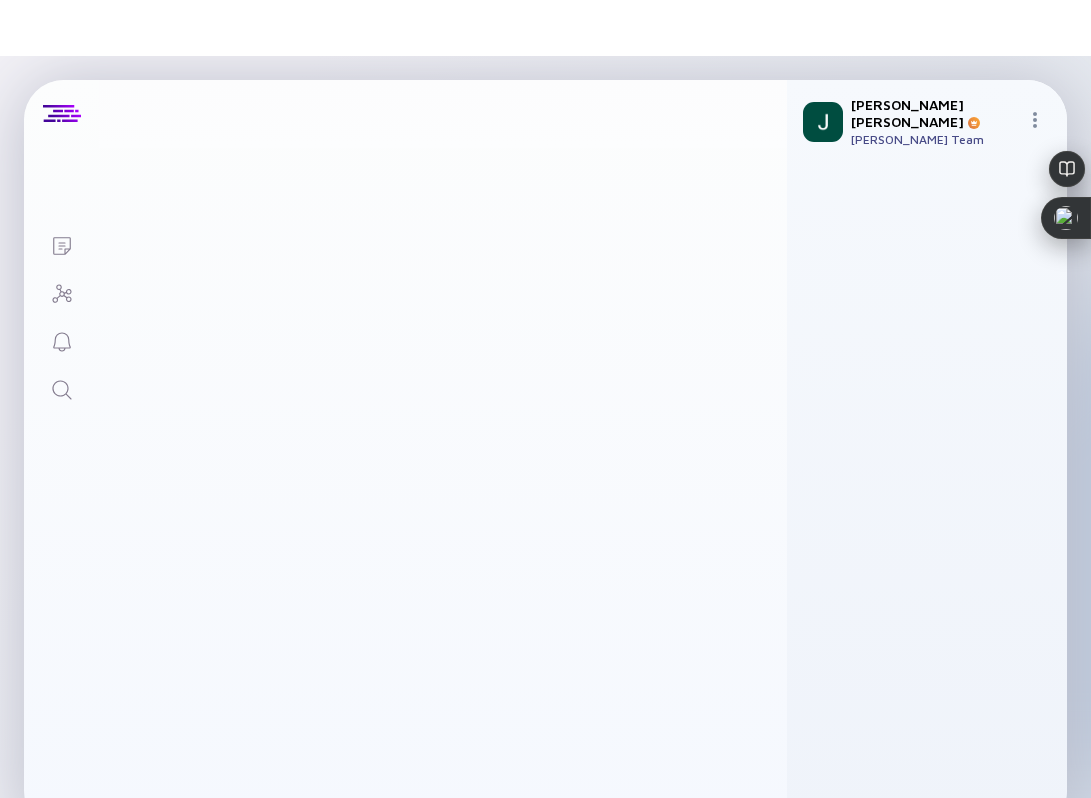 scroll, scrollTop: 0, scrollLeft: 0, axis: both 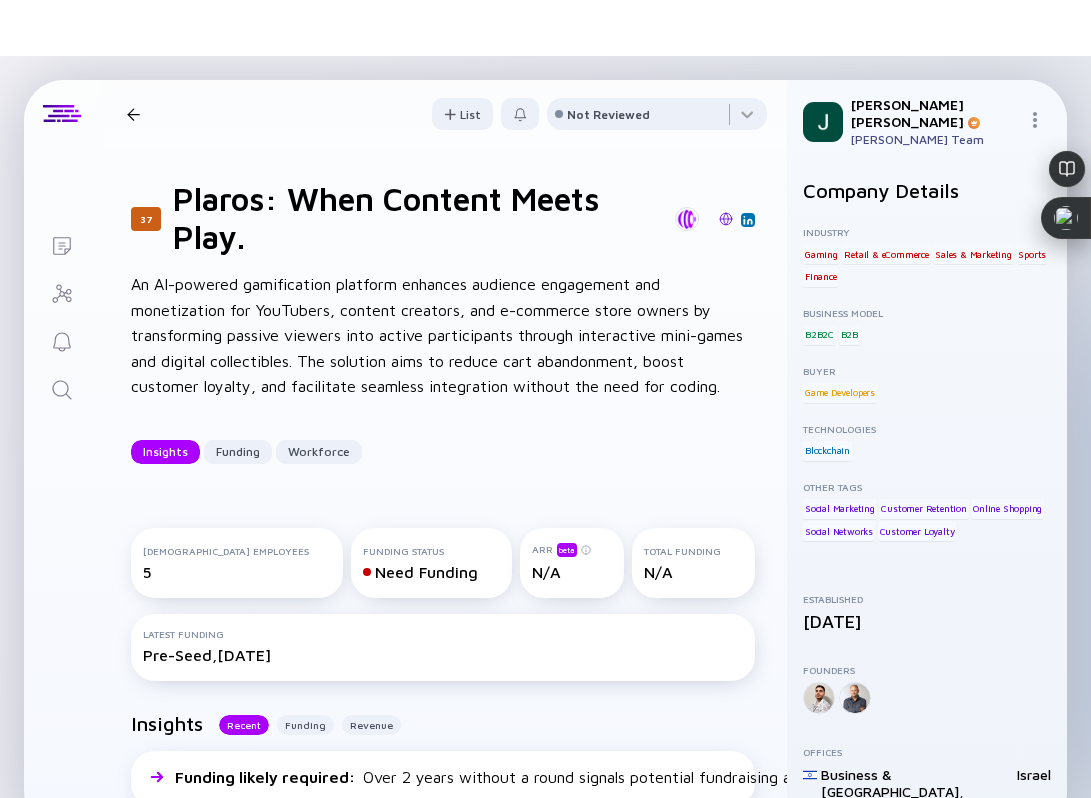 click at bounding box center [726, 219] 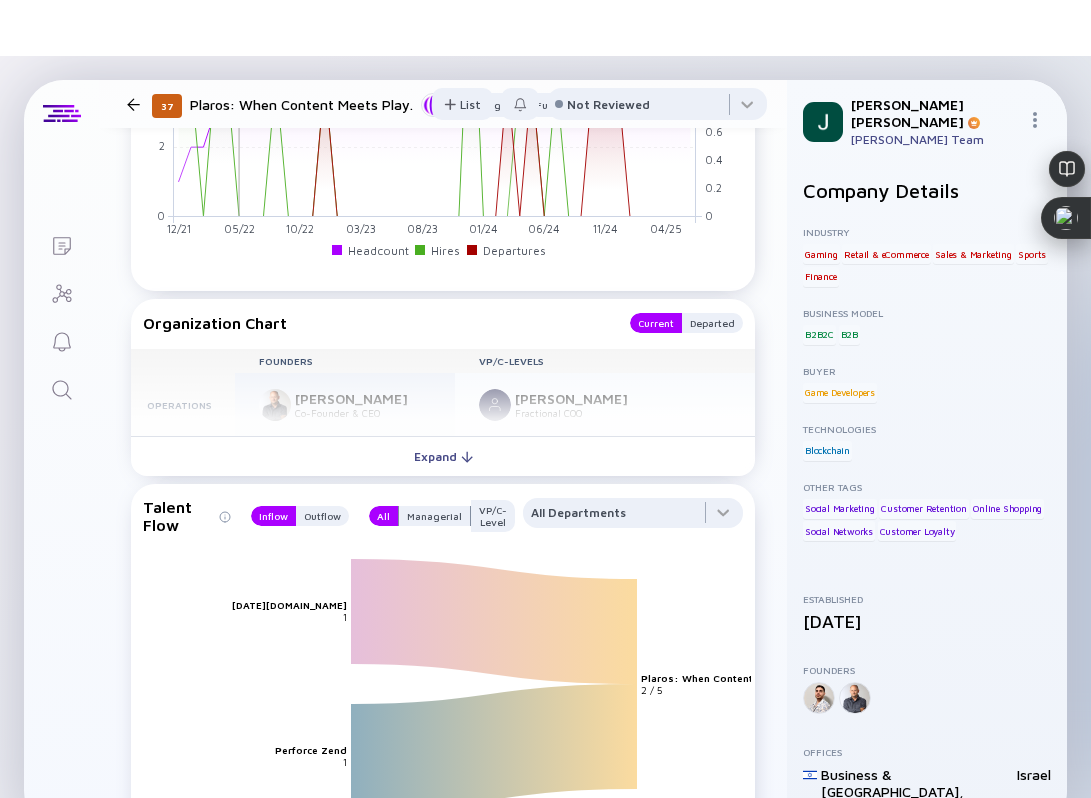 scroll, scrollTop: 2068, scrollLeft: 0, axis: vertical 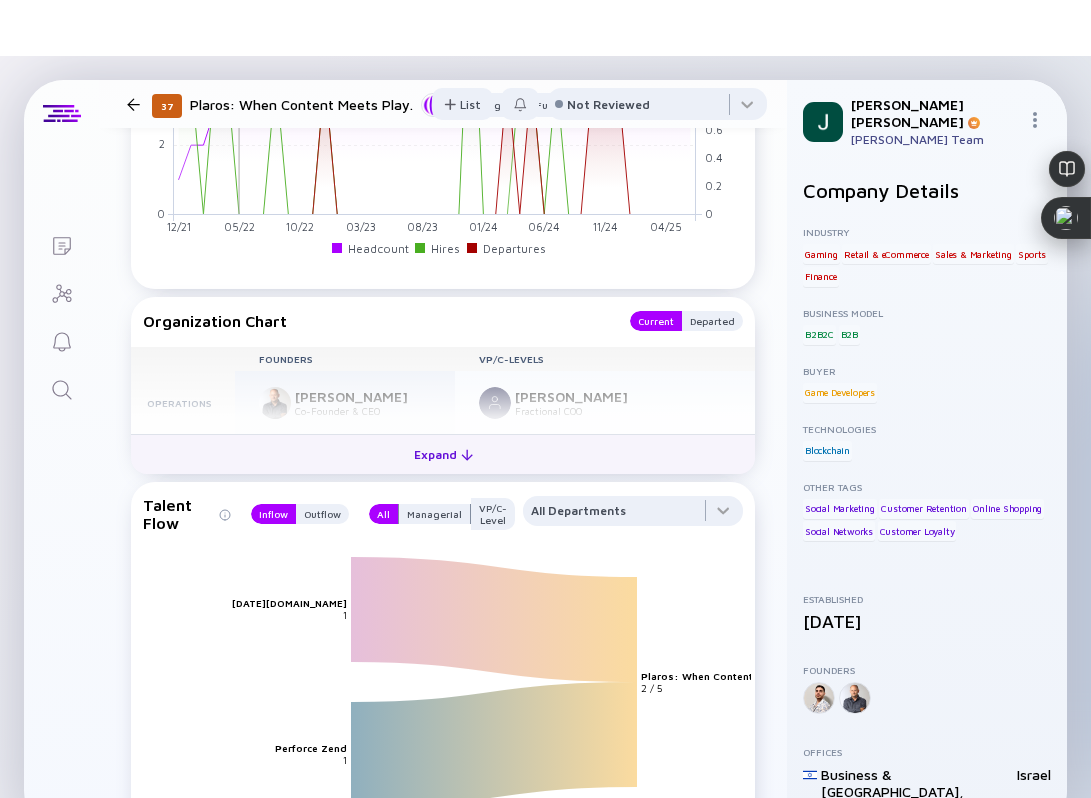 click on "Expand" at bounding box center [443, 454] 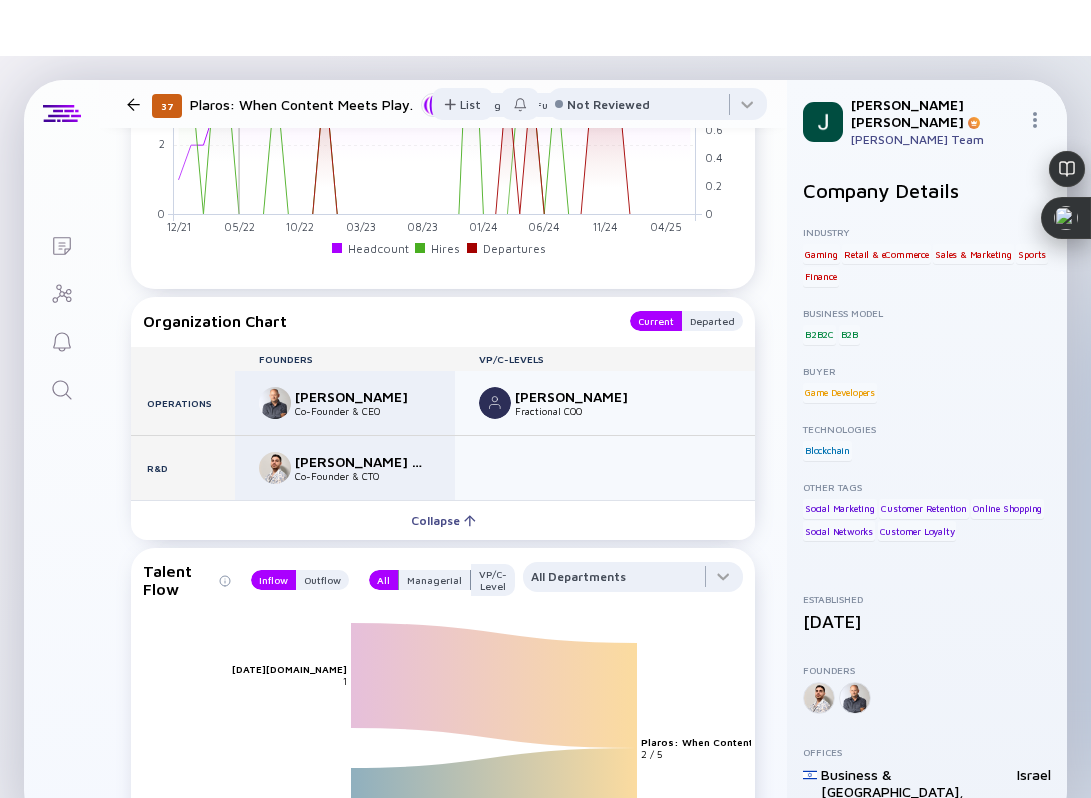 scroll, scrollTop: 56, scrollLeft: 0, axis: vertical 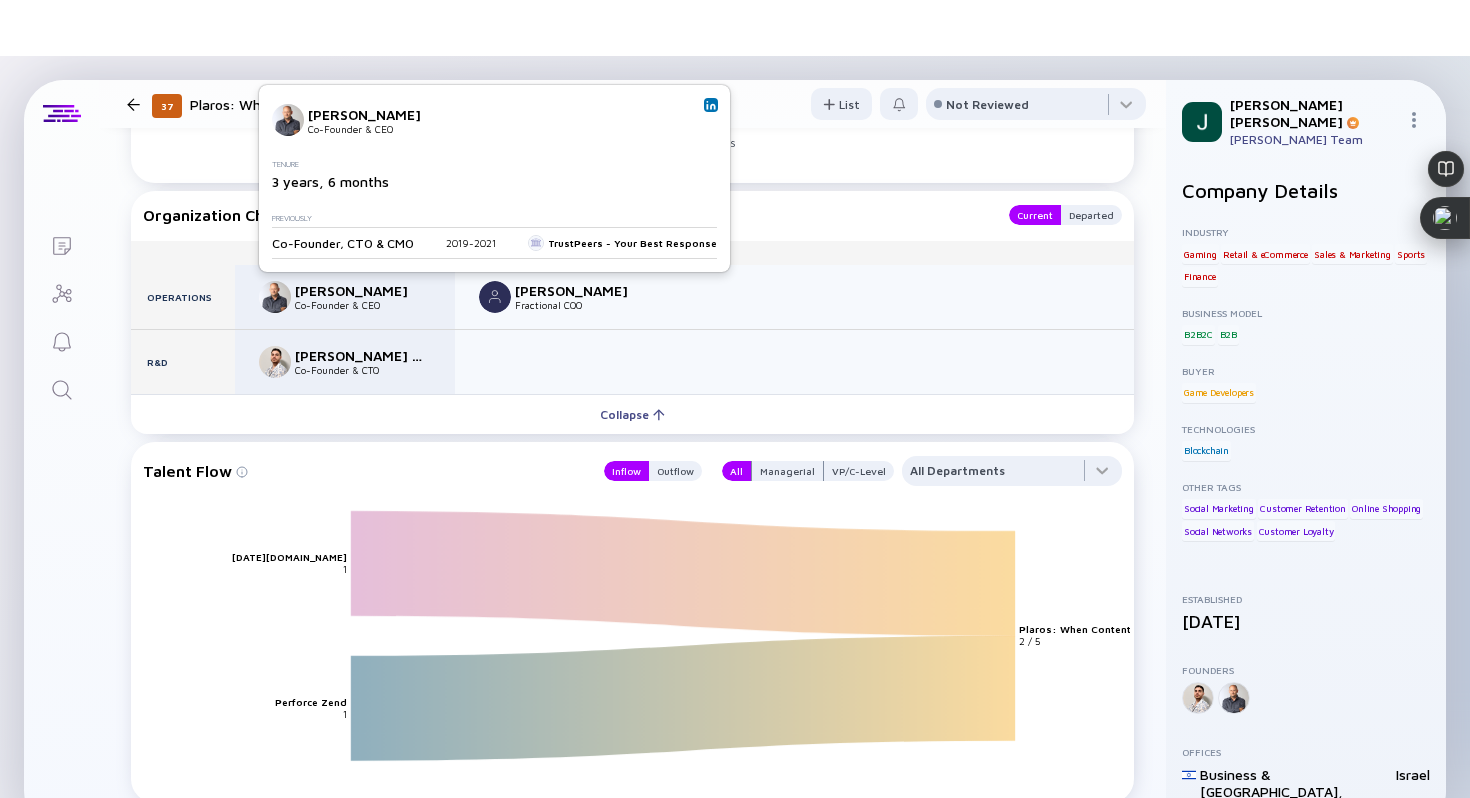 click on "Aviv Katz Co-Founder & CEO Tenure 3 years, 6 months Previously Co-Founder, CTO & CMO 2019 - 2021 TrustPeers - Your Best Response" at bounding box center [494, 178] 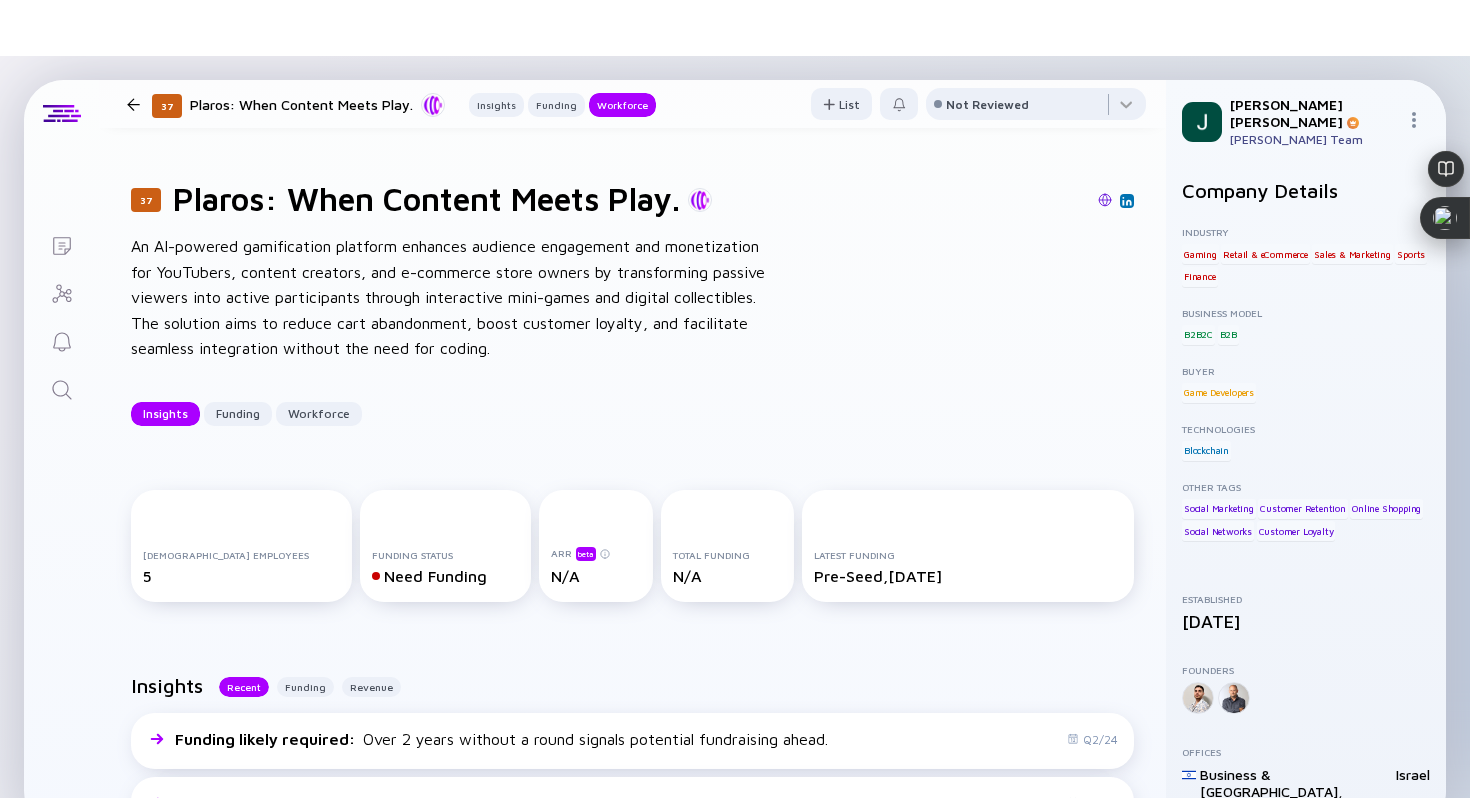 scroll, scrollTop: 0, scrollLeft: 0, axis: both 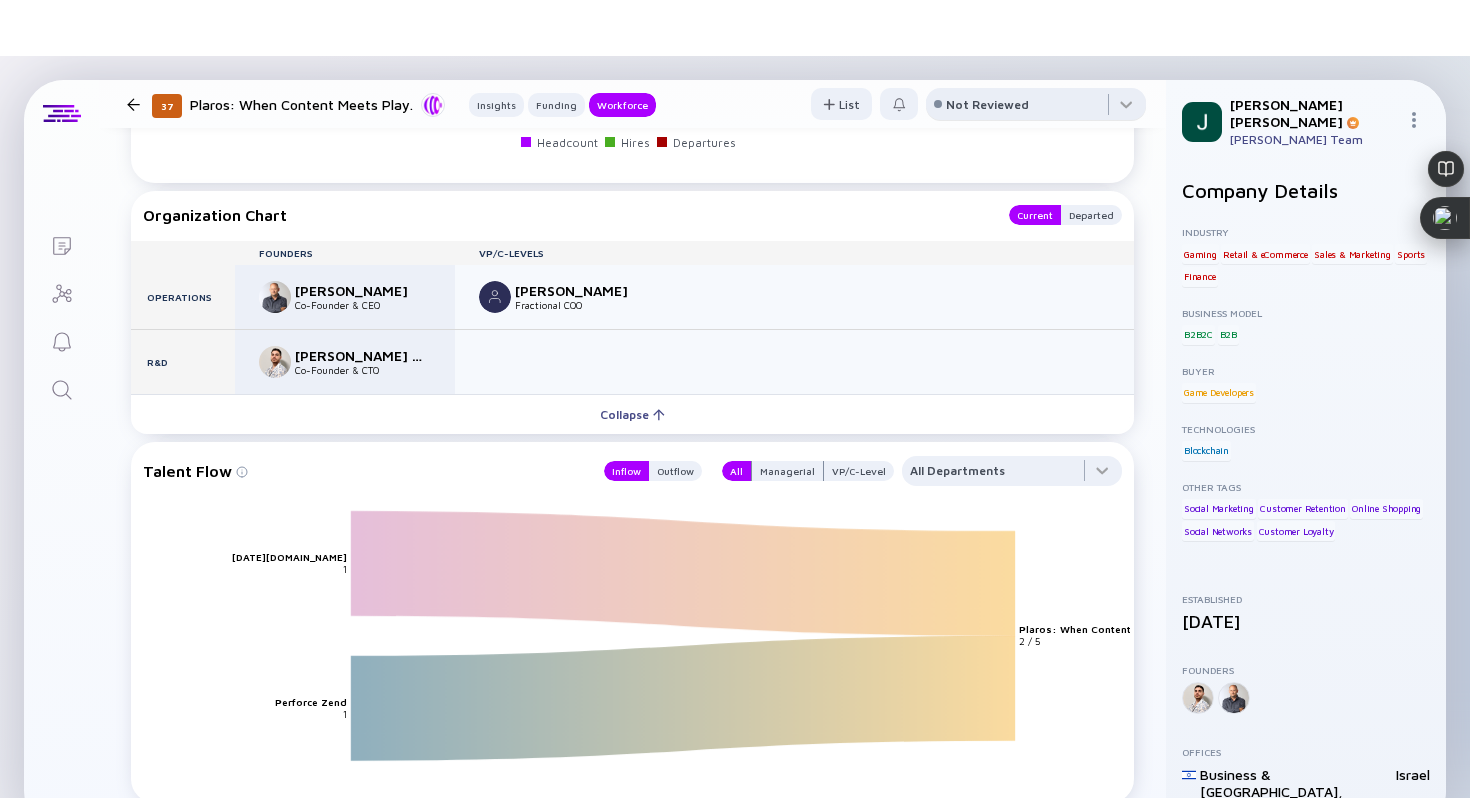 click on "Not Reviewed" at bounding box center (987, 104) 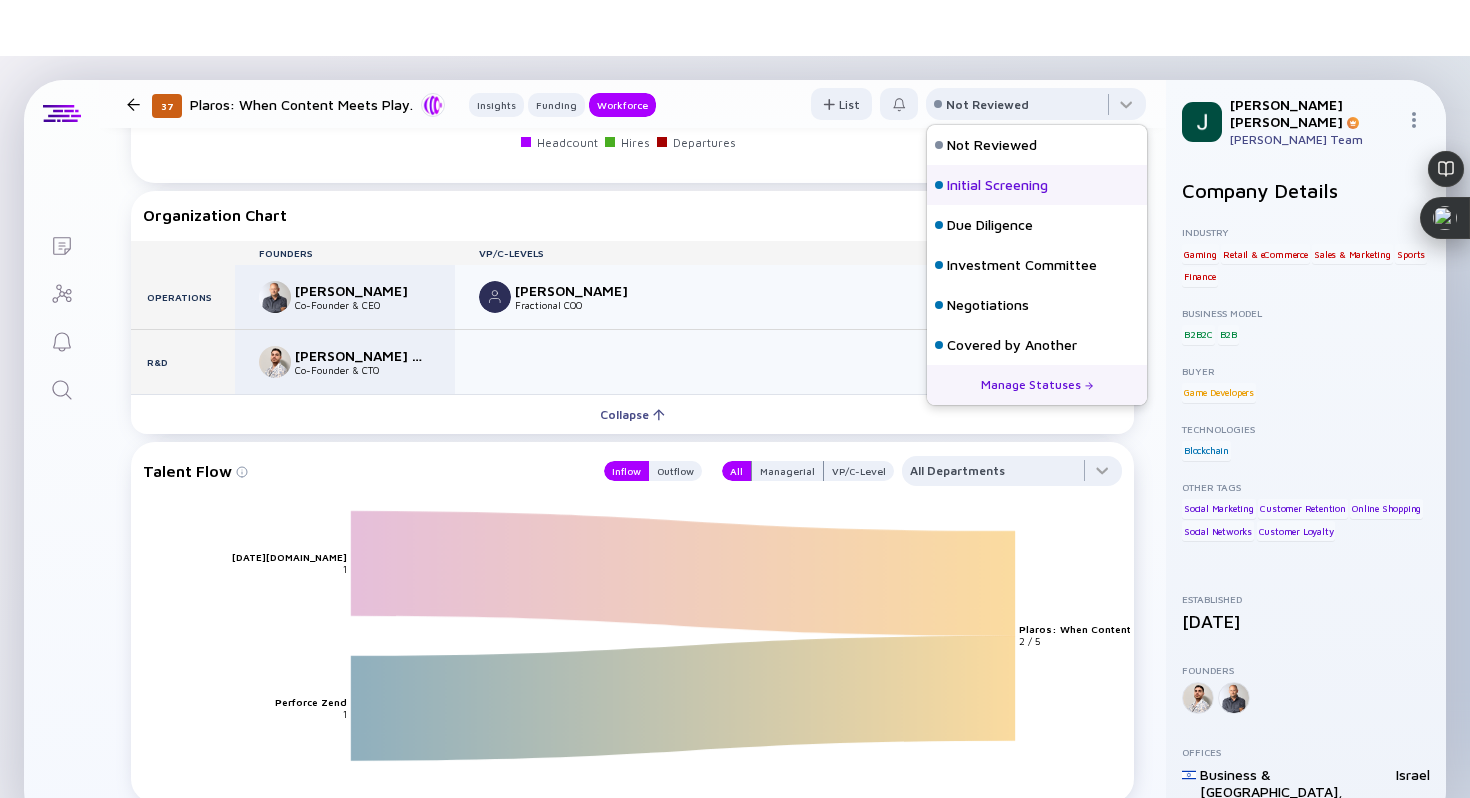 click on "Initial Screening" at bounding box center [997, 185] 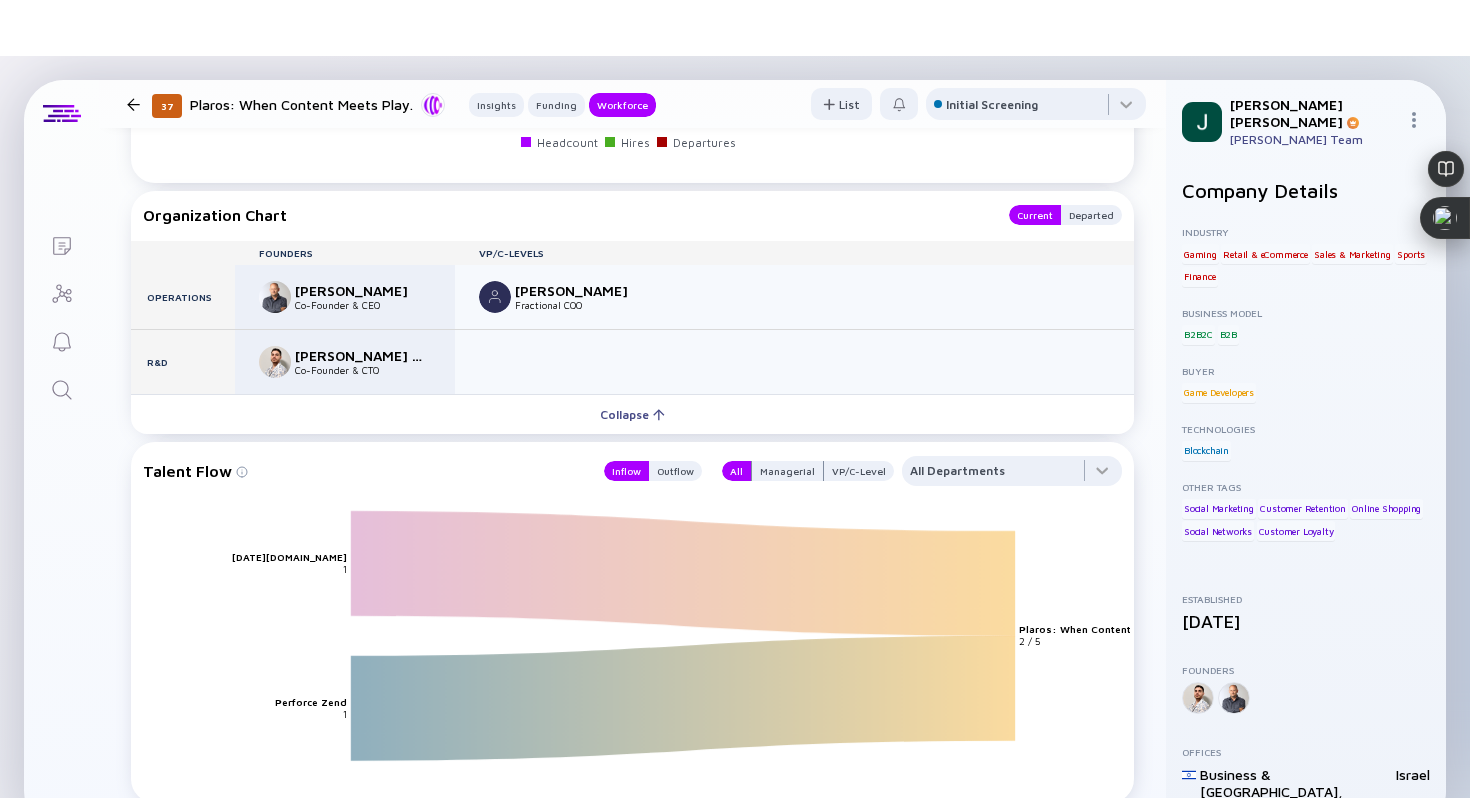 click on "37 Plaros: When Content Meets Play. Insights Funding Workforce" at bounding box center [387, 104] 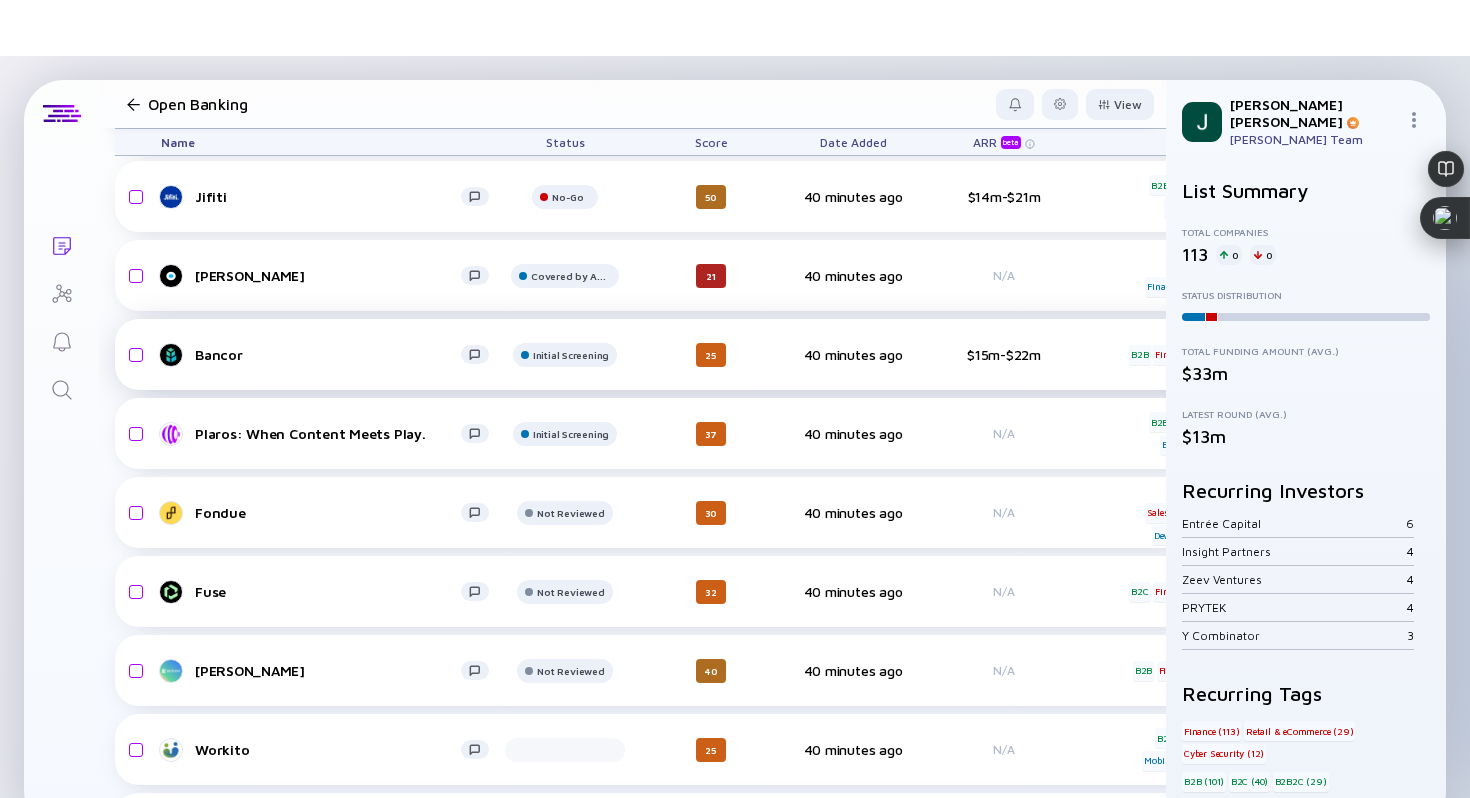 scroll, scrollTop: 800, scrollLeft: 0, axis: vertical 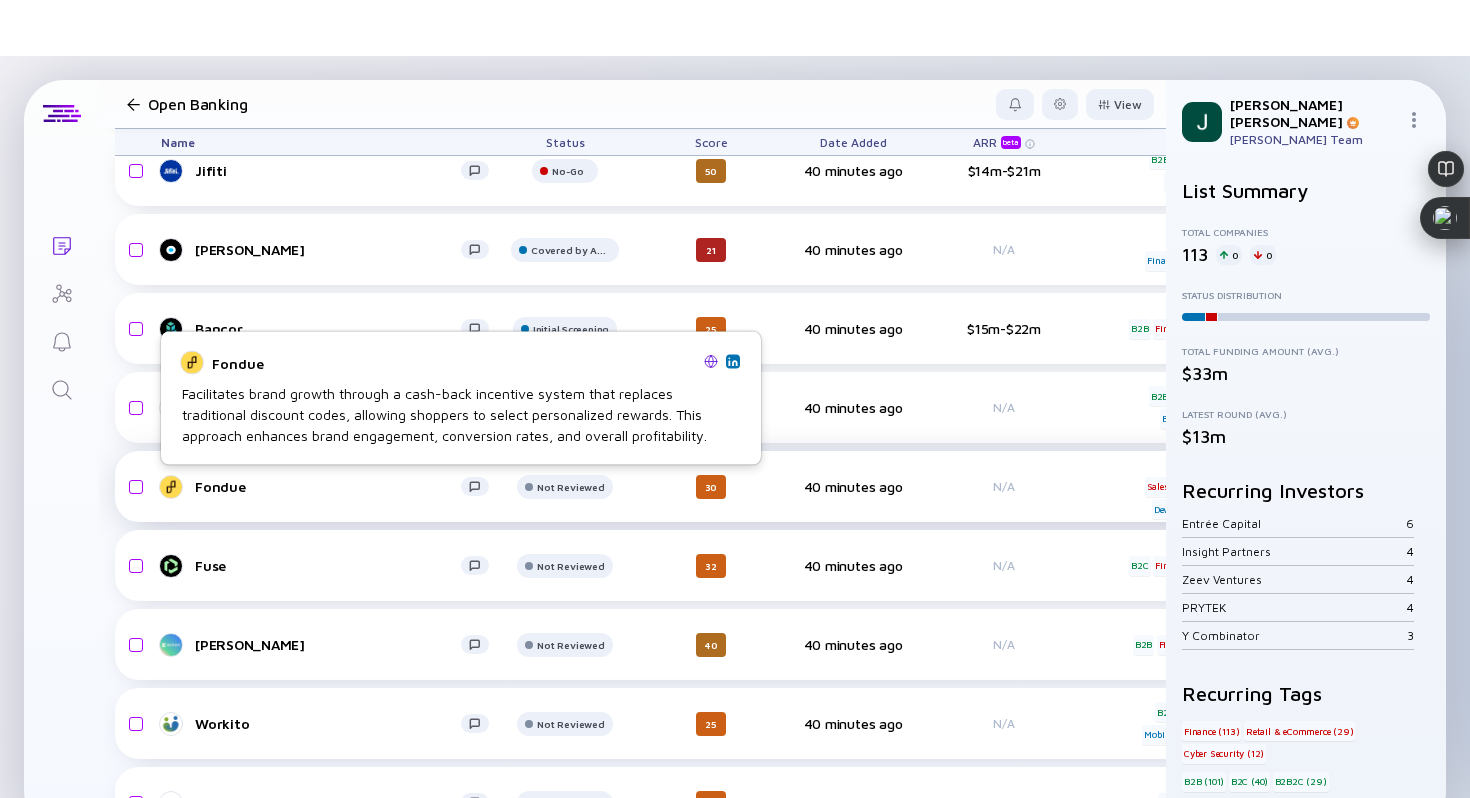 click on "Fondue" at bounding box center (328, 486) 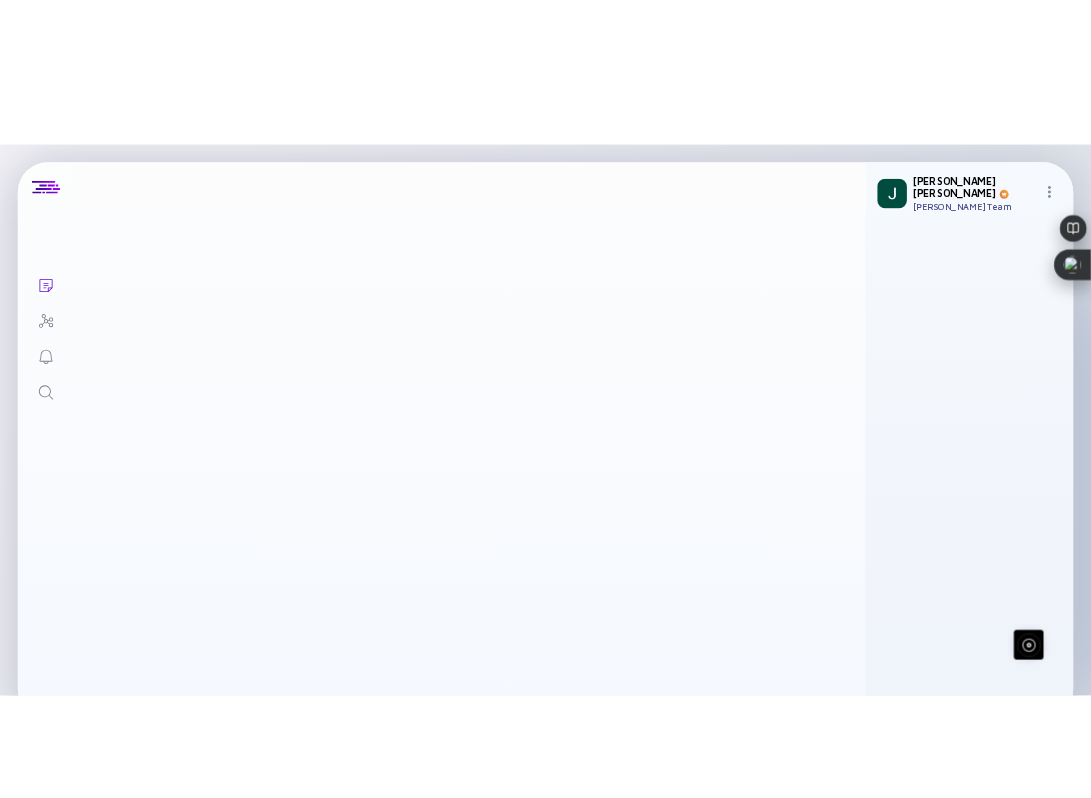 scroll, scrollTop: 0, scrollLeft: 0, axis: both 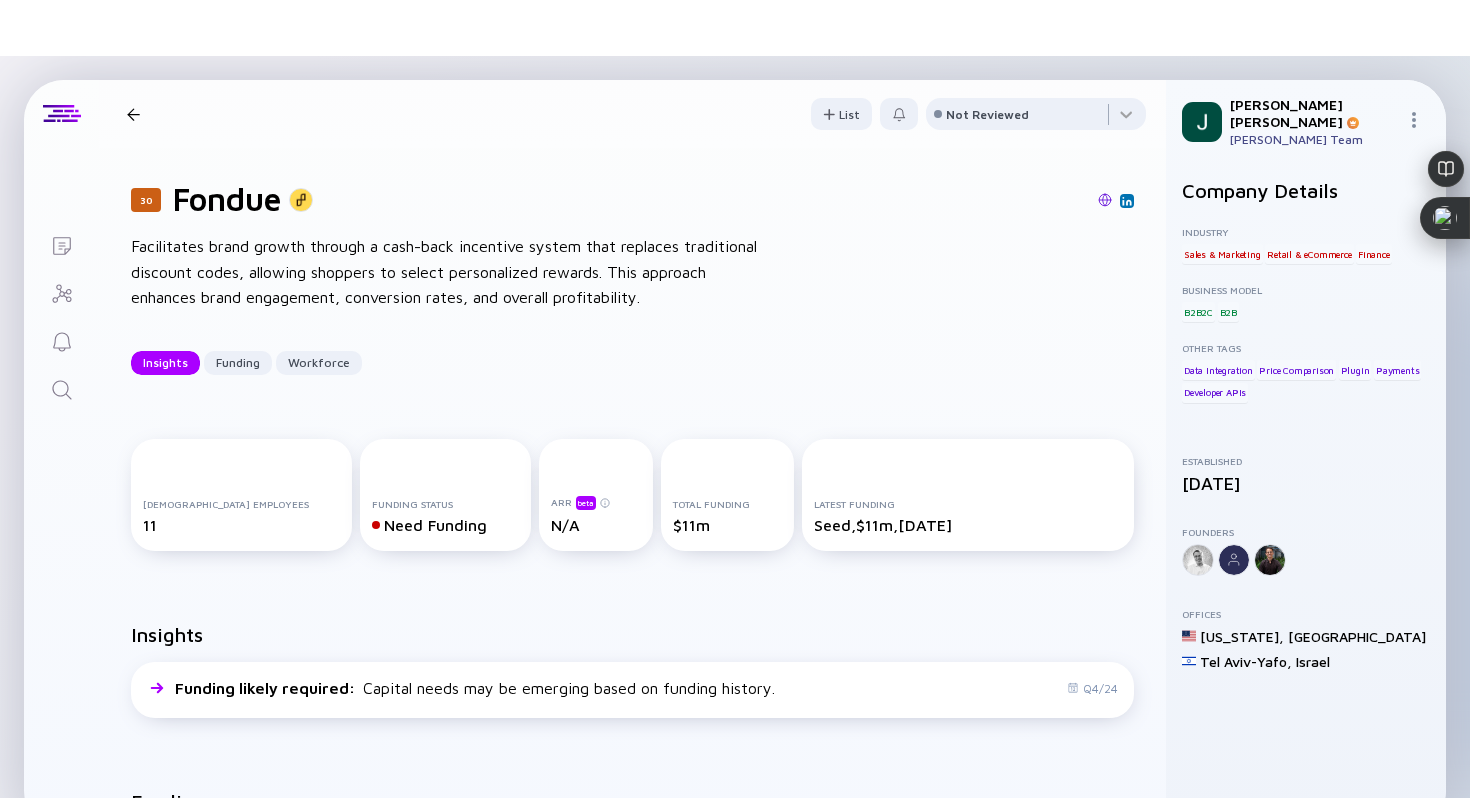 click at bounding box center (1105, 200) 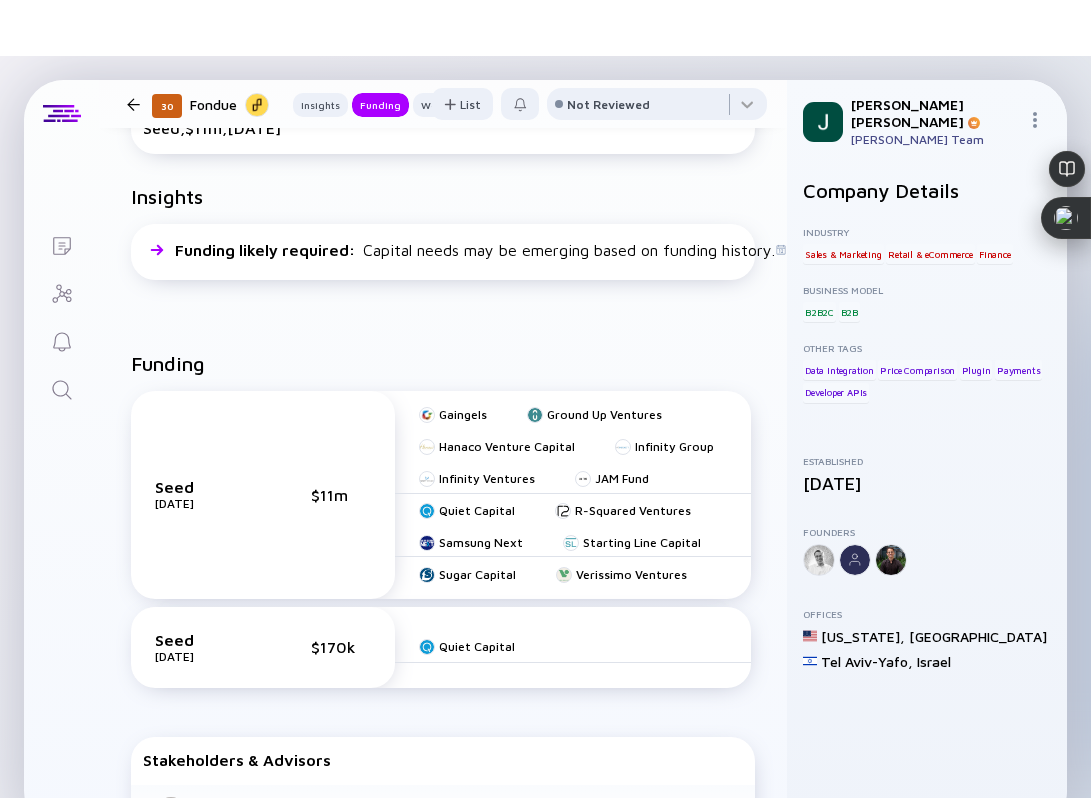 scroll, scrollTop: 442, scrollLeft: 0, axis: vertical 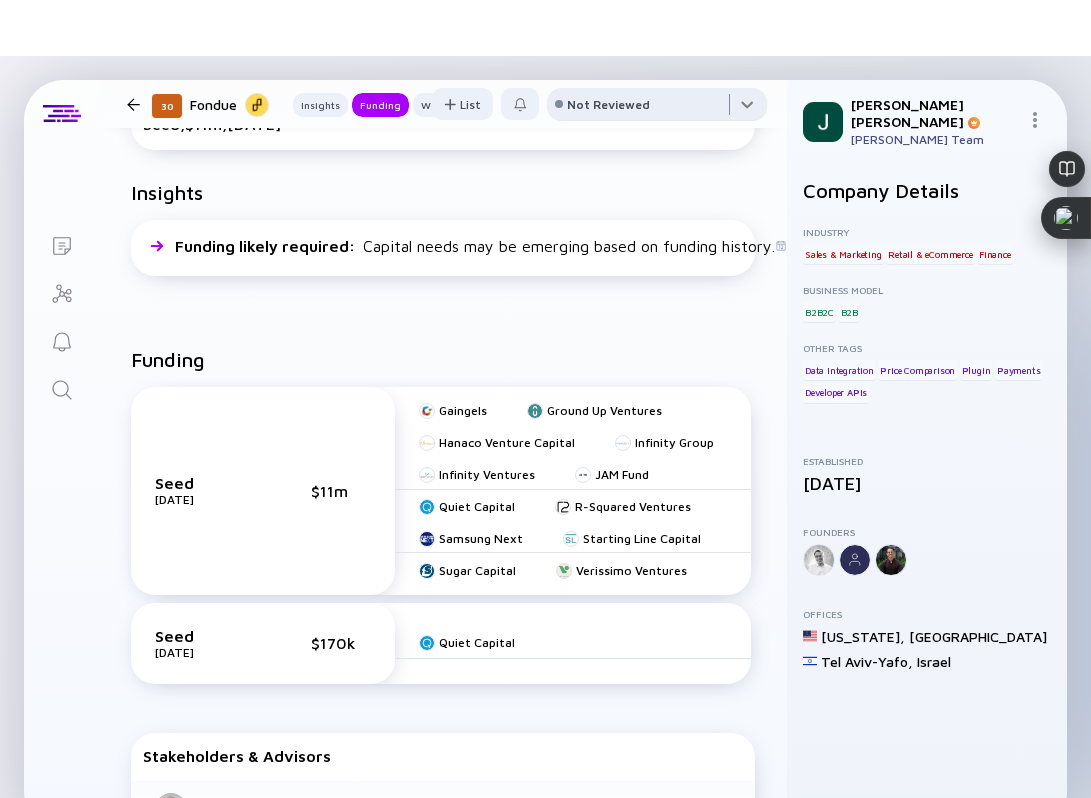 click at bounding box center [657, 108] 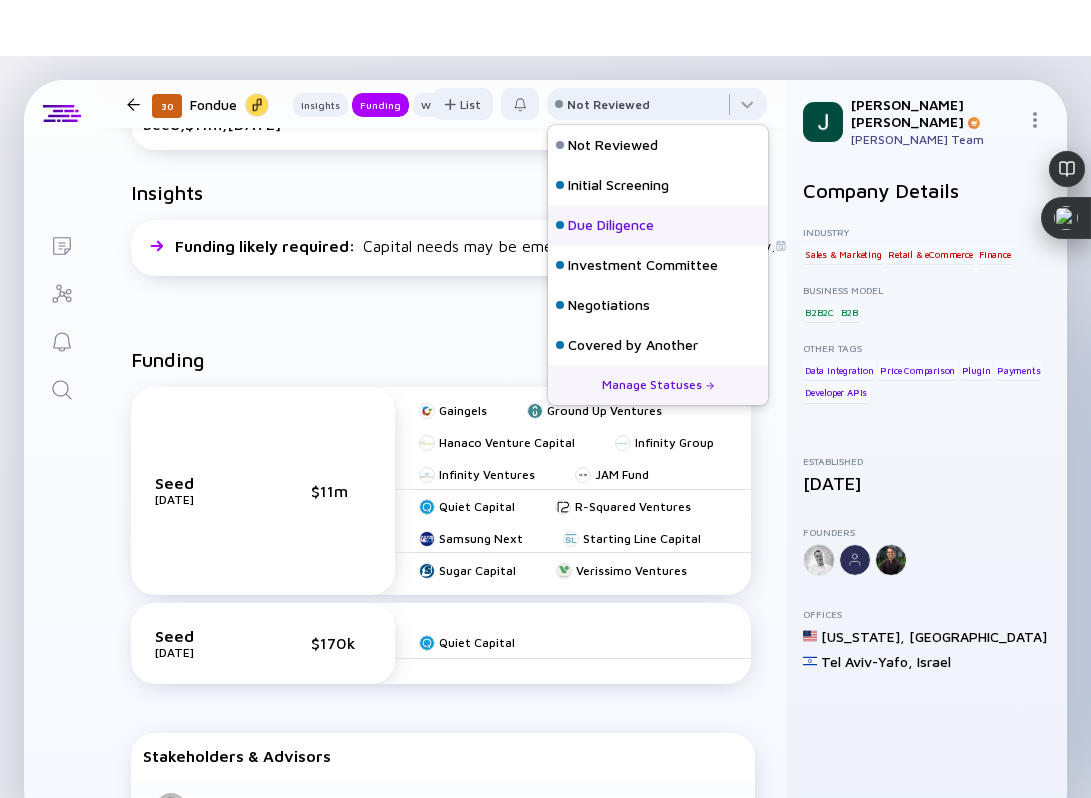 scroll, scrollTop: 128, scrollLeft: 0, axis: vertical 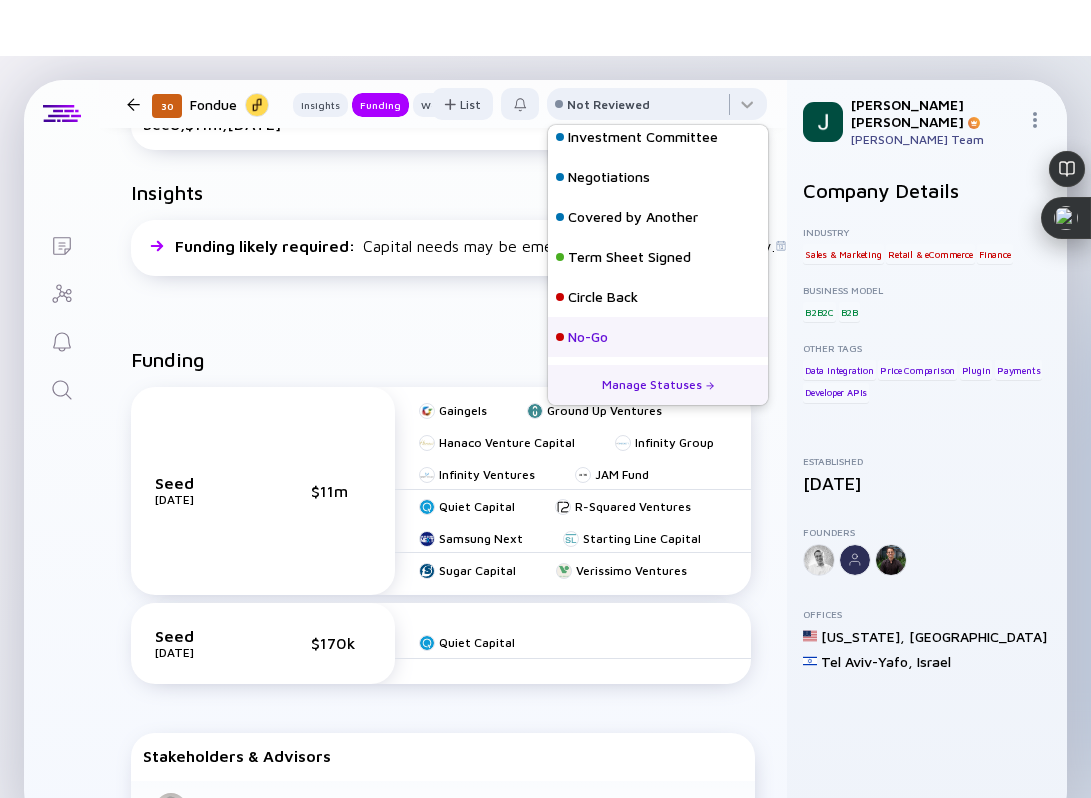 click on "No-Go" at bounding box center (588, 337) 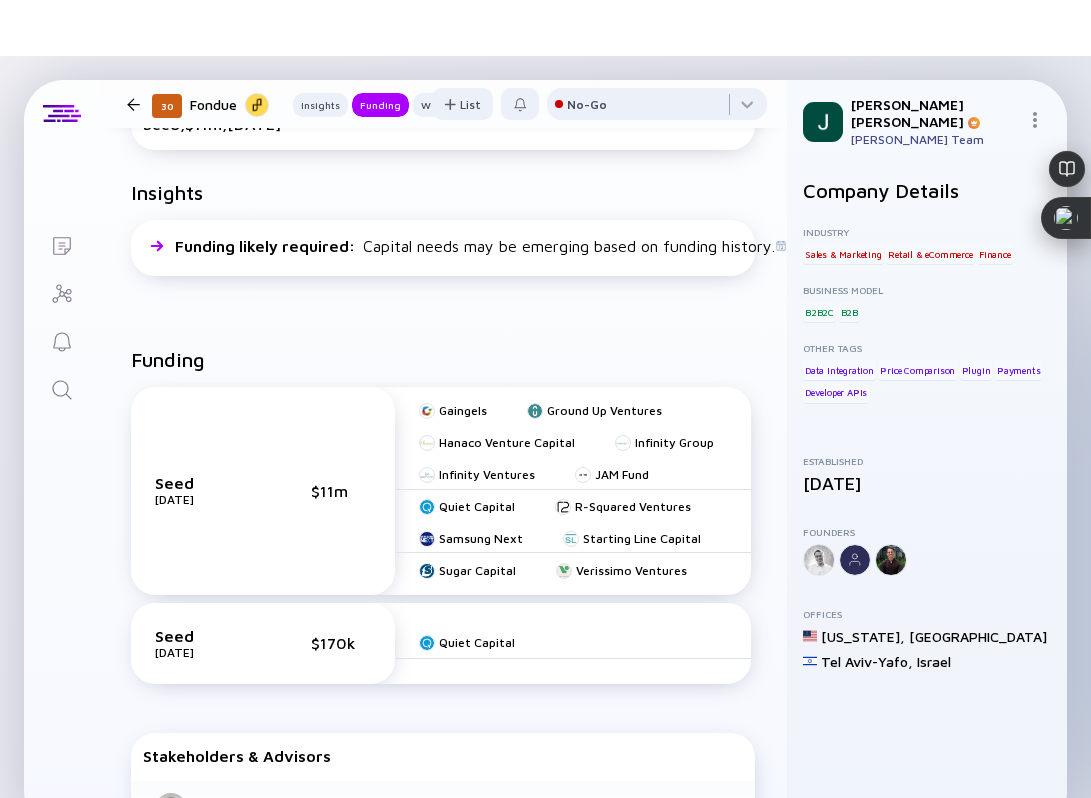 click at bounding box center (133, 104) 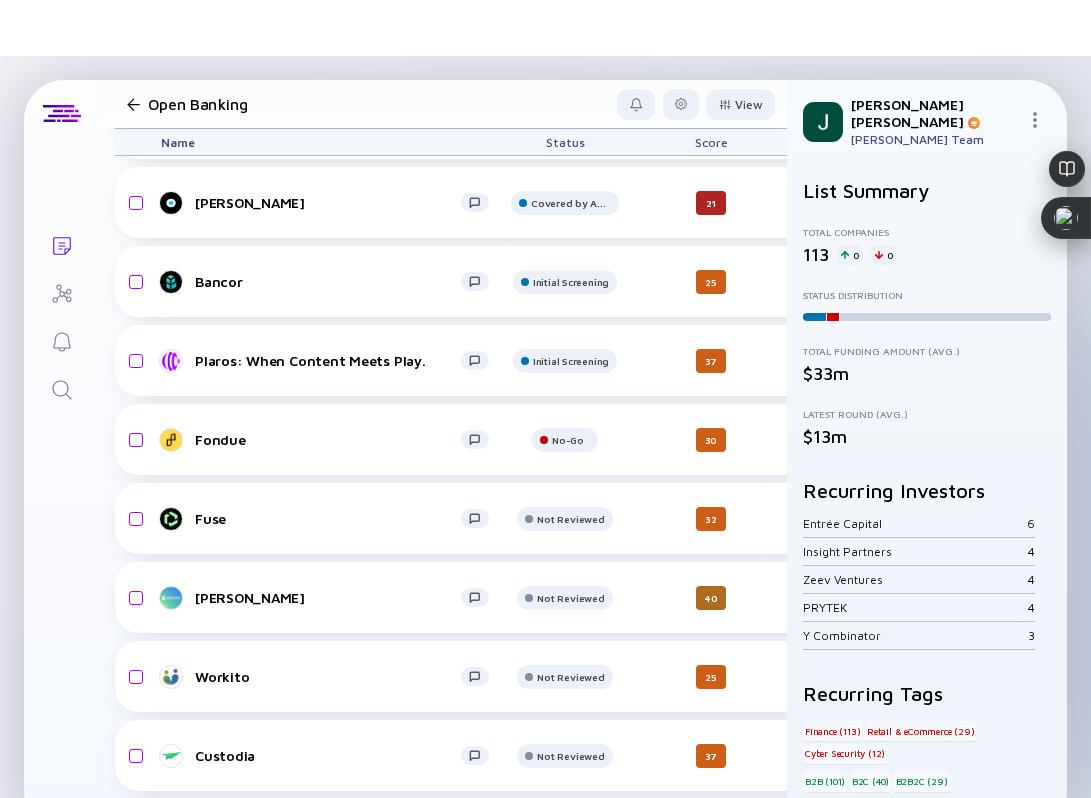 scroll, scrollTop: 848, scrollLeft: 0, axis: vertical 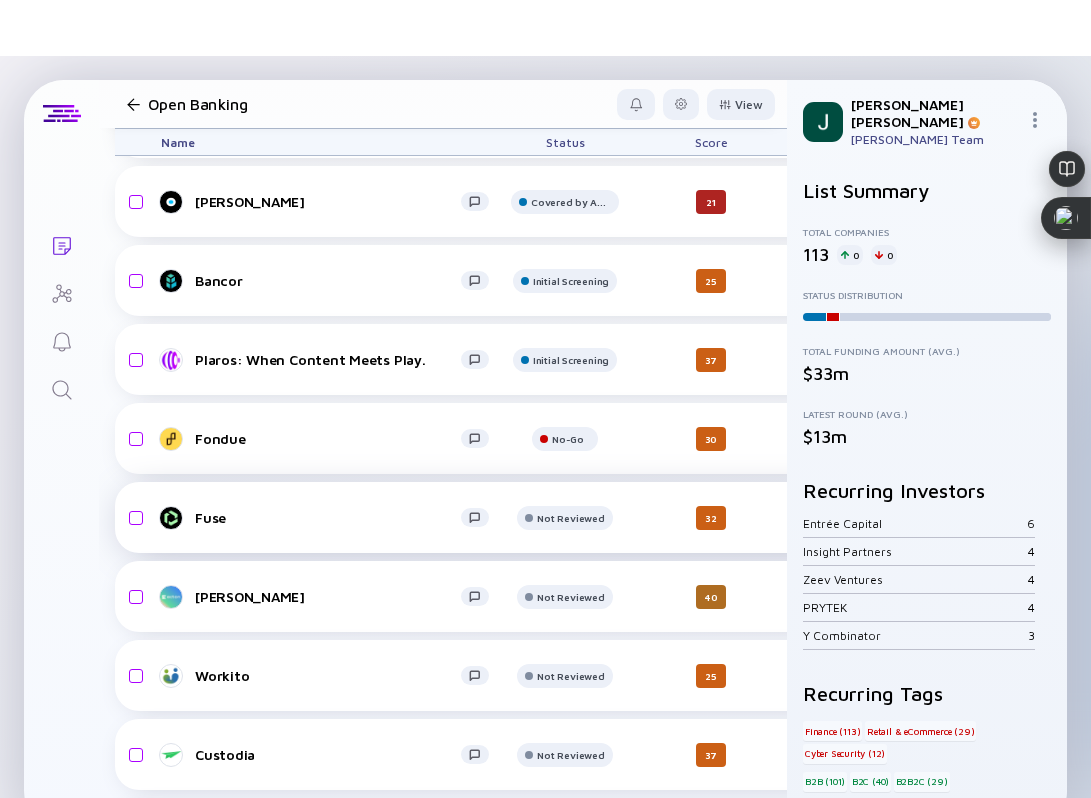 click on "Fuse" at bounding box center [333, 518] 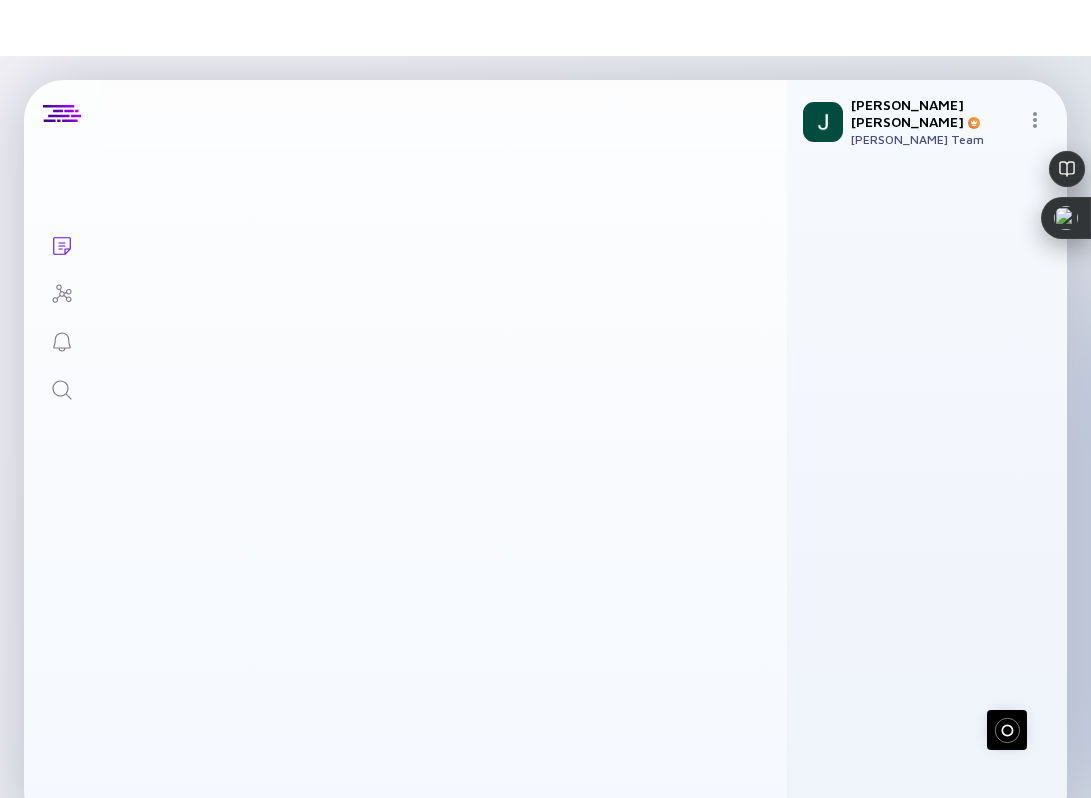 scroll, scrollTop: 0, scrollLeft: 0, axis: both 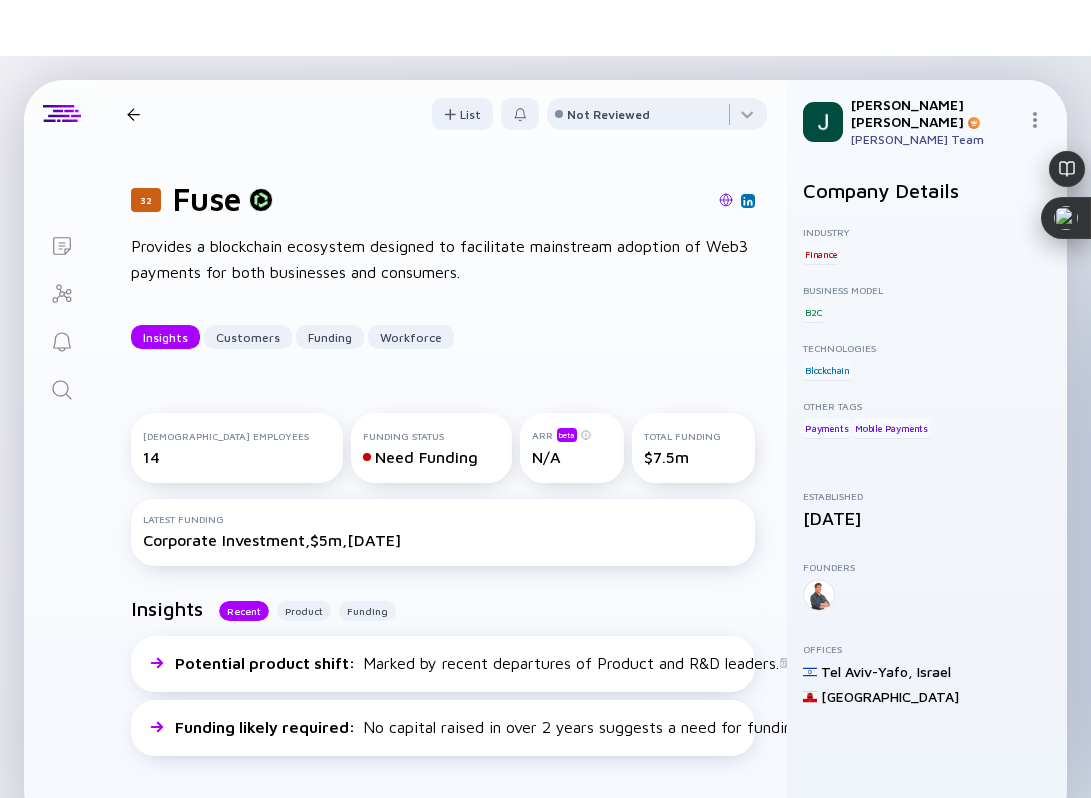 click at bounding box center [726, 200] 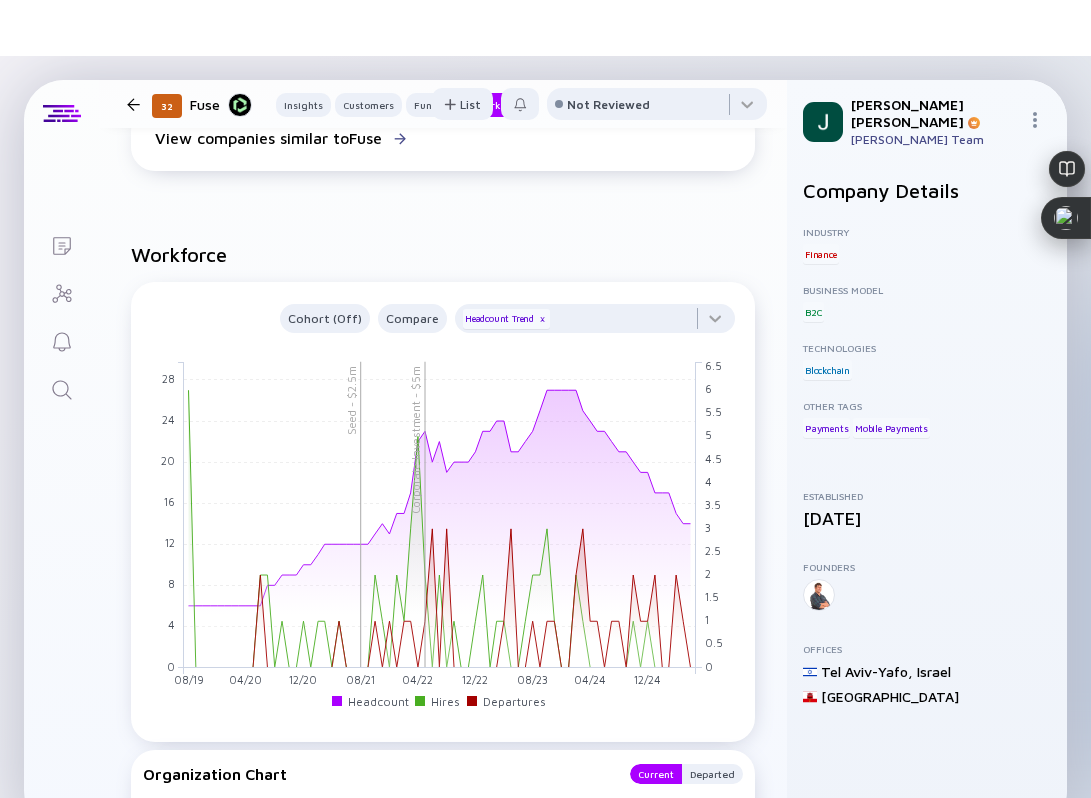 scroll, scrollTop: 1814, scrollLeft: 0, axis: vertical 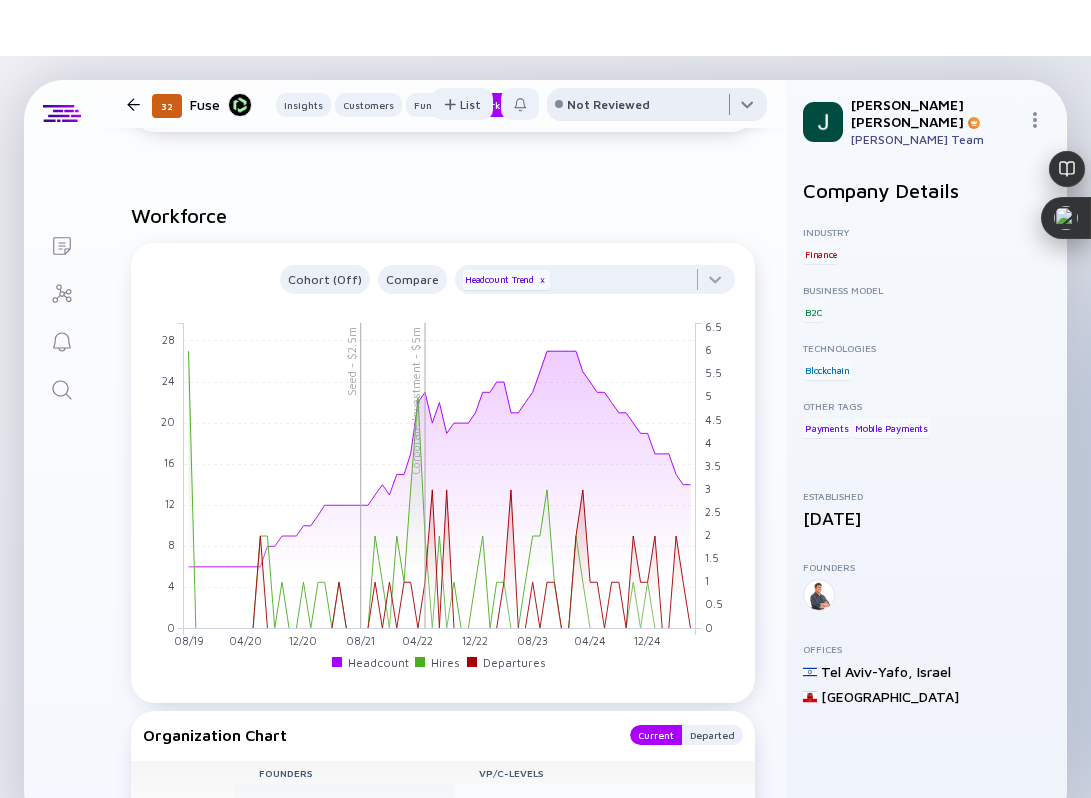 click at bounding box center [657, 108] 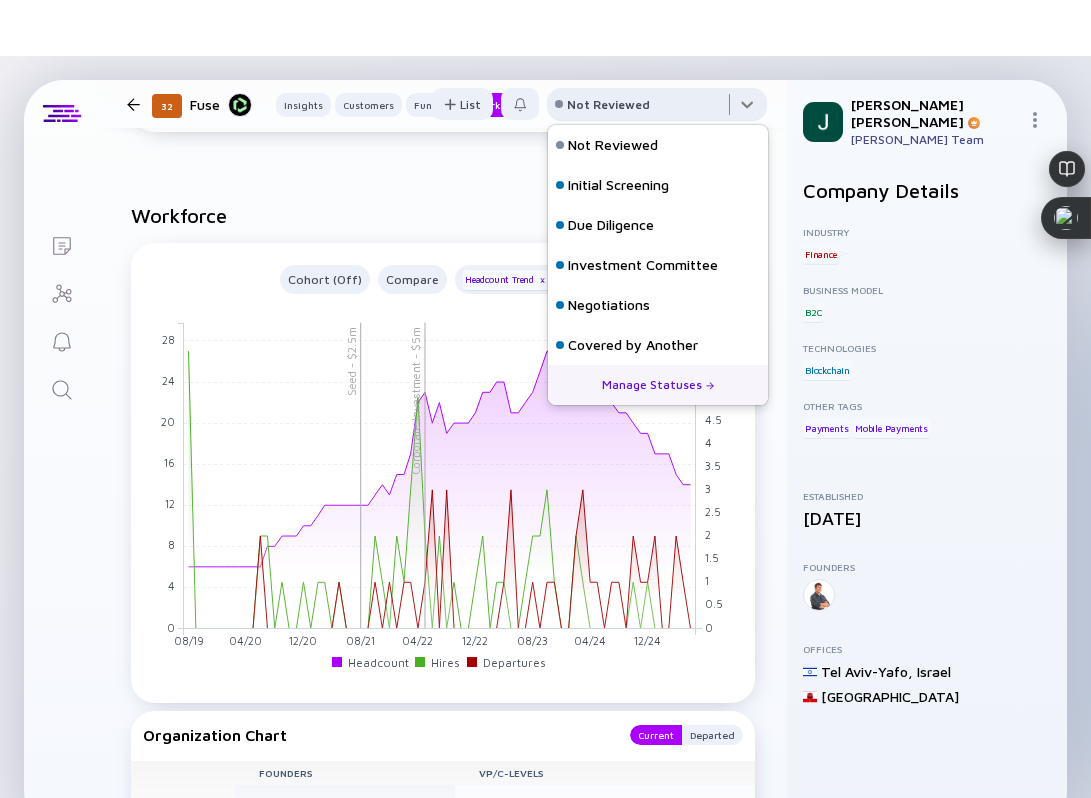 scroll, scrollTop: 128, scrollLeft: 0, axis: vertical 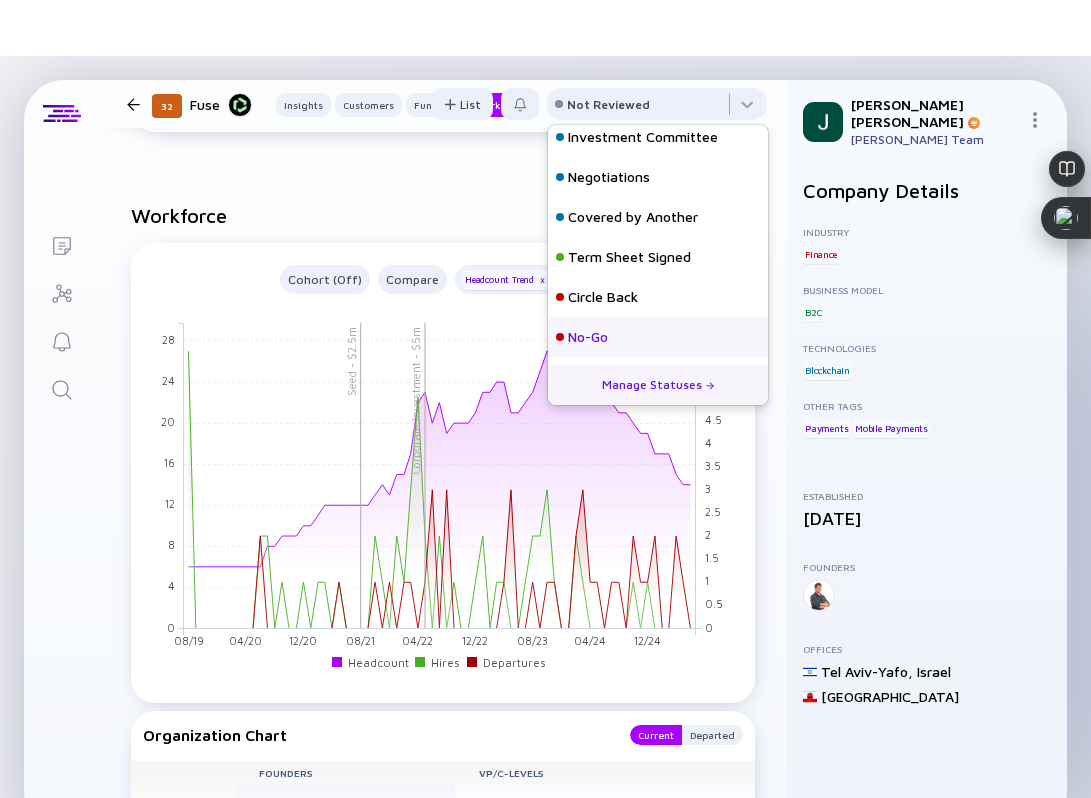 click on "No-Go" at bounding box center [658, 337] 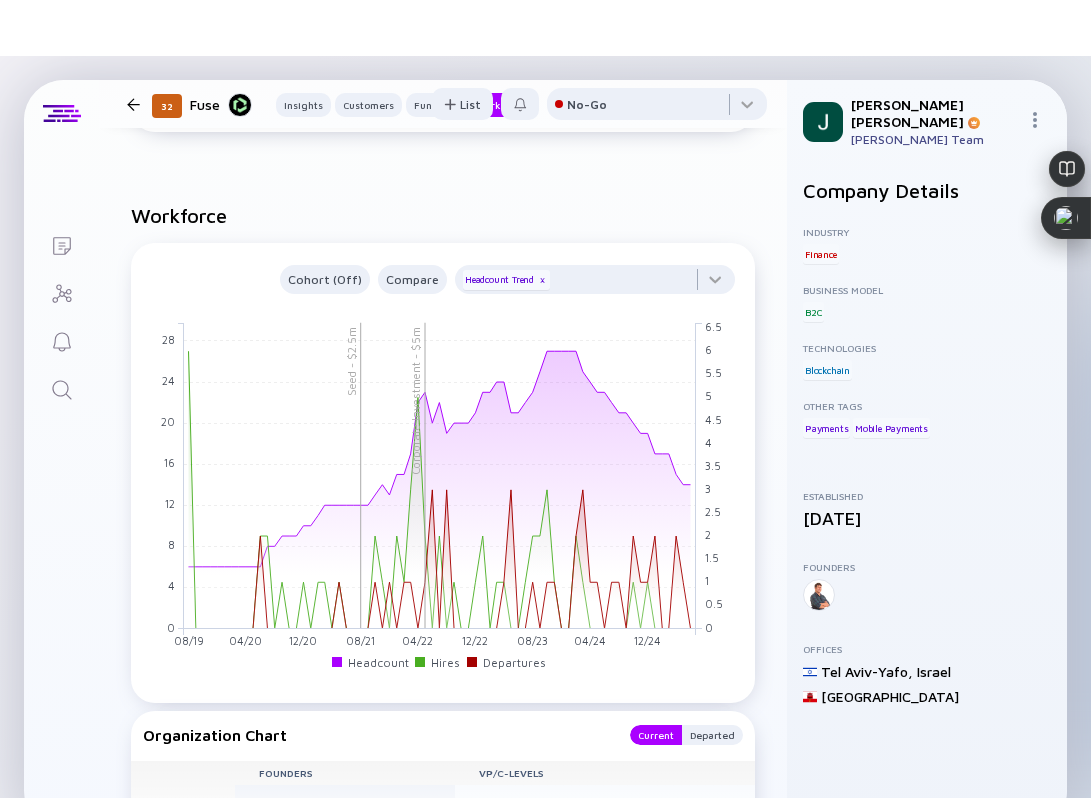 click on "32 Fuse Insights Customers Funding Workforce" at bounding box center (326, 104) 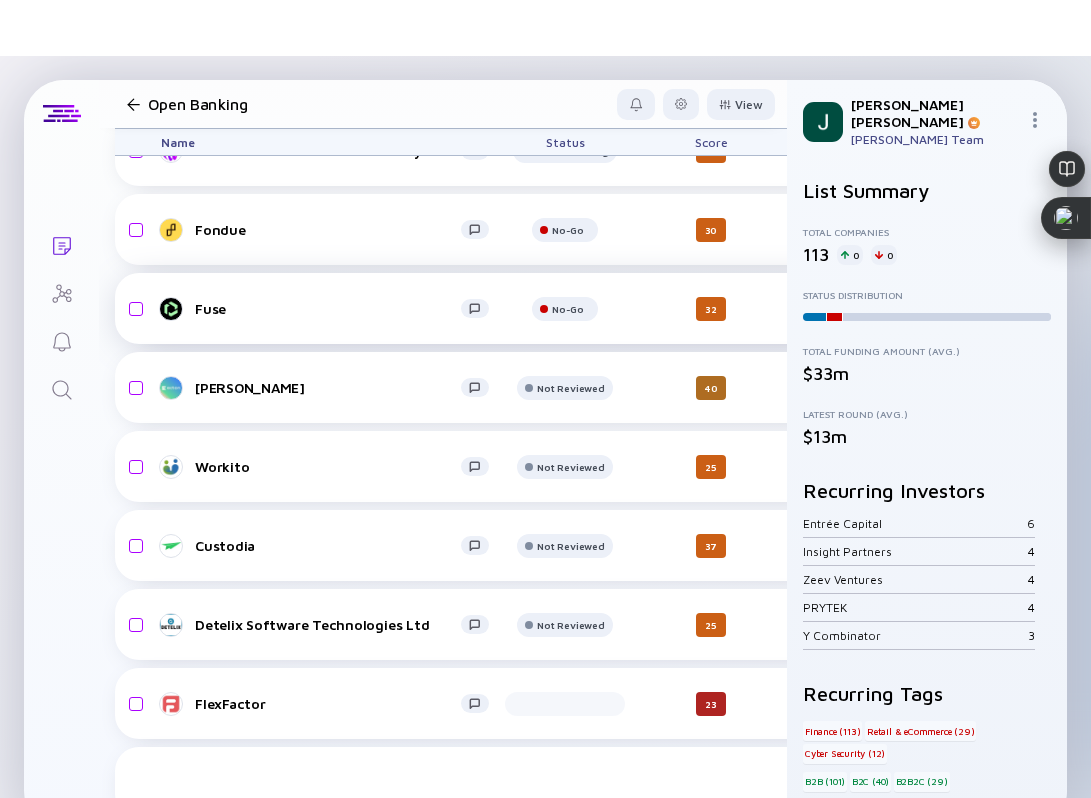 scroll, scrollTop: 1209, scrollLeft: 0, axis: vertical 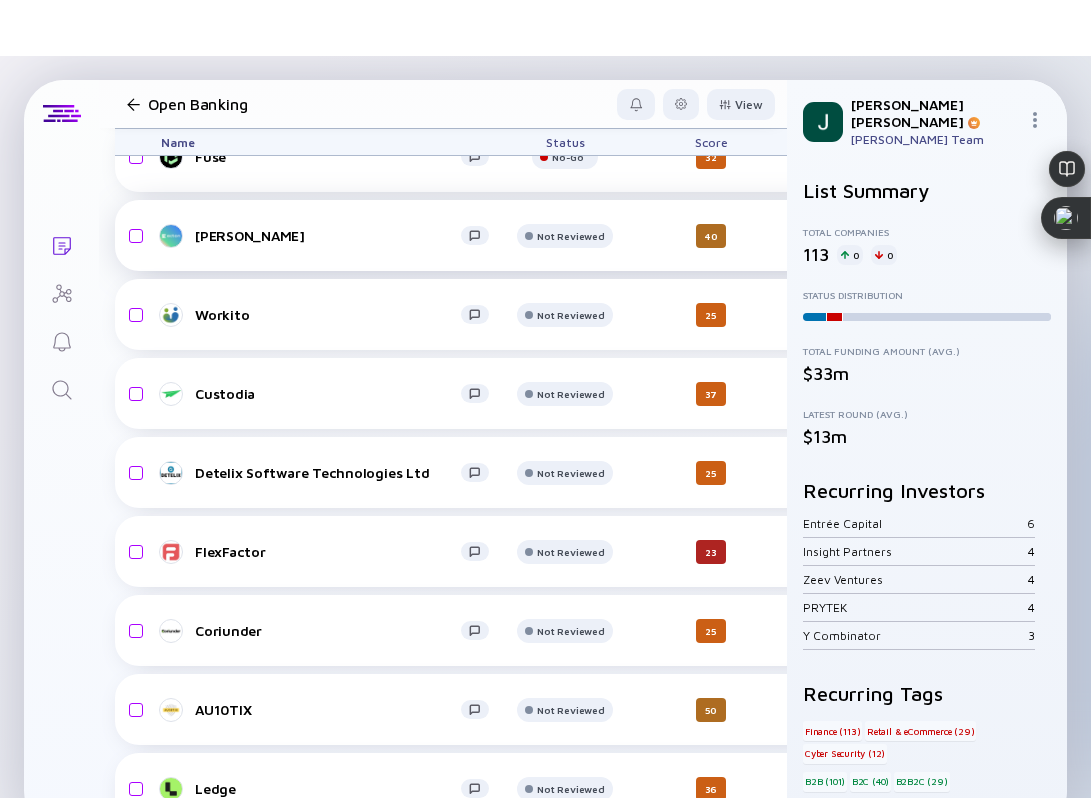 click on "[PERSON_NAME]" at bounding box center [328, 235] 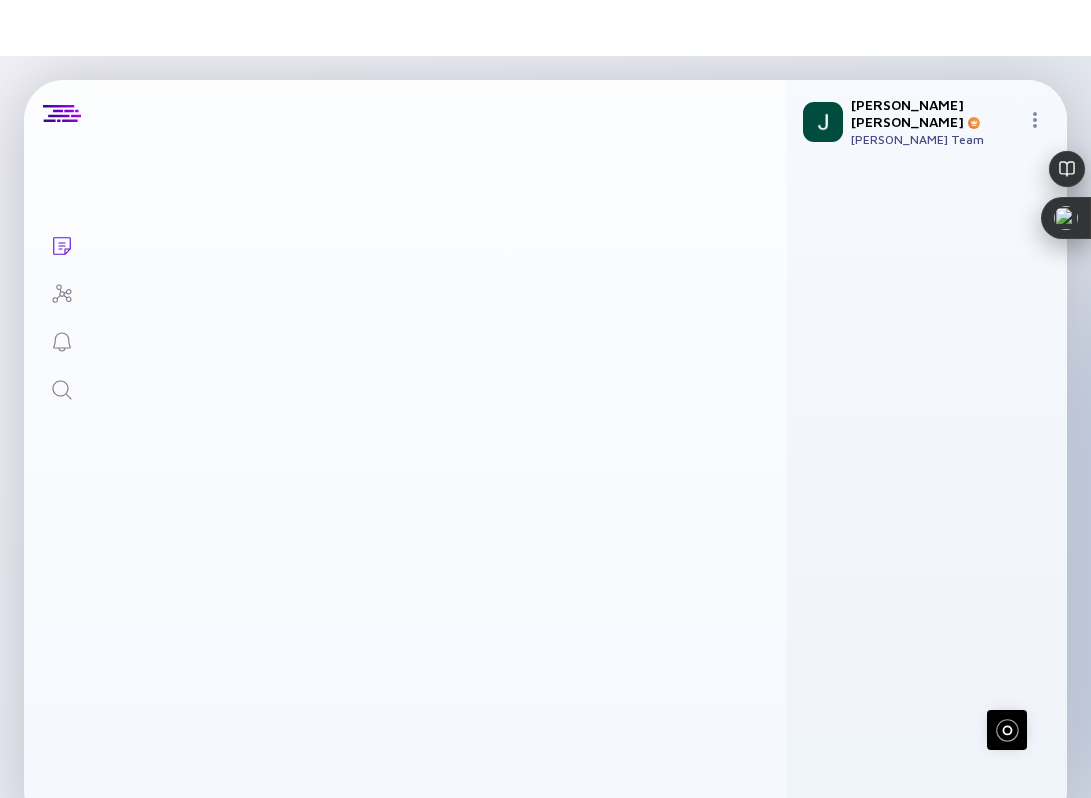 scroll, scrollTop: 0, scrollLeft: 0, axis: both 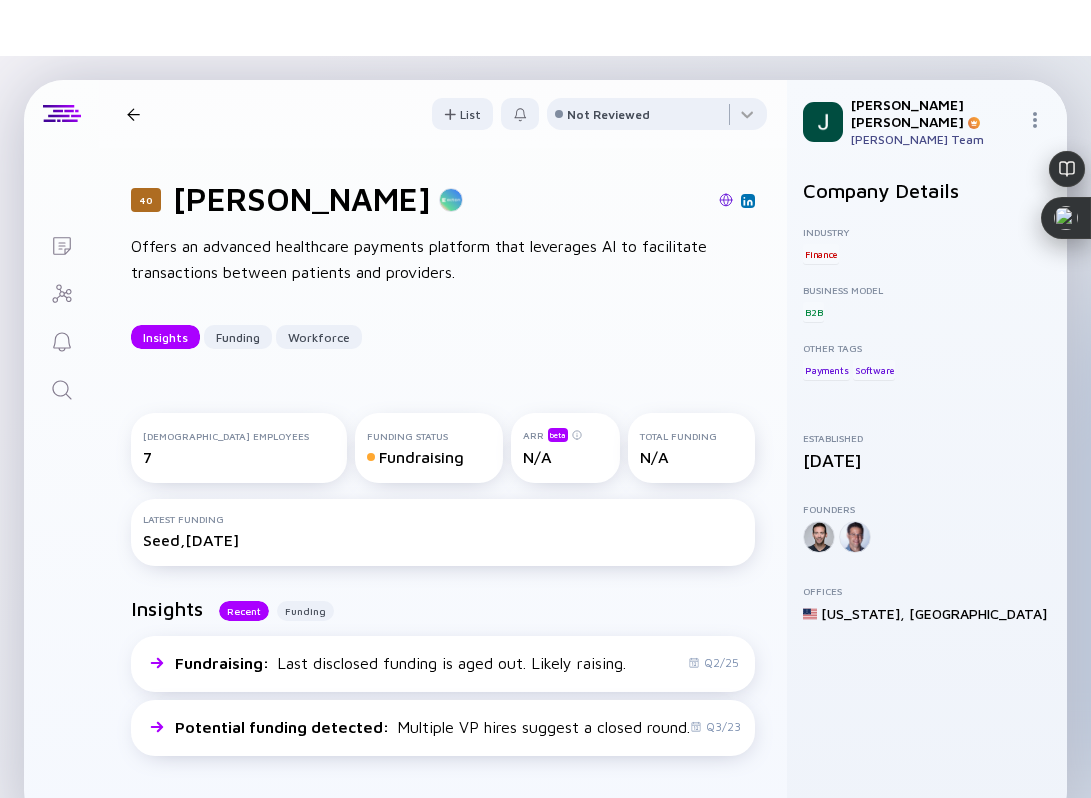click at bounding box center (726, 200) 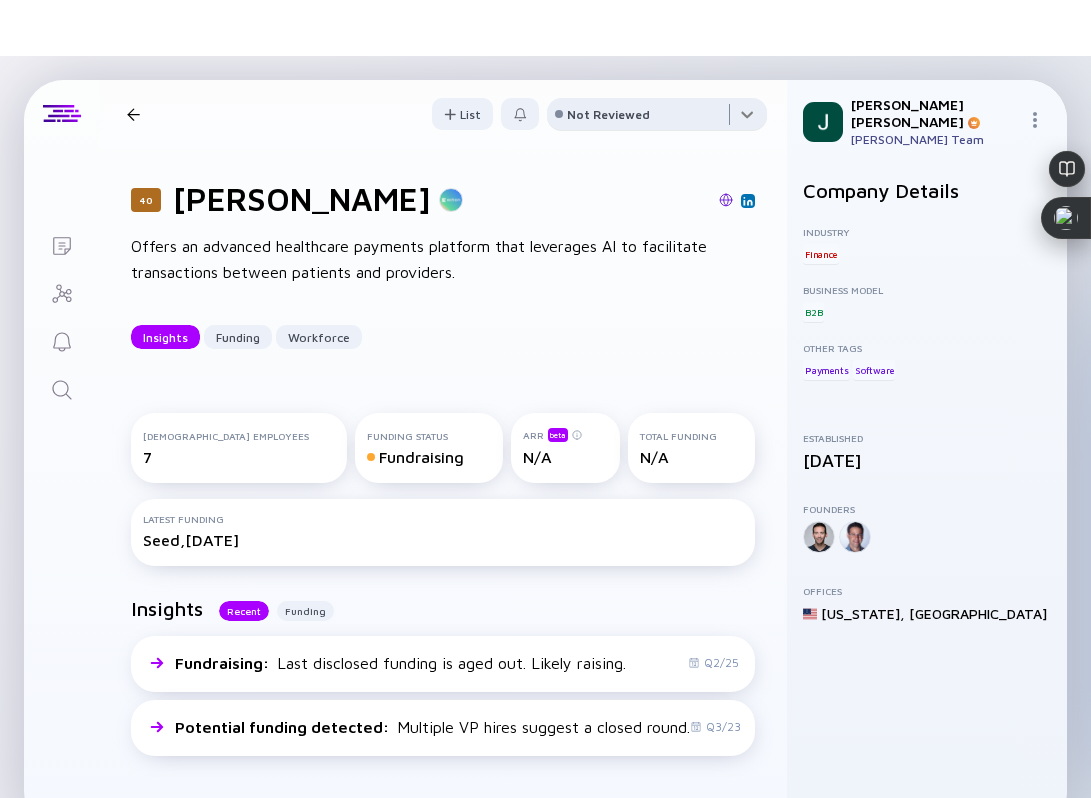 click at bounding box center (657, 118) 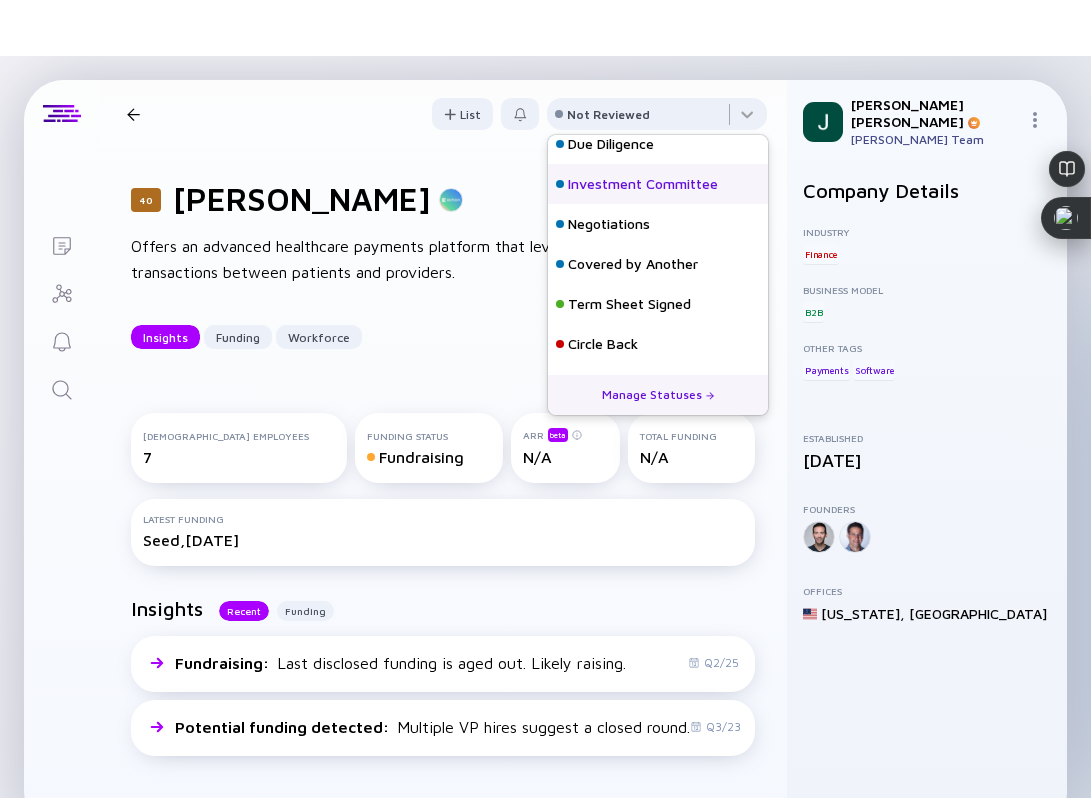 scroll, scrollTop: 128, scrollLeft: 0, axis: vertical 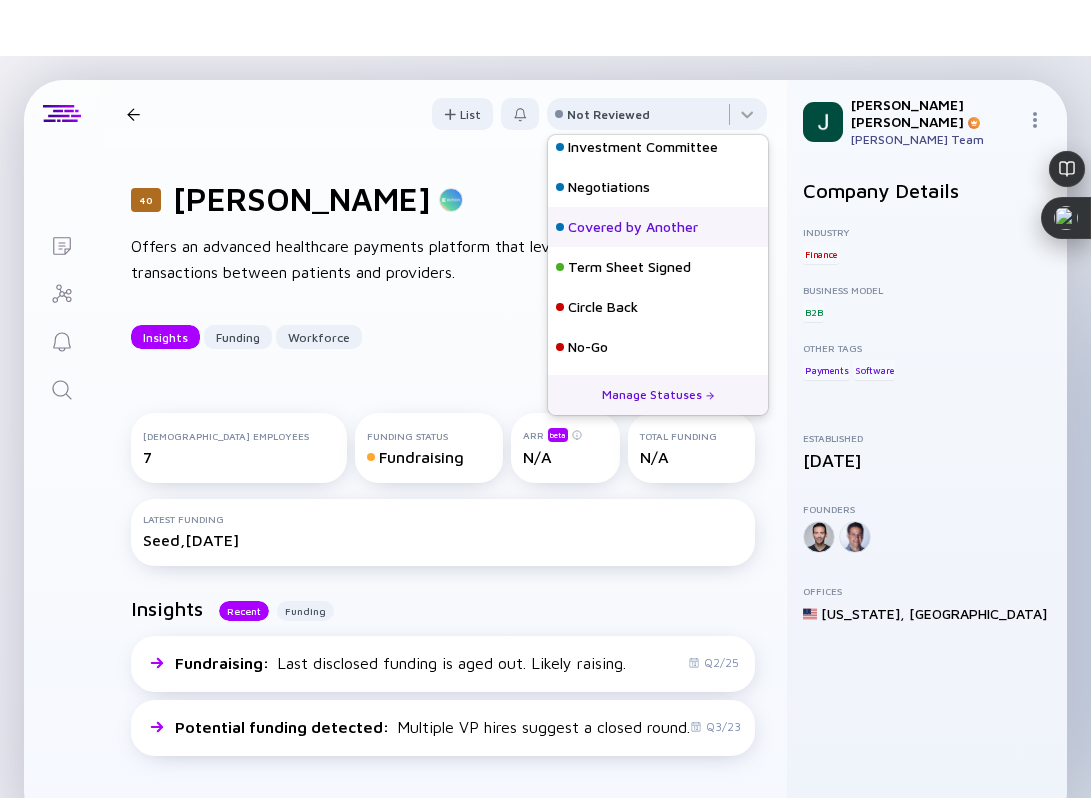 click on "Covered by Another" at bounding box center (633, 227) 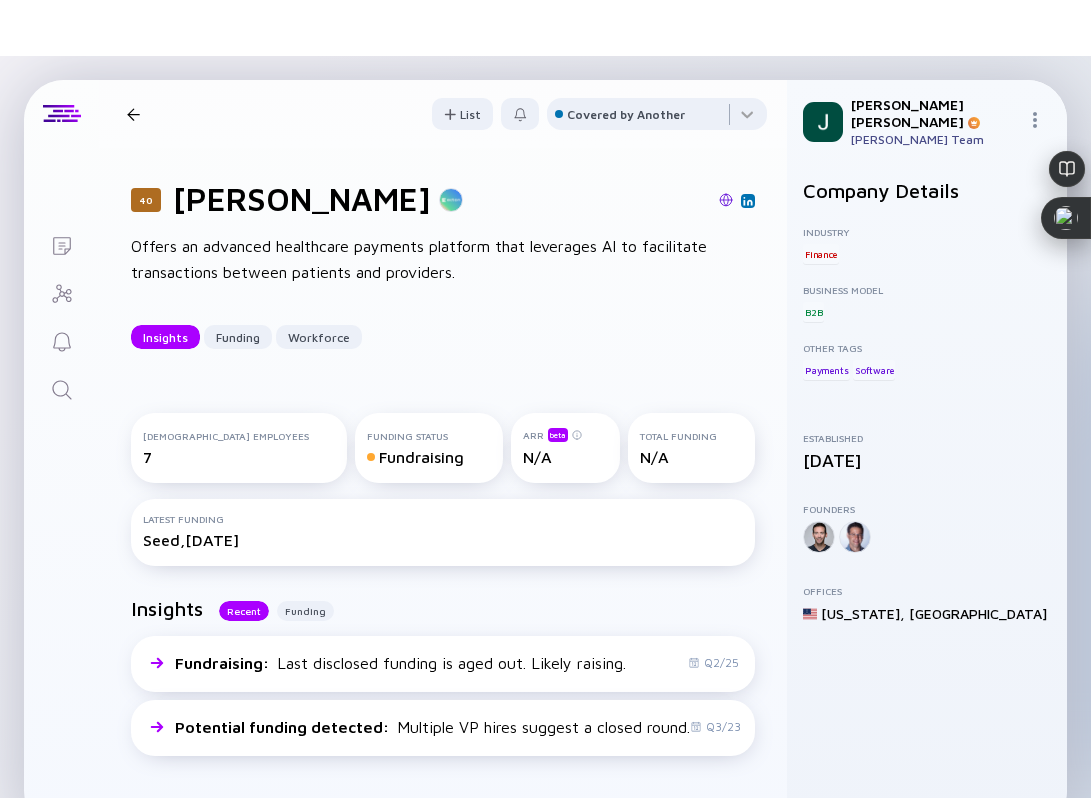 click at bounding box center [133, 114] 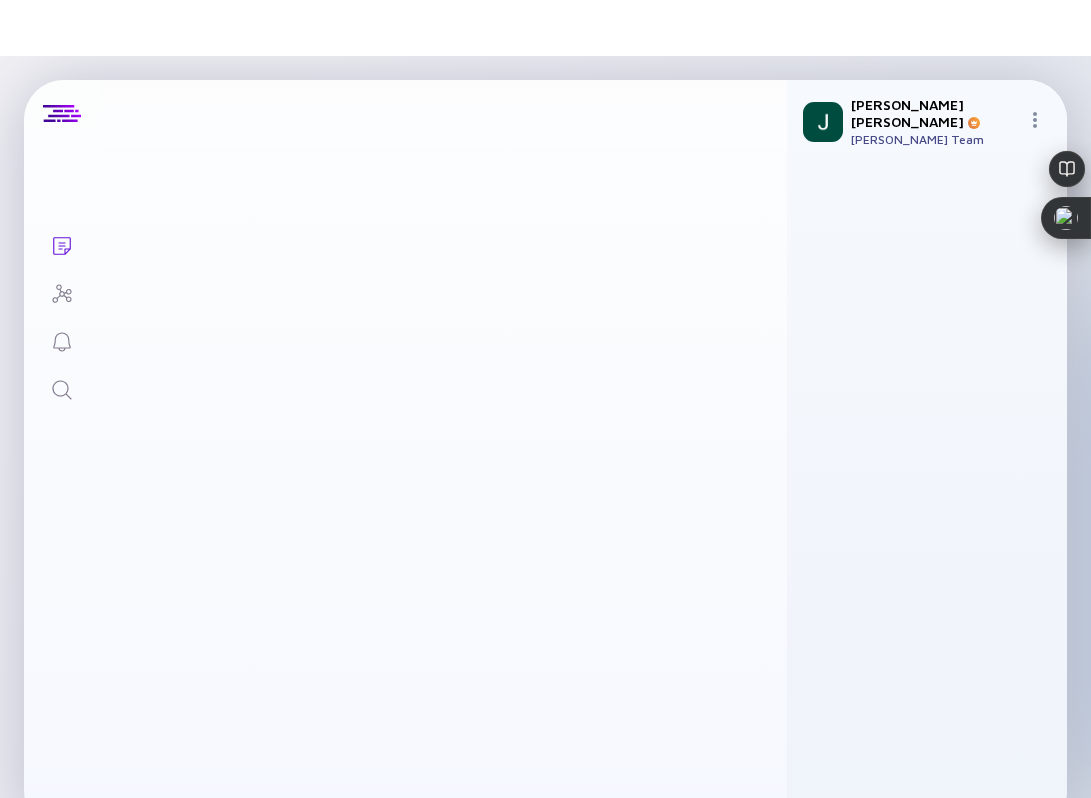scroll, scrollTop: 1209, scrollLeft: 0, axis: vertical 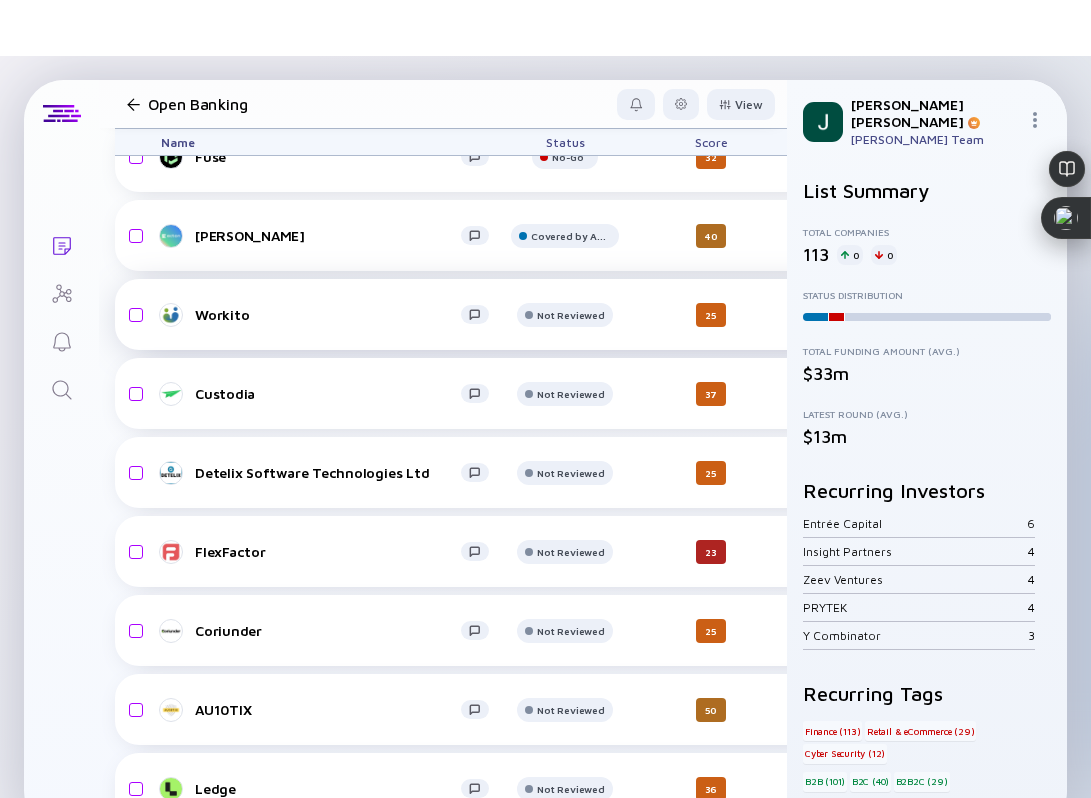 click on "Workito Not Reviewed 25 an hour ago N/A B2C Finance Mobile Applications headcount-workito 4 Headcount salesColumn-workito 0 Sales marketingColumn-workito 0 Marketing N/A N/A" at bounding box center (1036, 314) 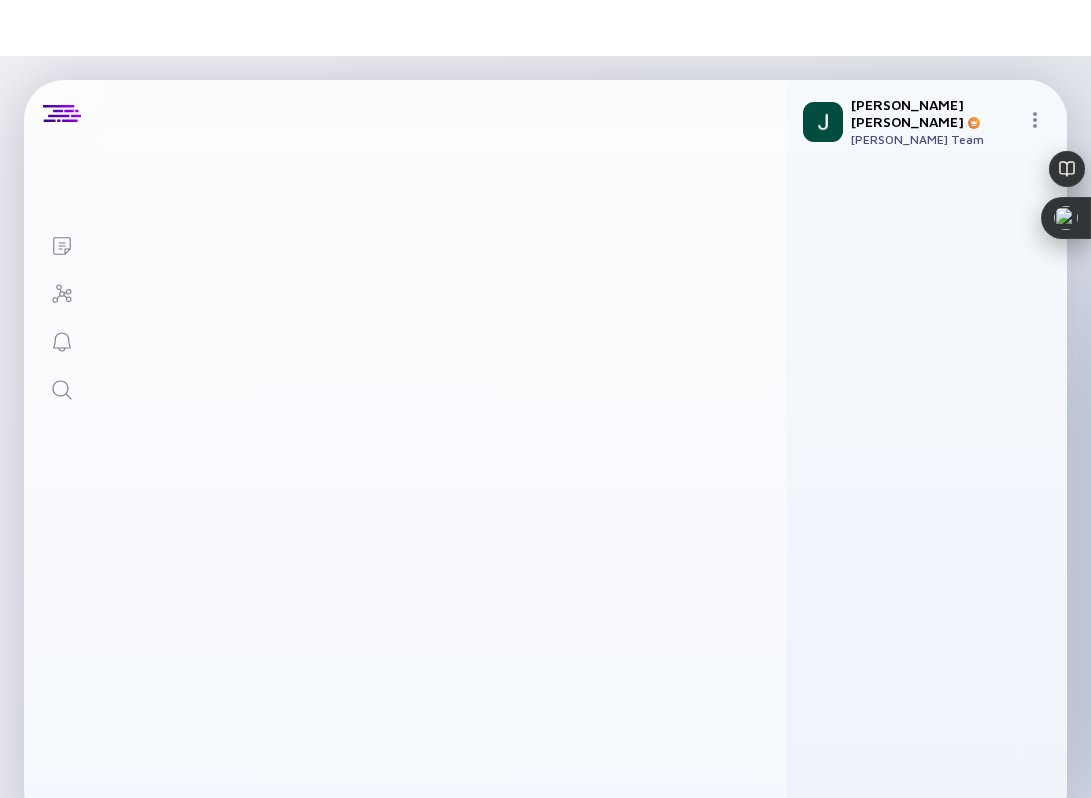 scroll, scrollTop: 0, scrollLeft: 0, axis: both 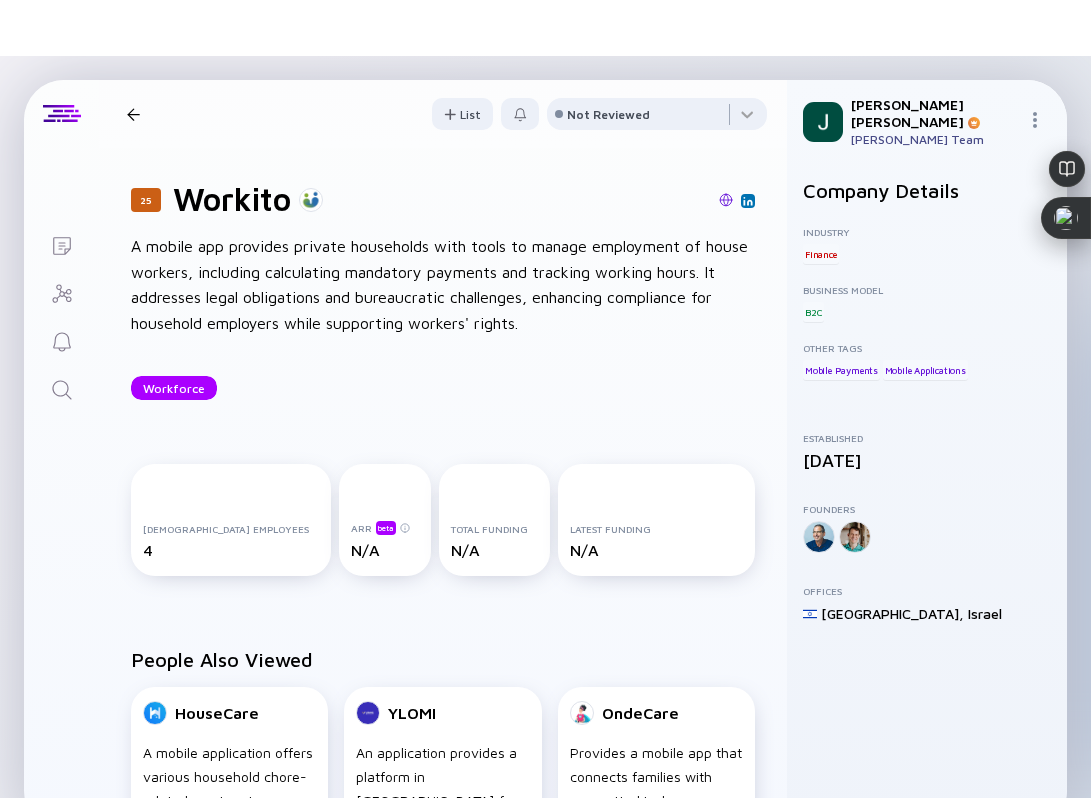 click at bounding box center (726, 200) 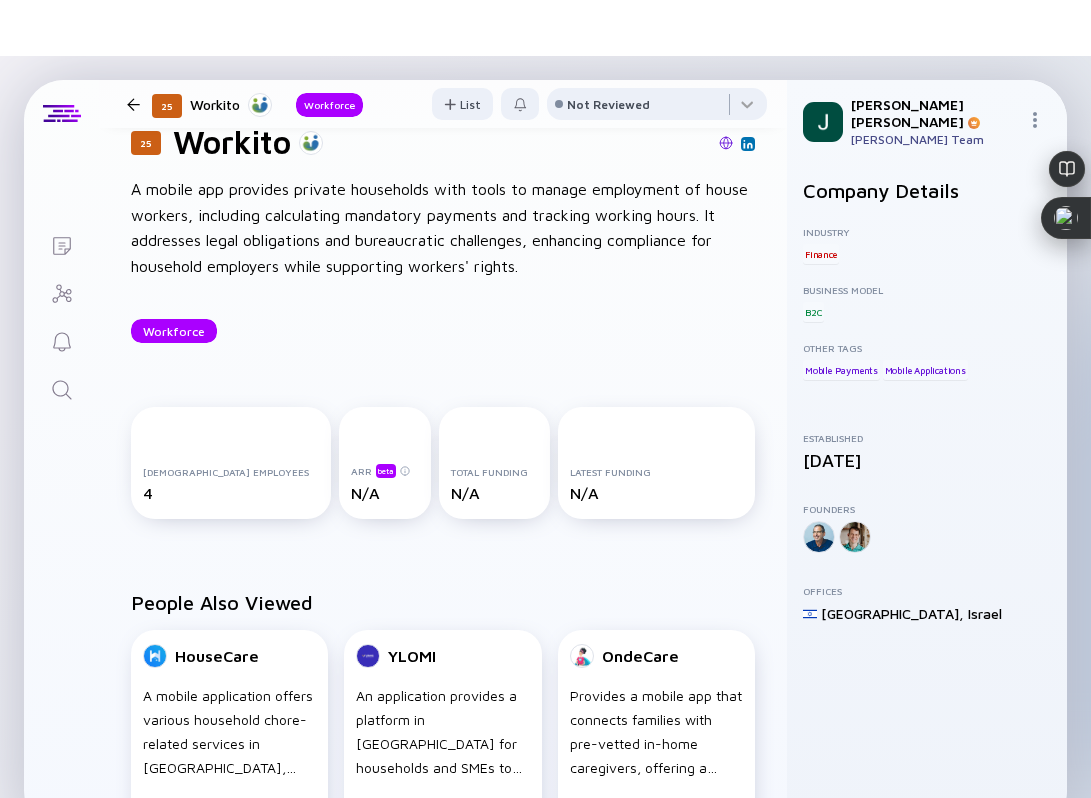 scroll, scrollTop: 0, scrollLeft: 0, axis: both 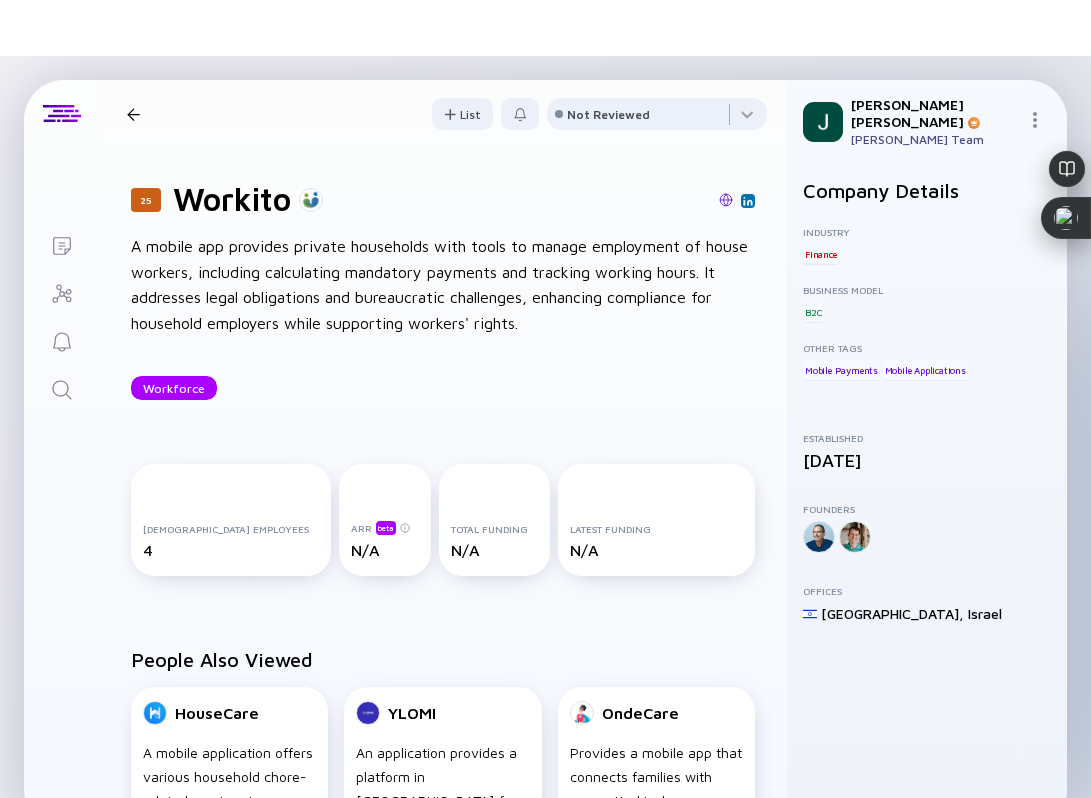 click at bounding box center (748, 201) 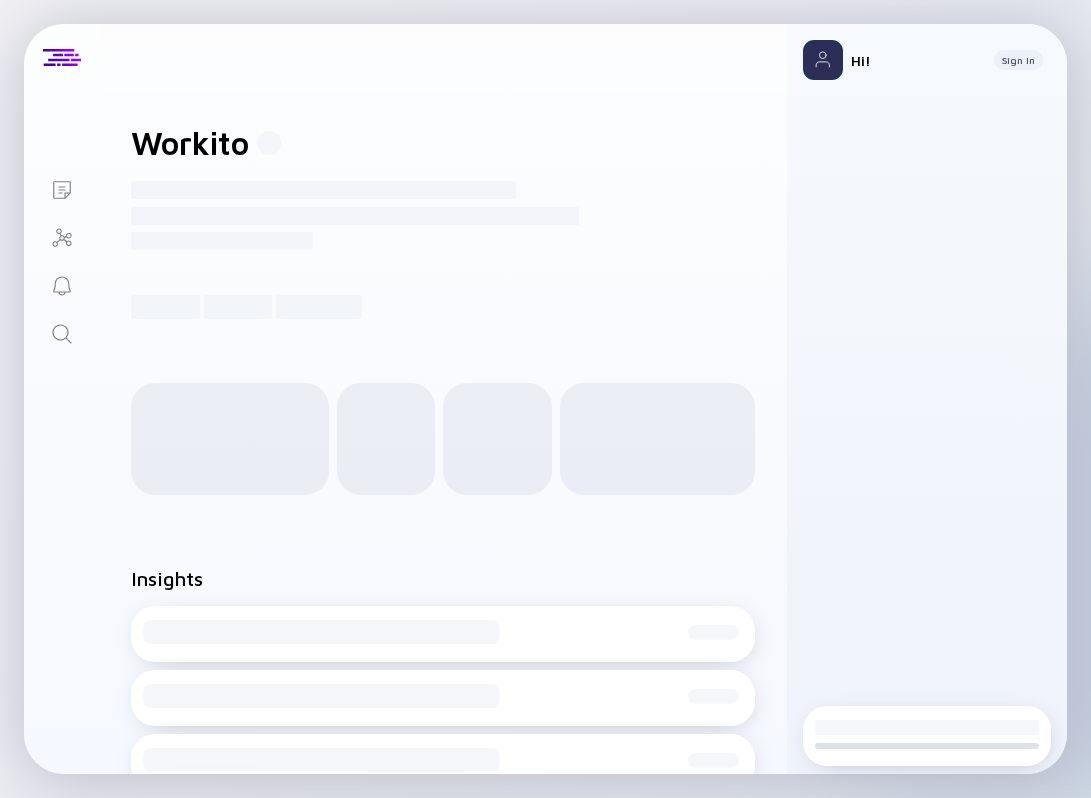 scroll, scrollTop: 0, scrollLeft: 0, axis: both 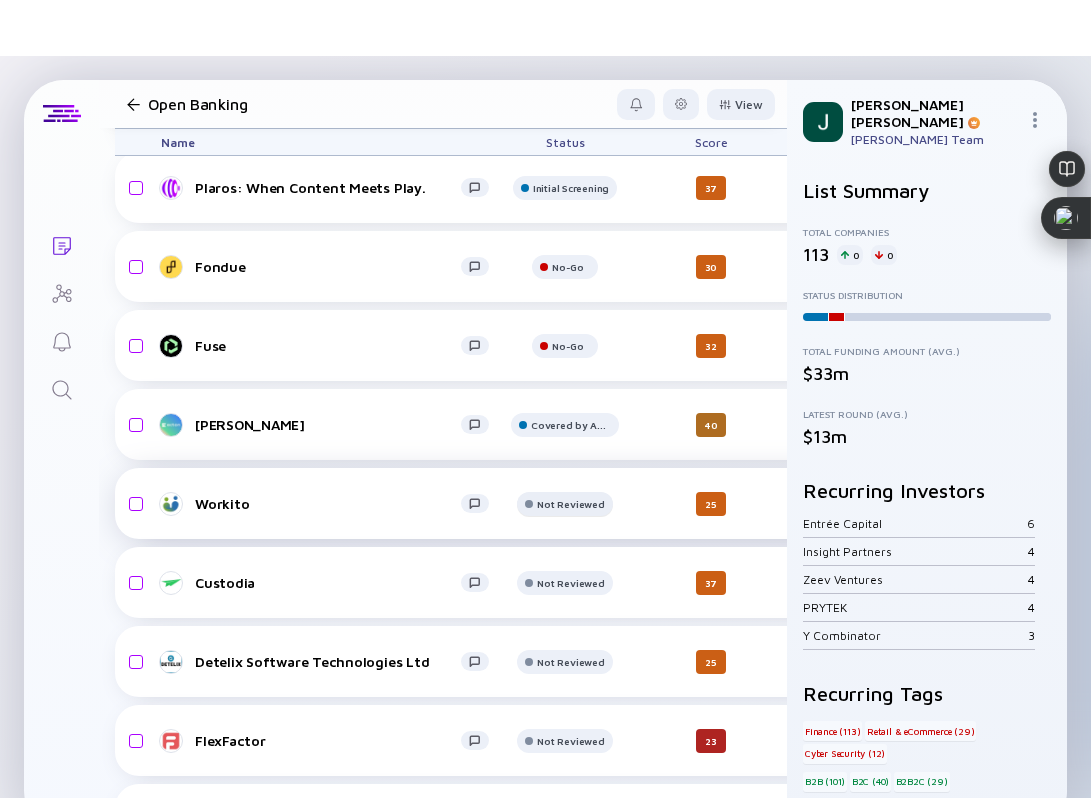 click at bounding box center [565, 117] 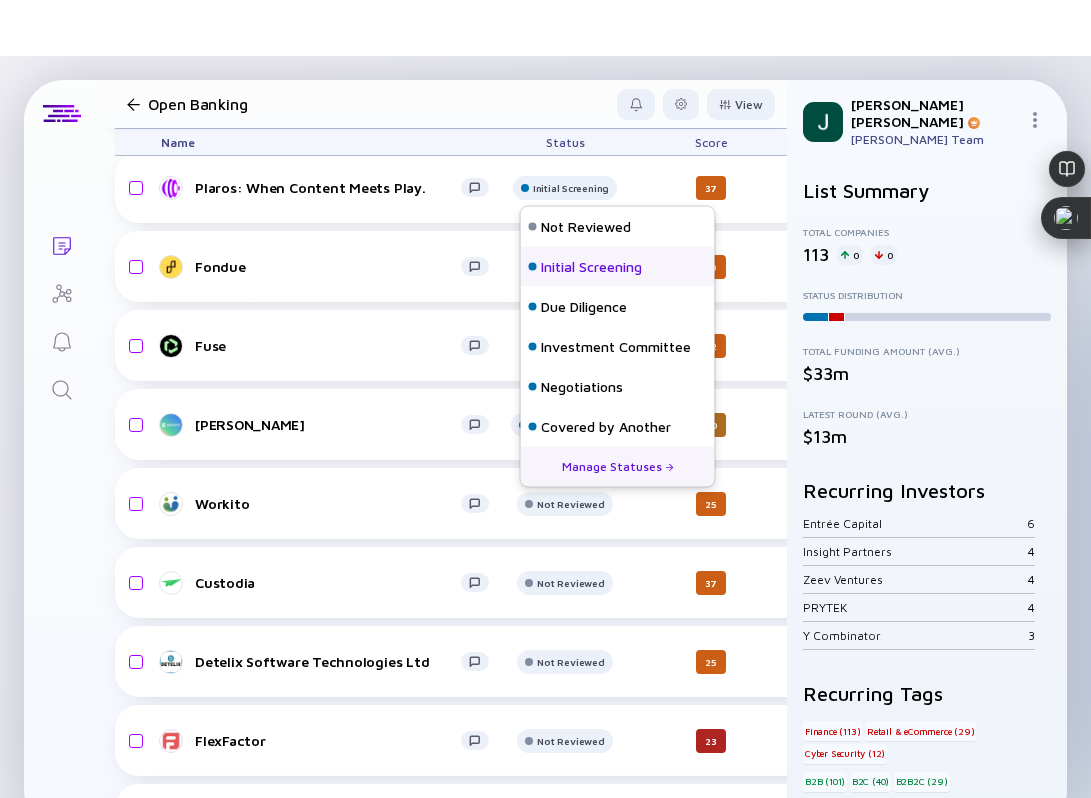 click on "Initial Screening" at bounding box center [591, 267] 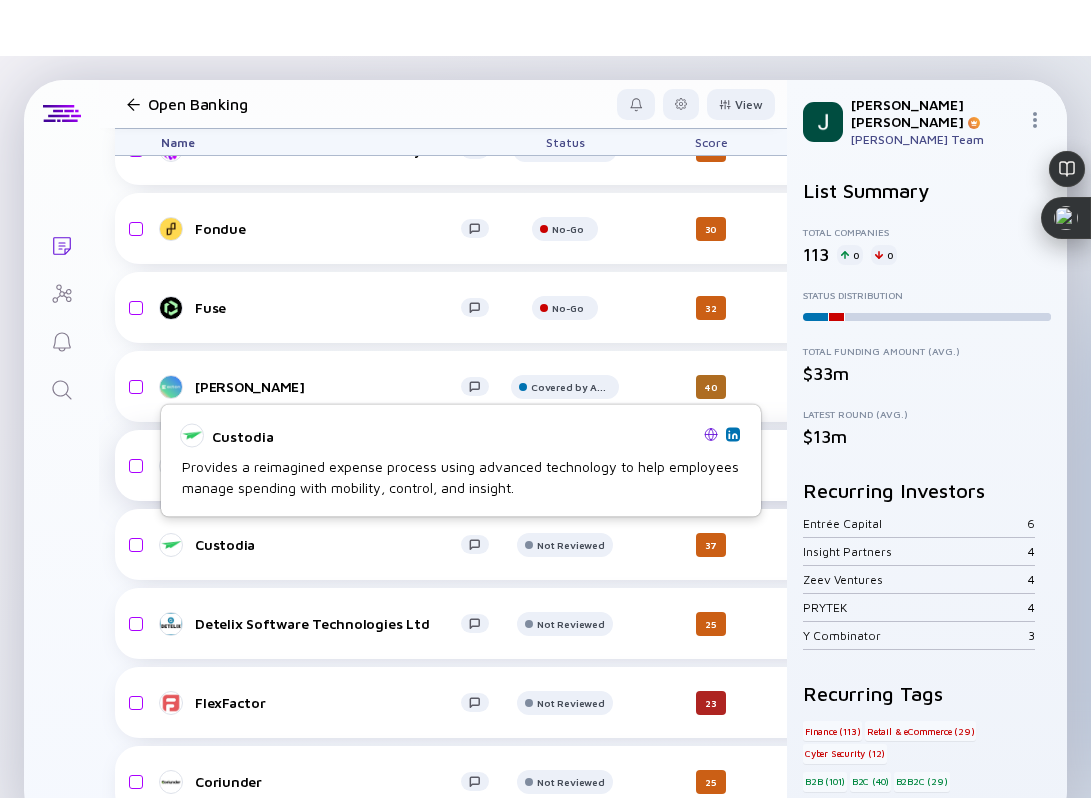 scroll, scrollTop: 1065, scrollLeft: 0, axis: vertical 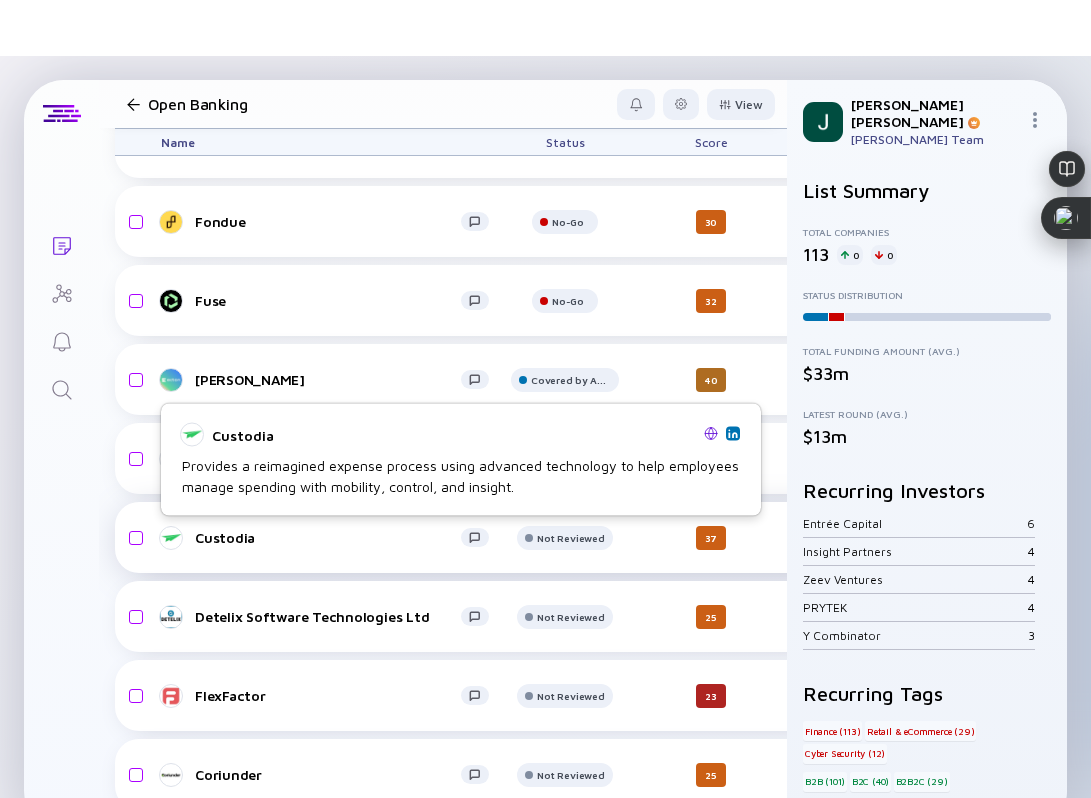 click on "Custodia" at bounding box center [333, 538] 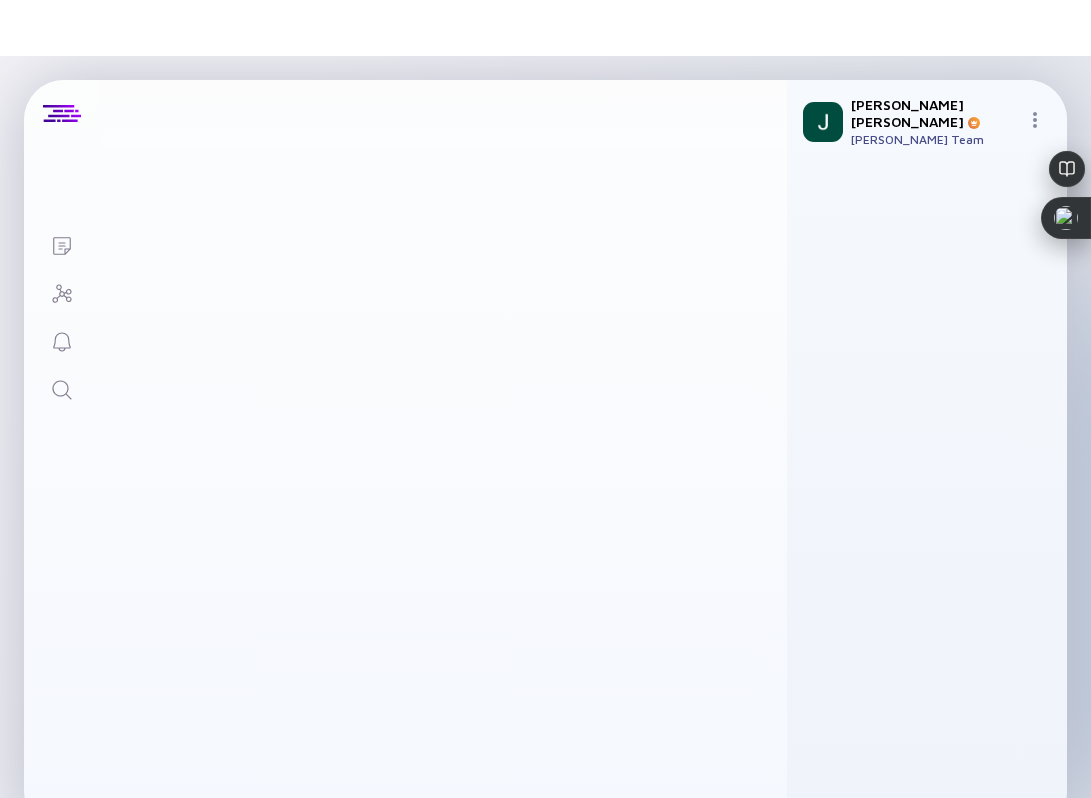 scroll, scrollTop: 0, scrollLeft: 0, axis: both 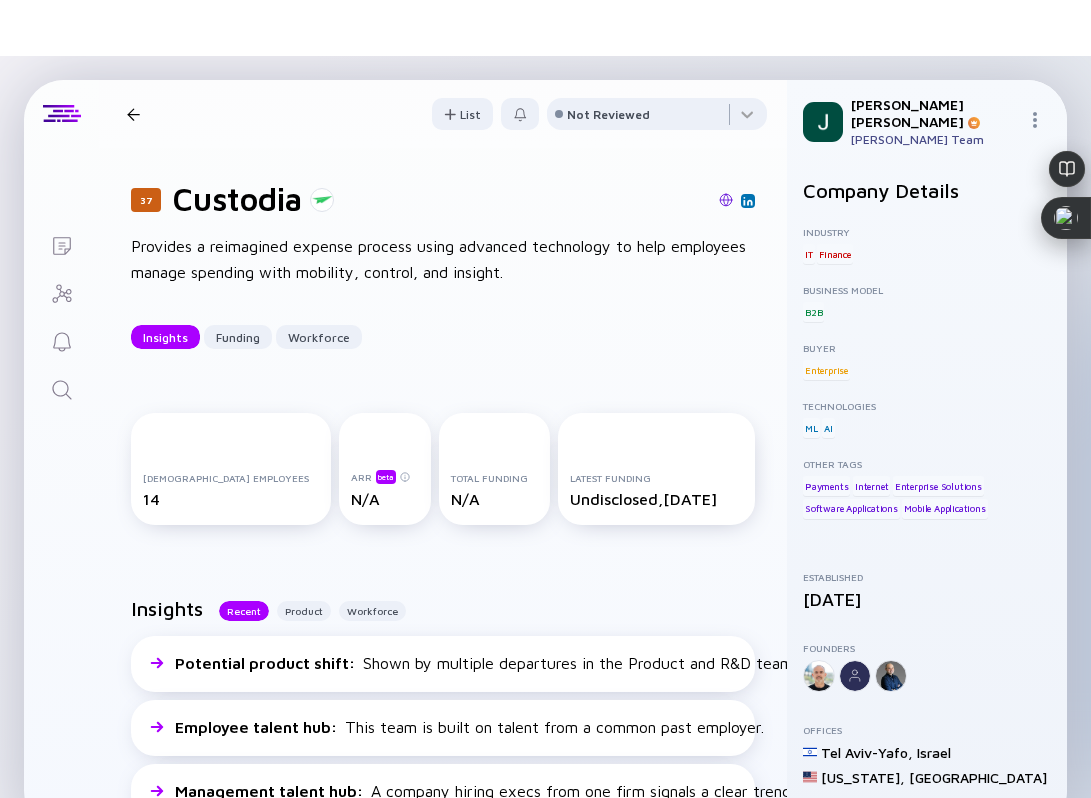 click at bounding box center (726, 200) 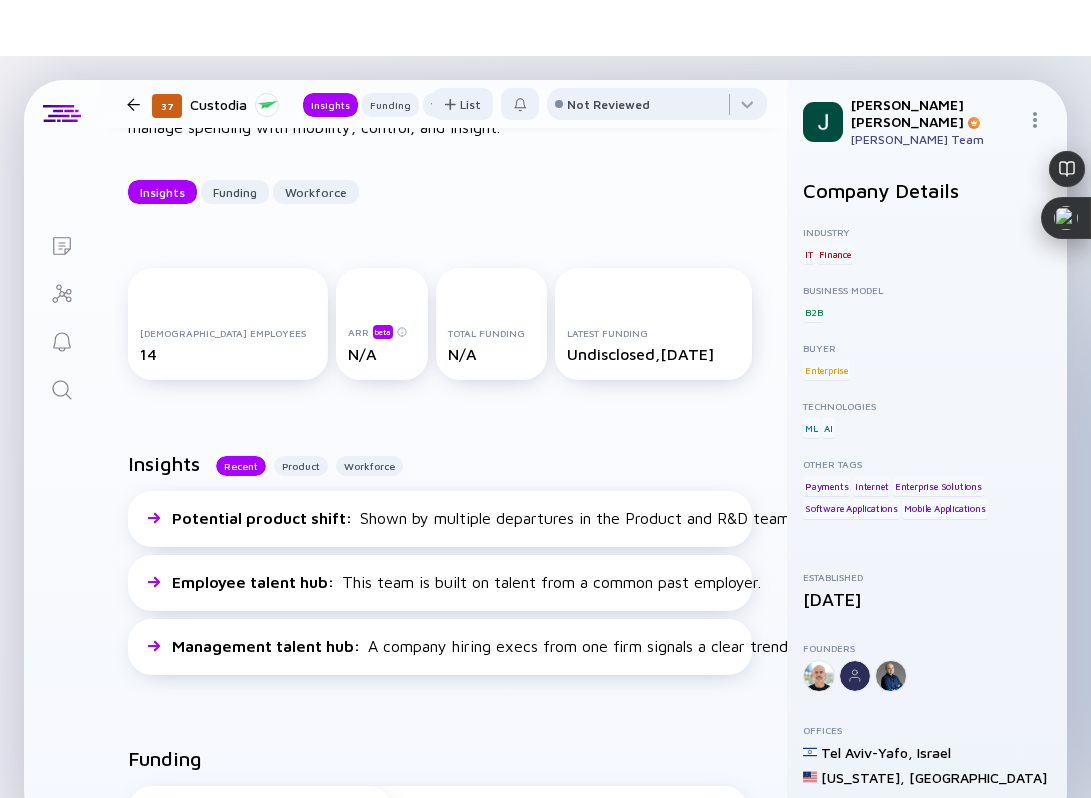 scroll, scrollTop: 0, scrollLeft: 3, axis: horizontal 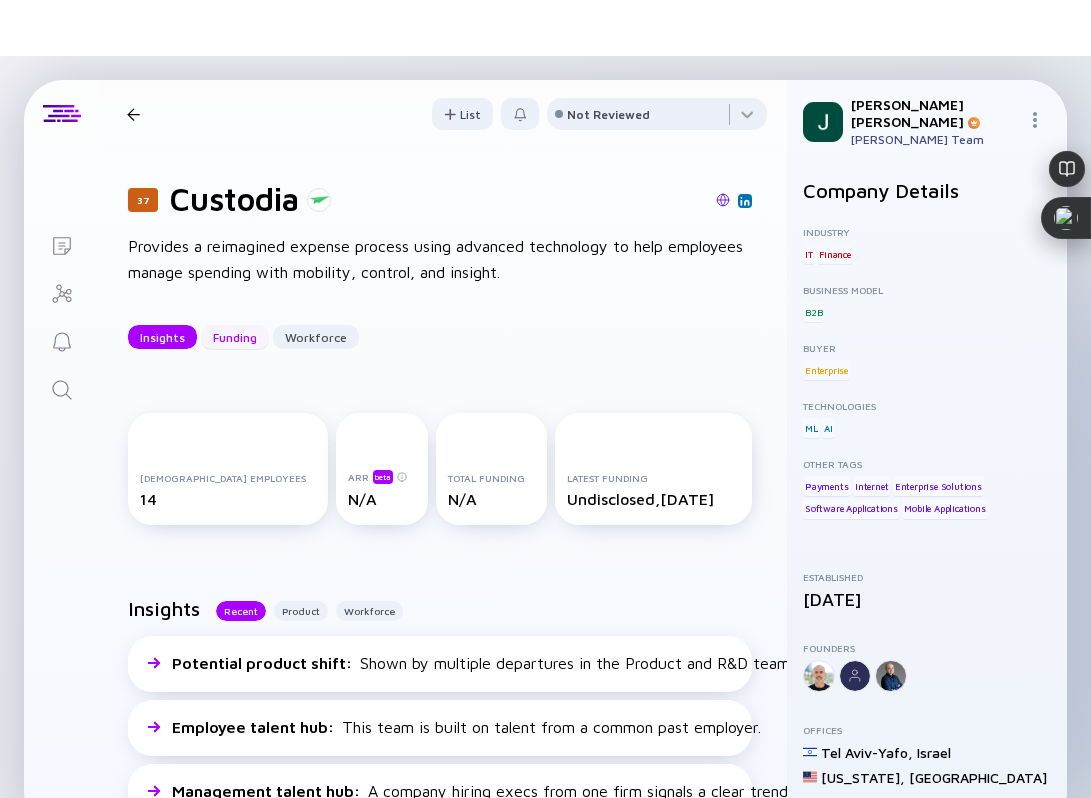 click on "Funding" at bounding box center [235, 337] 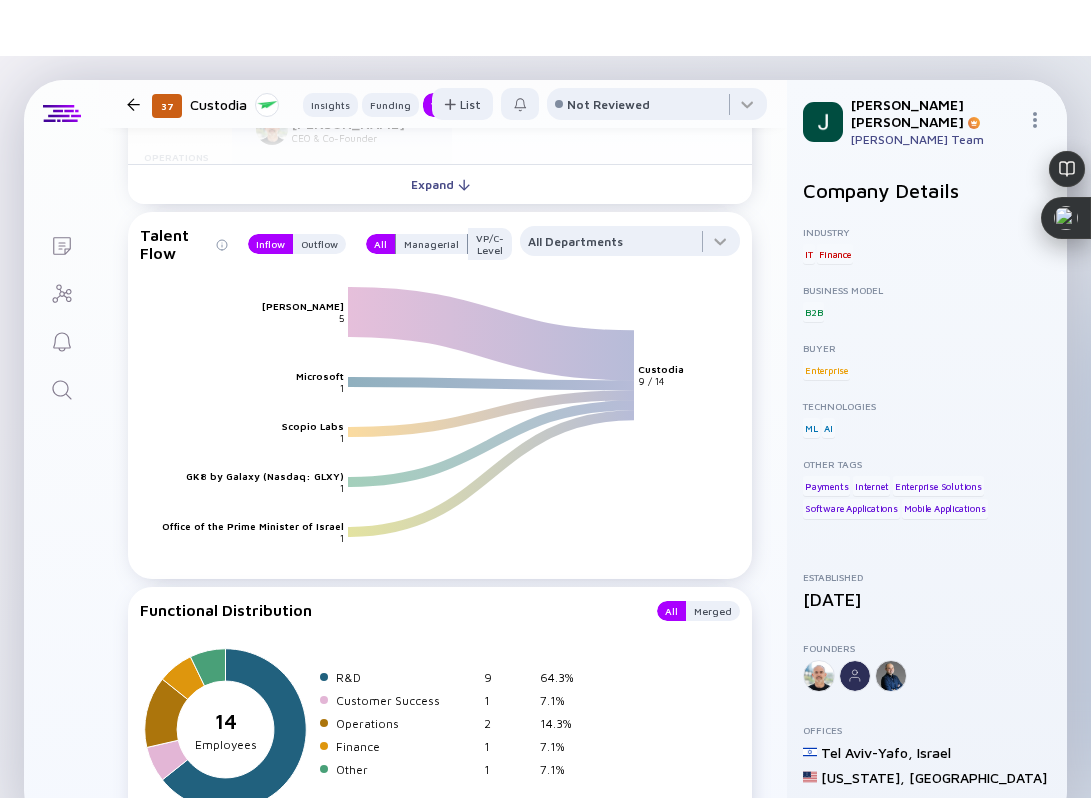 scroll, scrollTop: 2248, scrollLeft: 5, axis: both 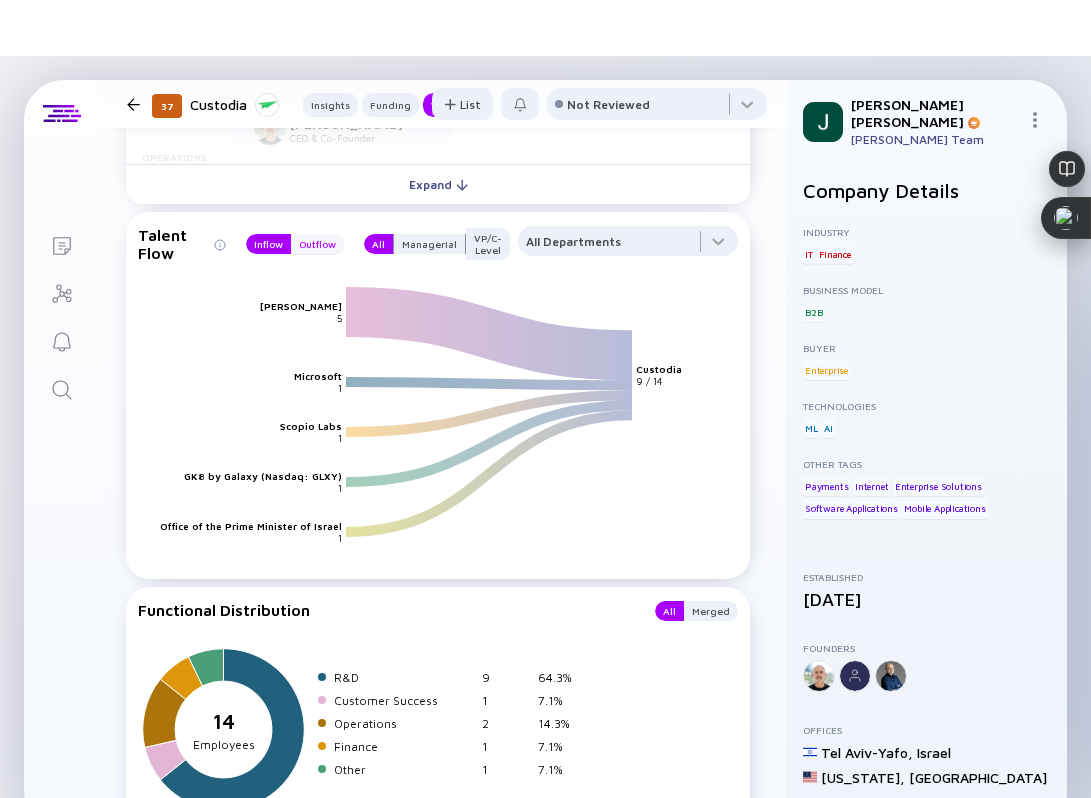 click on "Outflow" at bounding box center [317, 244] 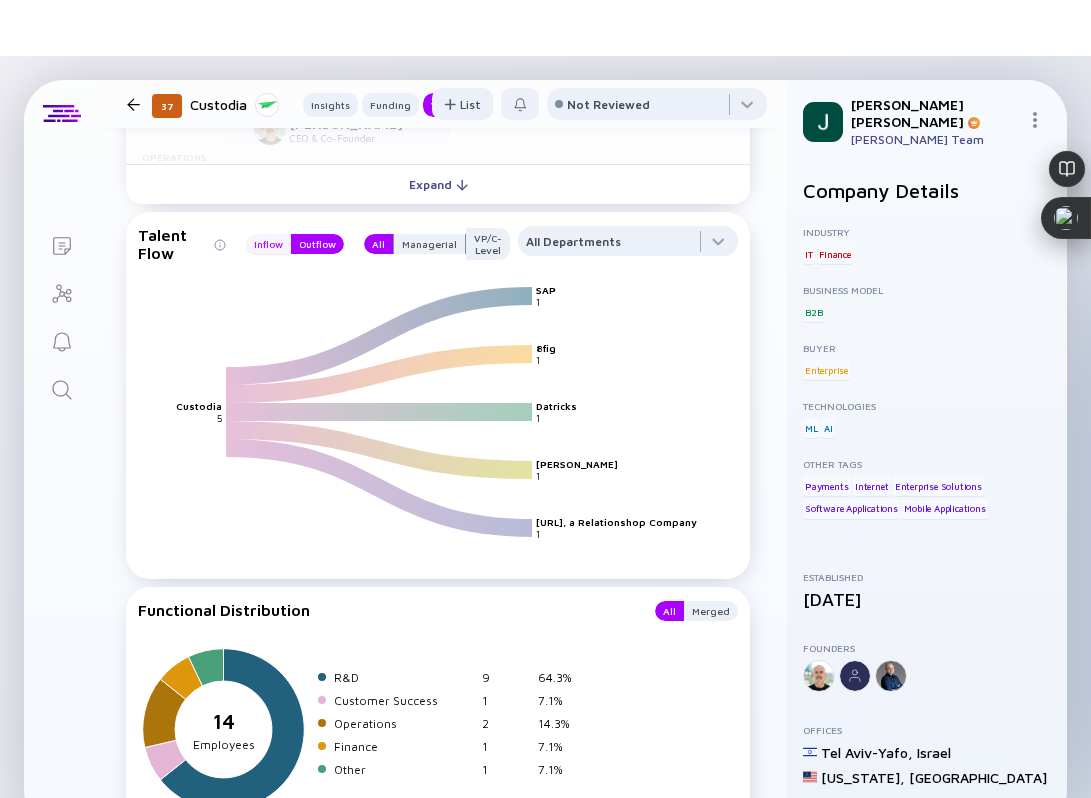 click on "Inflow" at bounding box center [268, 244] 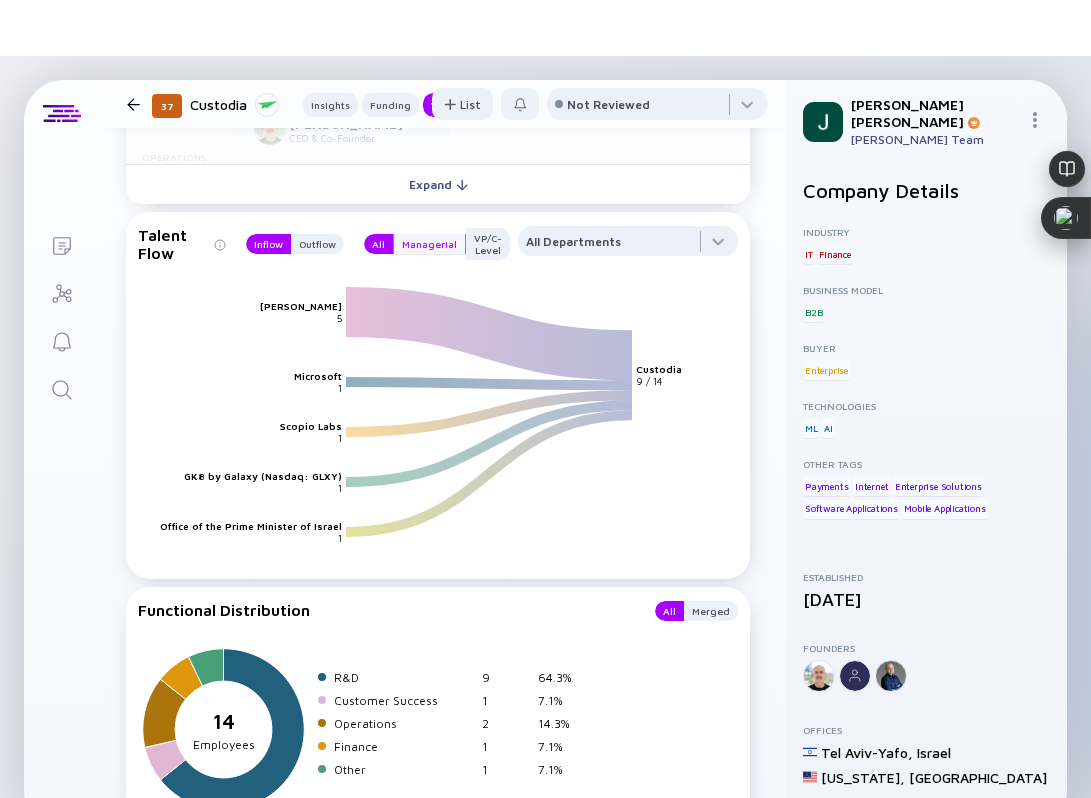 click on "Managerial" at bounding box center (429, 244) 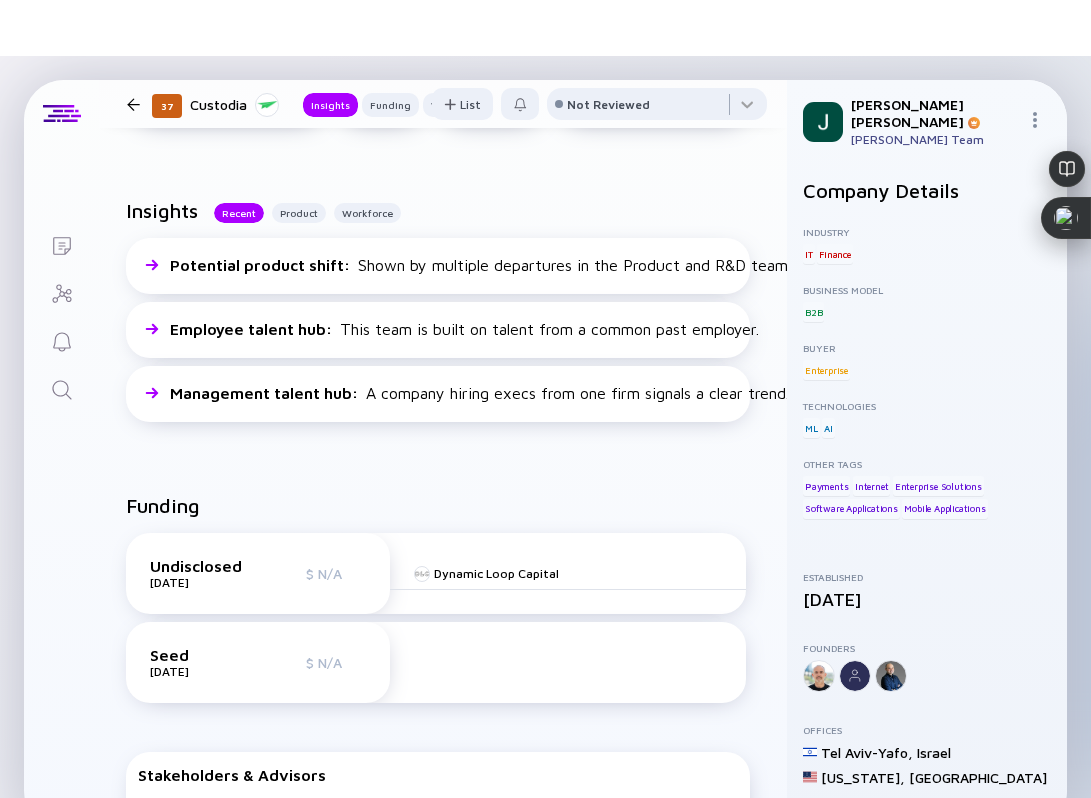 scroll, scrollTop: 603, scrollLeft: 5, axis: both 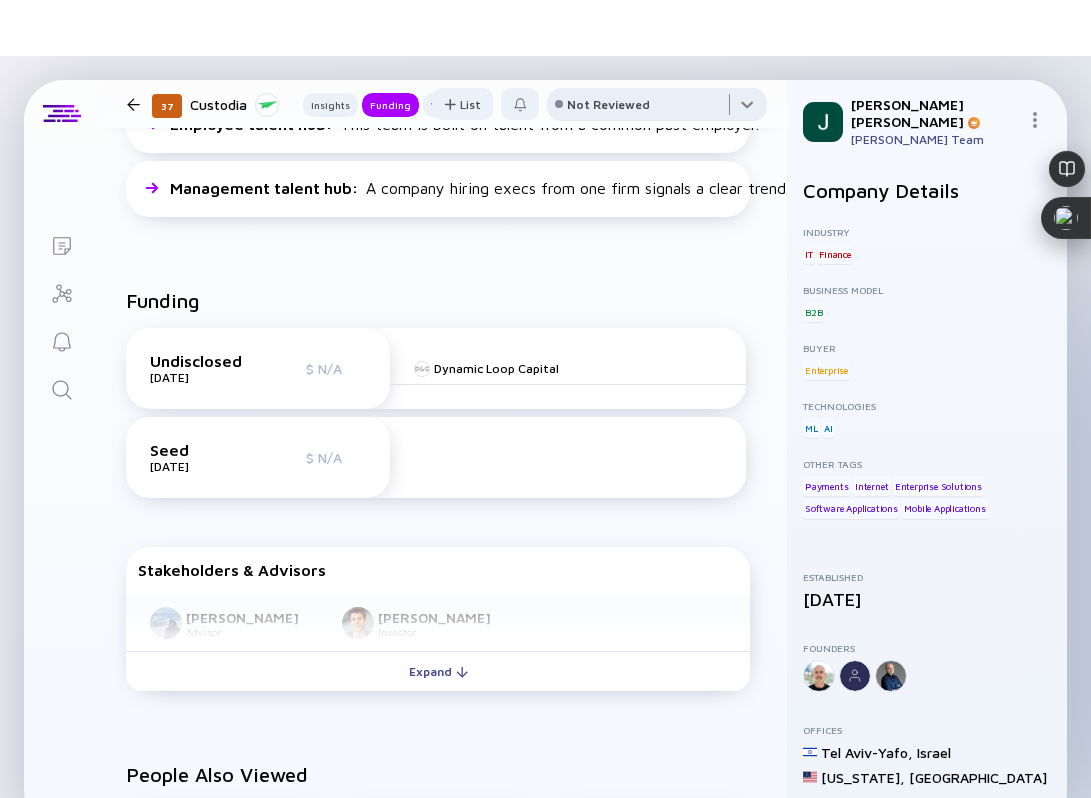 click at bounding box center [657, 108] 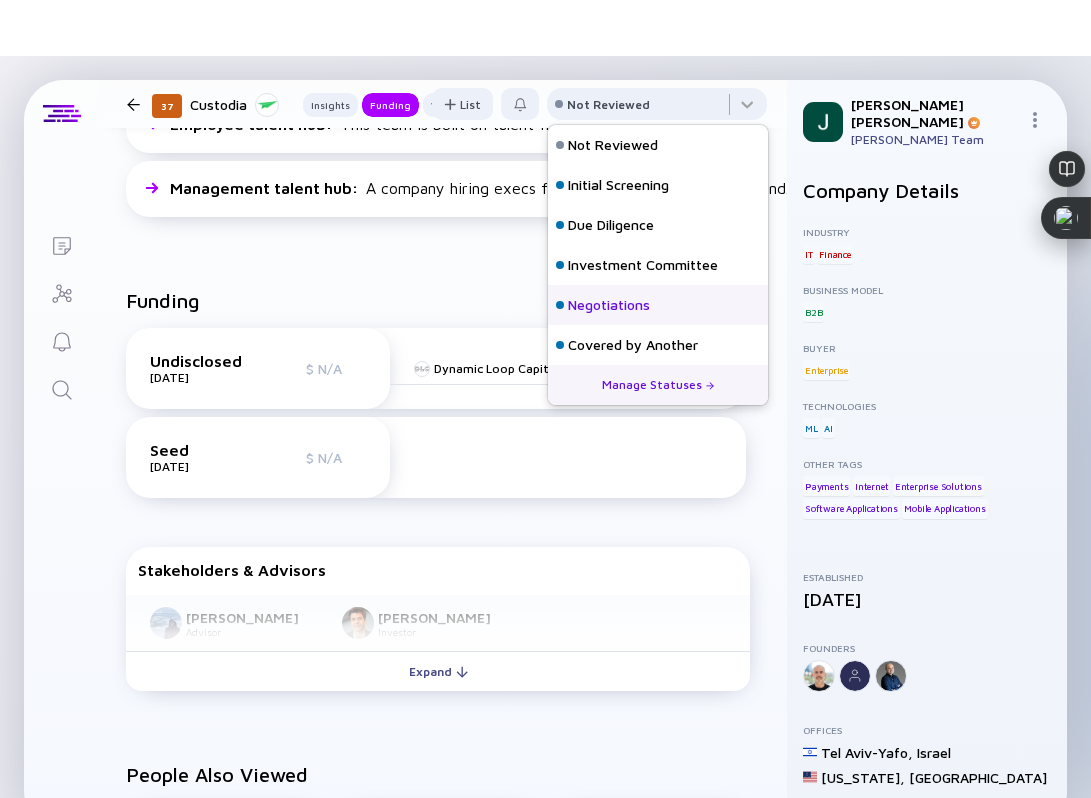 scroll, scrollTop: 128, scrollLeft: 0, axis: vertical 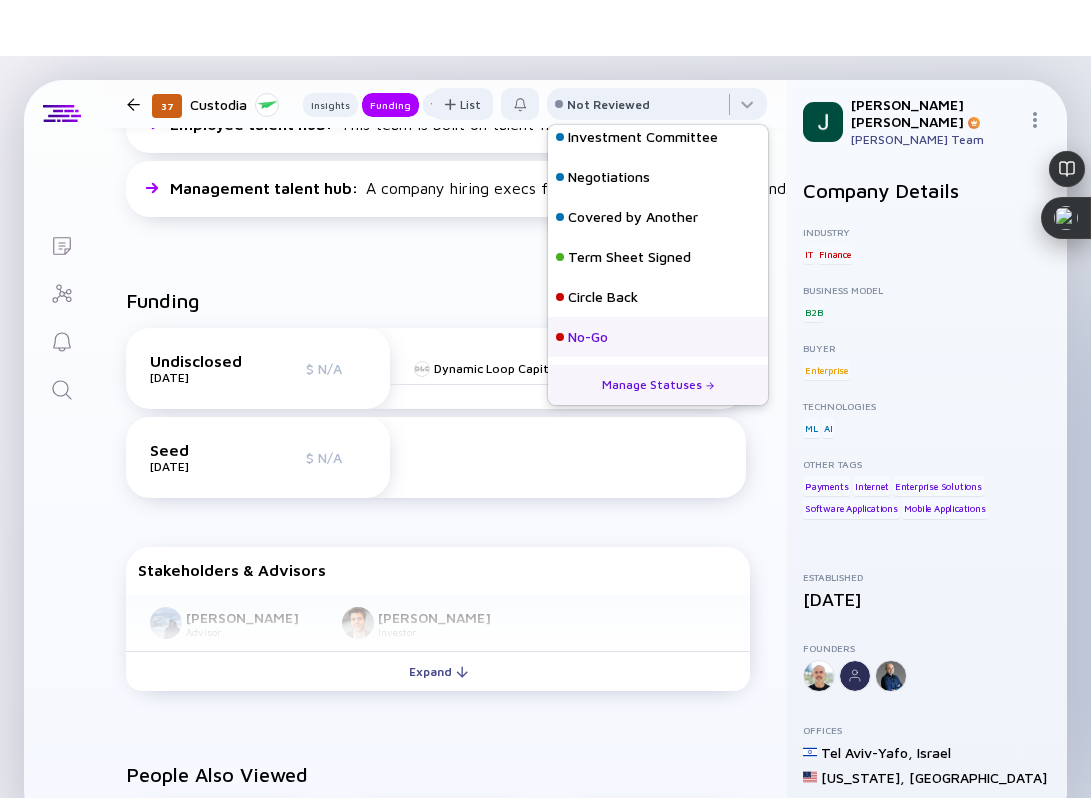 click on "No-Go" at bounding box center (658, 337) 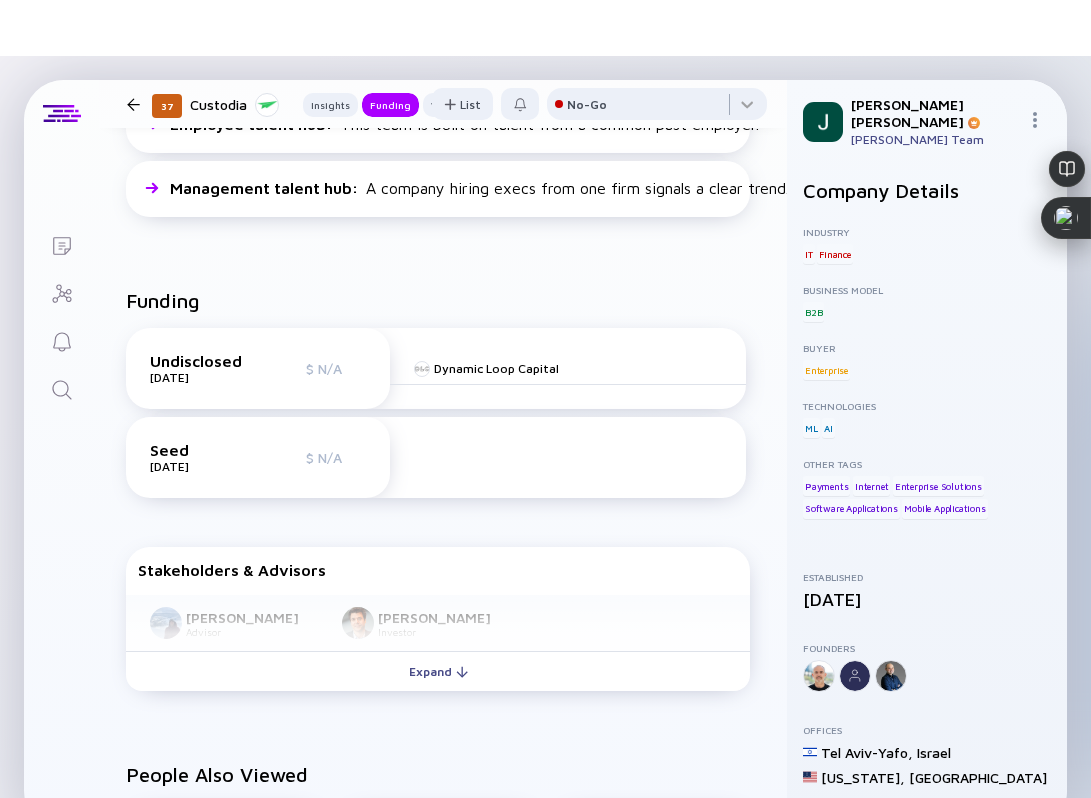 click at bounding box center [133, 104] 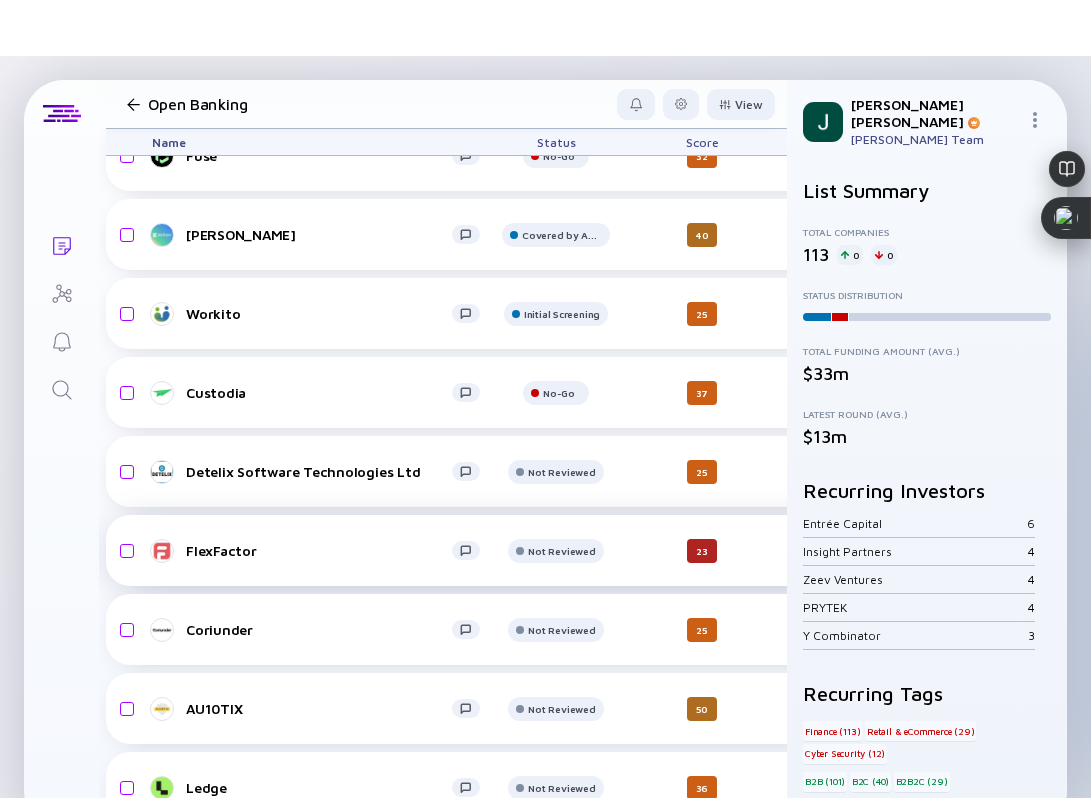 scroll, scrollTop: 1211, scrollLeft: 9, axis: both 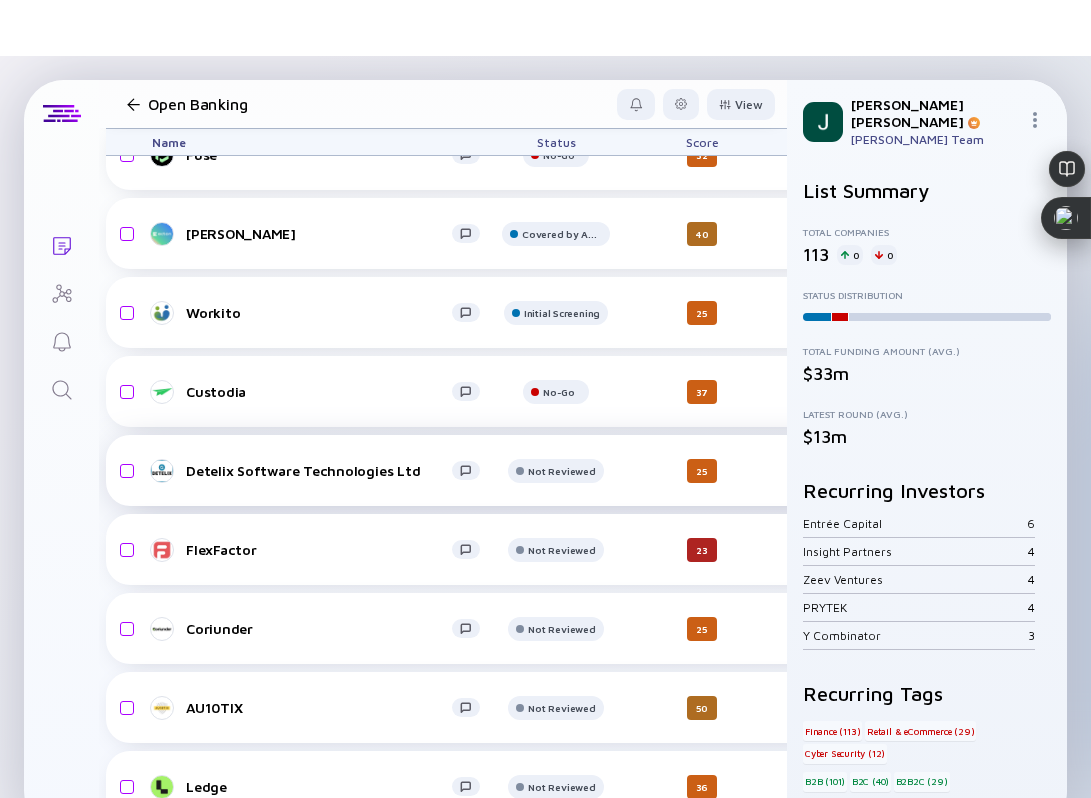 click on "Detelix Software Technologies Ltd" at bounding box center (319, 470) 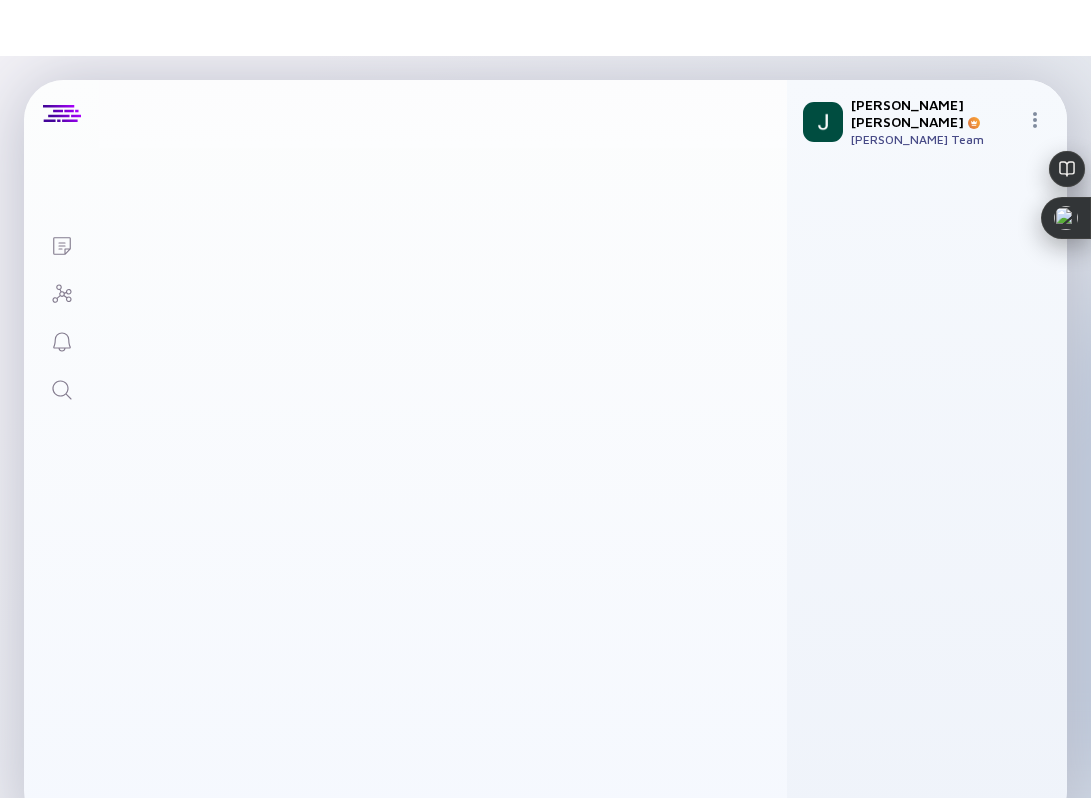 scroll, scrollTop: 0, scrollLeft: 0, axis: both 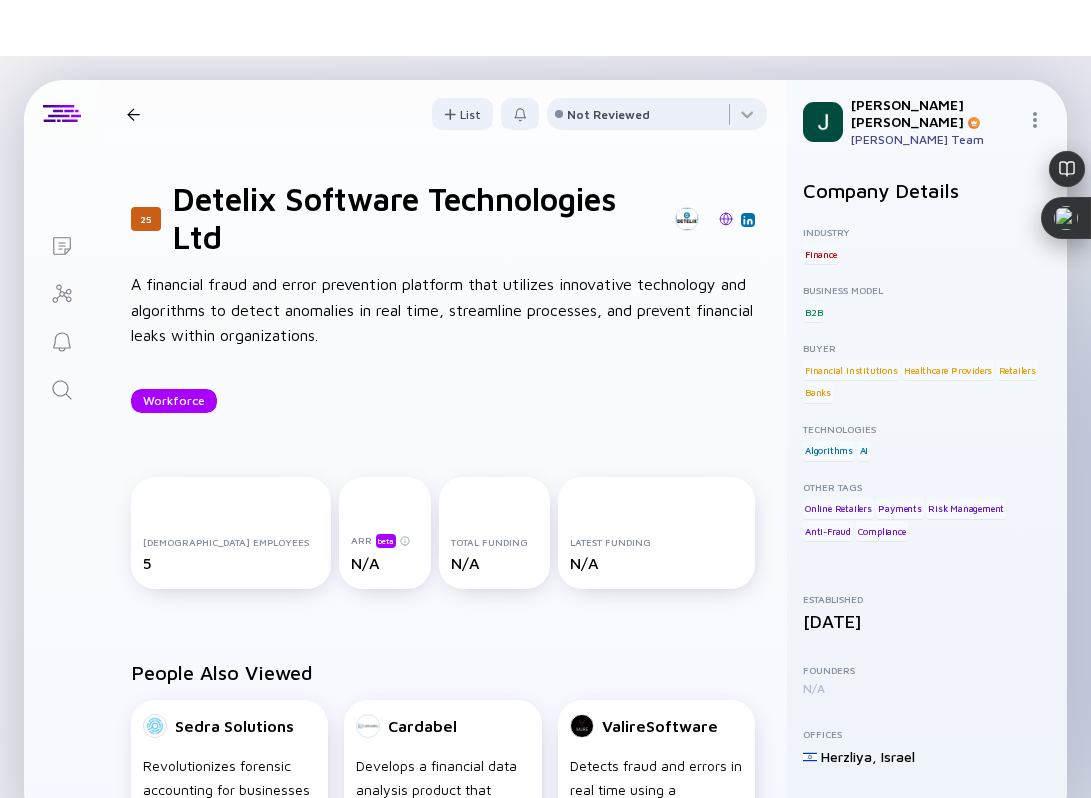click at bounding box center (726, 219) 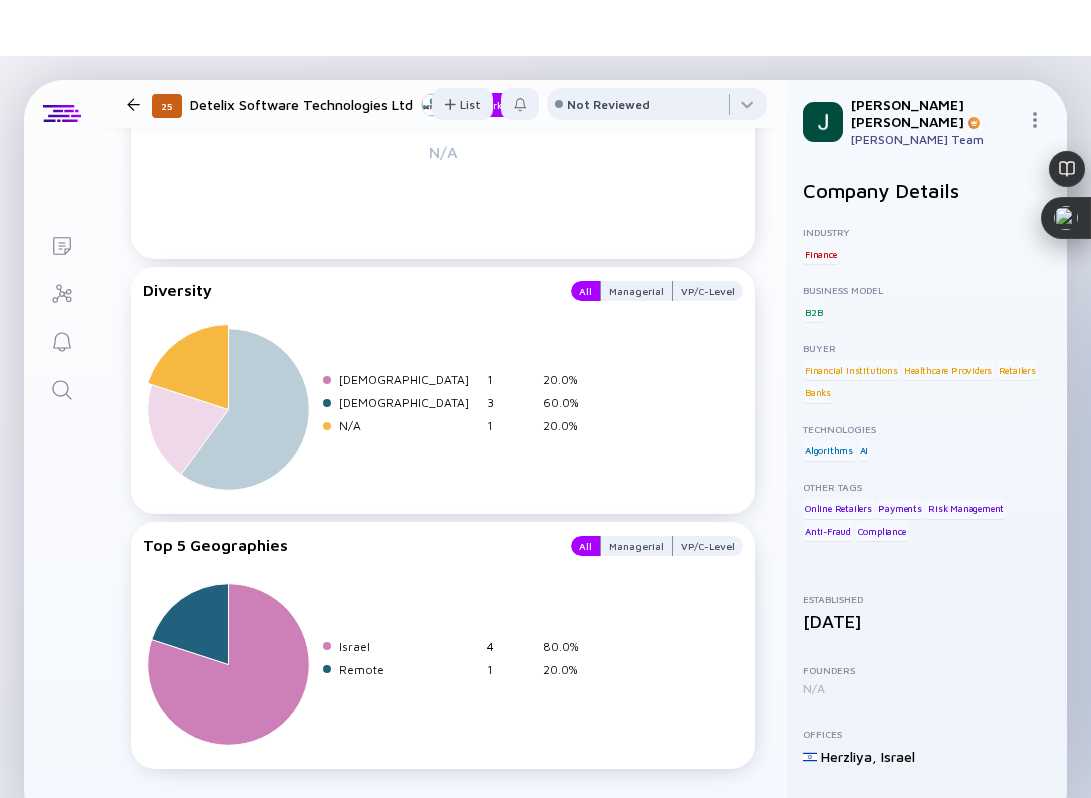 scroll, scrollTop: 2389, scrollLeft: 0, axis: vertical 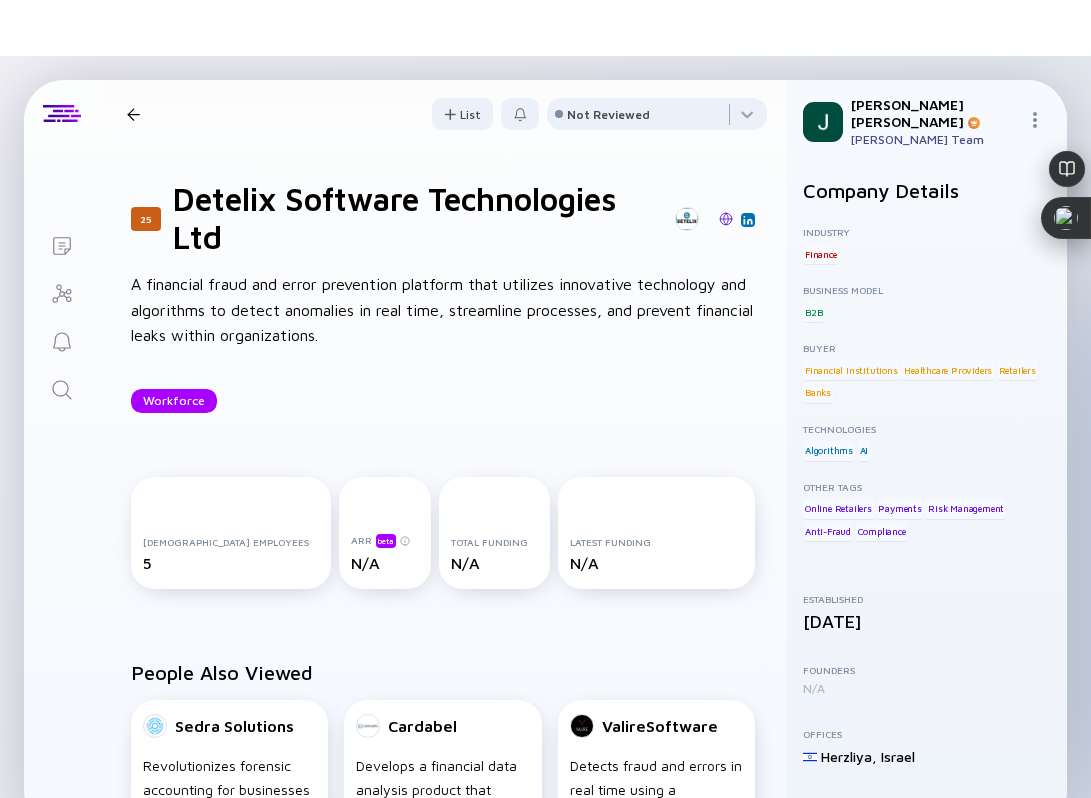 click at bounding box center (748, 220) 